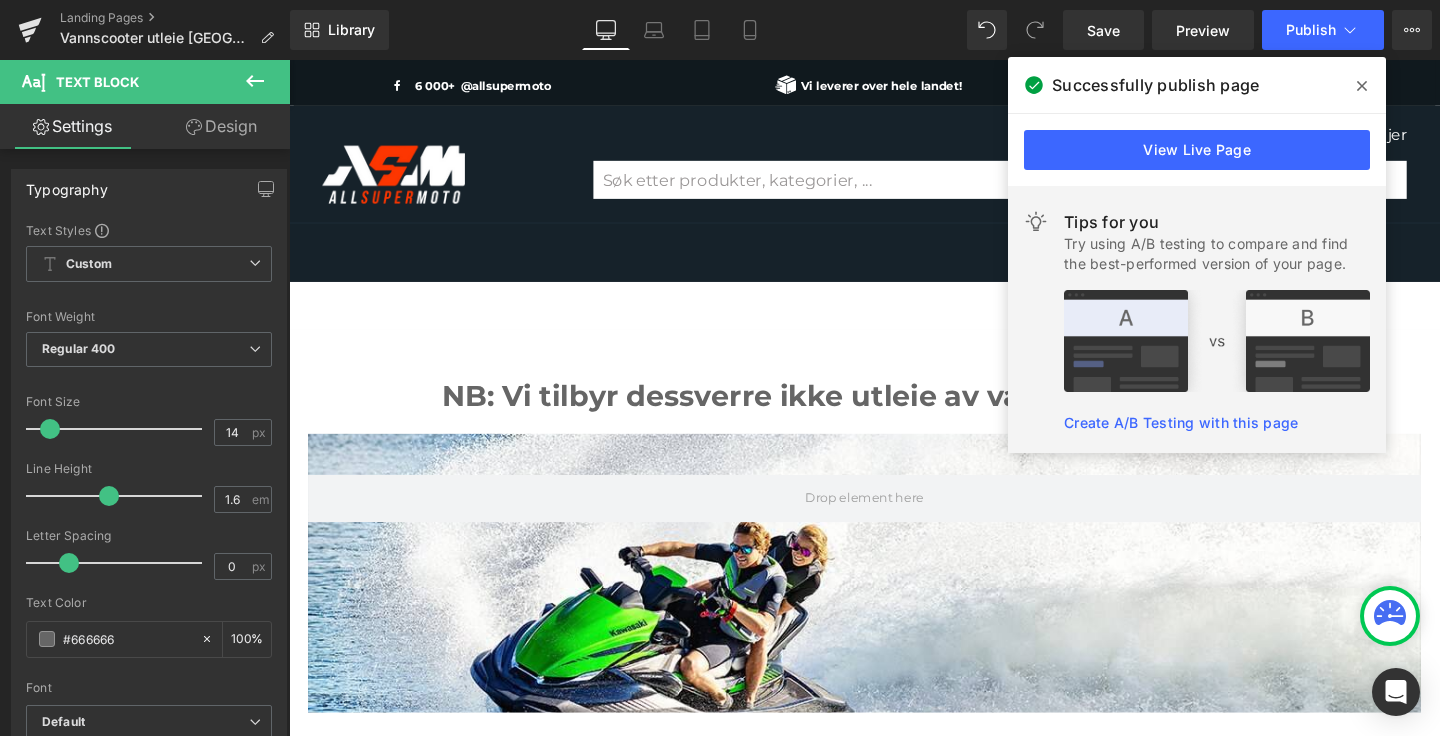 scroll, scrollTop: 95, scrollLeft: 0, axis: vertical 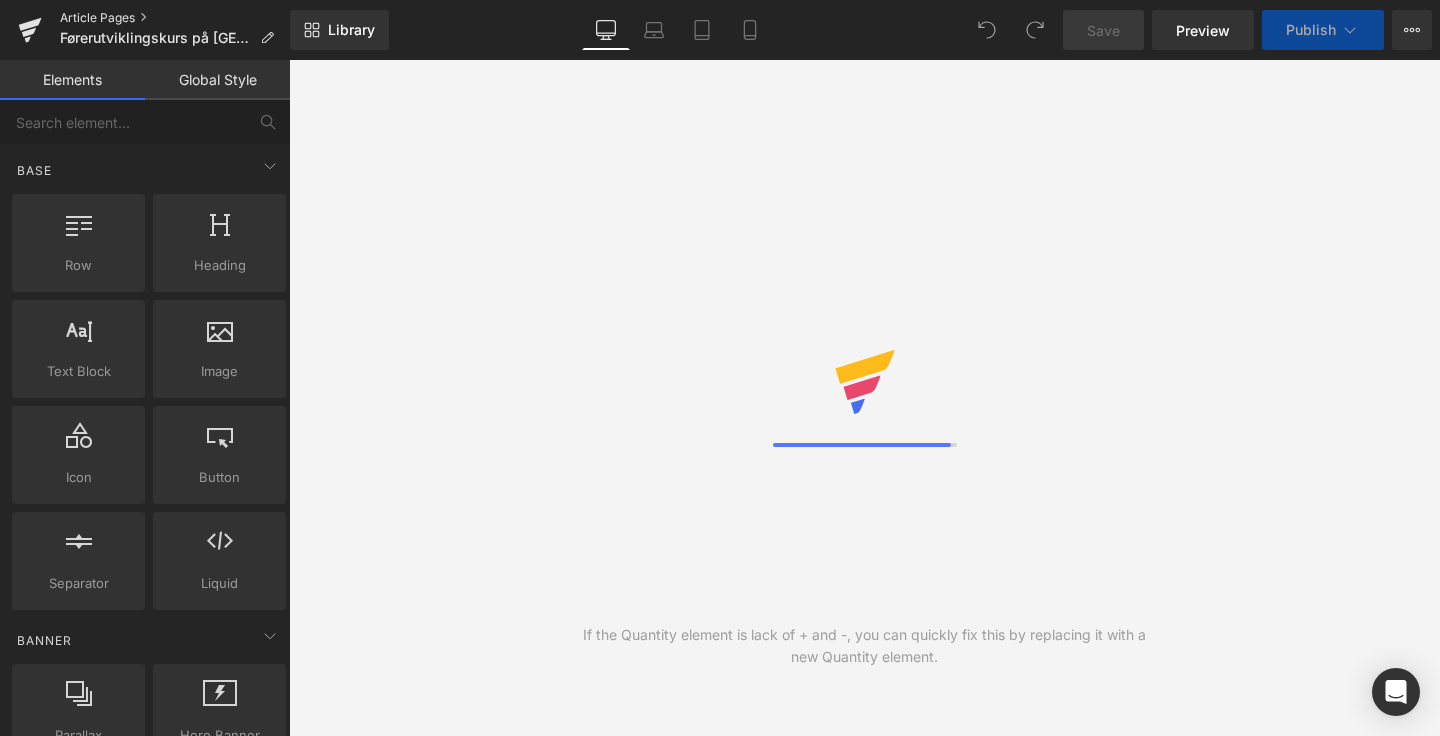 click on "Article Pages" at bounding box center [175, 18] 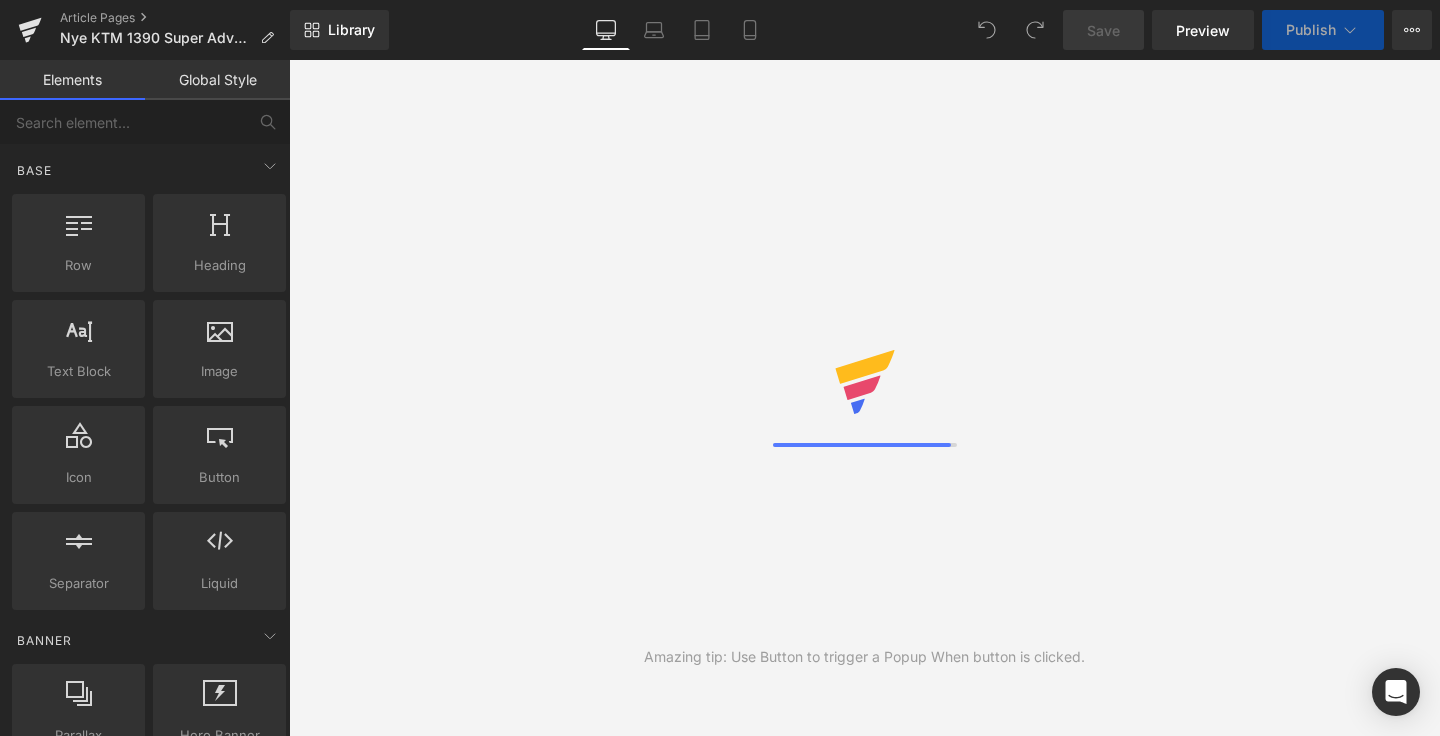 scroll, scrollTop: 0, scrollLeft: 0, axis: both 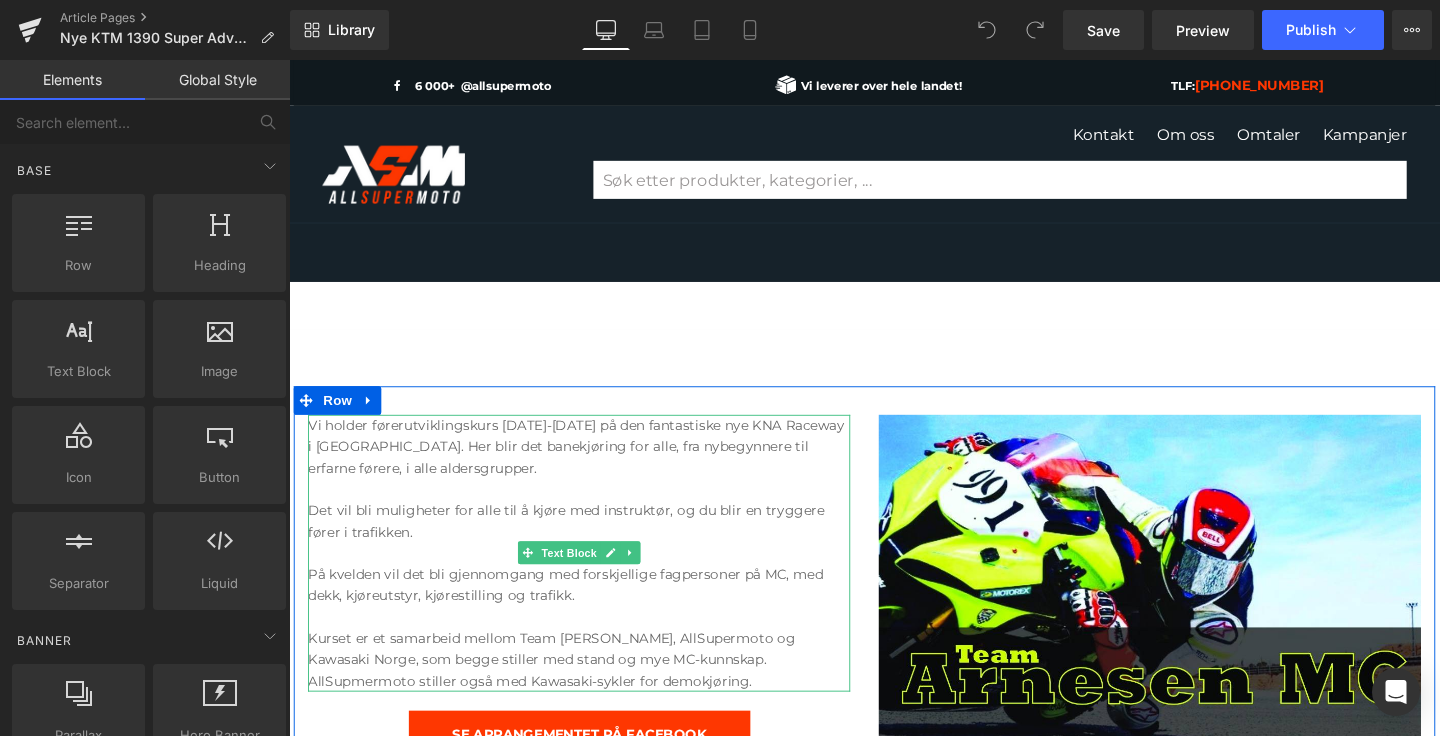 click at bounding box center (594, 511) 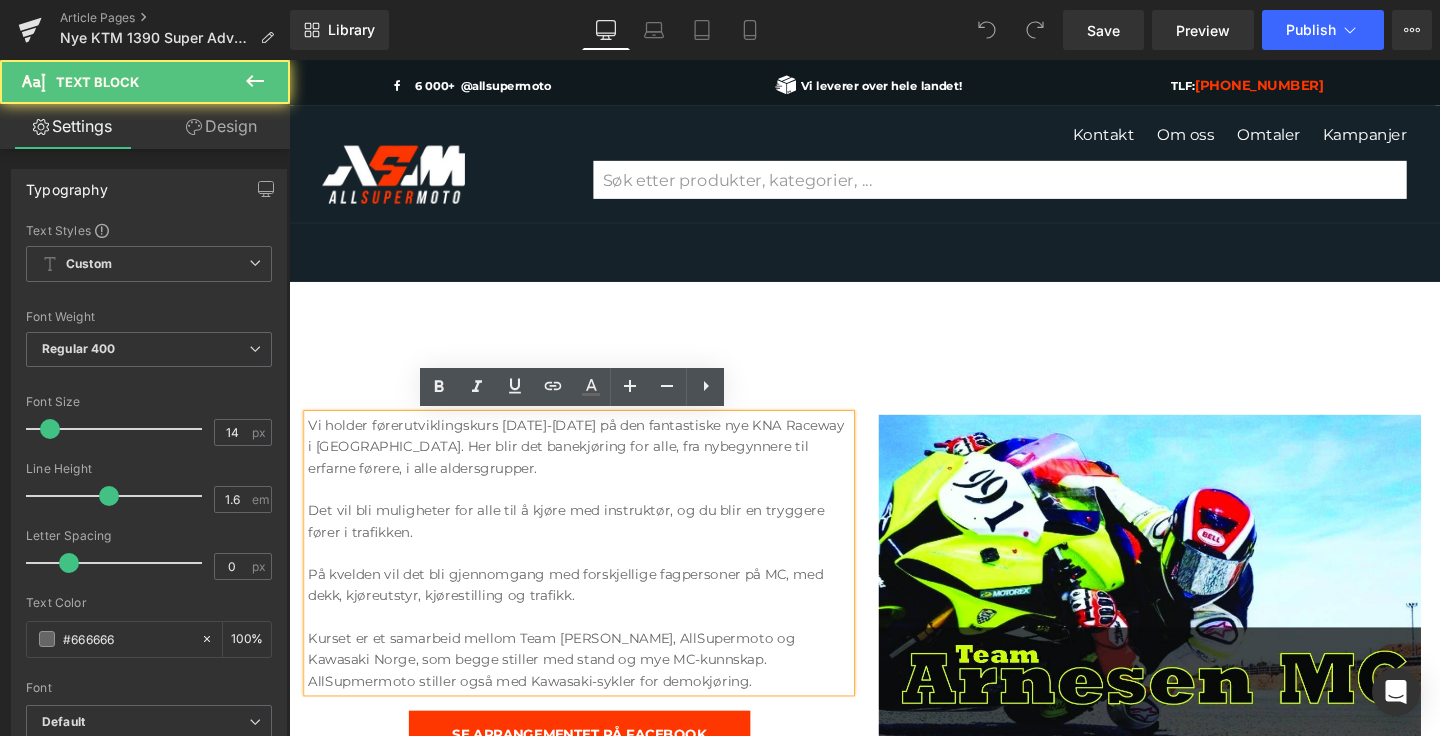 click on "Vi holder førerutviklingskurs 6.-7. juni på den fantastiske nye KNA Raceway i Sokndal. Her blir det banekjøring for alle, fra nybegynnere til erfarne førere, i alle aldersgrupper." at bounding box center (594, 466) 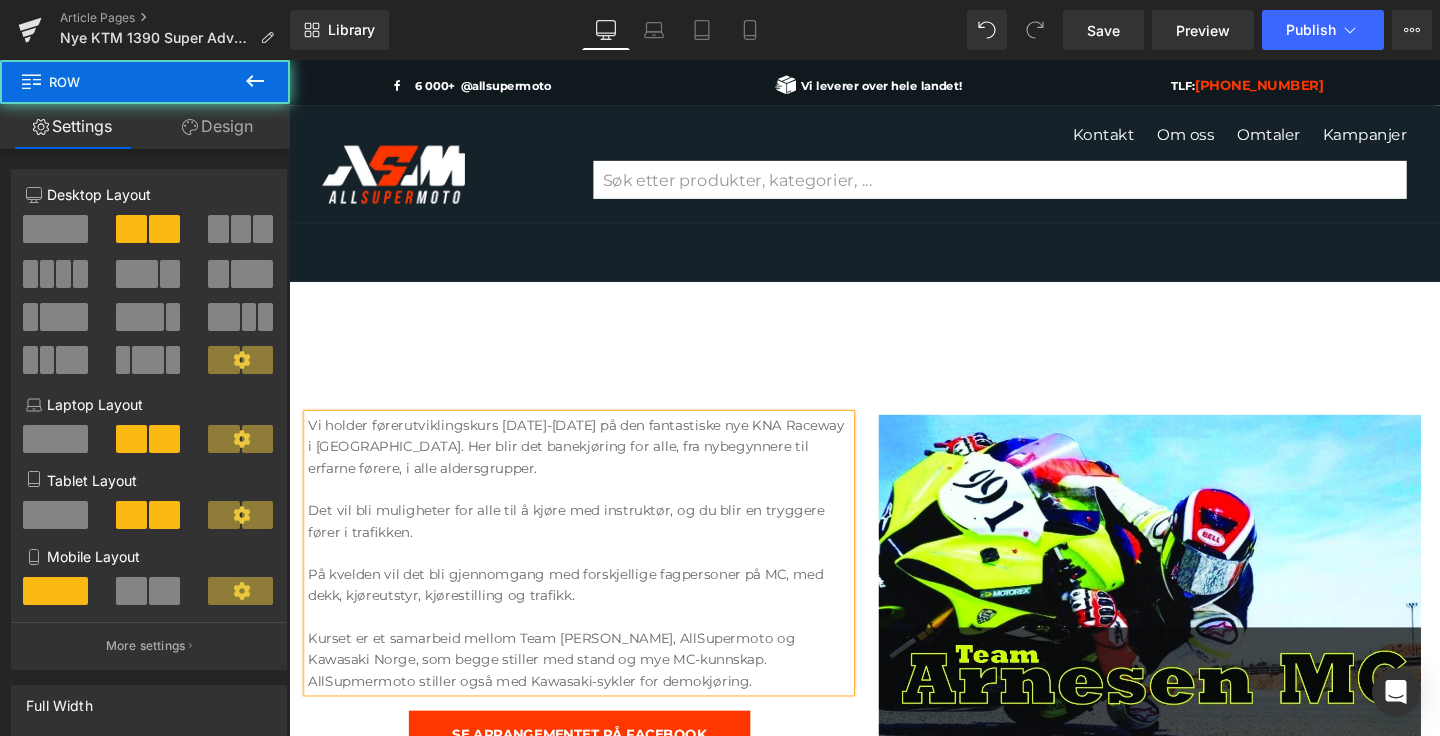 click on "Vi holder førerutviklingskurs 6.-7. juni på den fantastiske nye KNA Raceway i Sokndal. Her blir det banekjøring for alle, fra nybegynnere til erfarne førere, i alle aldersgrupper. Det vil bli muligheter for alle til å kjøre med instruktør, og du blir en tryggere fører i trafikken. På kvelden vil det bli gjennomgang med forskjellige fagpersoner på MC, med dekk, kjøreutstyr, kjørestilling og trafikk. Kurset er et samarbeid mellom Team Arnesen MC, AllSupermoto og Kawasaki Norge, som begge stiller med stand og mye MC-kunnskap. AllSupmermoto stiller også med Kawasaki-sykler for demokjøring. Text Block         SE ARRANGEMENTET PÅ FACEBOOK Button         Image         Row" at bounding box center [894, 604] 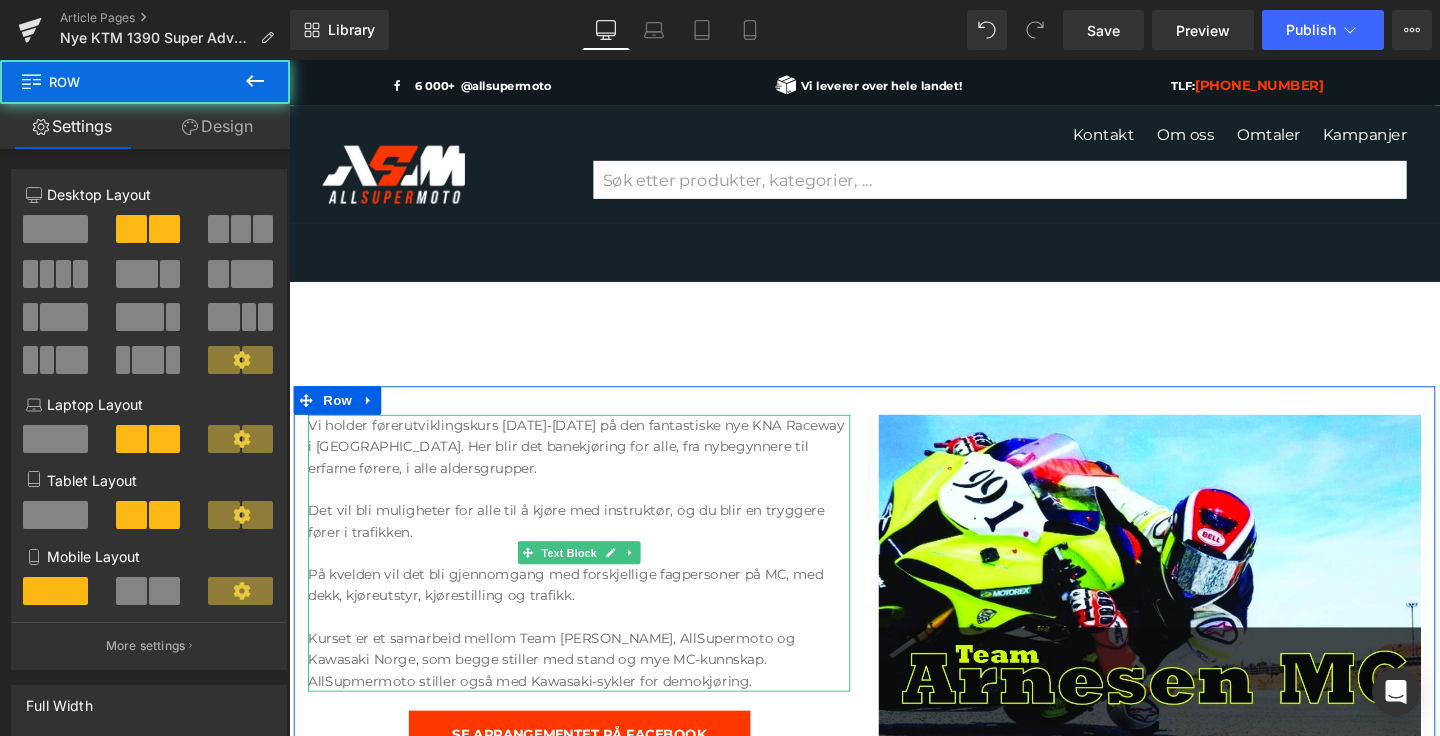 click on "Vi holder førerutviklingskurs 6.-7. juni på den fantastiske nye KNA Raceway i Sokndal. Her blir det banekjøring for alle, fra nybegynnere til erfarne førere, i alle aldersgrupper." at bounding box center (594, 466) 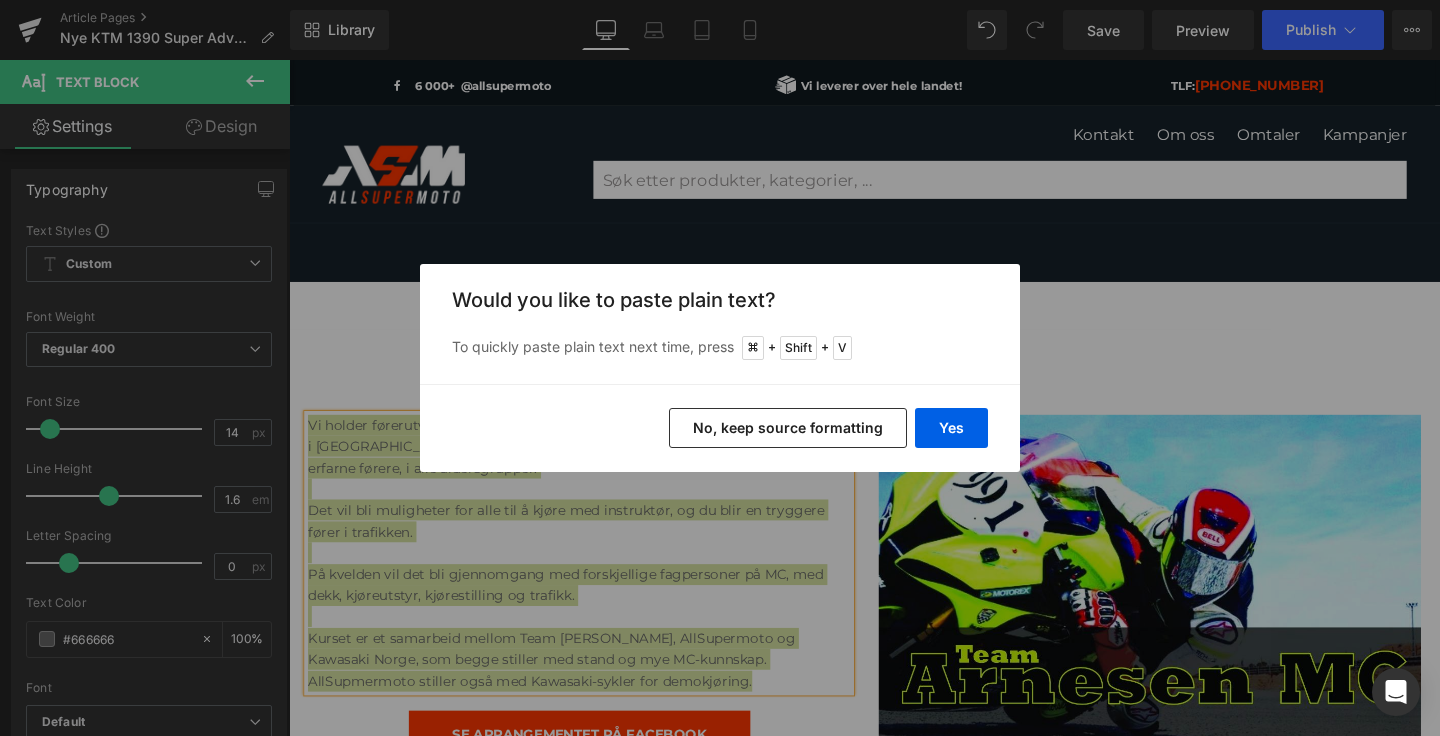 click on "No, keep source formatting" at bounding box center [788, 428] 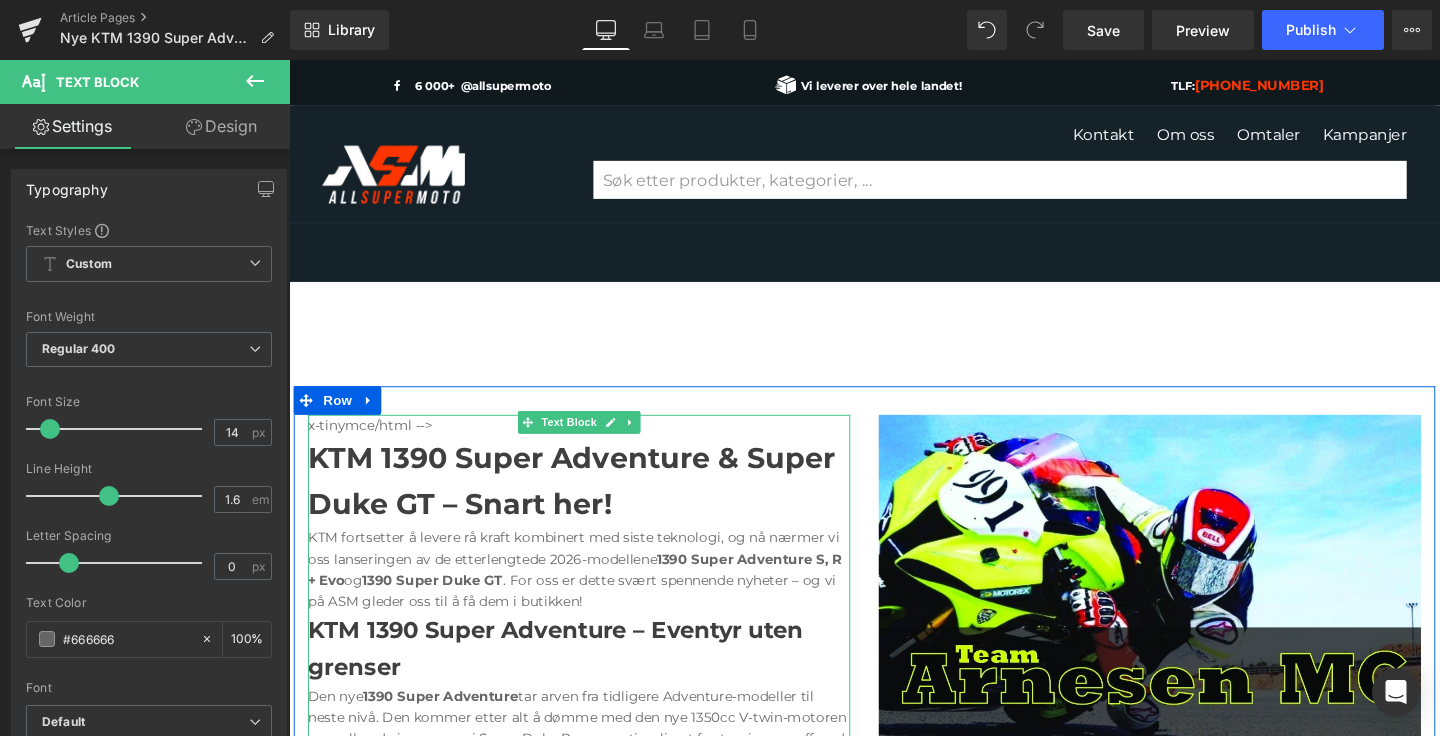 click on "x-tinymce/html -->" at bounding box center [594, 444] 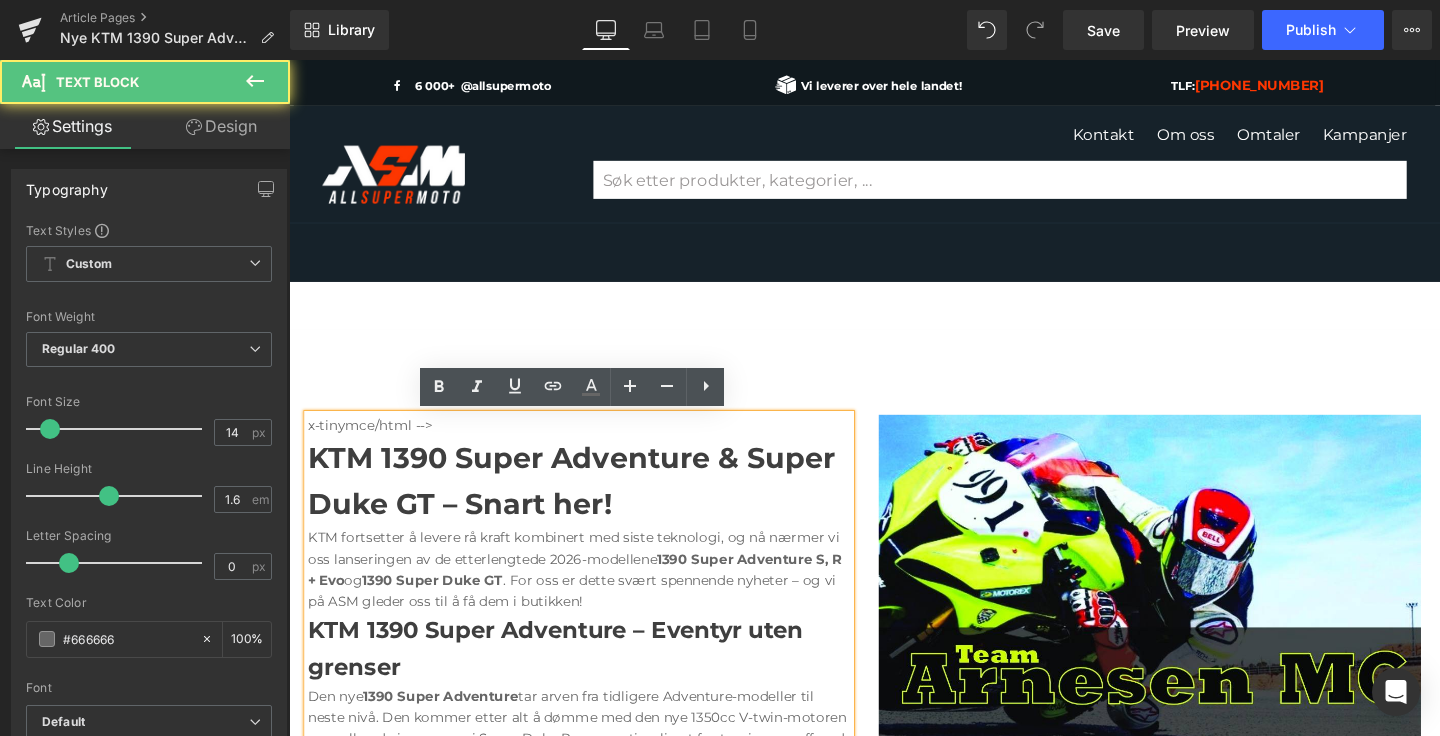 click on "x-tinymce/html -->" at bounding box center [594, 444] 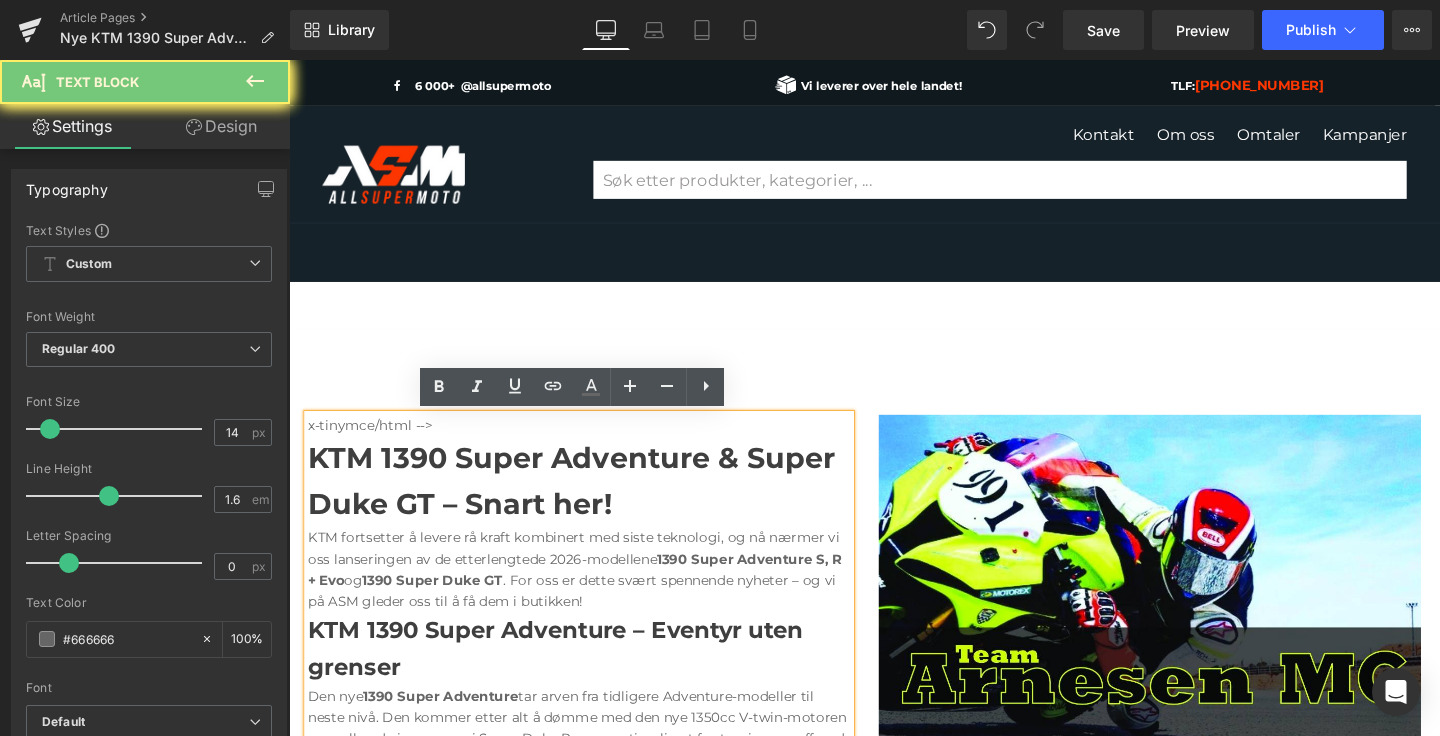 click on "x-tinymce/html -->" at bounding box center [594, 444] 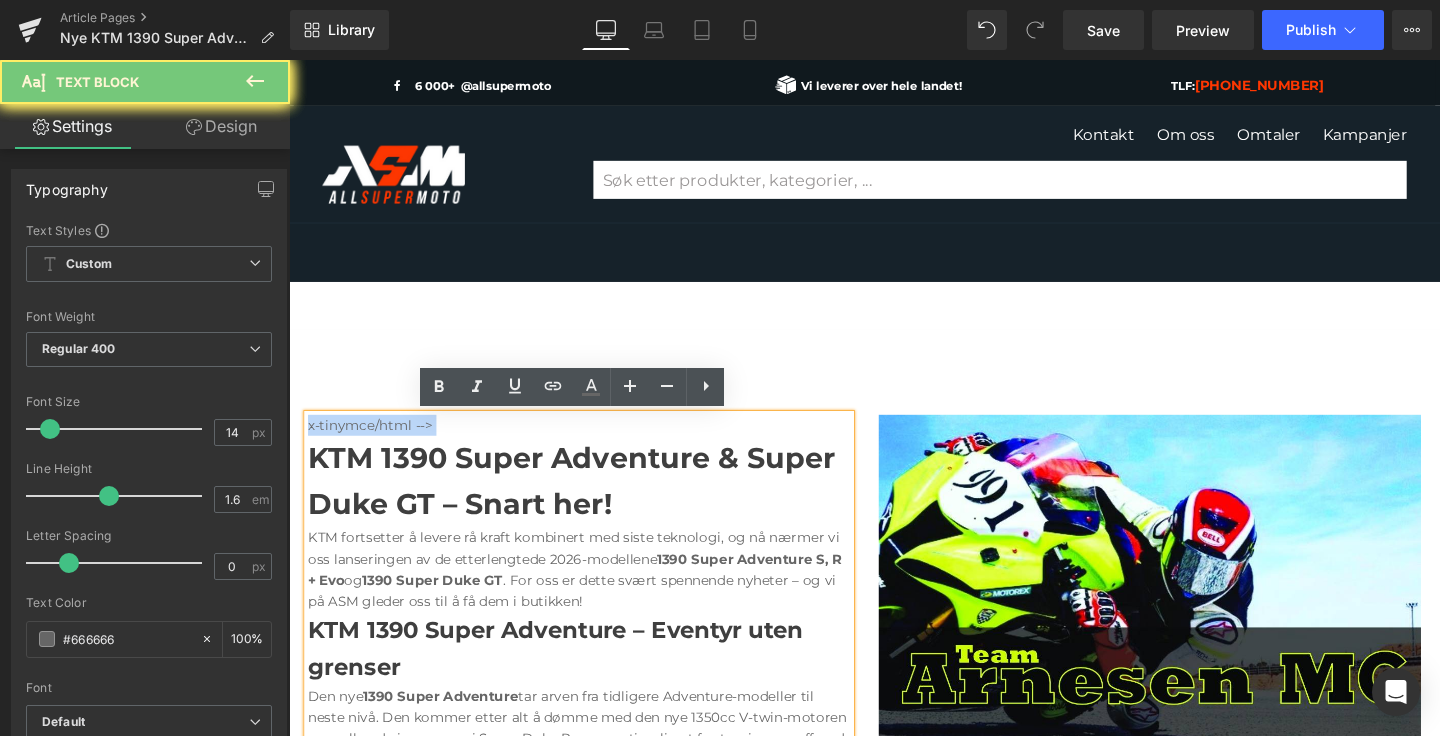 click on "x-tinymce/html -->" at bounding box center (594, 444) 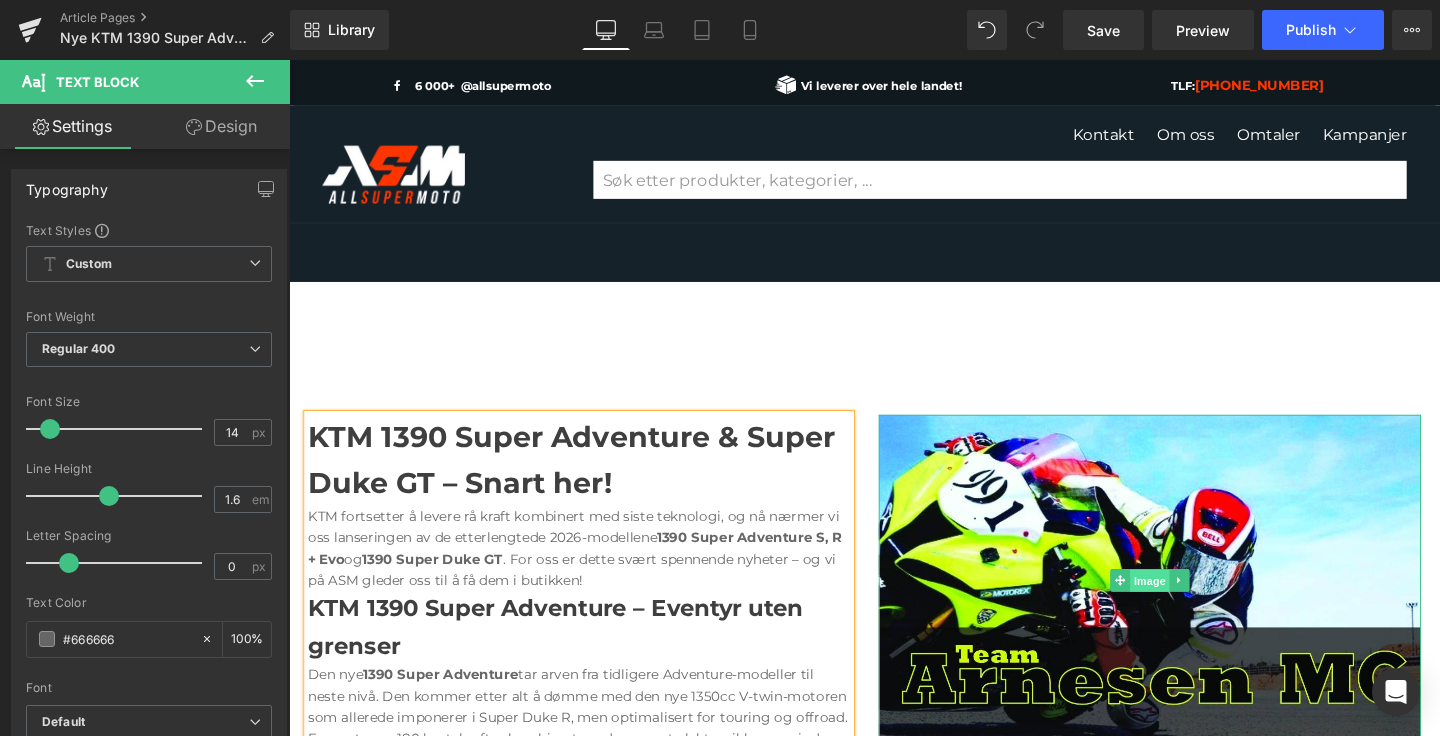 click on "Image" at bounding box center (1194, 608) 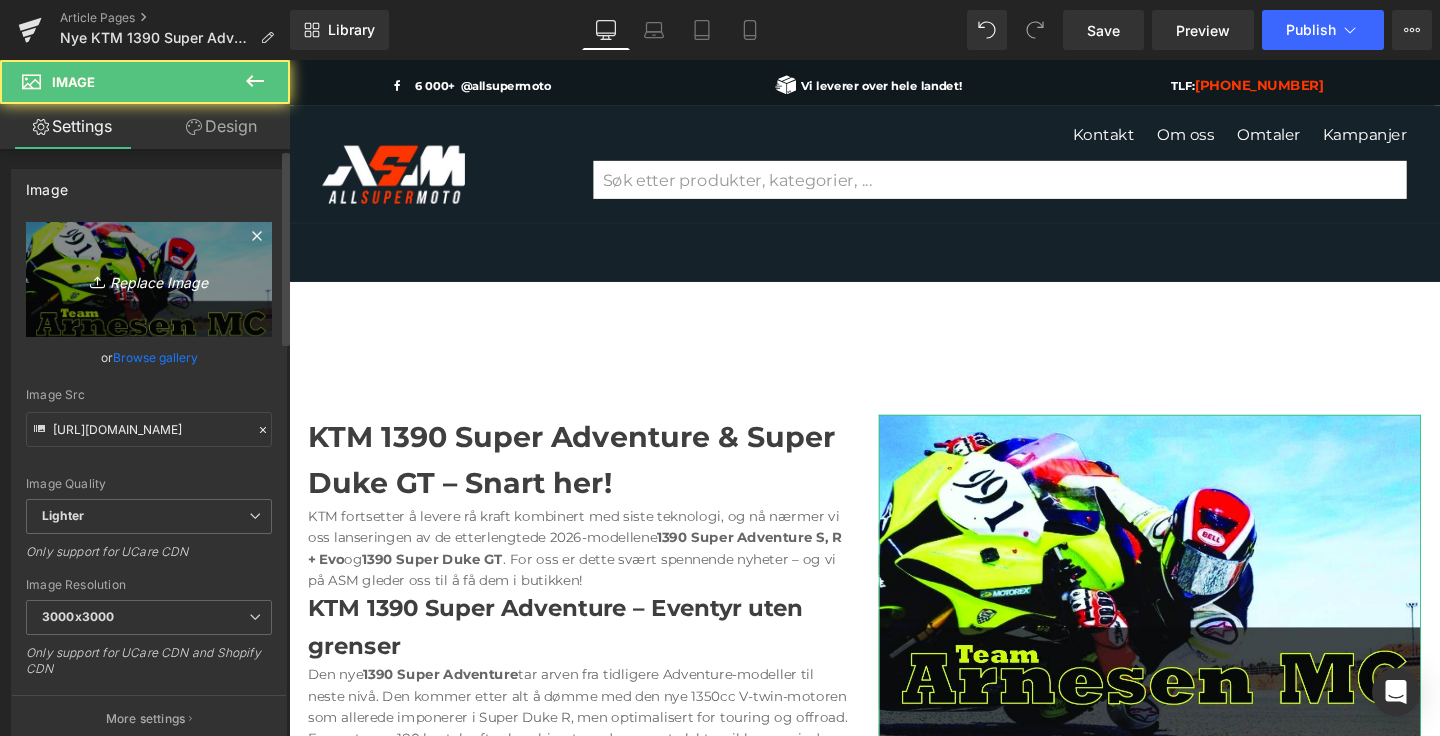 click on "Replace Image" at bounding box center [149, 279] 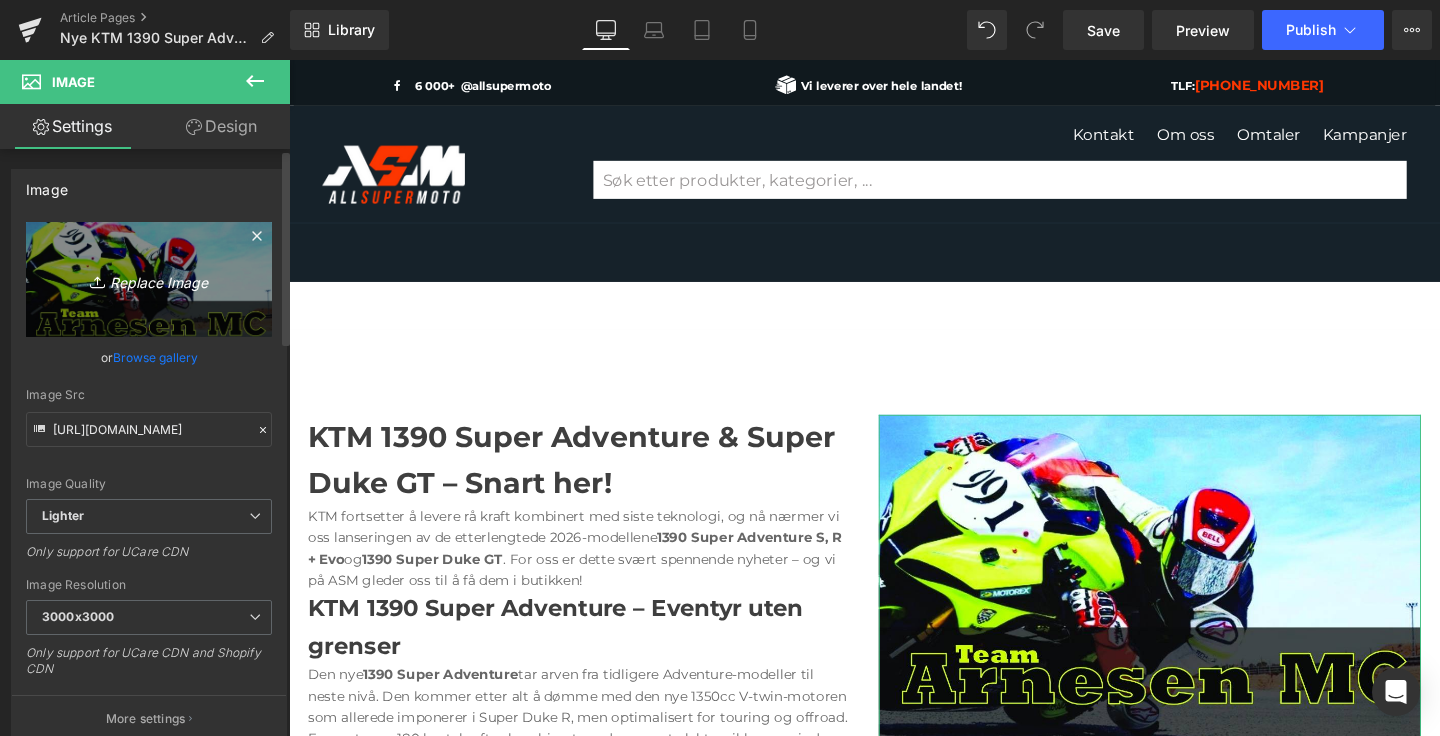 click on "Replace Image" at bounding box center (149, 279) 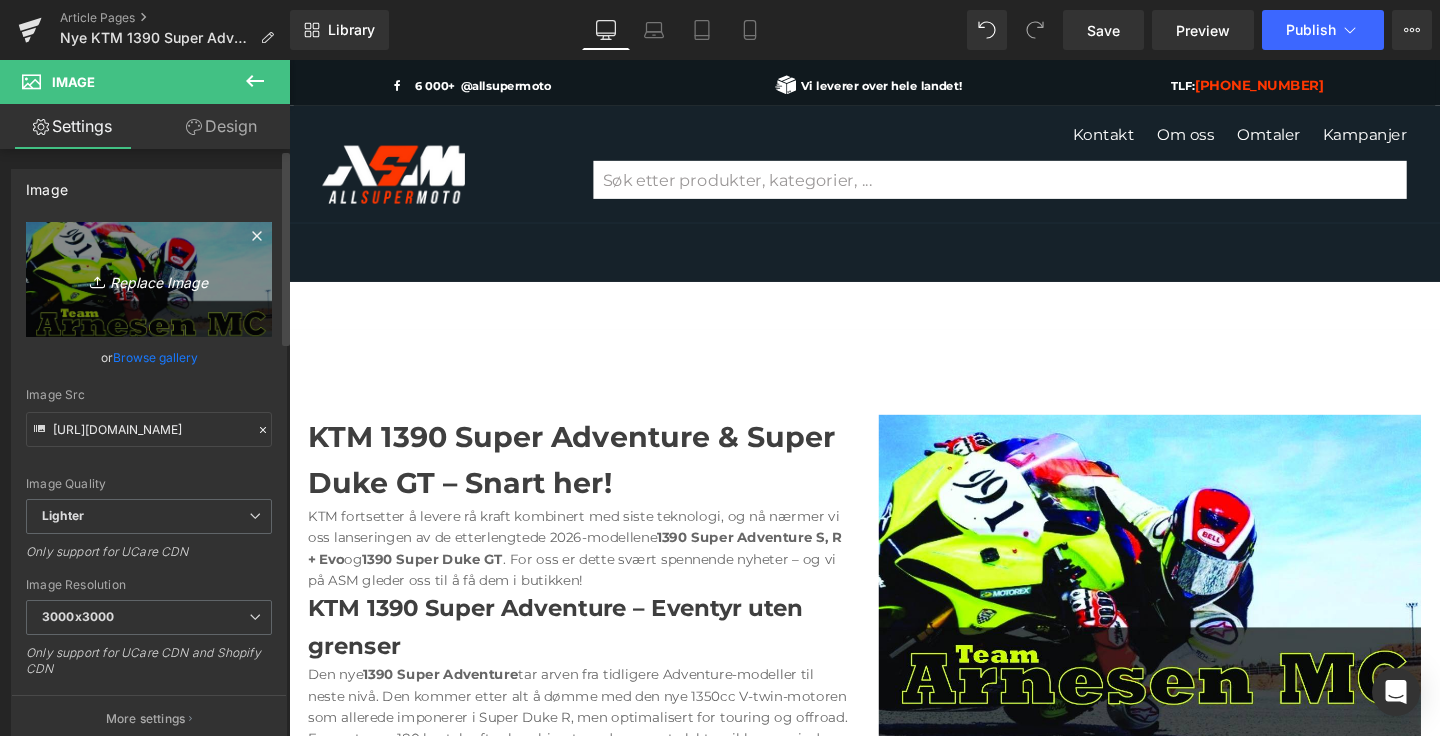type on "C:\fakepath\638486_MY26_KTM 1390 SUPER DUKE GT_DETAILS_PARTS_DETAILS _ PARTS_DETAILS _ PARTS_02_STATIC IMAGES.jpg" 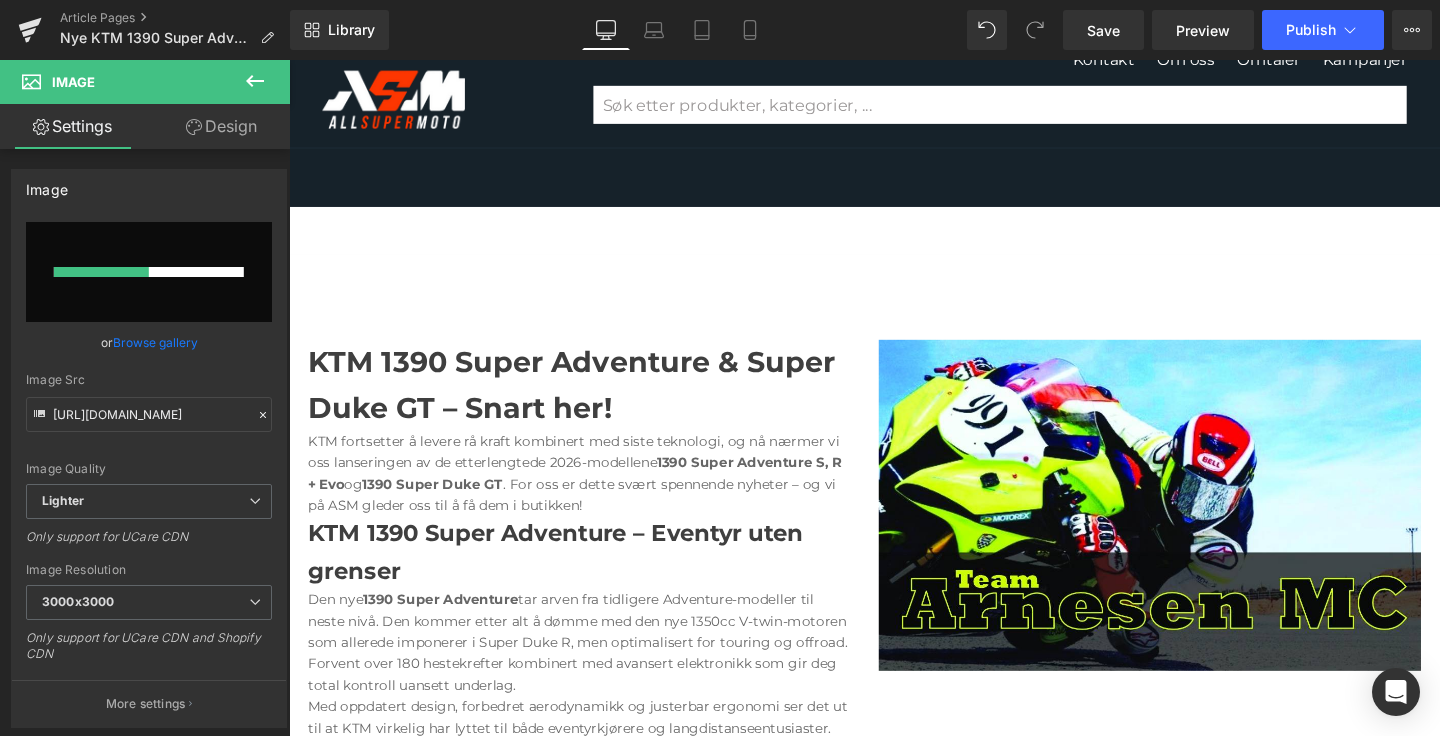 type 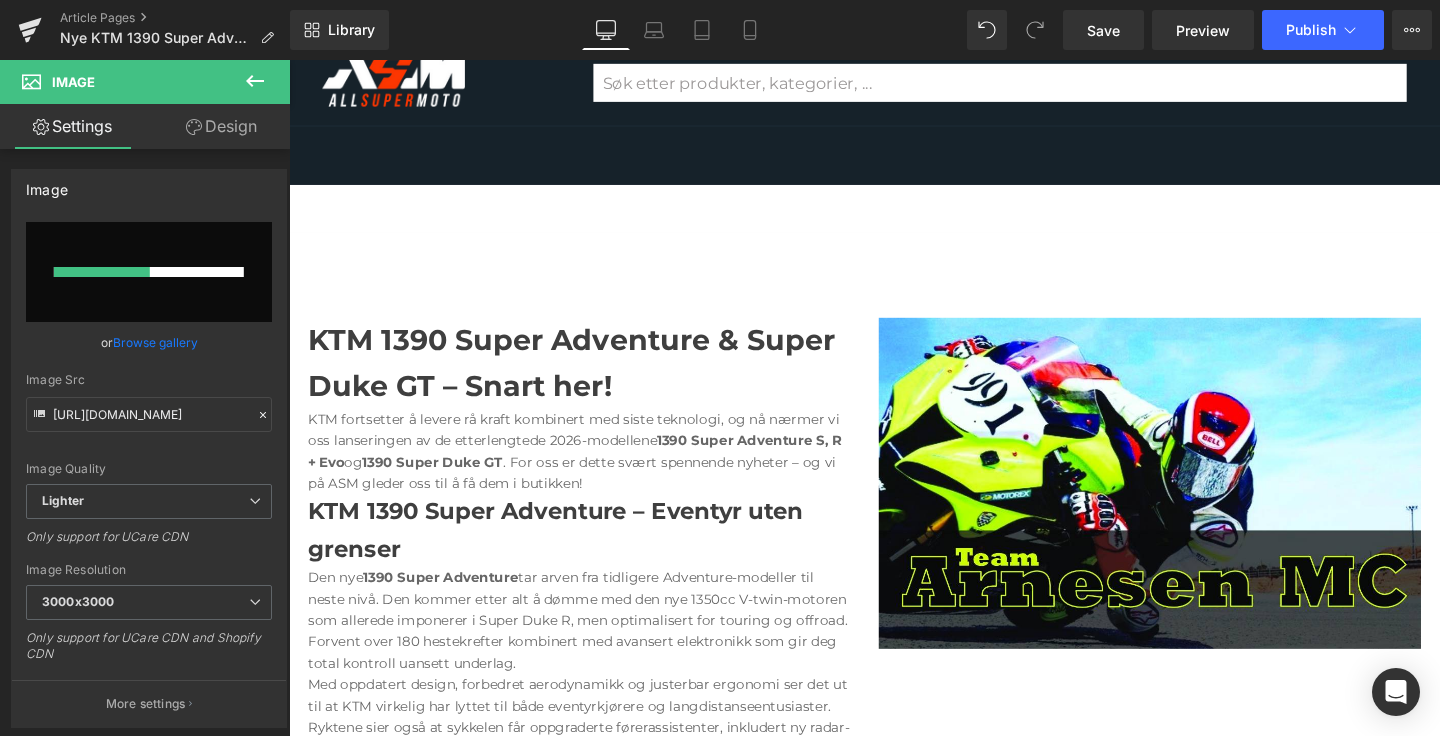 scroll, scrollTop: 106, scrollLeft: 0, axis: vertical 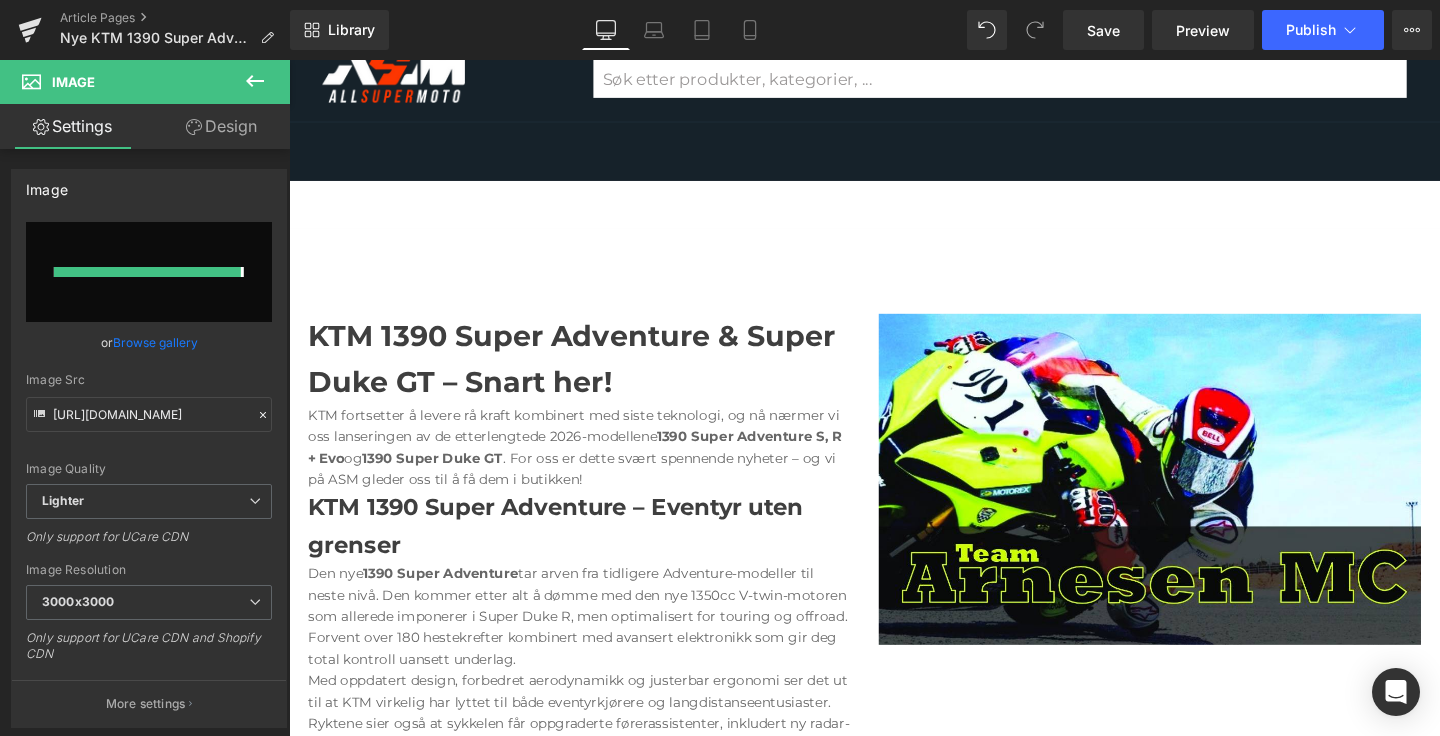 type on "https://ucarecdn.com/cc9815a0-3741-459c-8e9d-abdc5e5cce3e/-/format/auto/-/preview/3000x3000/-/quality/lighter/638486_MY26_KTM%201390%20SUPER%20DUKE%20GT_DETAILS_PARTS_DETAILS%20_%20PARTS_DETAILS%20_%20PARTS_02_STATIC%20IMAGES.jpg" 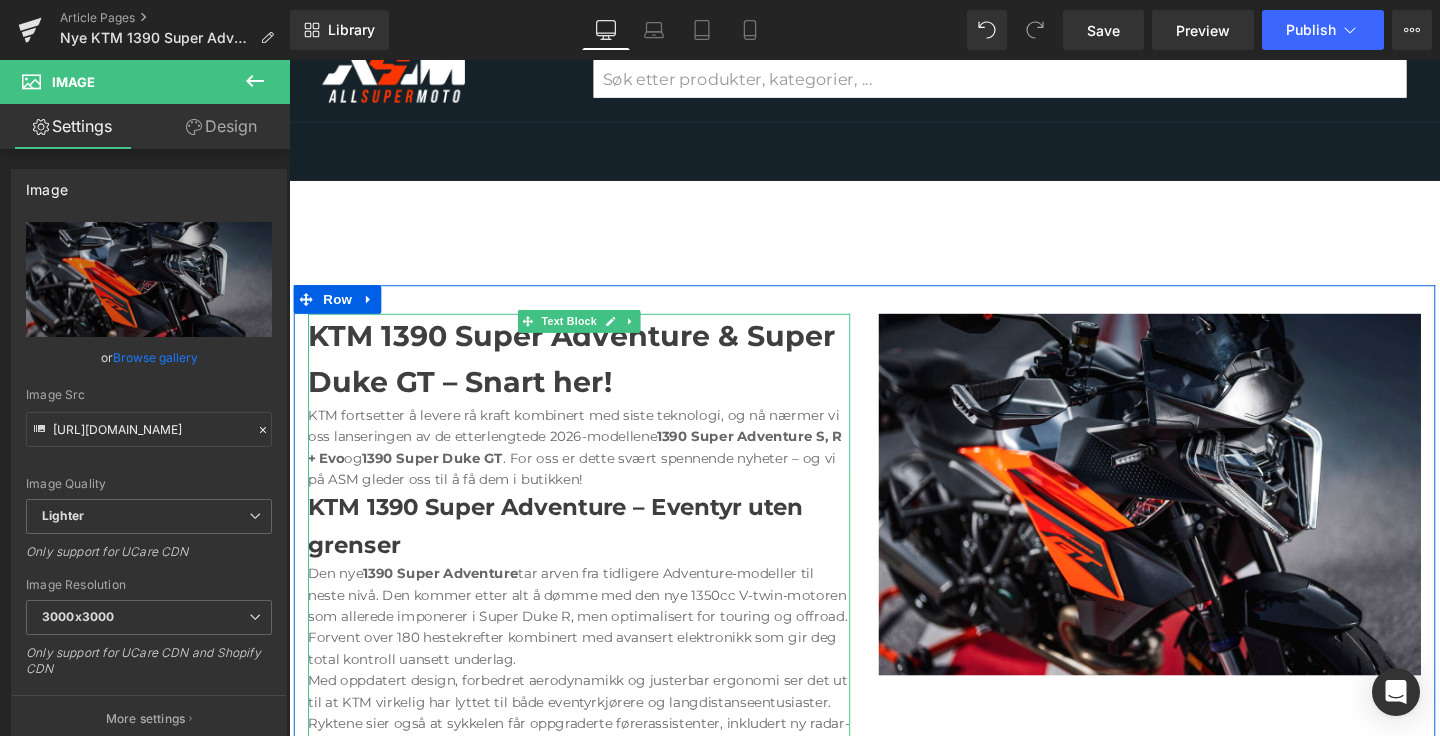 click on "KTM fortsetter å levere rå kraft kombinert med siste teknologi, og nå nærmer vi oss lanseringen av de etterlengtede 2026-modellene  1390 Super Adventure S, R + Evo  og  1390 Super Duke GT . For oss er dette svært spennende nyheter – og vi på ASM gleder oss til å få dem i butikken!" at bounding box center (594, 468) 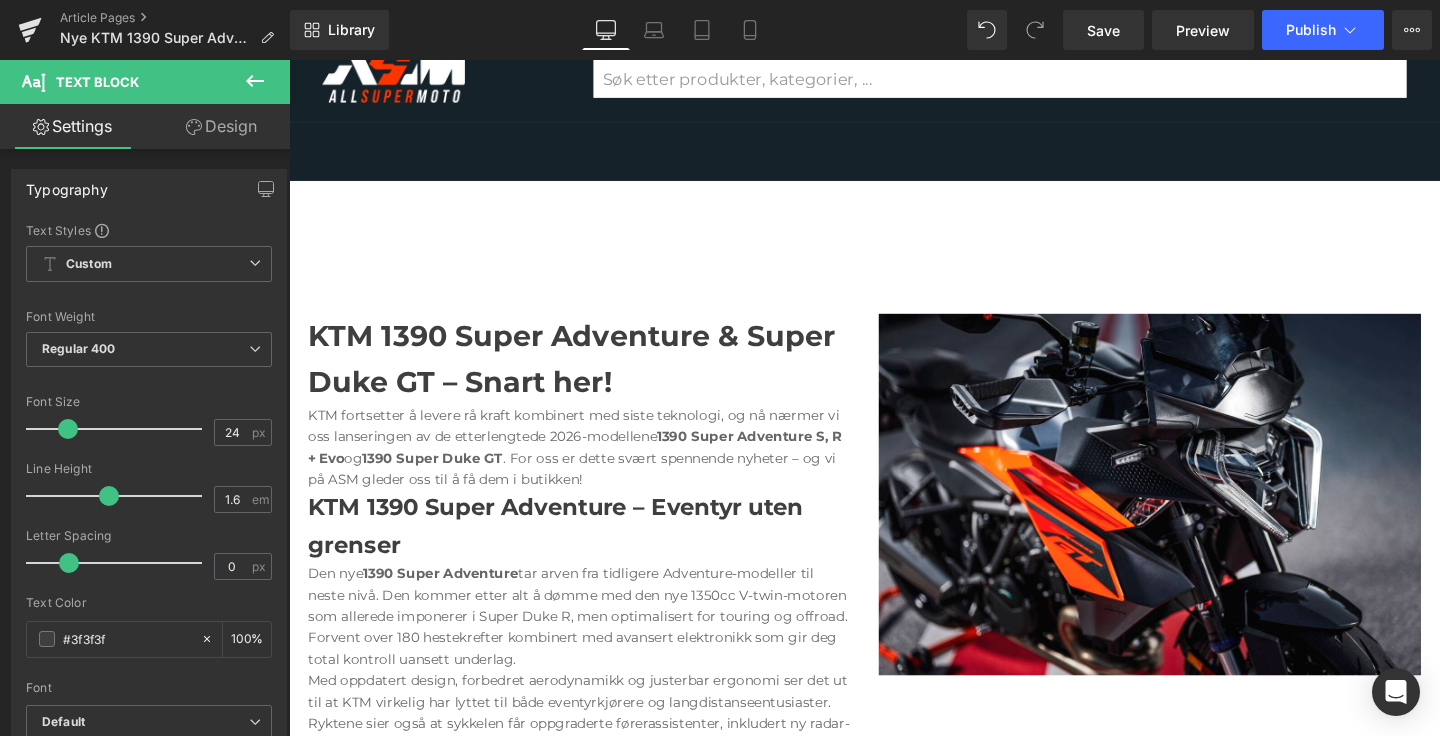 click 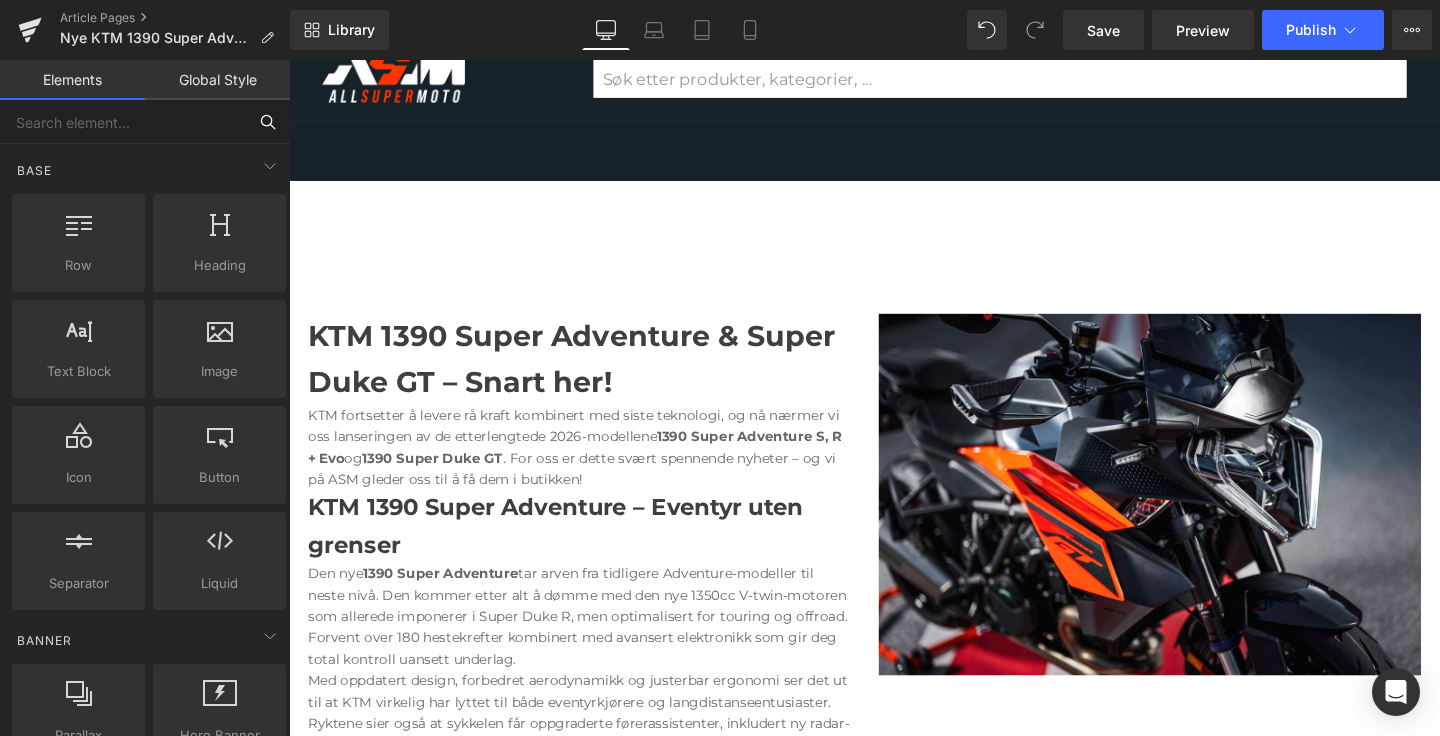 click at bounding box center (123, 122) 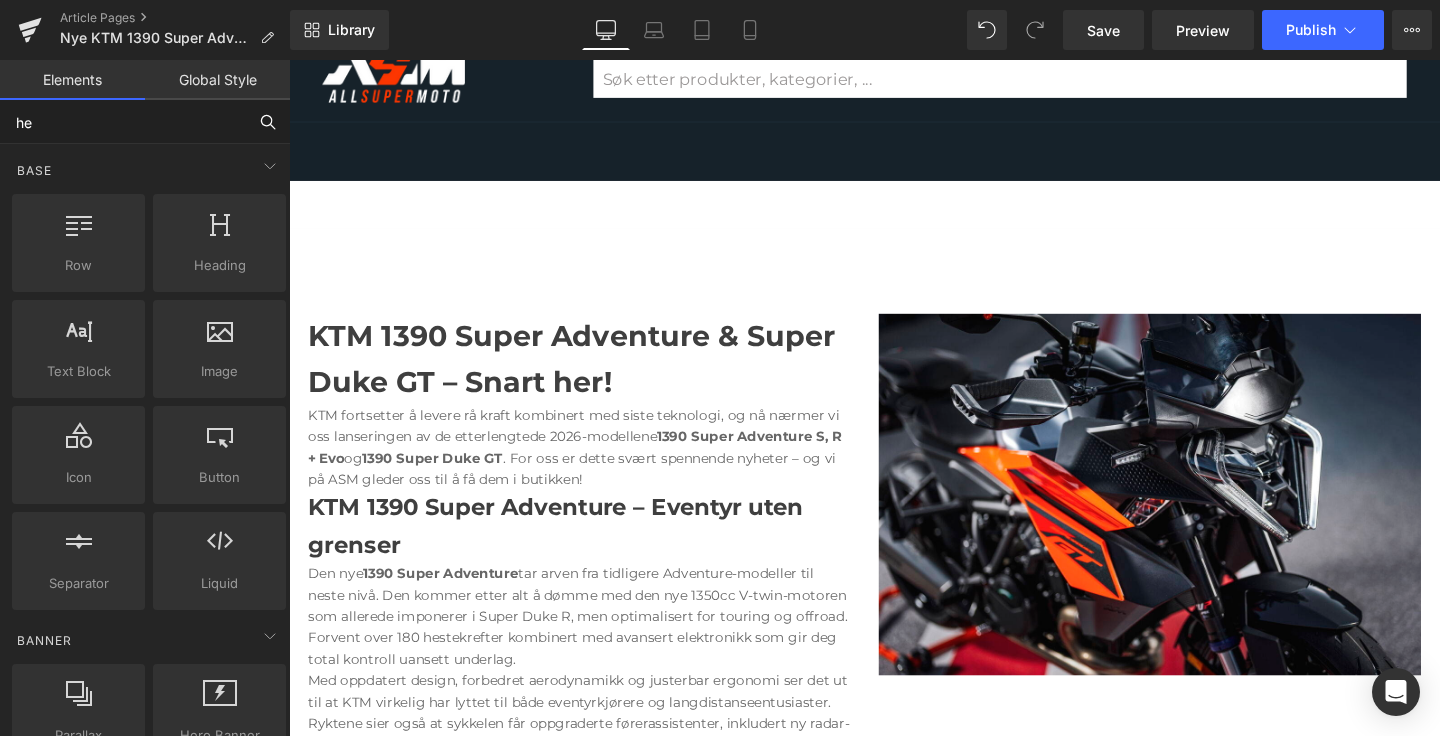 type on "her" 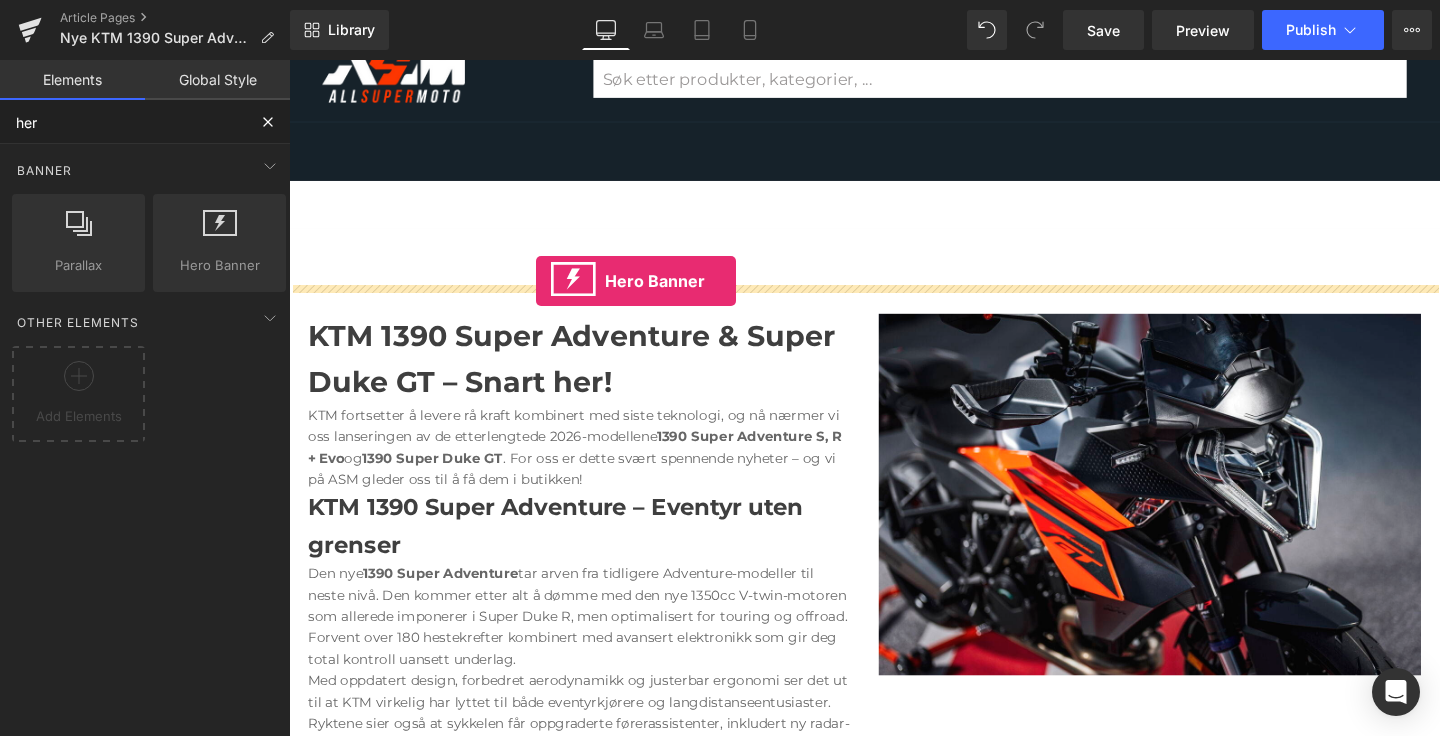 drag, startPoint x: 467, startPoint y: 311, endPoint x: 549, endPoint y: 292, distance: 84.17244 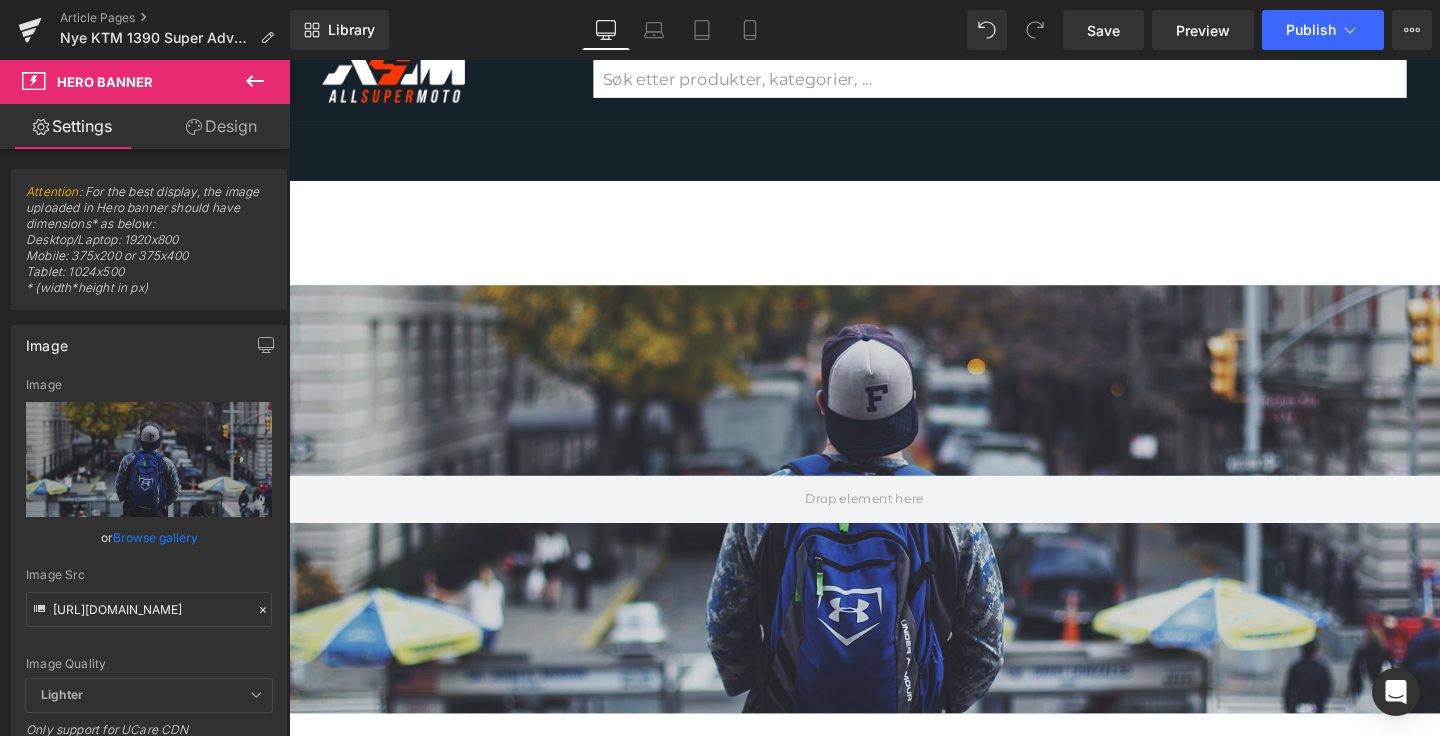 click 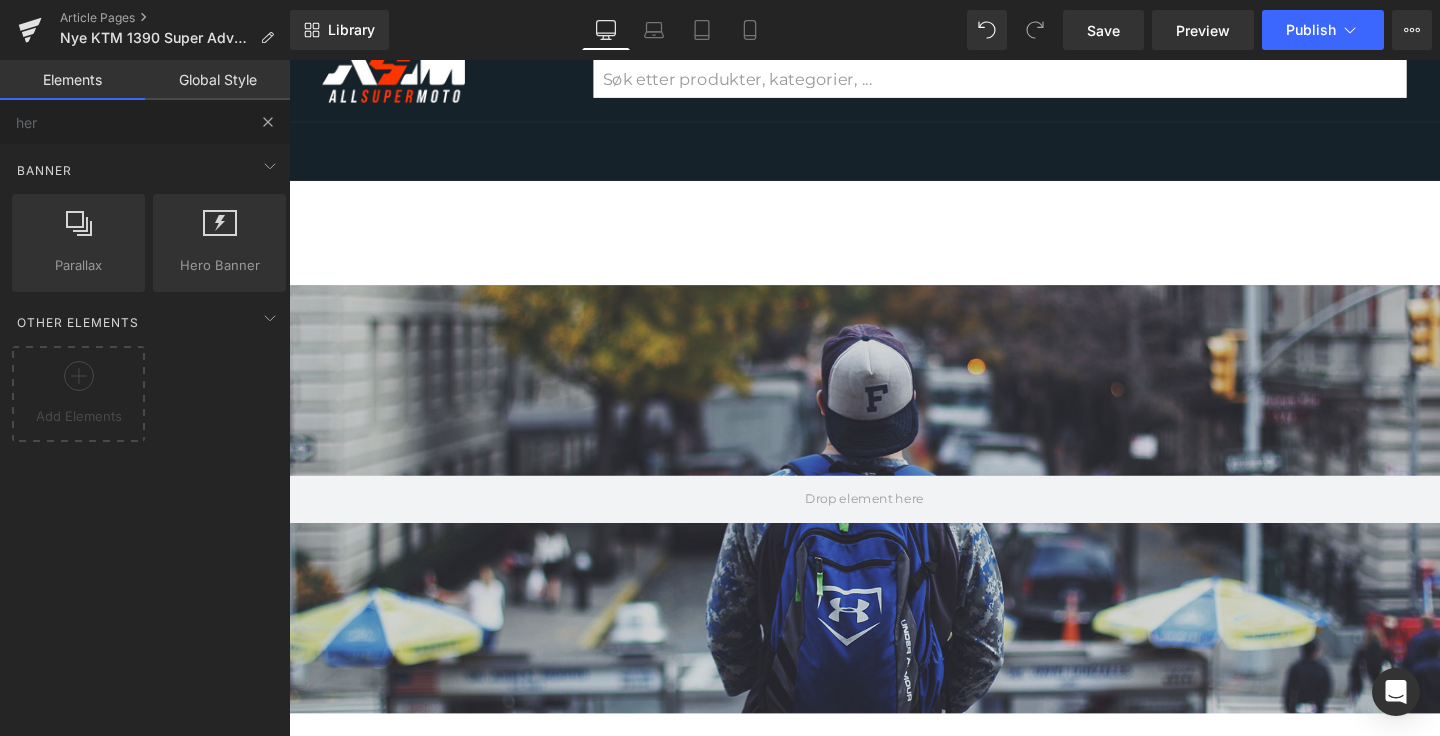 type 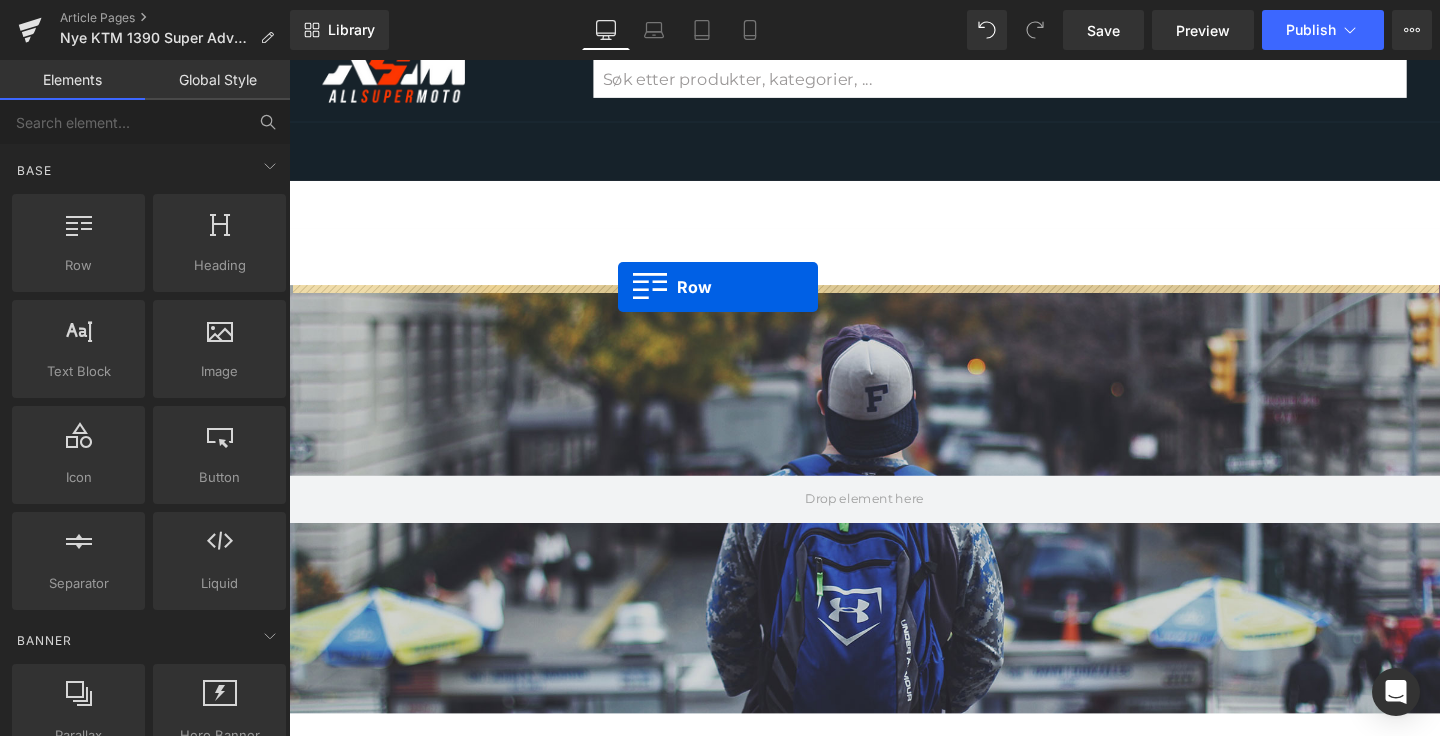 drag, startPoint x: 384, startPoint y: 306, endPoint x: 635, endPoint y: 299, distance: 251.0976 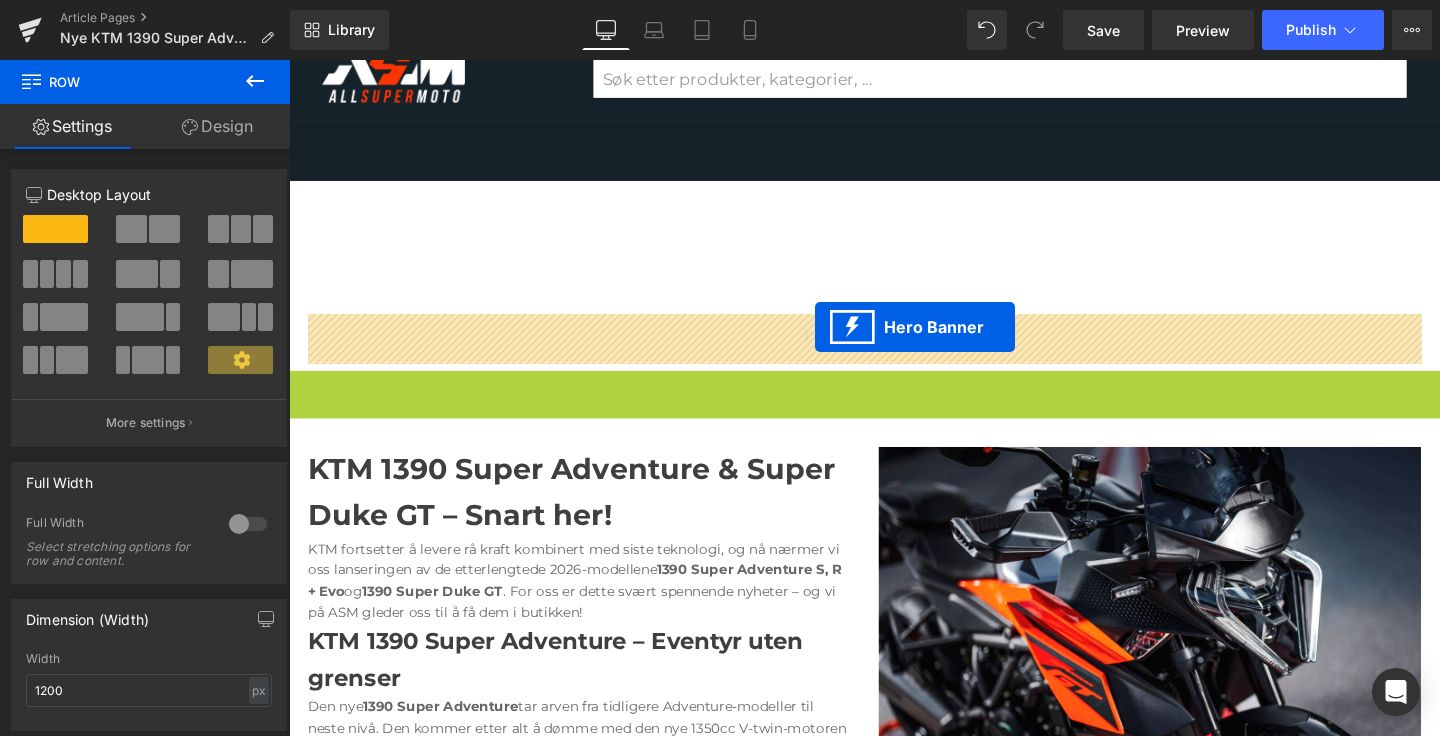 drag, startPoint x: 823, startPoint y: 407, endPoint x: 842, endPoint y: 341, distance: 68.68042 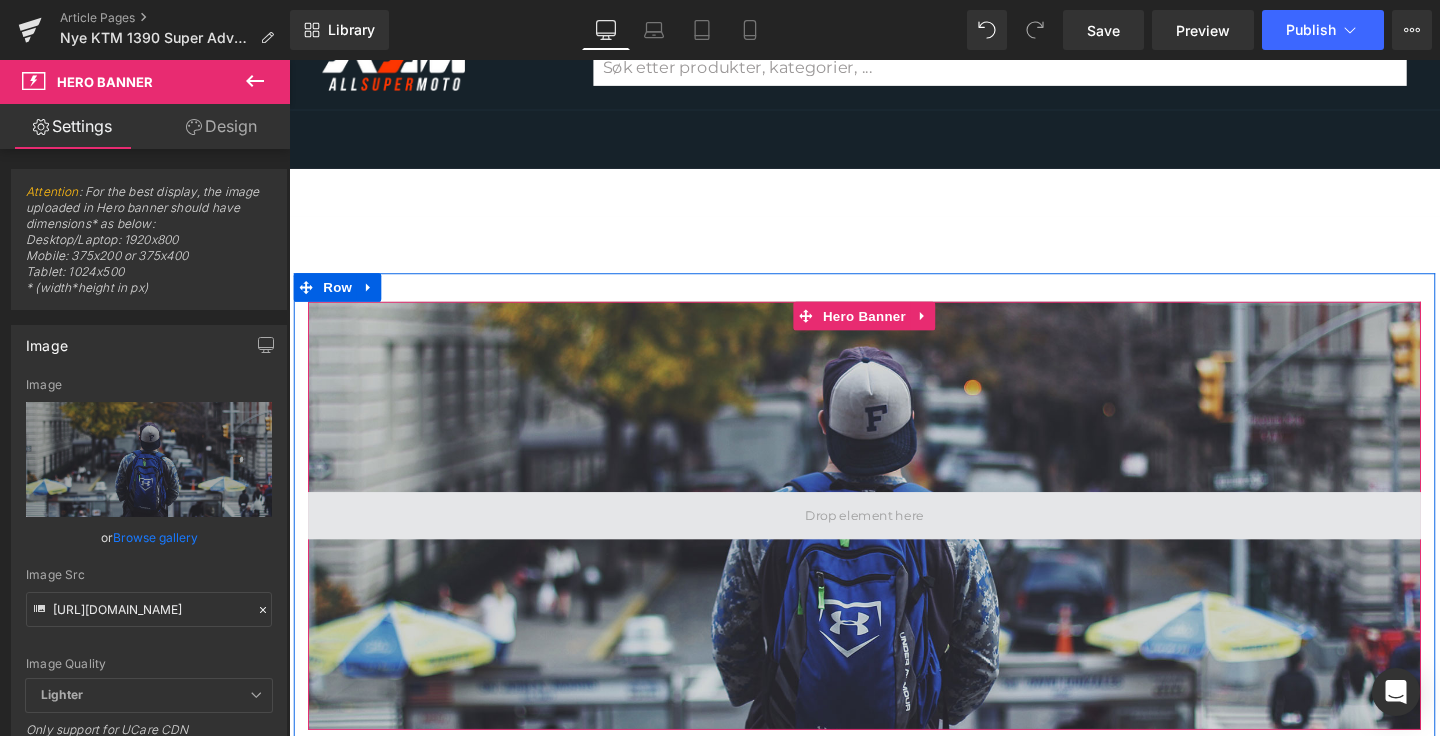scroll, scrollTop: 134, scrollLeft: 0, axis: vertical 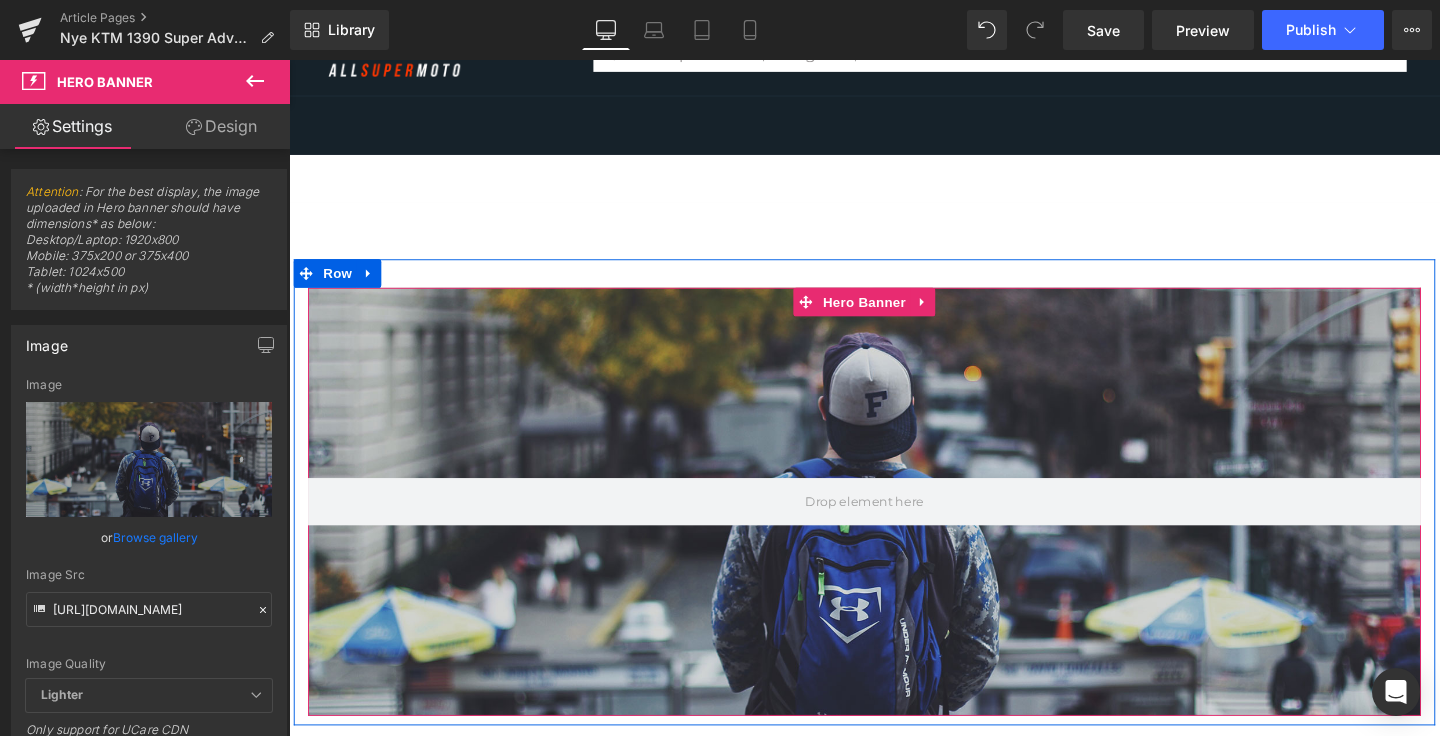 click at bounding box center (894, 524) 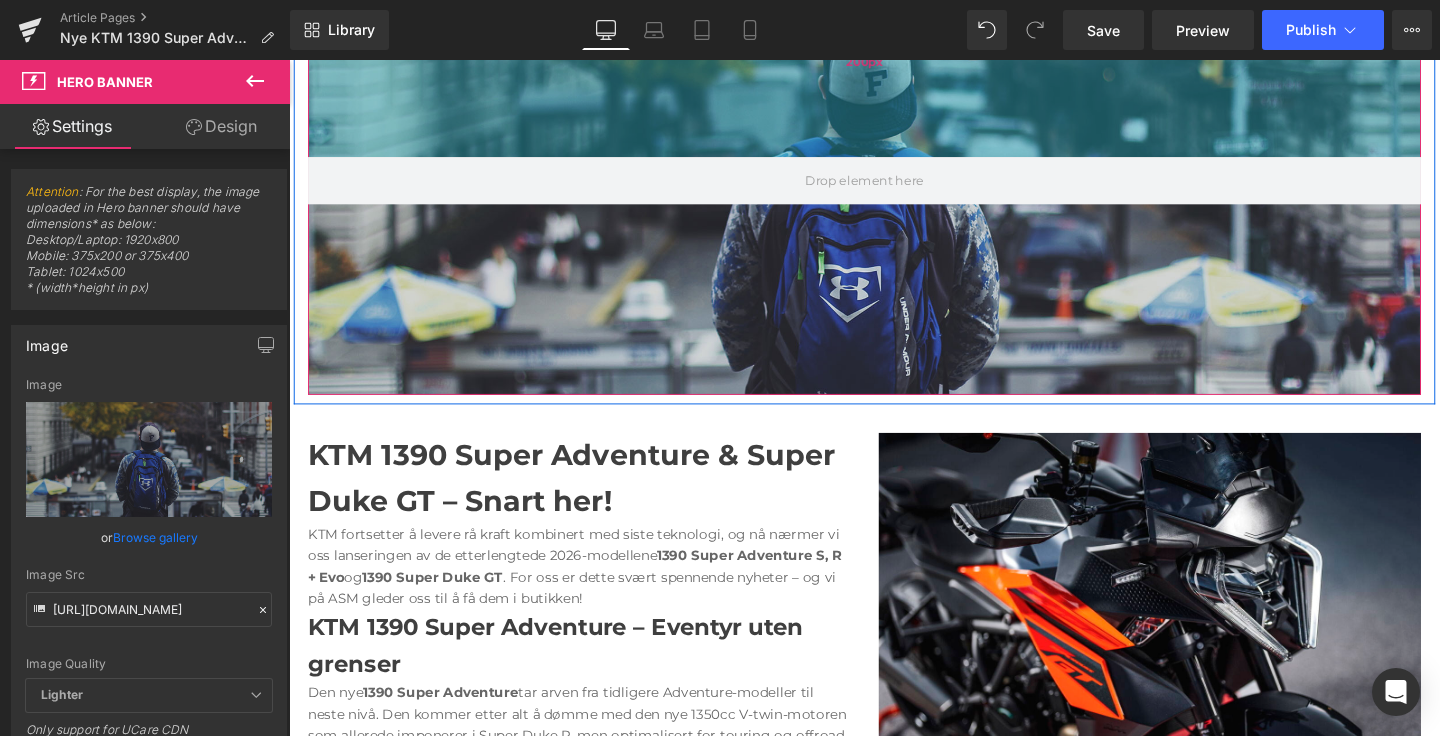 scroll, scrollTop: 476, scrollLeft: 0, axis: vertical 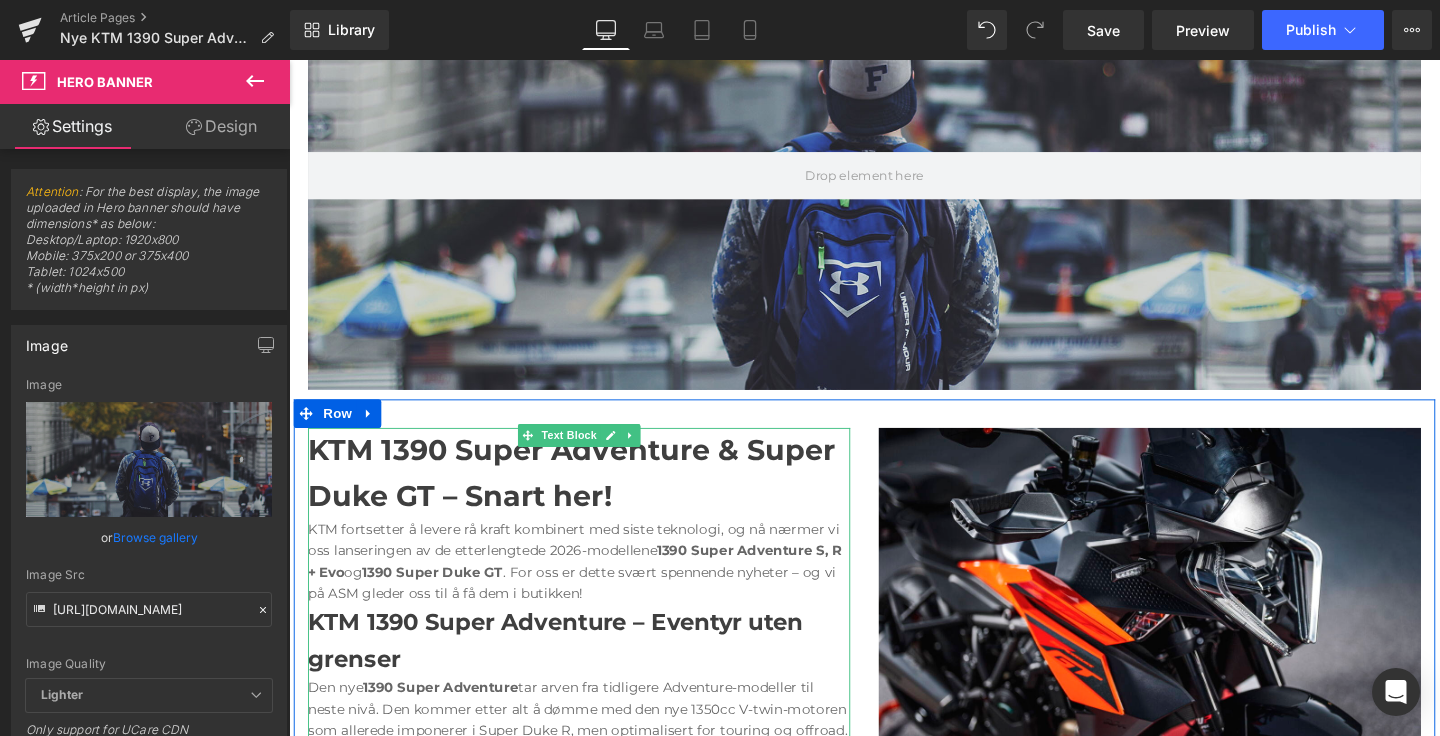 click on "KTM 1390 Super Adventure & Super Duke GT – Snart her!" at bounding box center (586, 494) 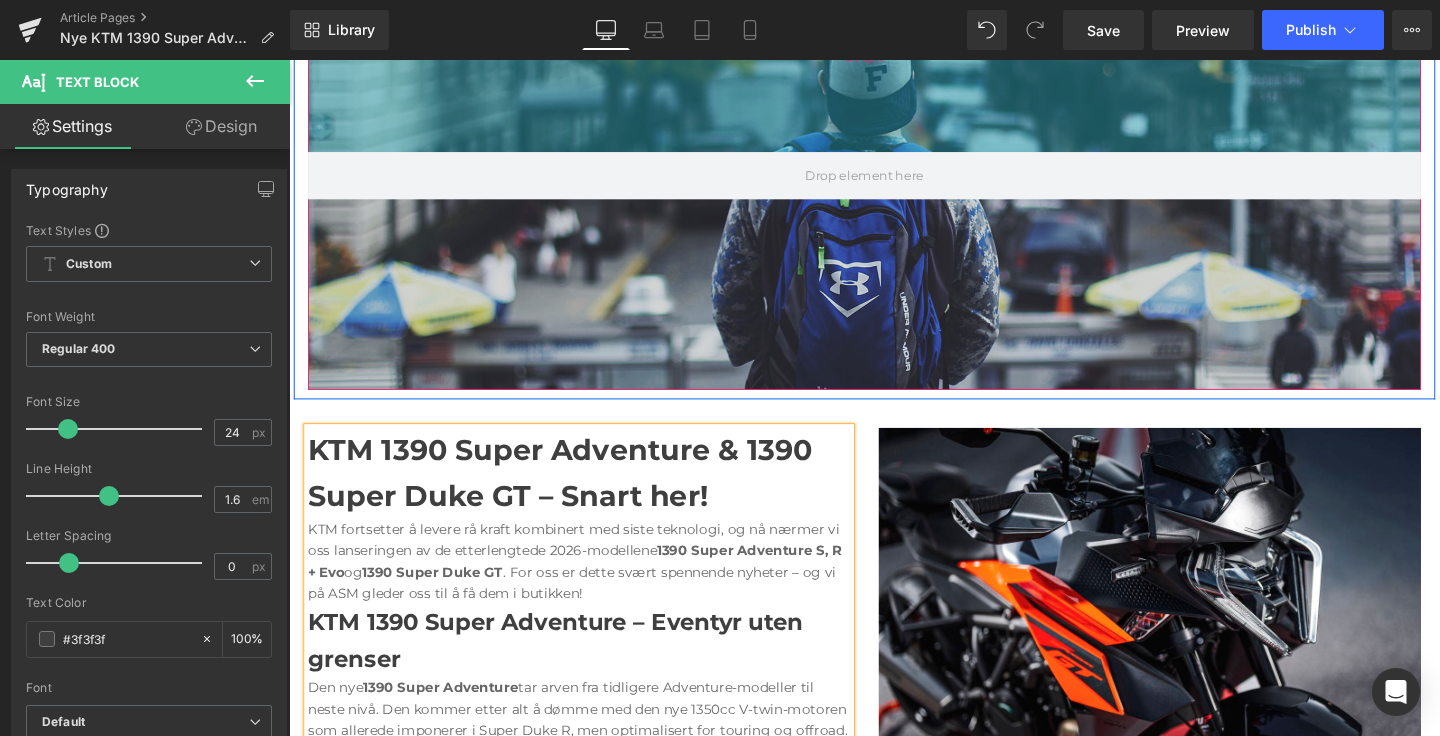 click on "200px" at bounding box center (894, 57) 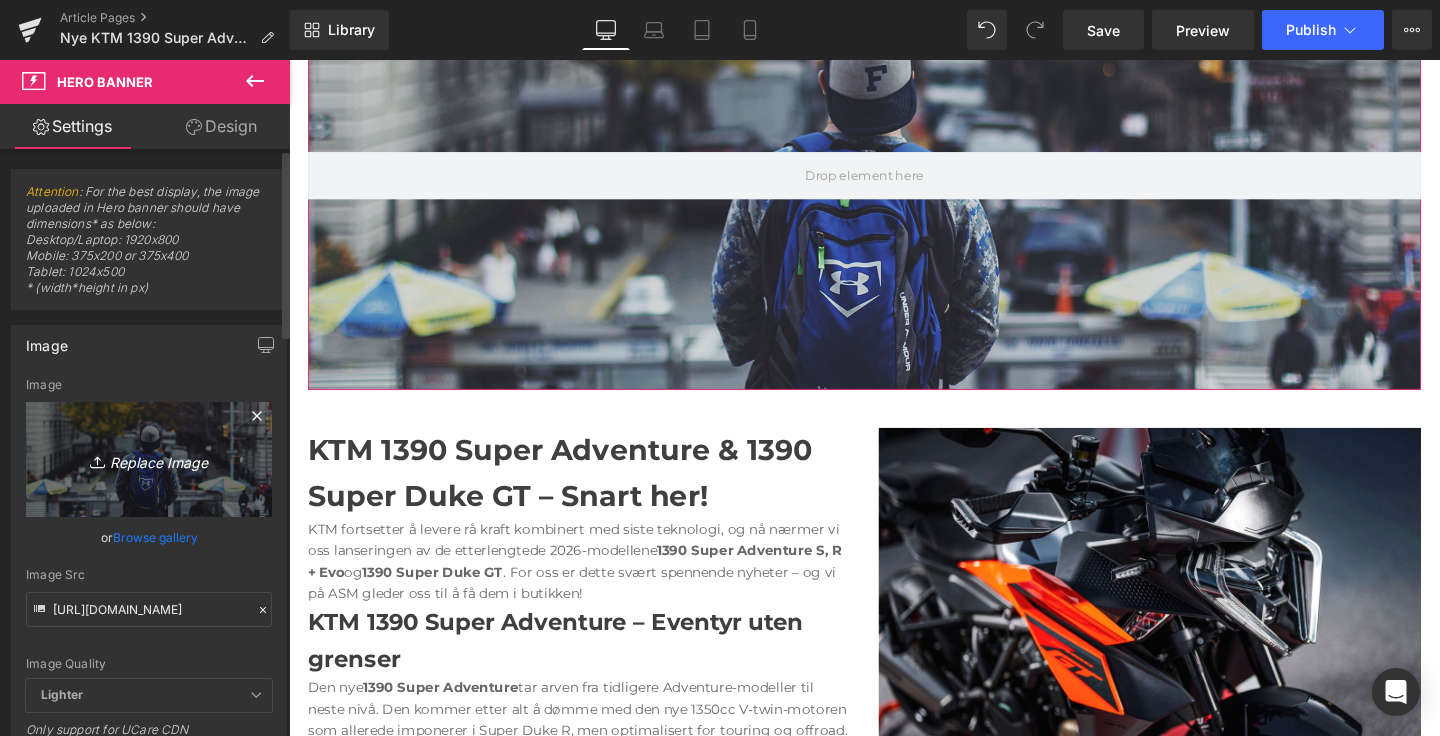click on "Replace Image" at bounding box center [149, 459] 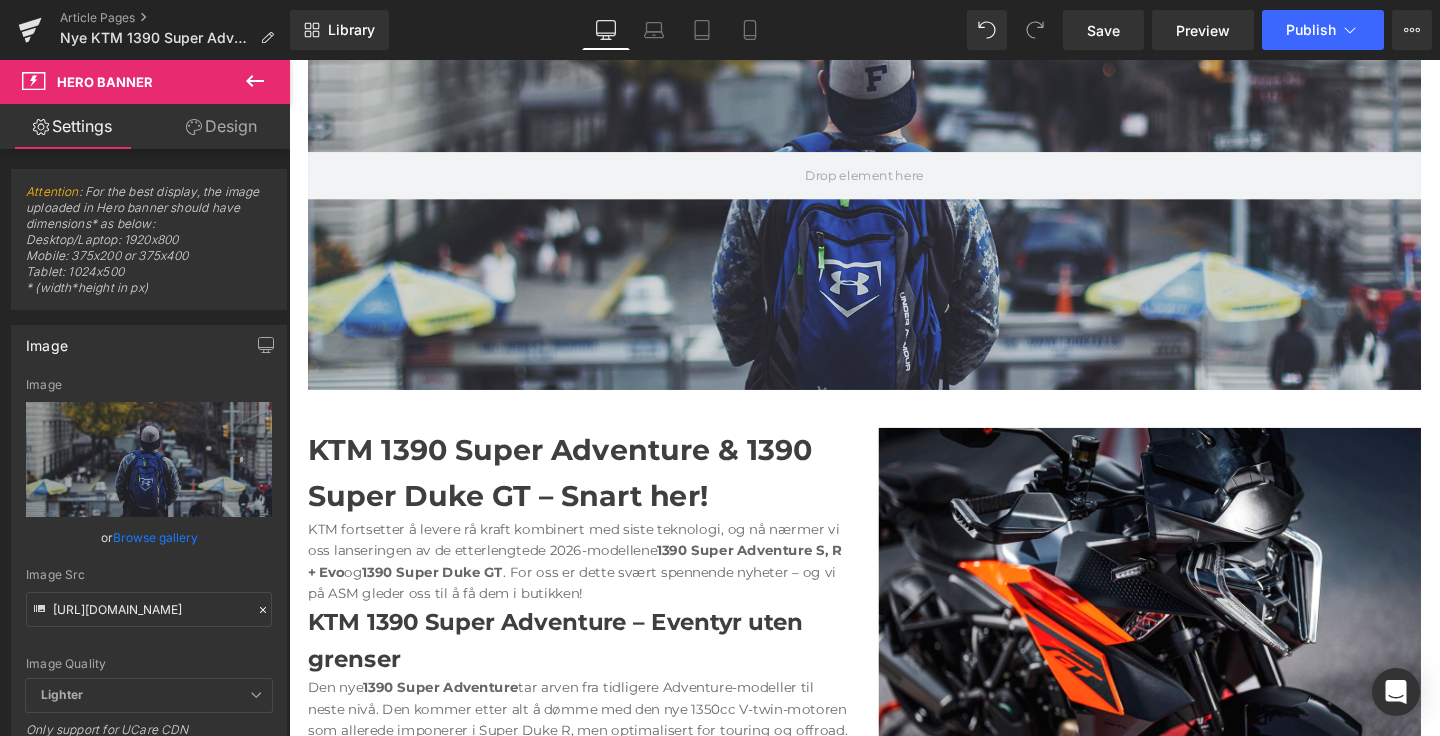 type on "C:\fakepath\642013_MY26 KTM 1390 SUPER ADVENTURE R _ Action _ US_USA.jpg" 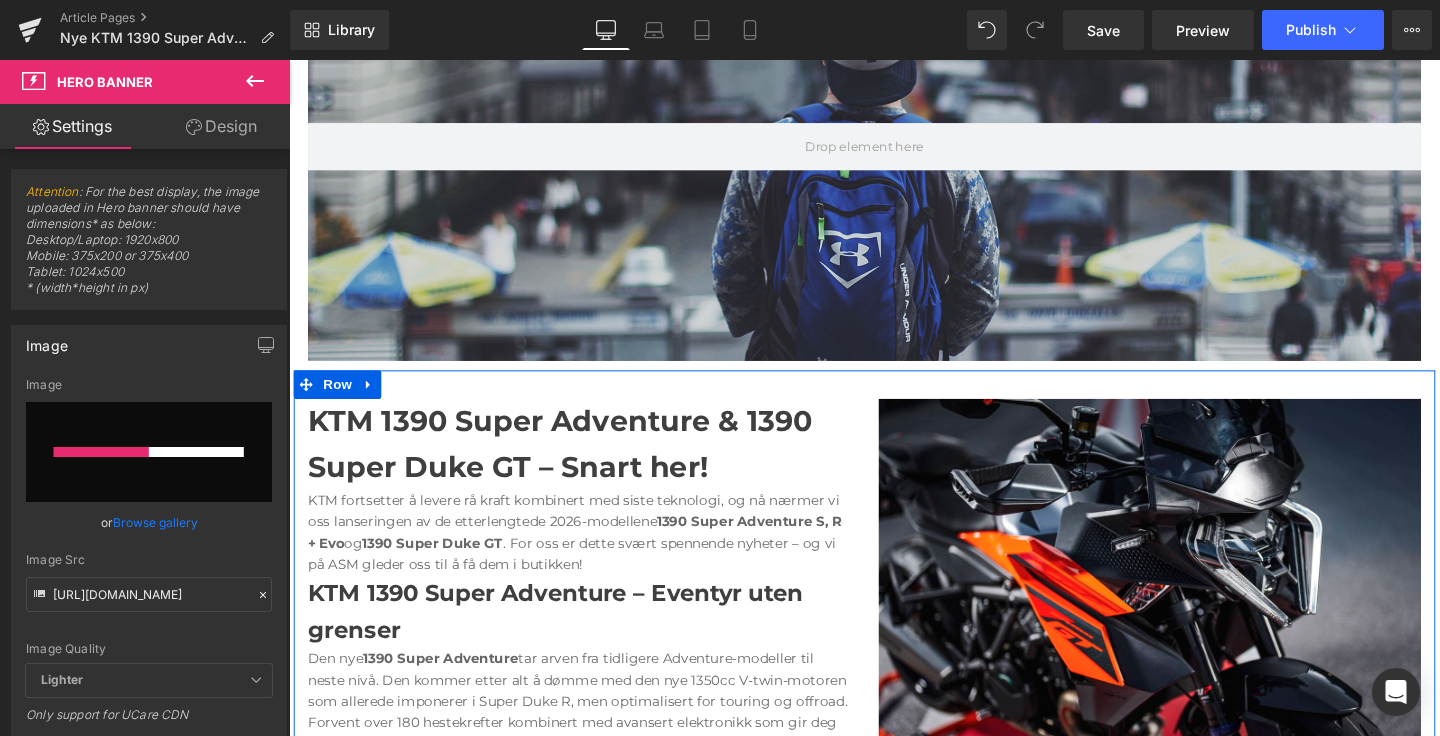 type 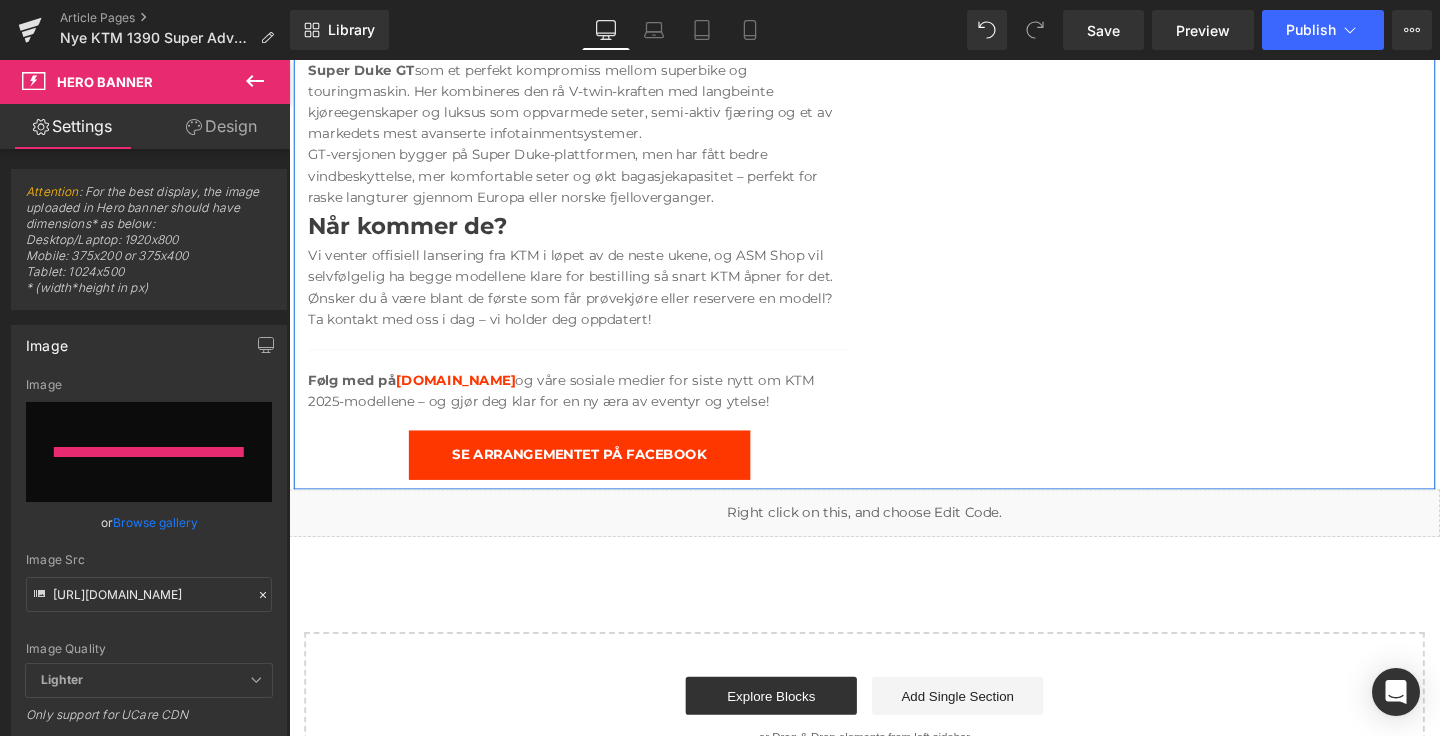 type on "https://ucarecdn.com/8ee77861-456c-4bcb-82c4-d0bf4de39aa0/-/format/auto/-/preview/3000x3000/-/quality/lighter/642013_MY26%20KTM%201390%20SUPER%20ADVENTURE%20R%20_%20Action%20_%20US_USA.jpg" 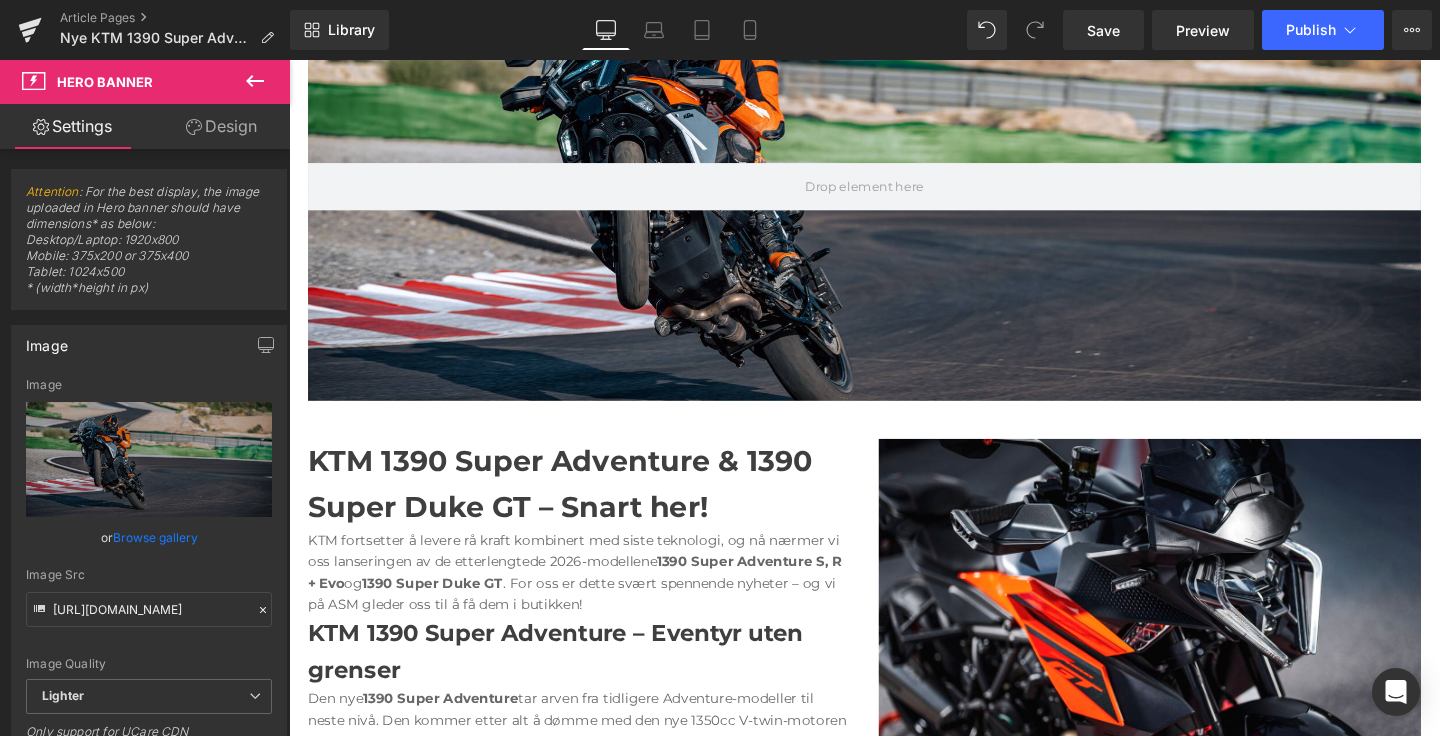 scroll, scrollTop: 468, scrollLeft: 0, axis: vertical 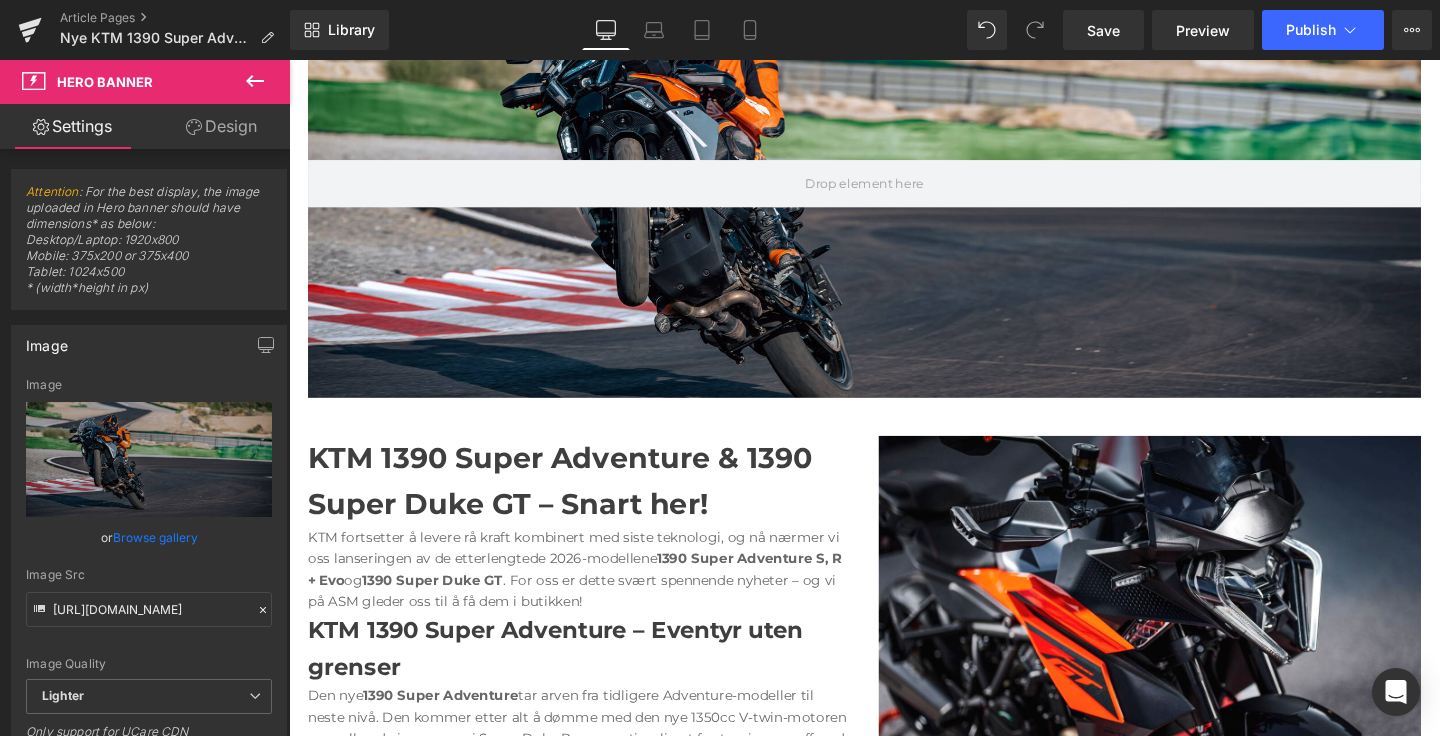 click on "KTM 1390 Super Adventure & 1390 Super Duke GT – Snart her!" at bounding box center [574, 502] 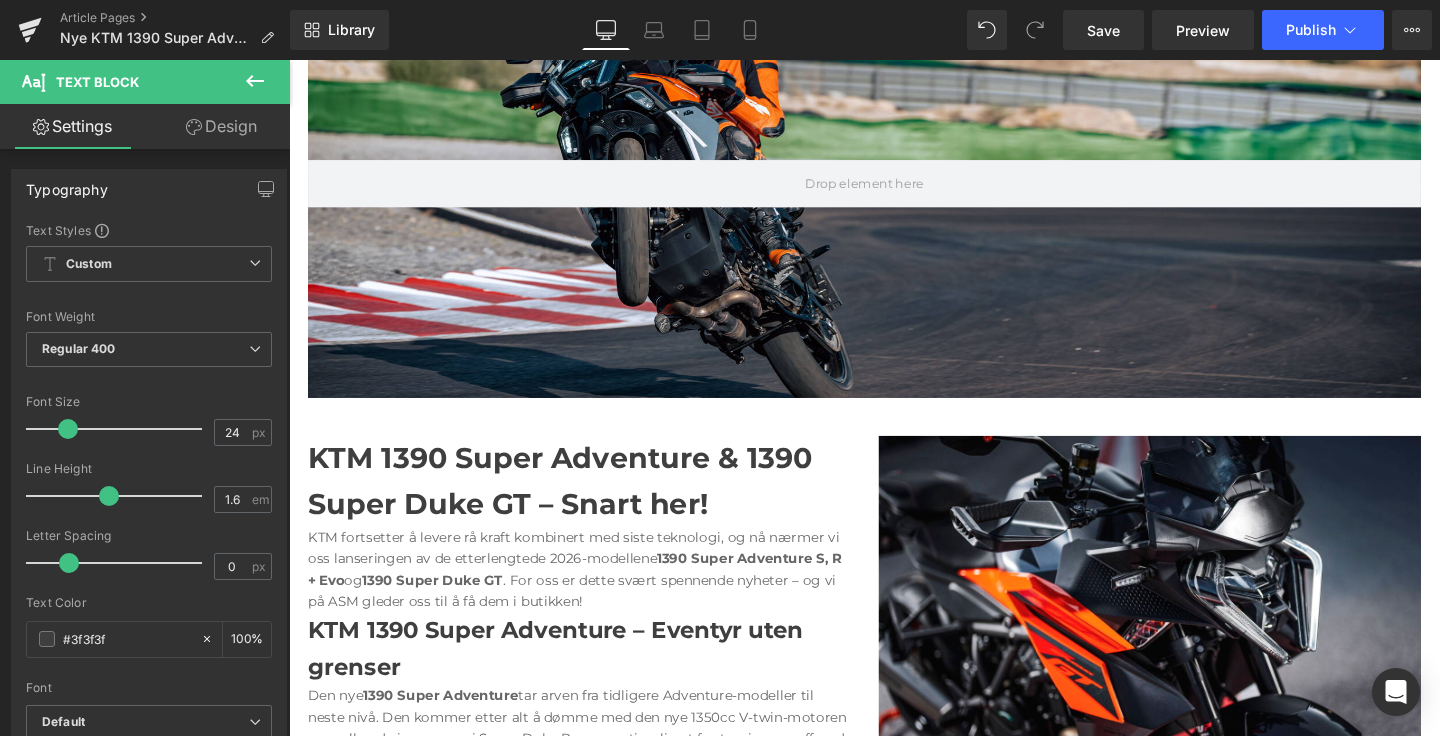 click 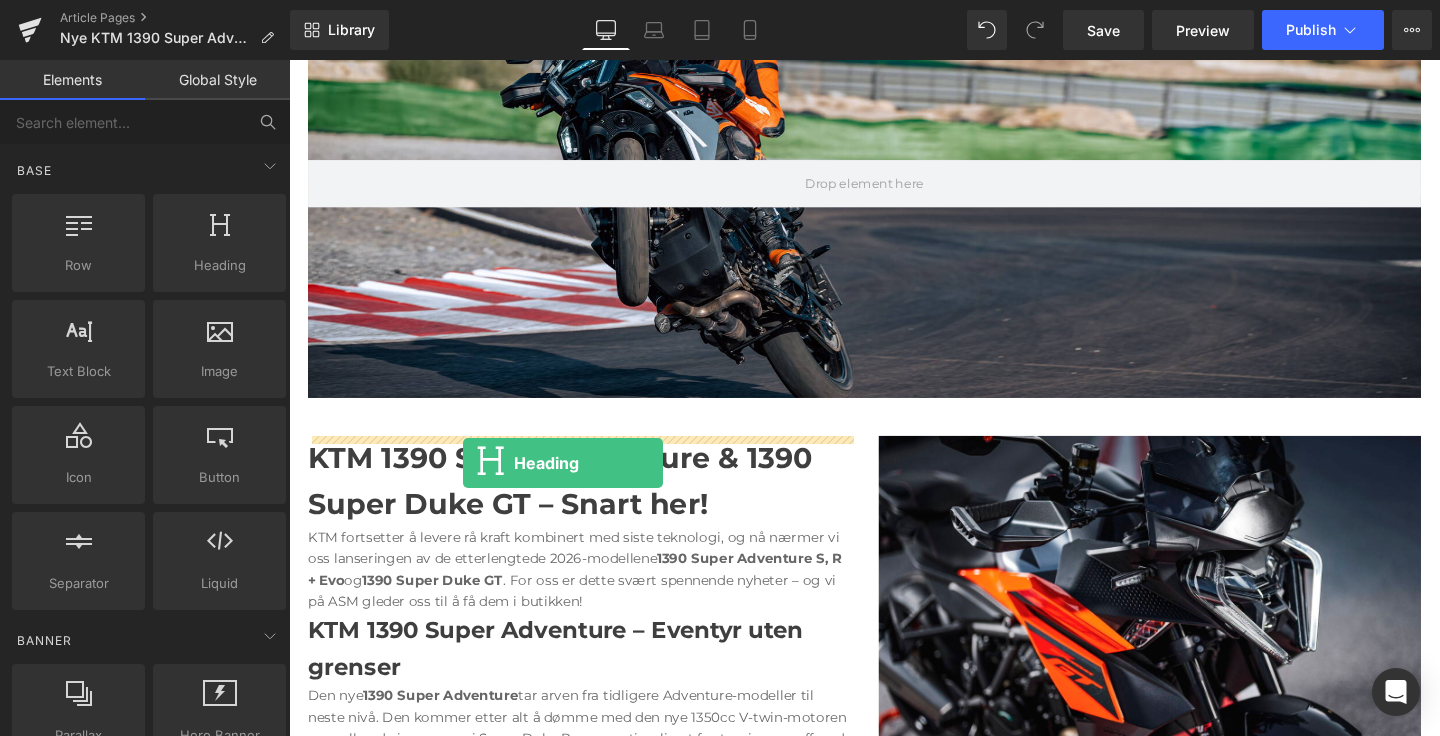 drag, startPoint x: 493, startPoint y: 307, endPoint x: 472, endPoint y: 484, distance: 178.24141 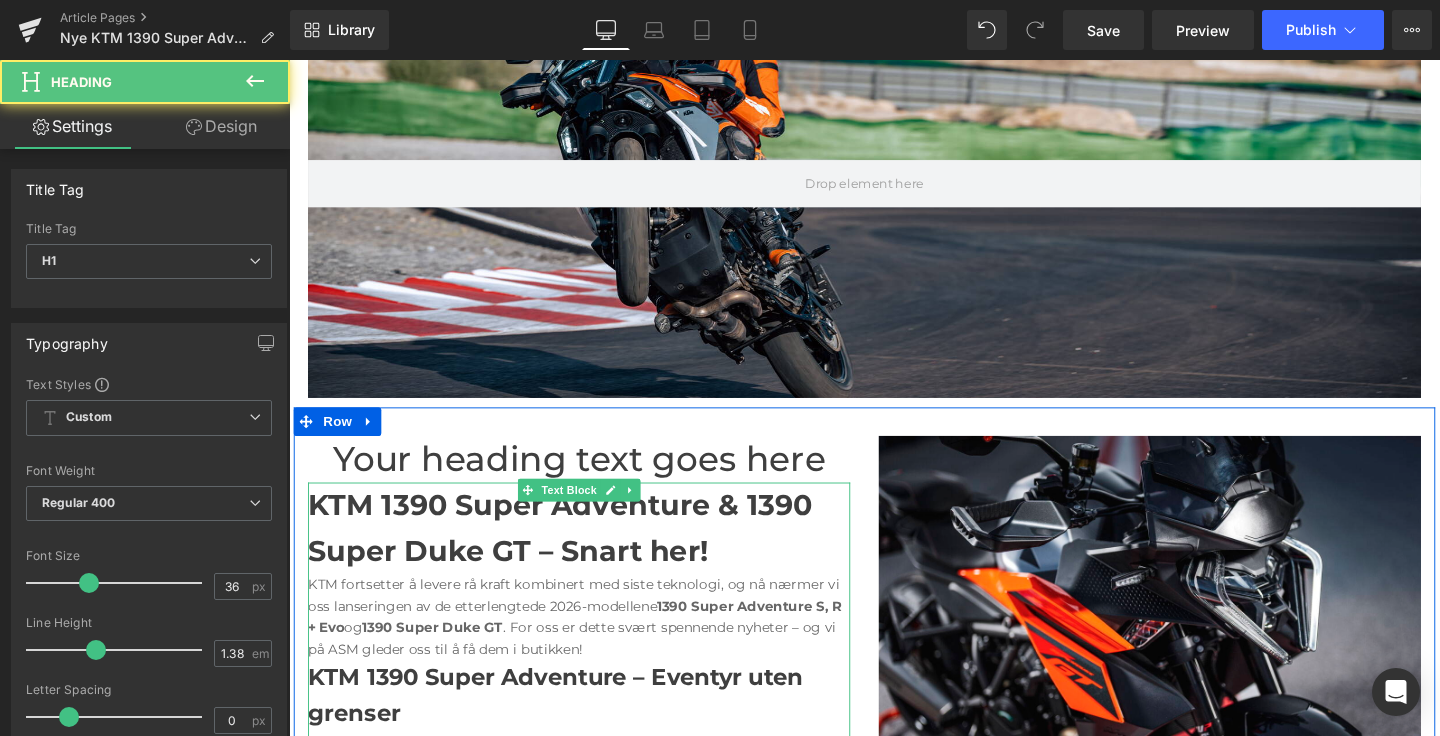click on "KTM 1390 Super Adventure & 1390 Super Duke GT – Snart her!" at bounding box center (594, 552) 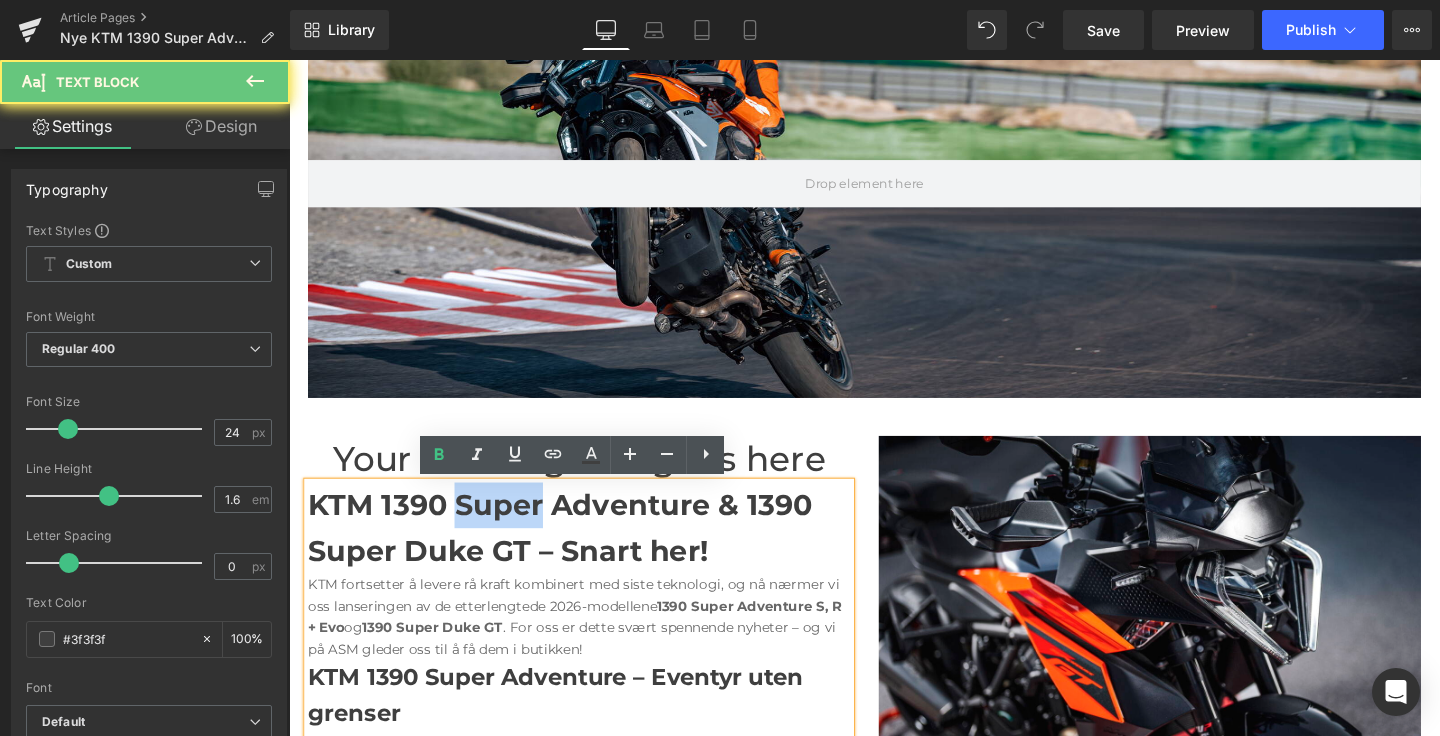 click on "KTM 1390 Super Adventure & 1390 Super Duke GT – Snart her!" at bounding box center (594, 552) 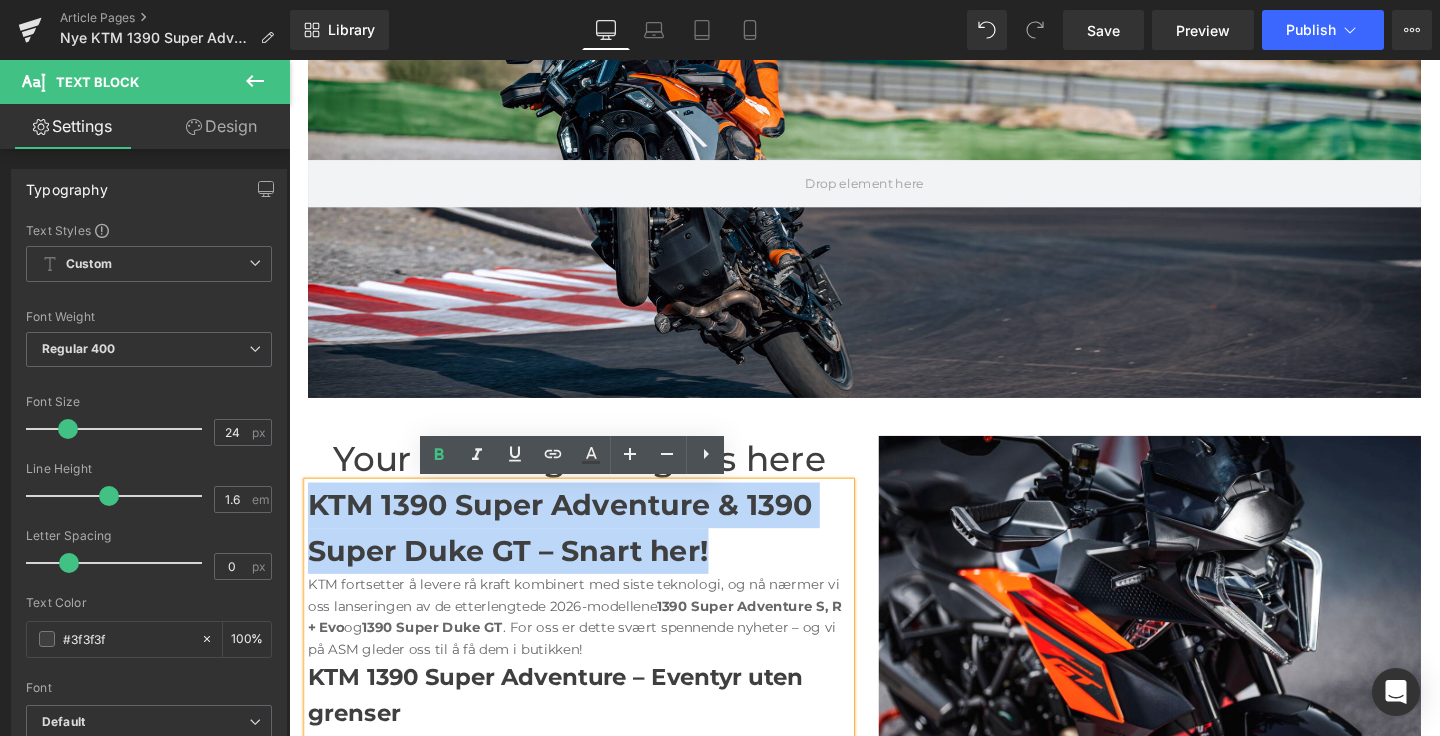 drag, startPoint x: 732, startPoint y: 580, endPoint x: 310, endPoint y: 537, distance: 424.1851 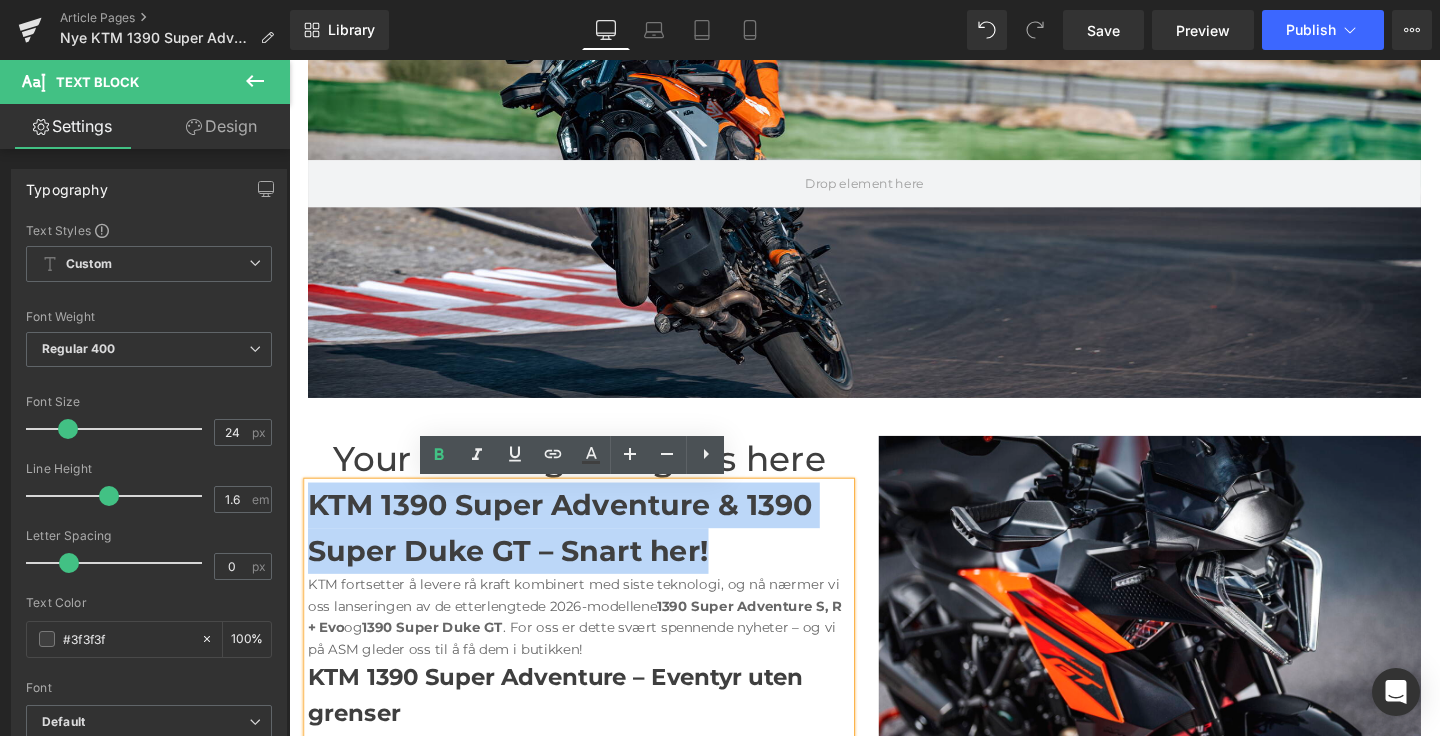 click on "KTM 1390 Super Adventure & 1390 Super Duke GT – Snart her!" at bounding box center (594, 552) 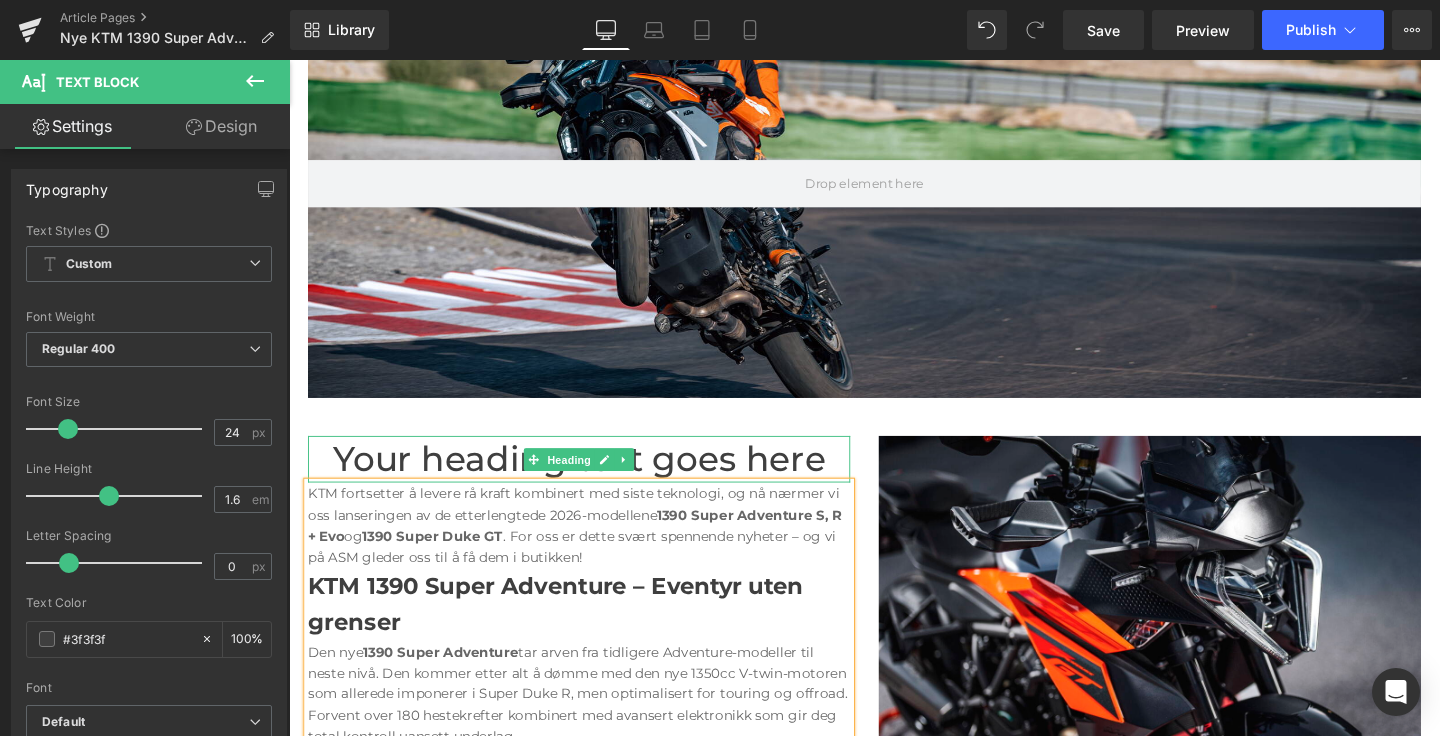 click on "Your heading text goes here" at bounding box center [594, 480] 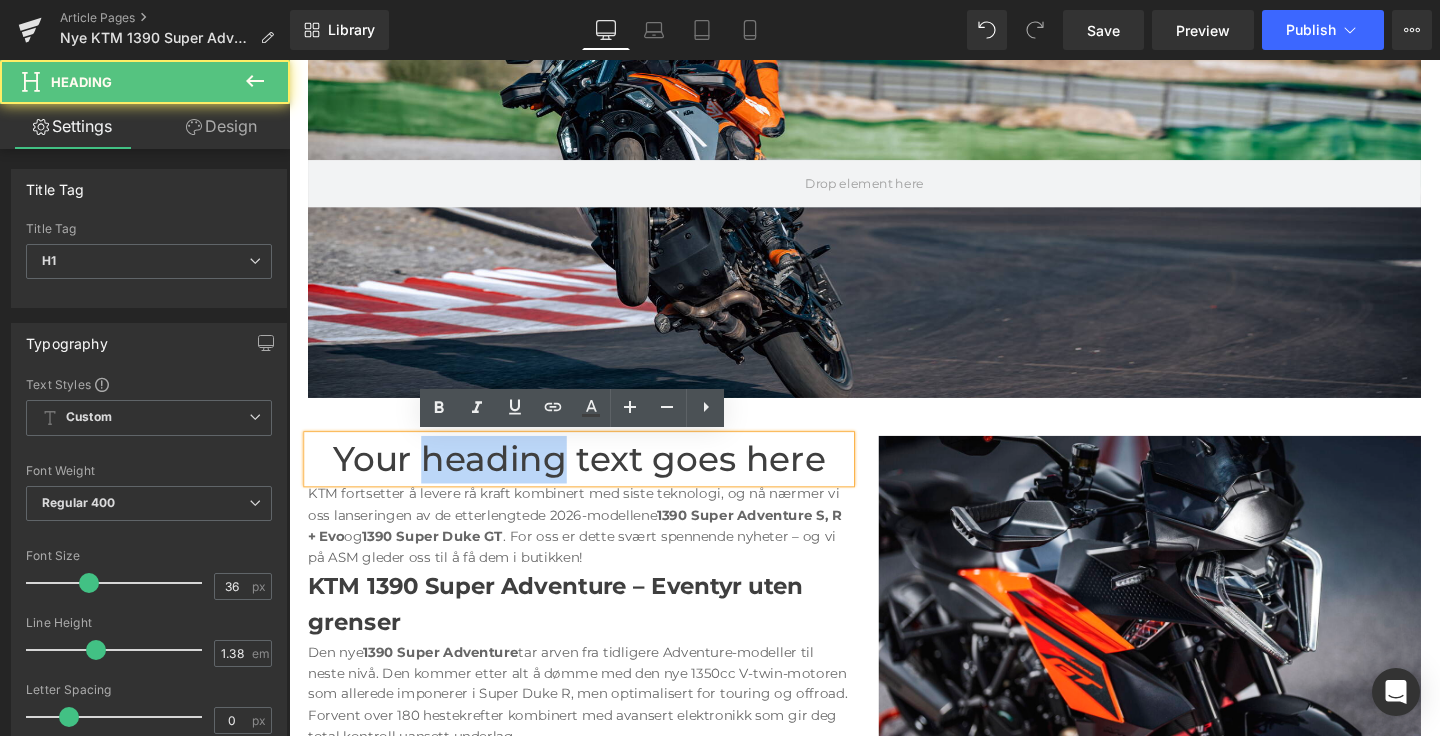 click on "Your heading text goes here" at bounding box center [594, 480] 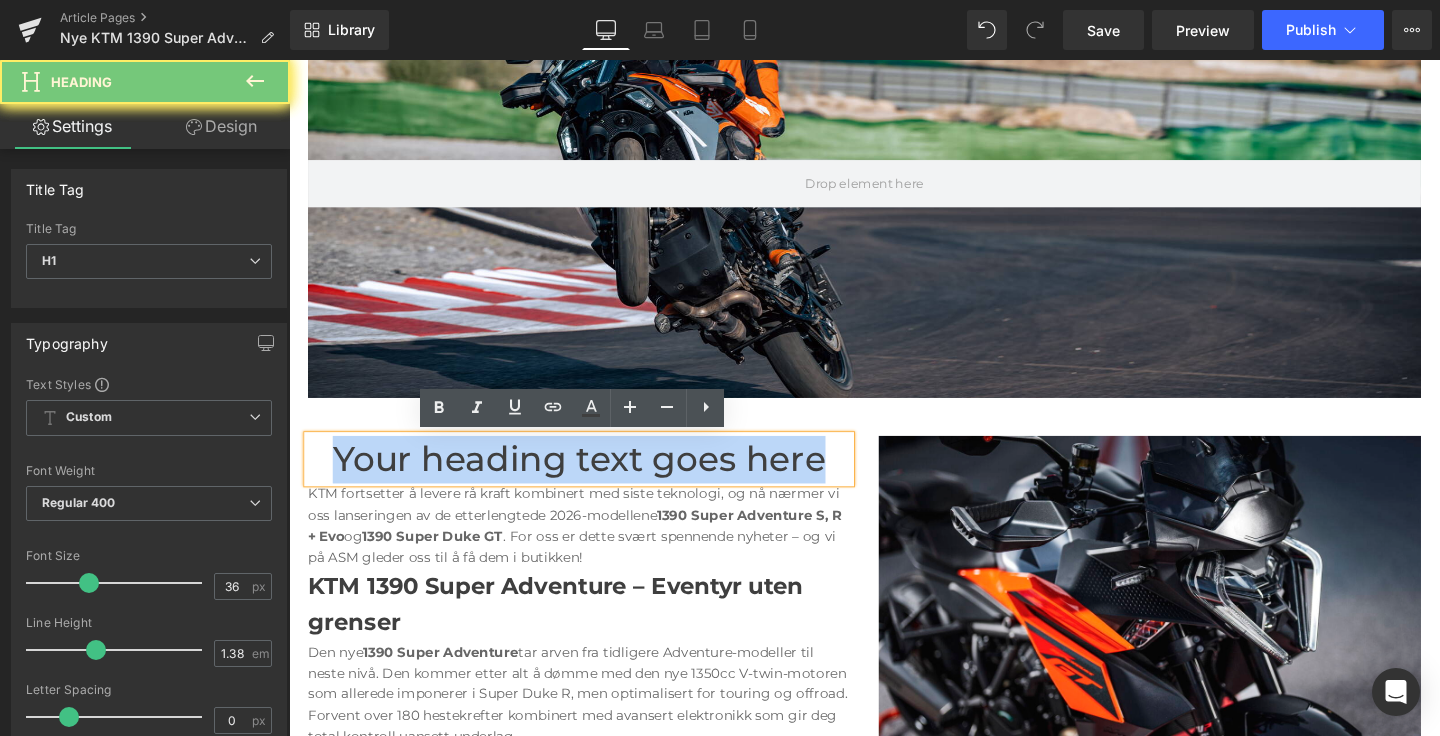 click on "Your heading text goes here" at bounding box center [594, 480] 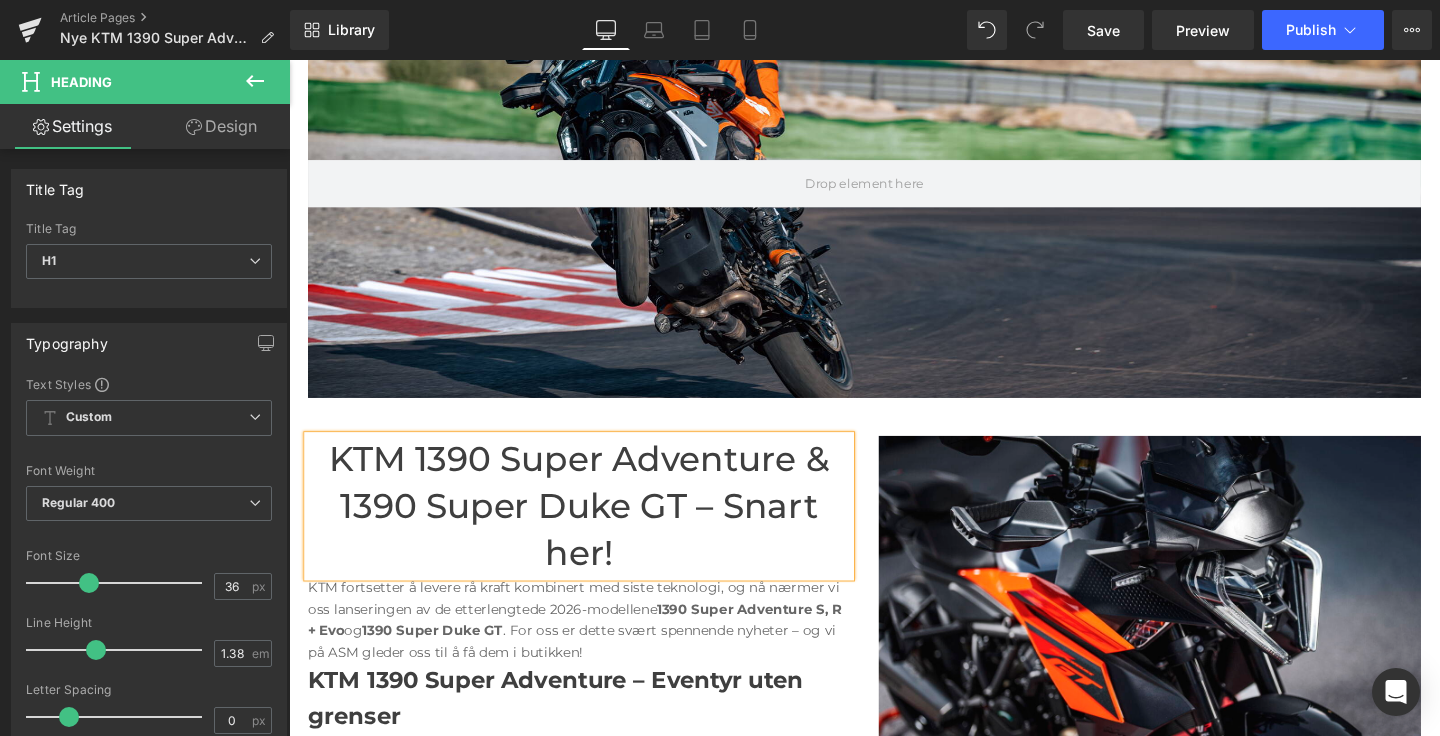 click on ". For oss er dette svært spennende nyheter – og vi på ASM gleder oss til å få dem i butikken!" at bounding box center (586, 670) 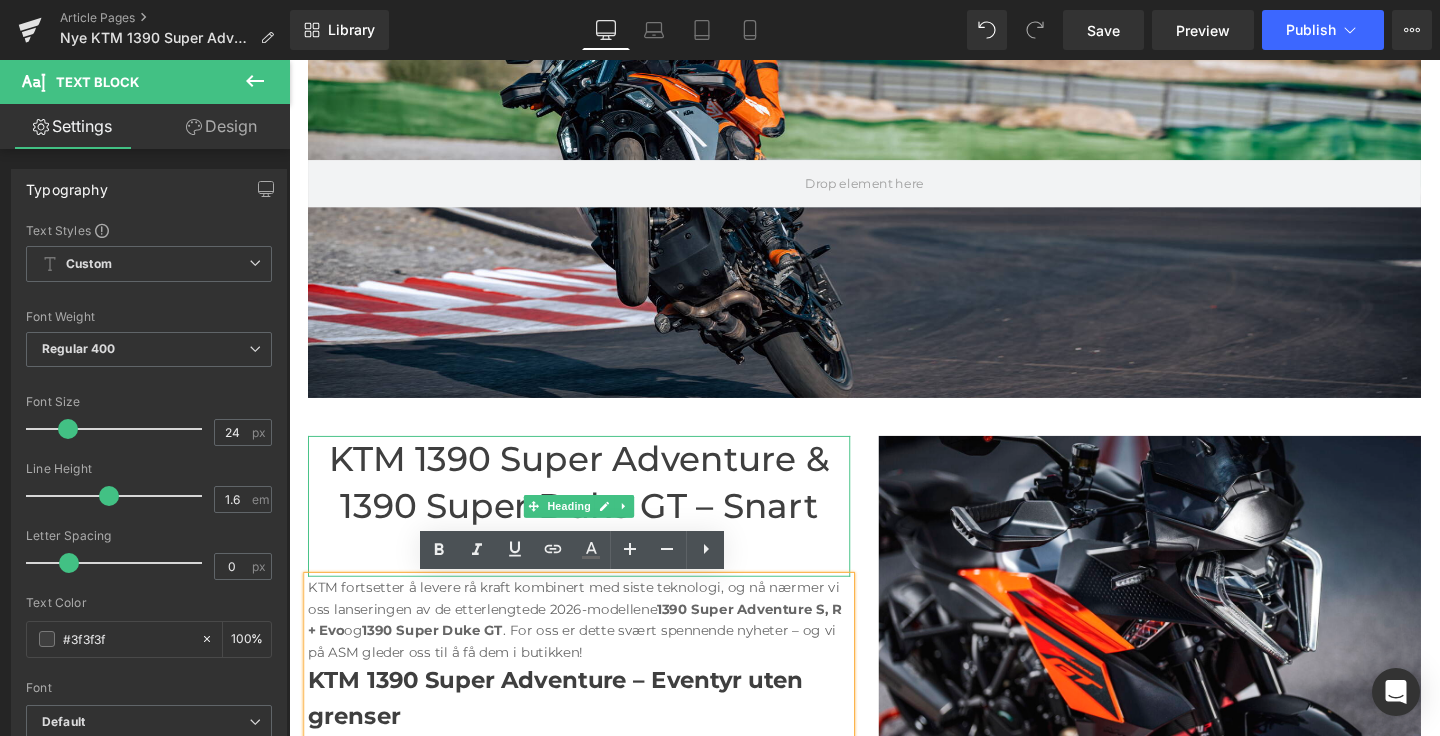 click on "KTM 1390 Super Adventure & 1390 Super Duke GT – Snart her!" at bounding box center [594, 529] 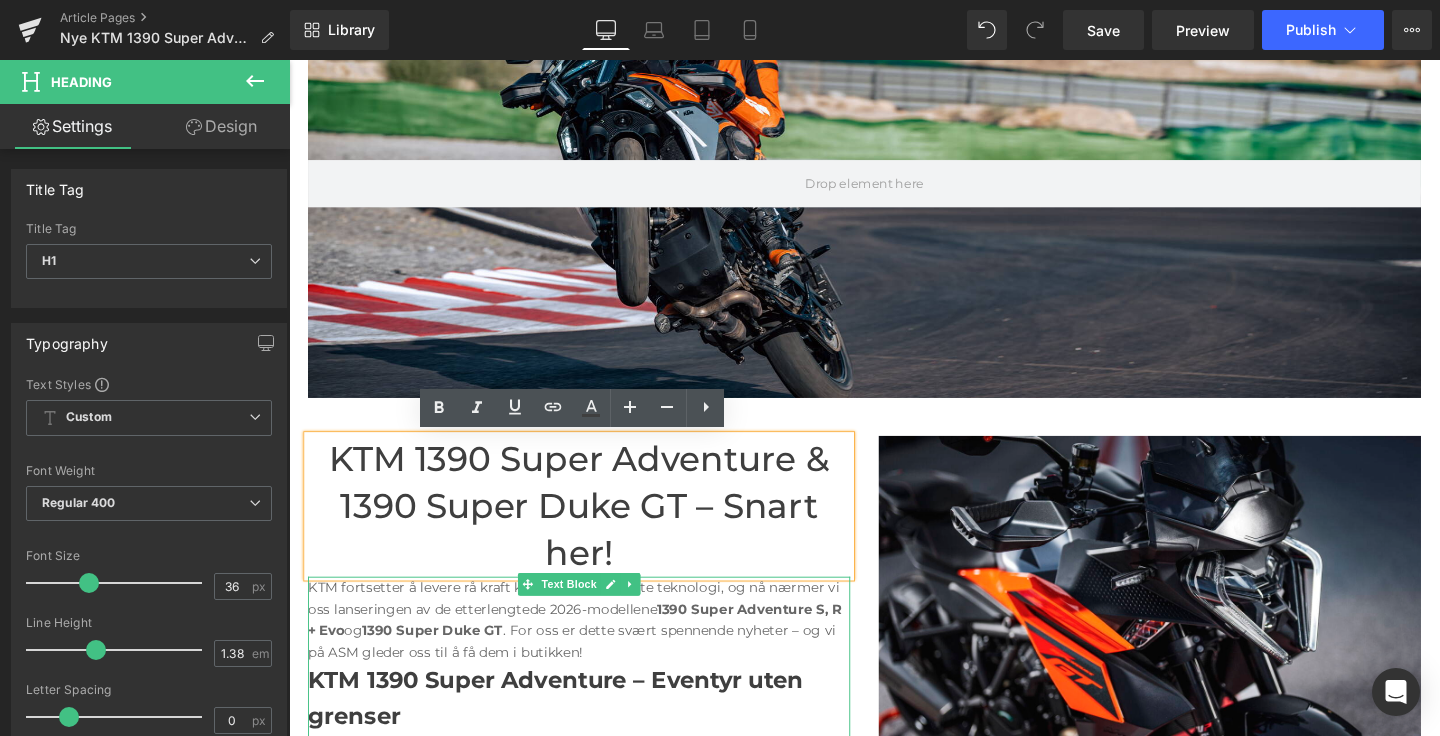 click on "og" at bounding box center (356, 659) 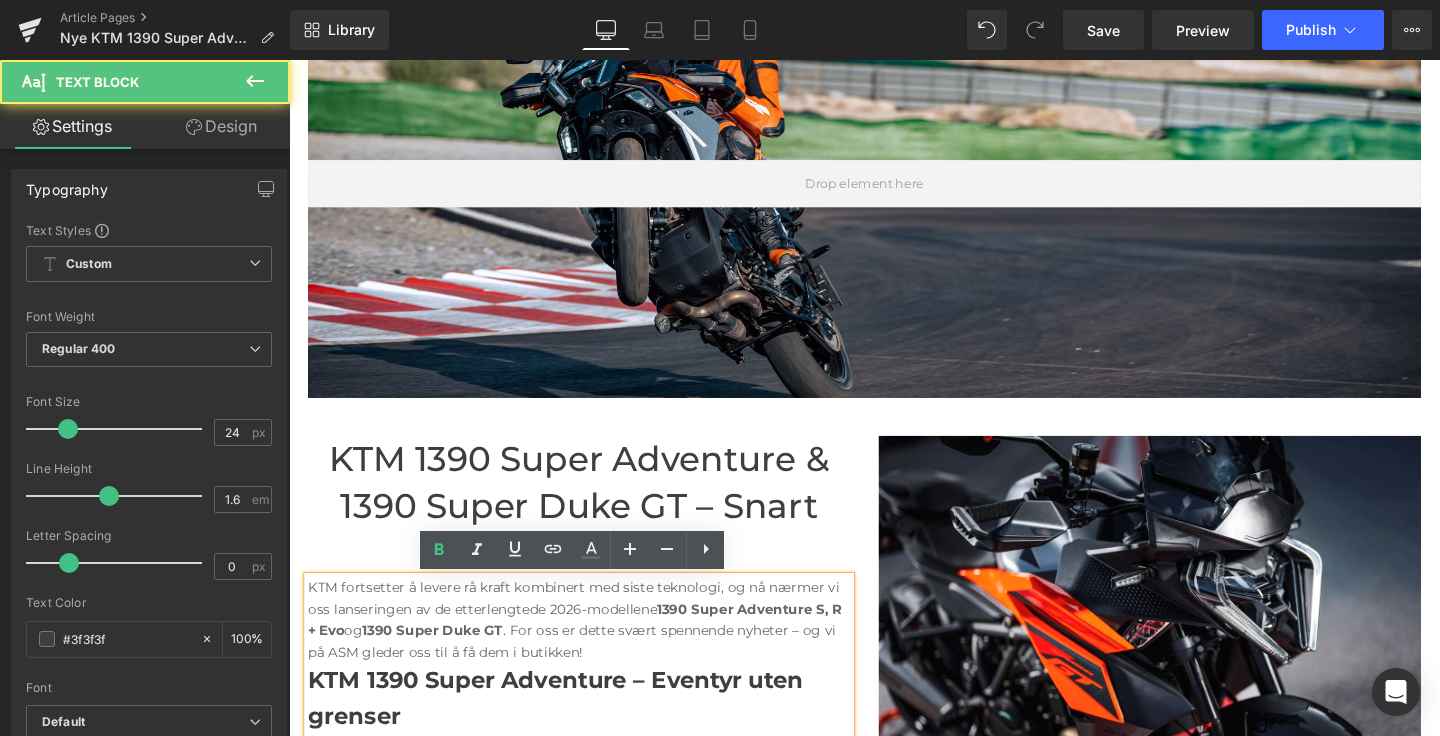 scroll, scrollTop: 369, scrollLeft: 0, axis: vertical 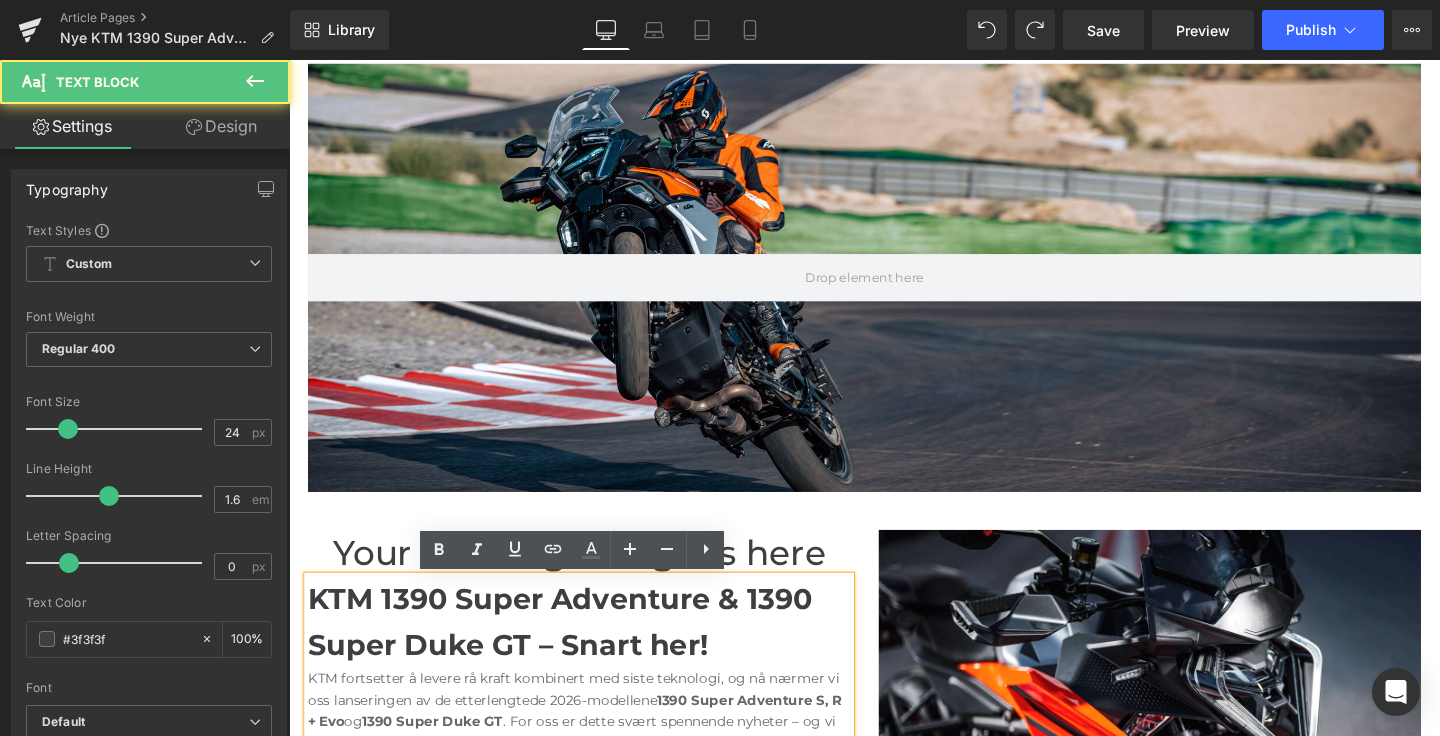 click on "KTM 1390 Super Adventure & 1390 Super Duke GT – Snart her!" at bounding box center [574, 650] 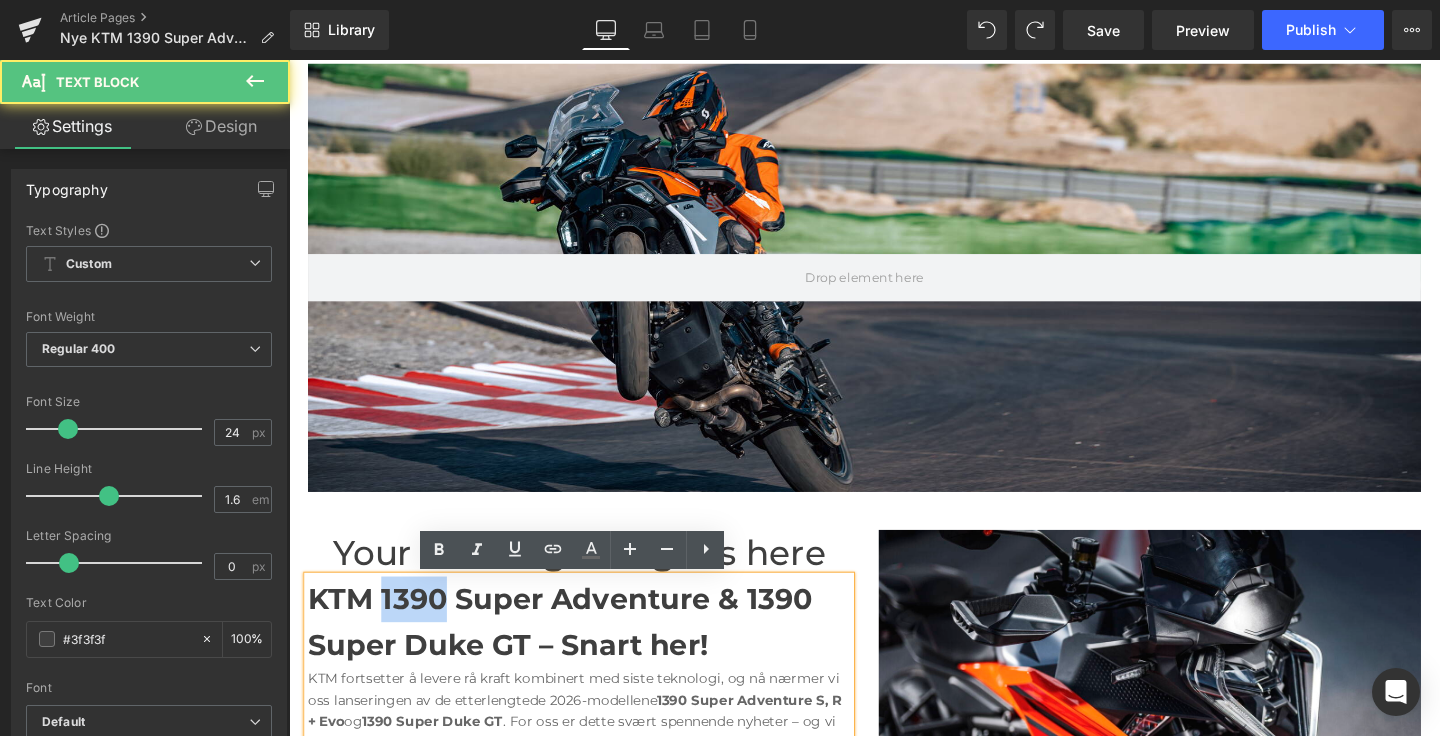 click on "KTM 1390 Super Adventure & 1390 Super Duke GT – Snart her!" at bounding box center [574, 650] 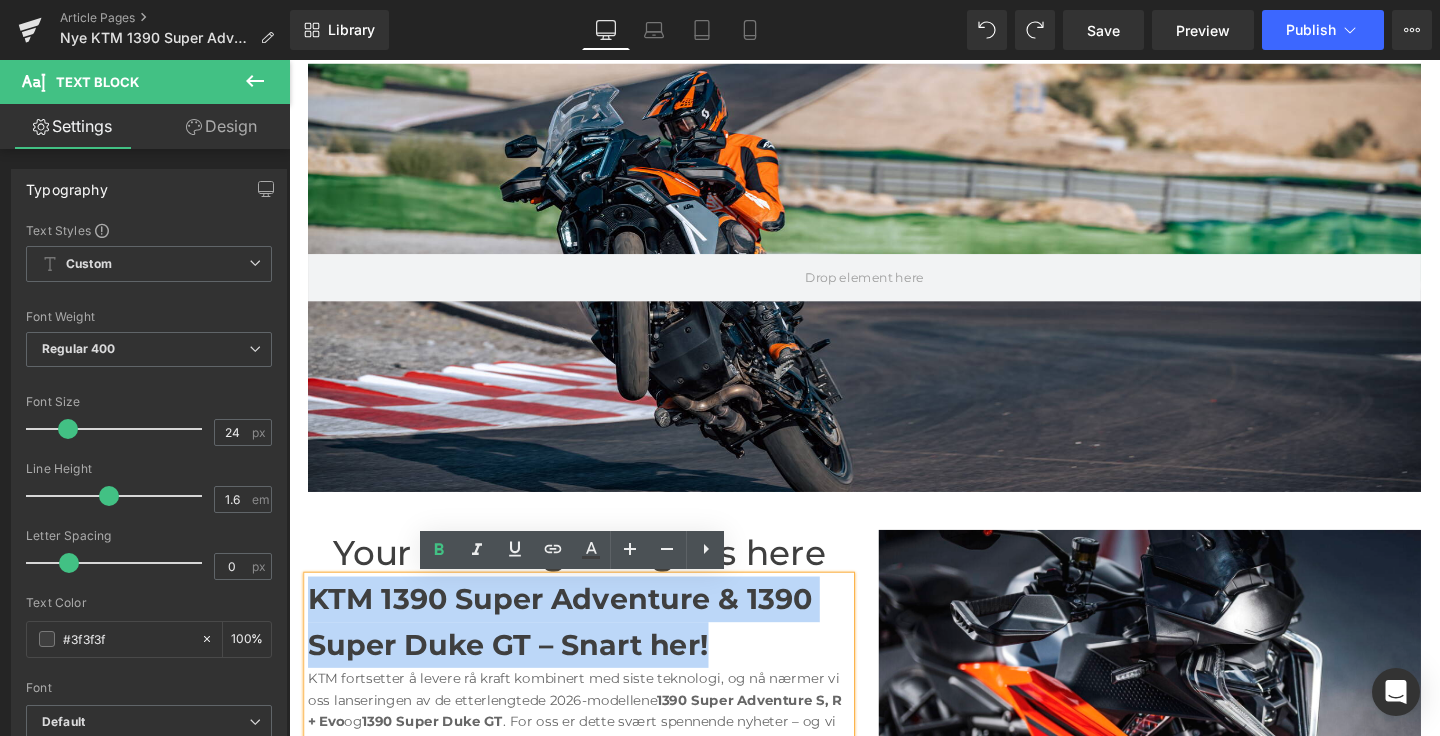 drag, startPoint x: 737, startPoint y: 670, endPoint x: 314, endPoint y: 614, distance: 426.69077 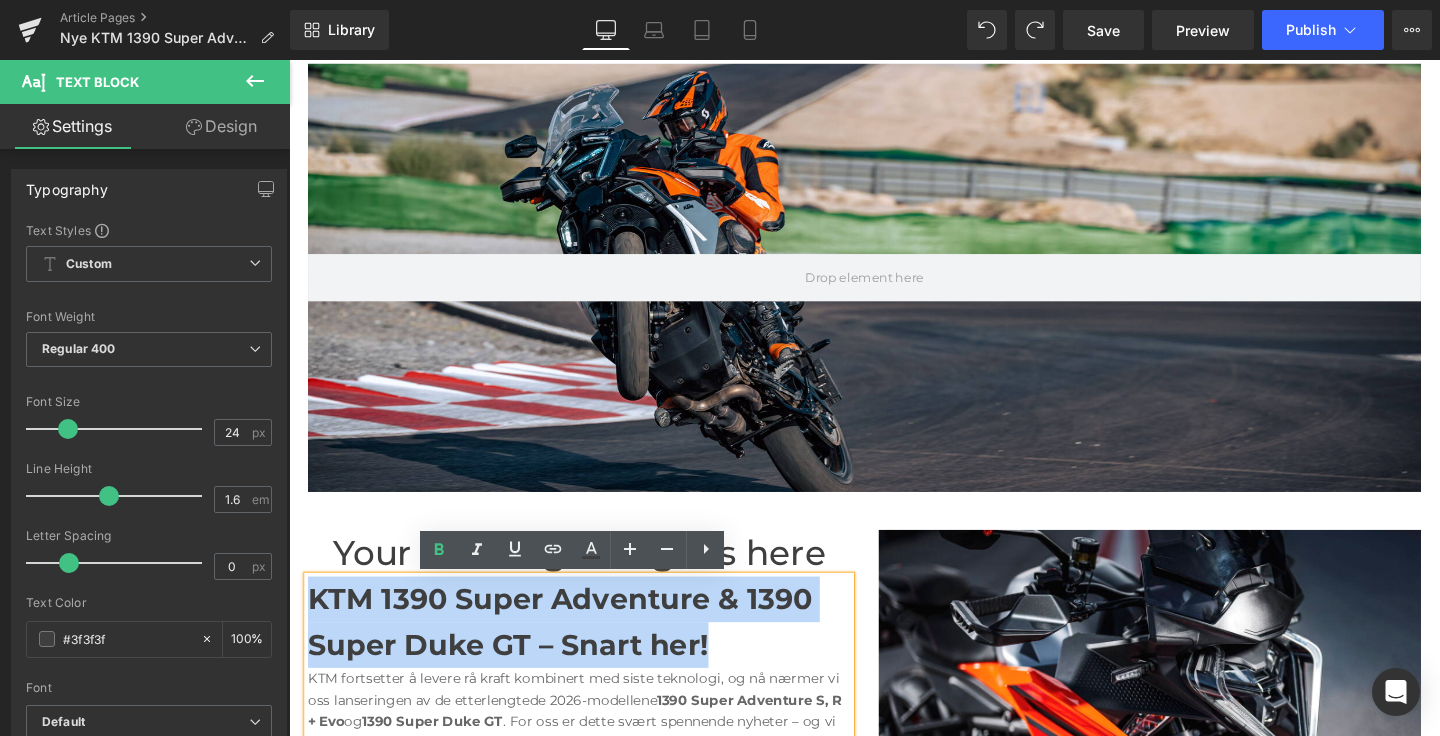 click on "KTM 1390 Super Adventure & 1390 Super Duke GT – Snart her!" at bounding box center (594, 651) 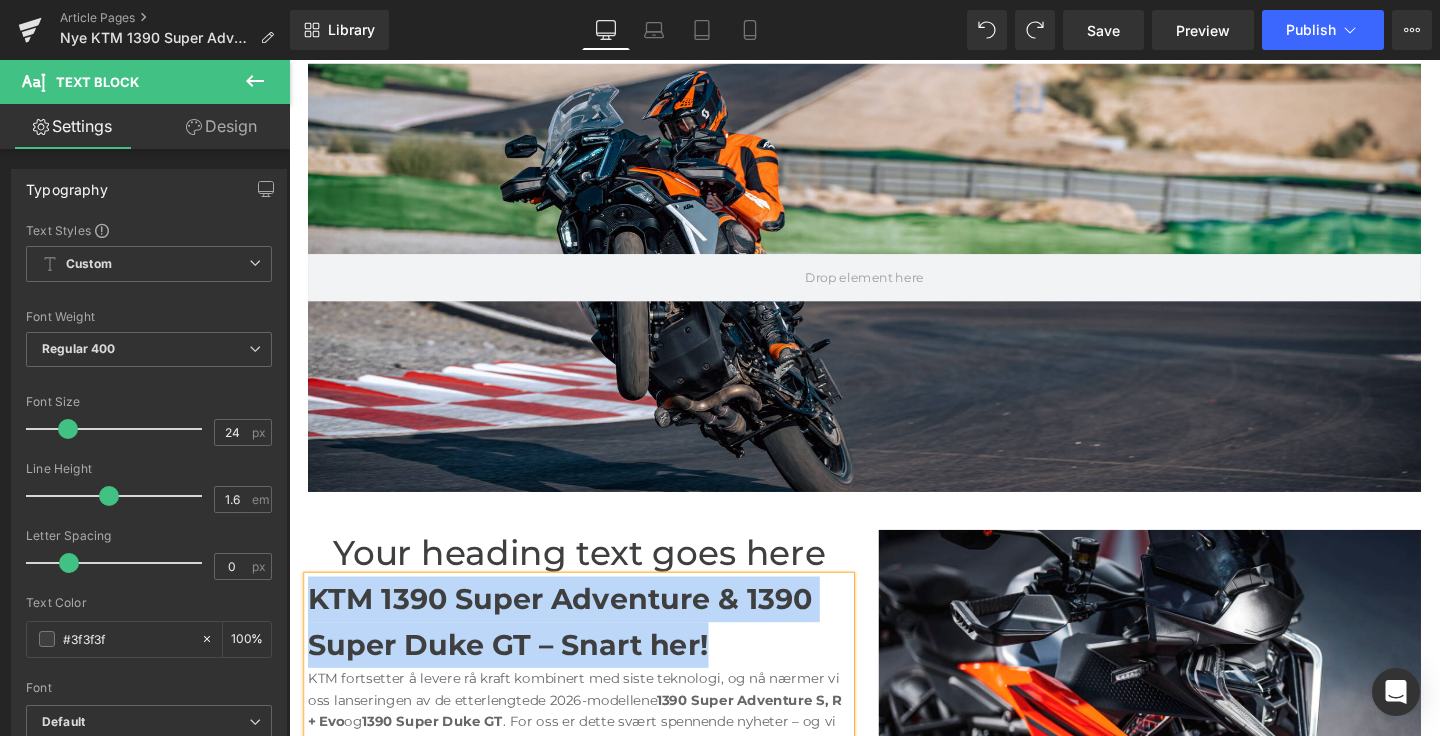click on "Your heading text goes here" at bounding box center [594, 579] 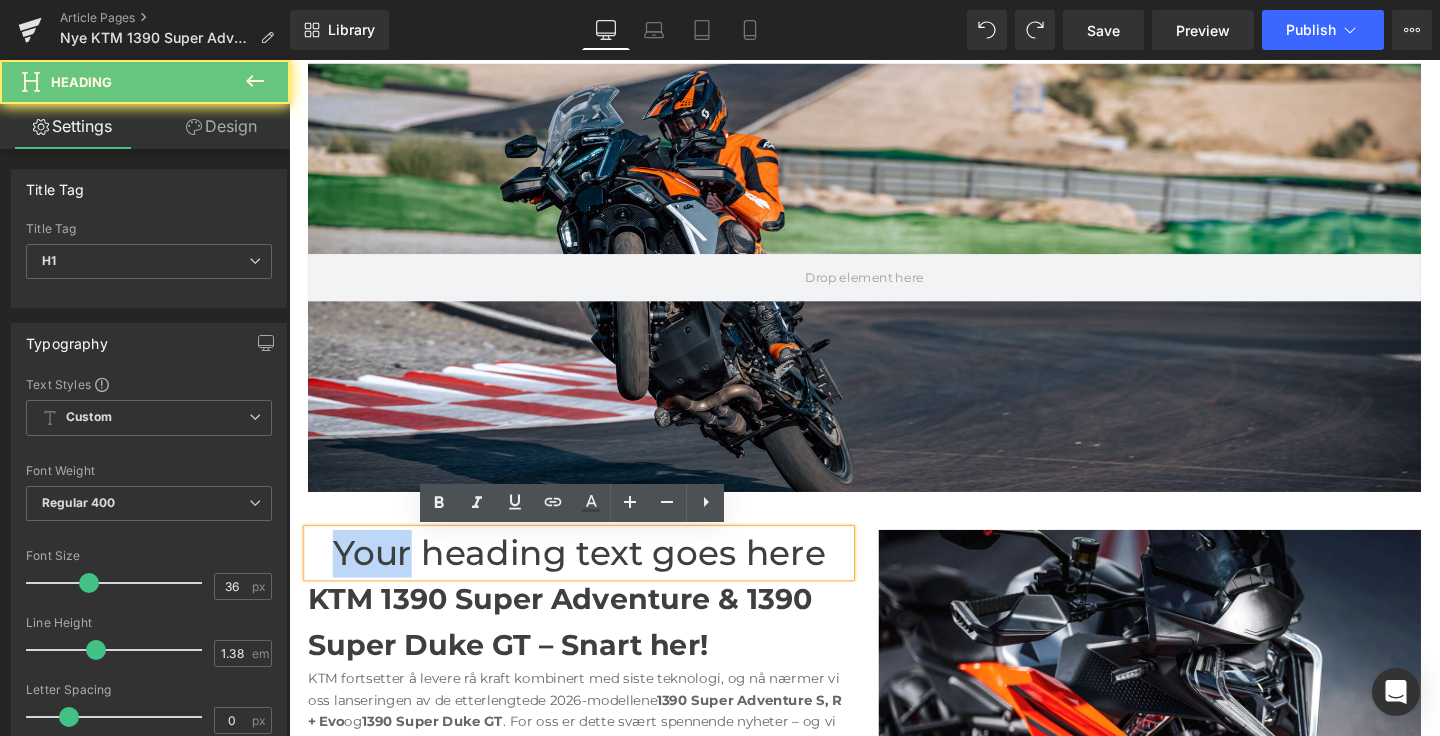 click on "Your heading text goes here" at bounding box center [594, 579] 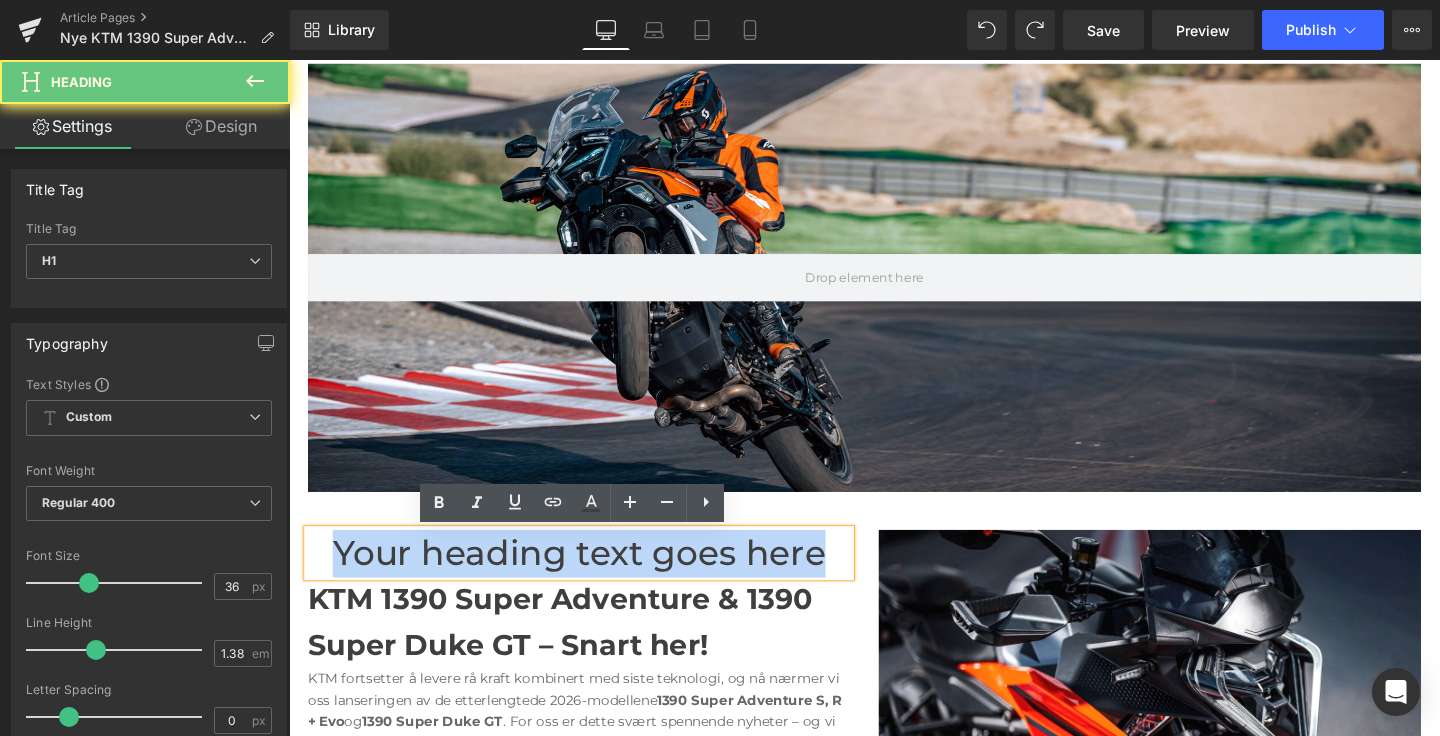 click on "Your heading text goes here" at bounding box center (594, 579) 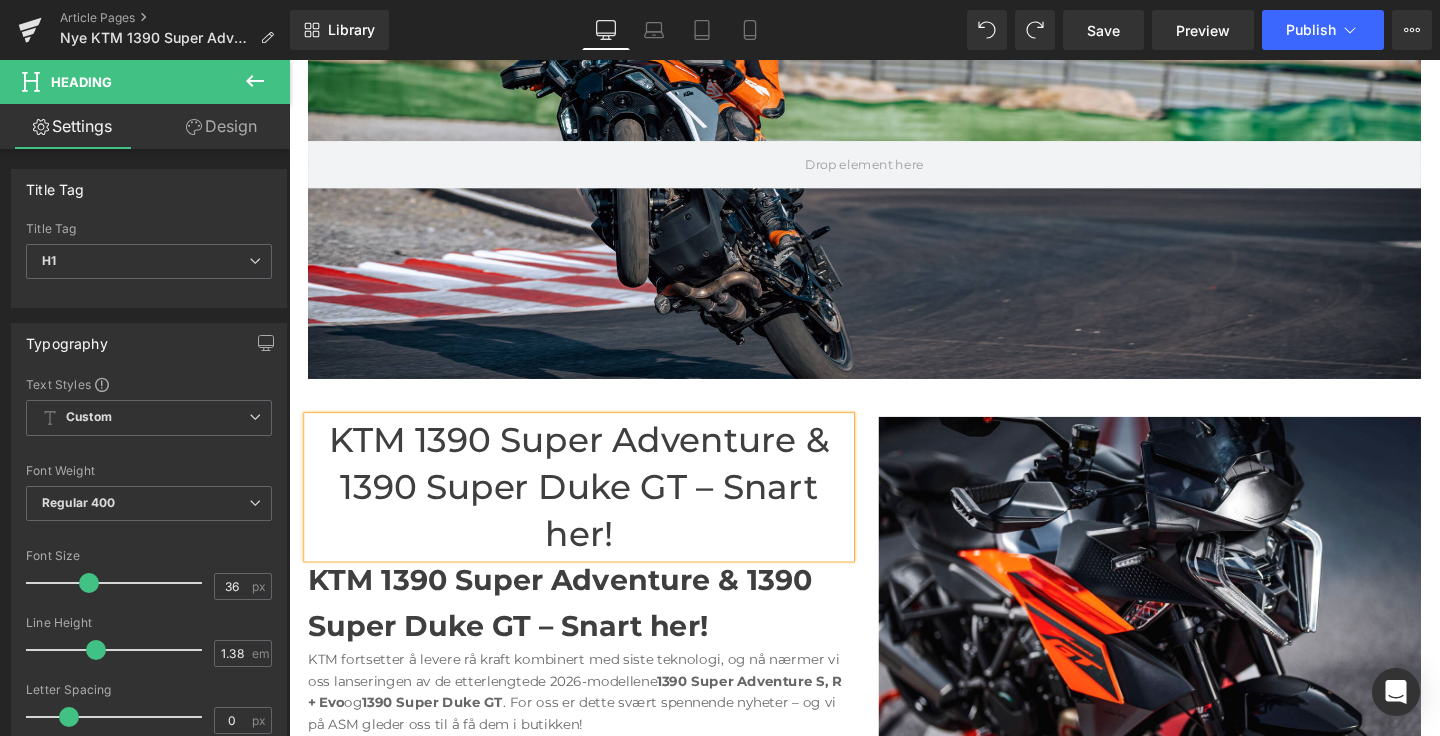 scroll, scrollTop: 523, scrollLeft: 0, axis: vertical 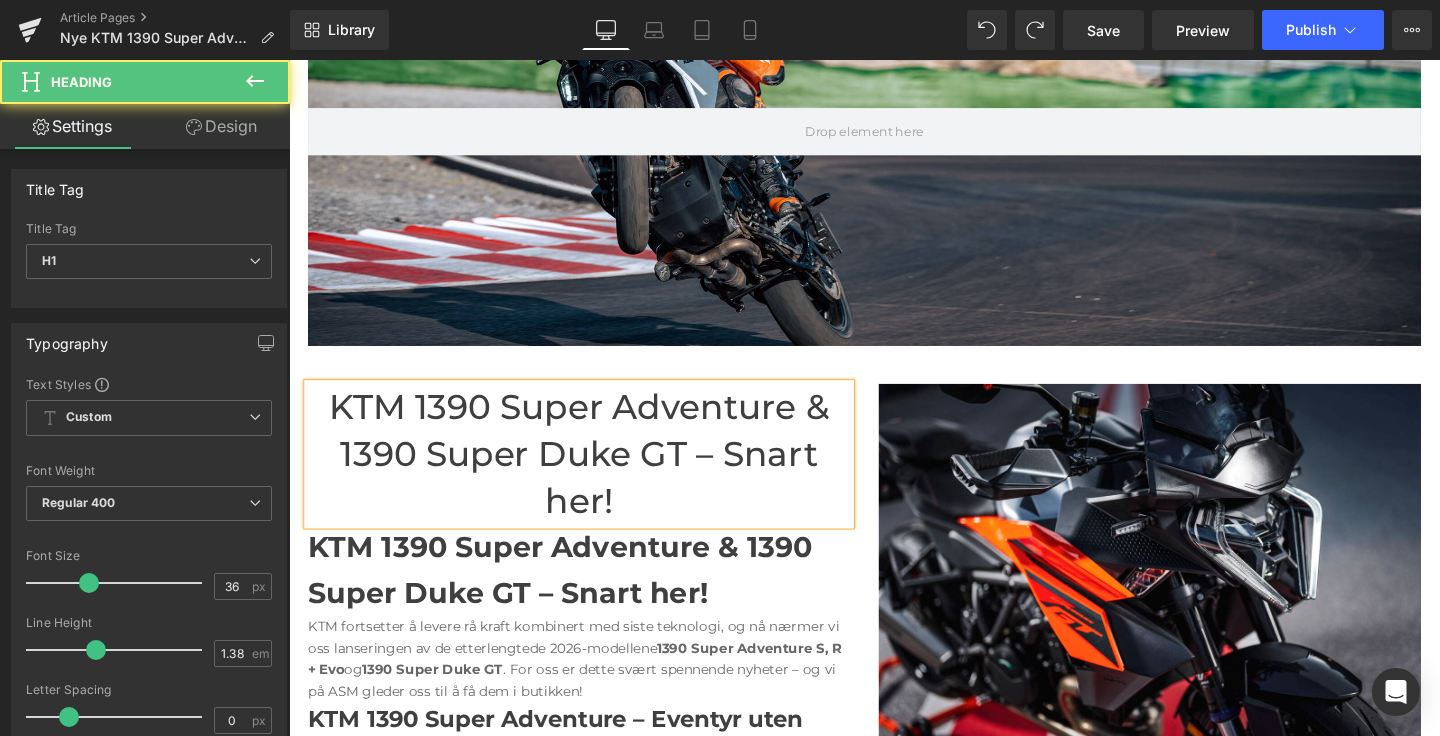 click on "KTM 1390 Super Adventure & 1390 Super Duke GT – Snart her!" at bounding box center [594, 474] 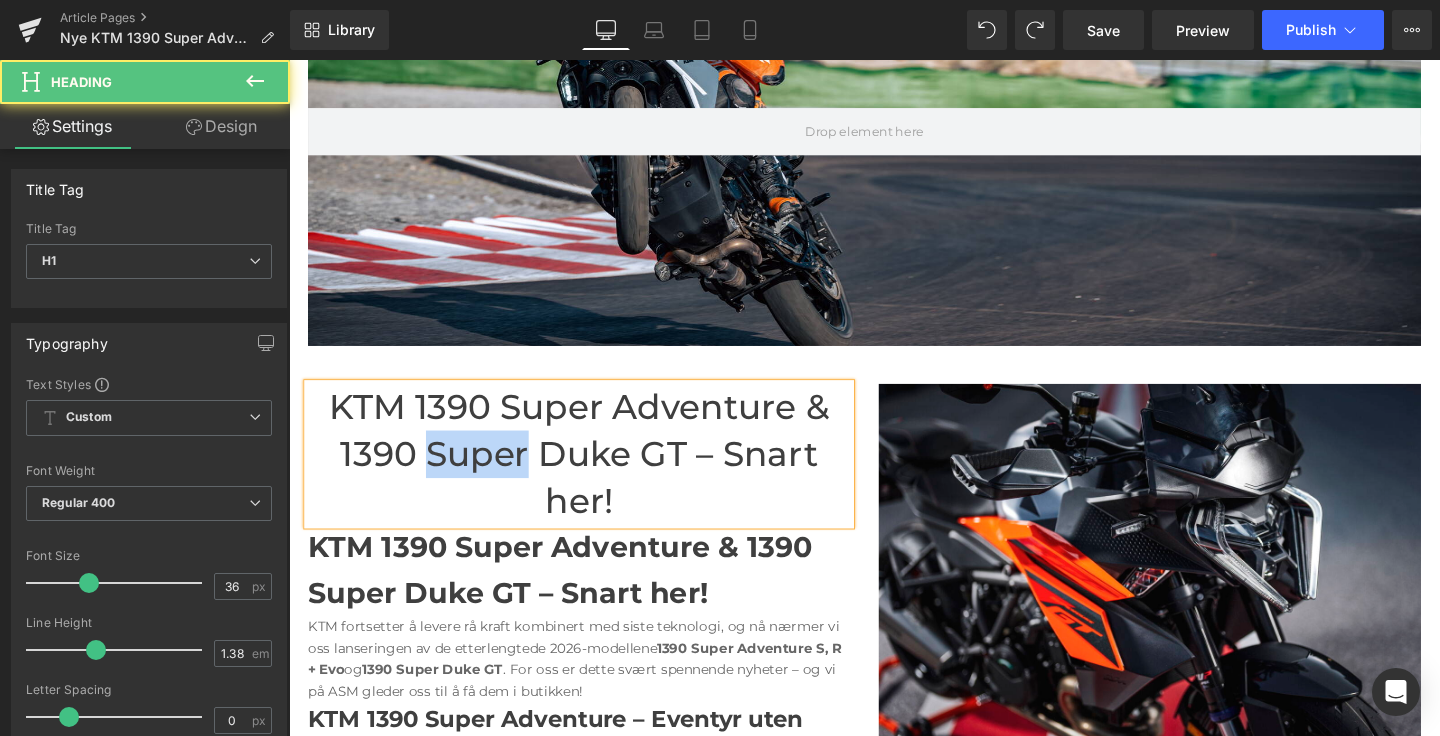 click on "KTM 1390 Super Adventure & 1390 Super Duke GT – Snart her!" at bounding box center [594, 474] 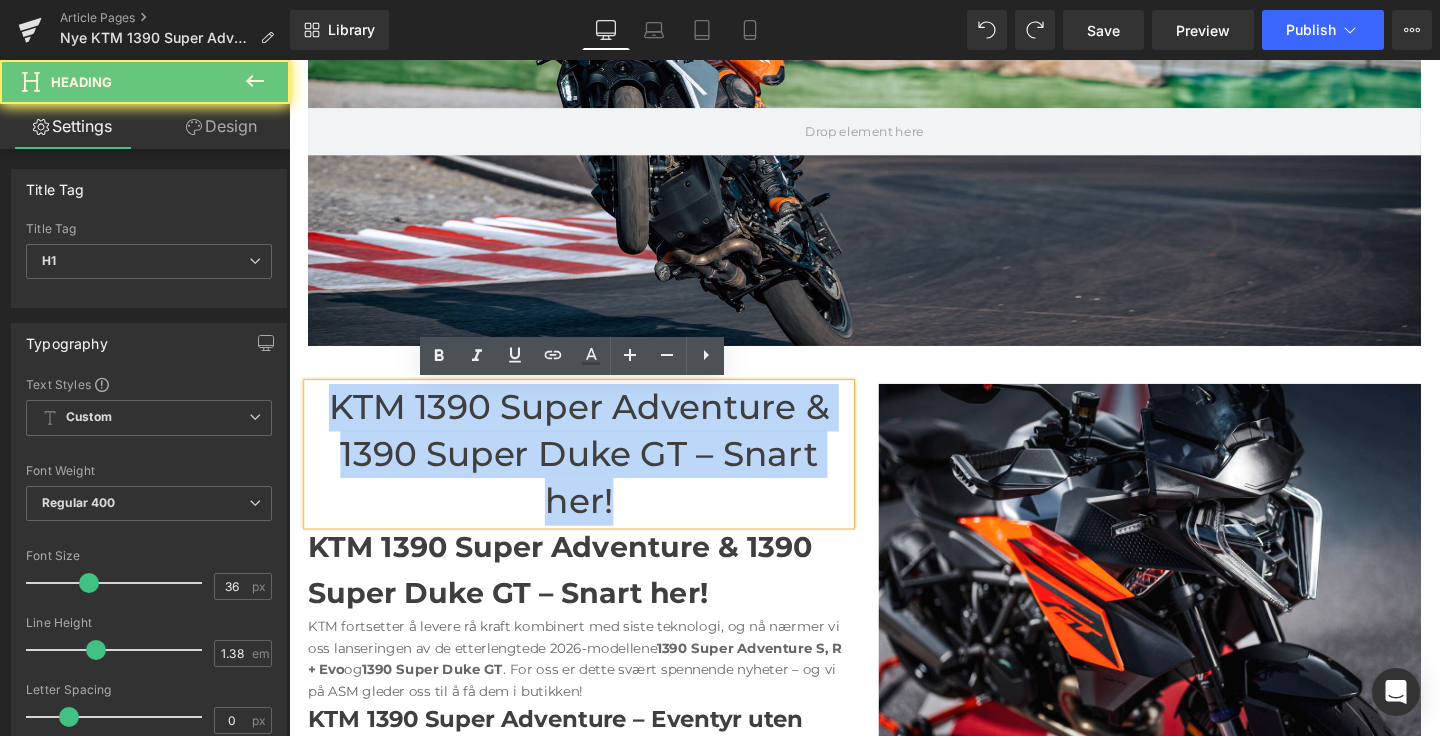 click on "KTM 1390 Super Adventure & 1390 Super Duke GT – Snart her!" at bounding box center (594, 474) 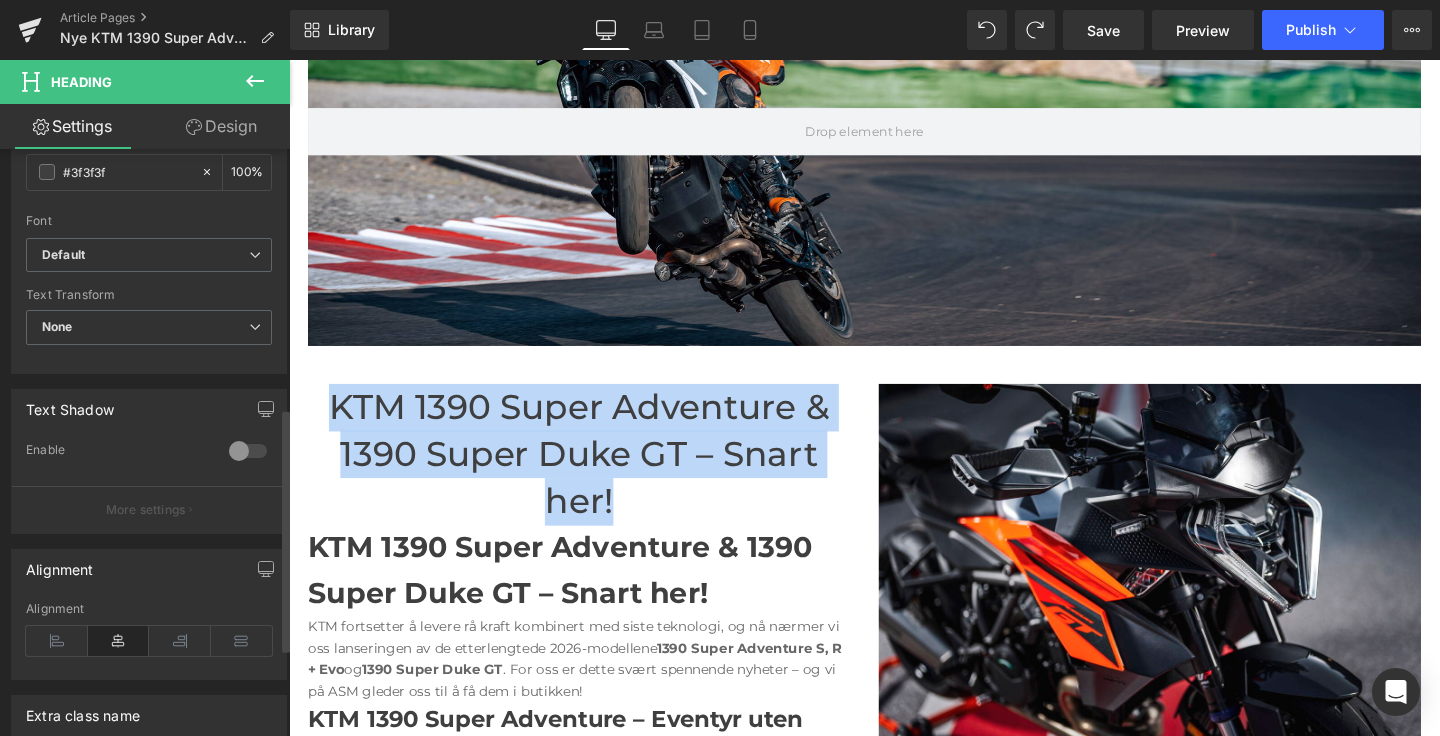 scroll, scrollTop: 779, scrollLeft: 0, axis: vertical 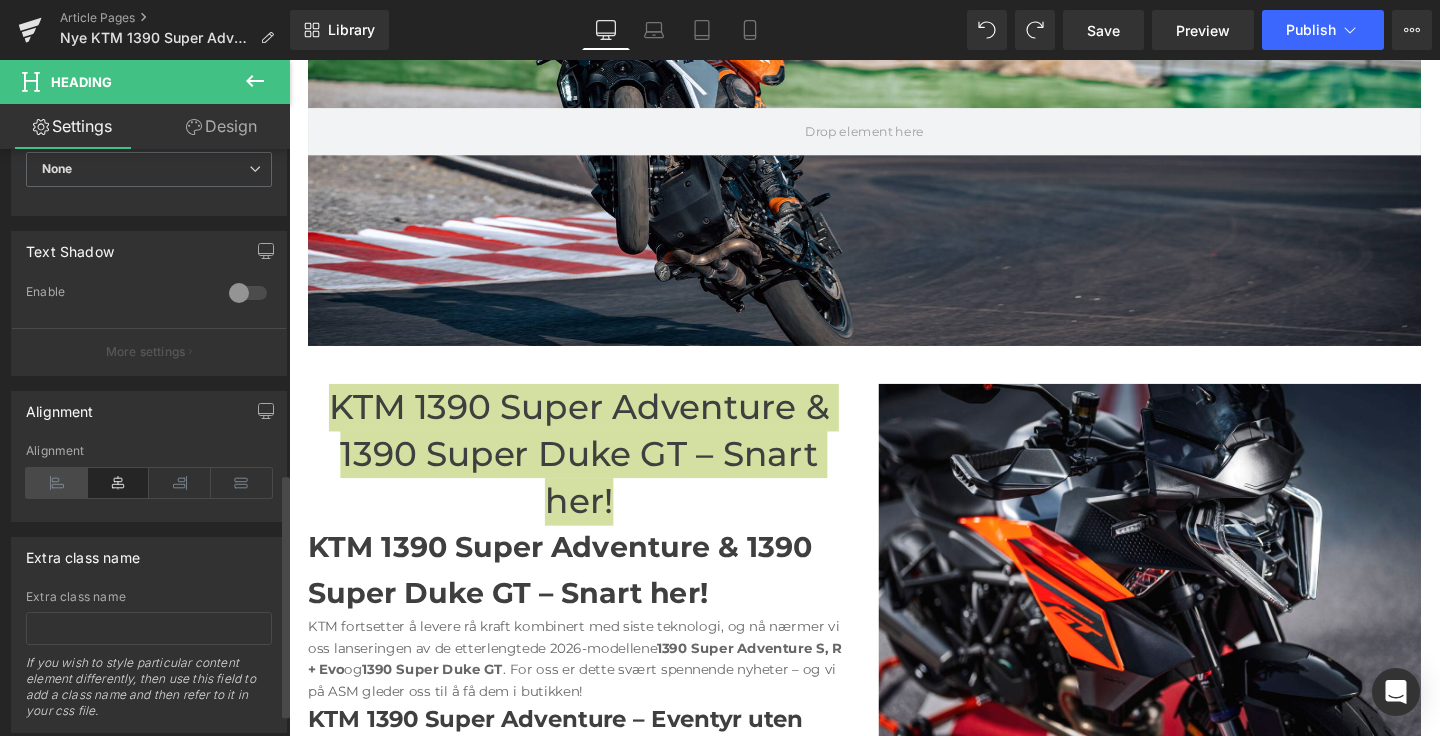 click at bounding box center [57, 483] 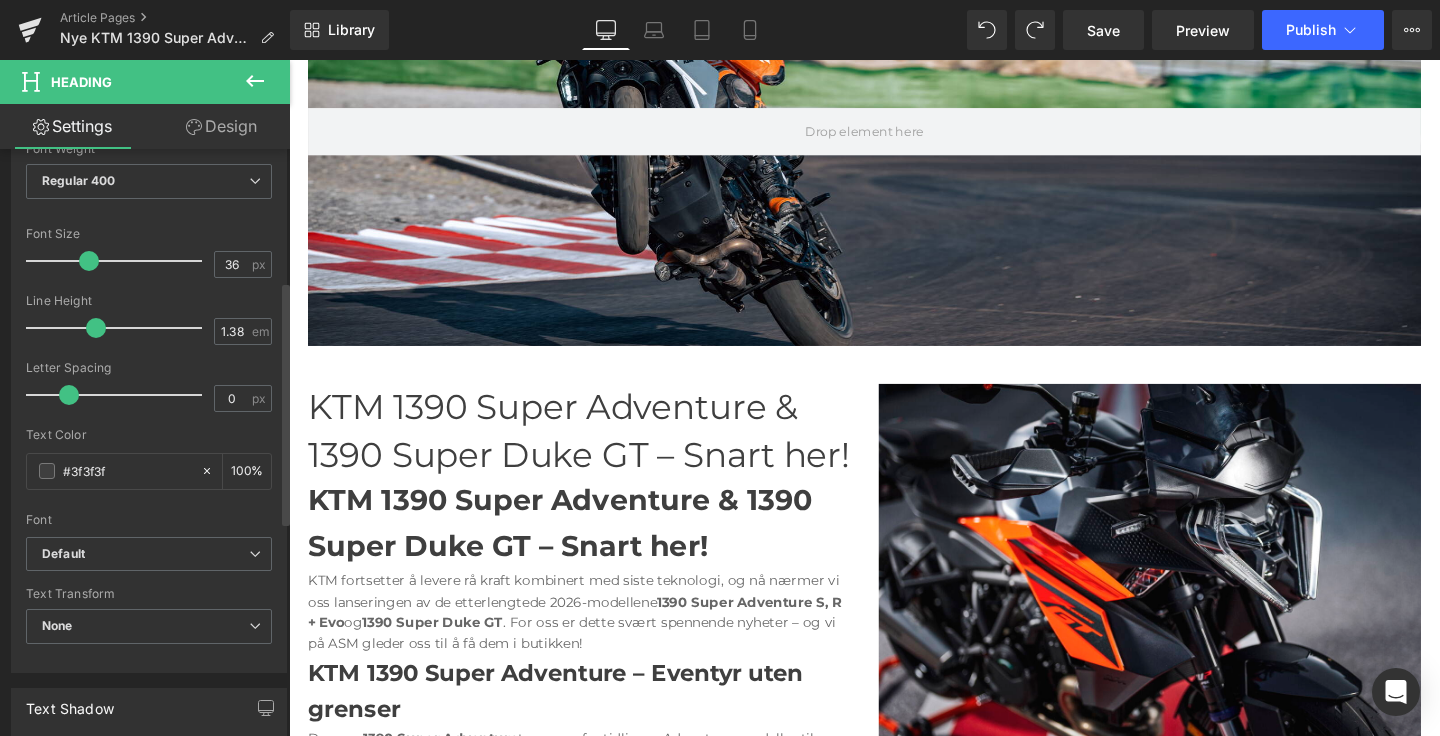 scroll, scrollTop: 326, scrollLeft: 0, axis: vertical 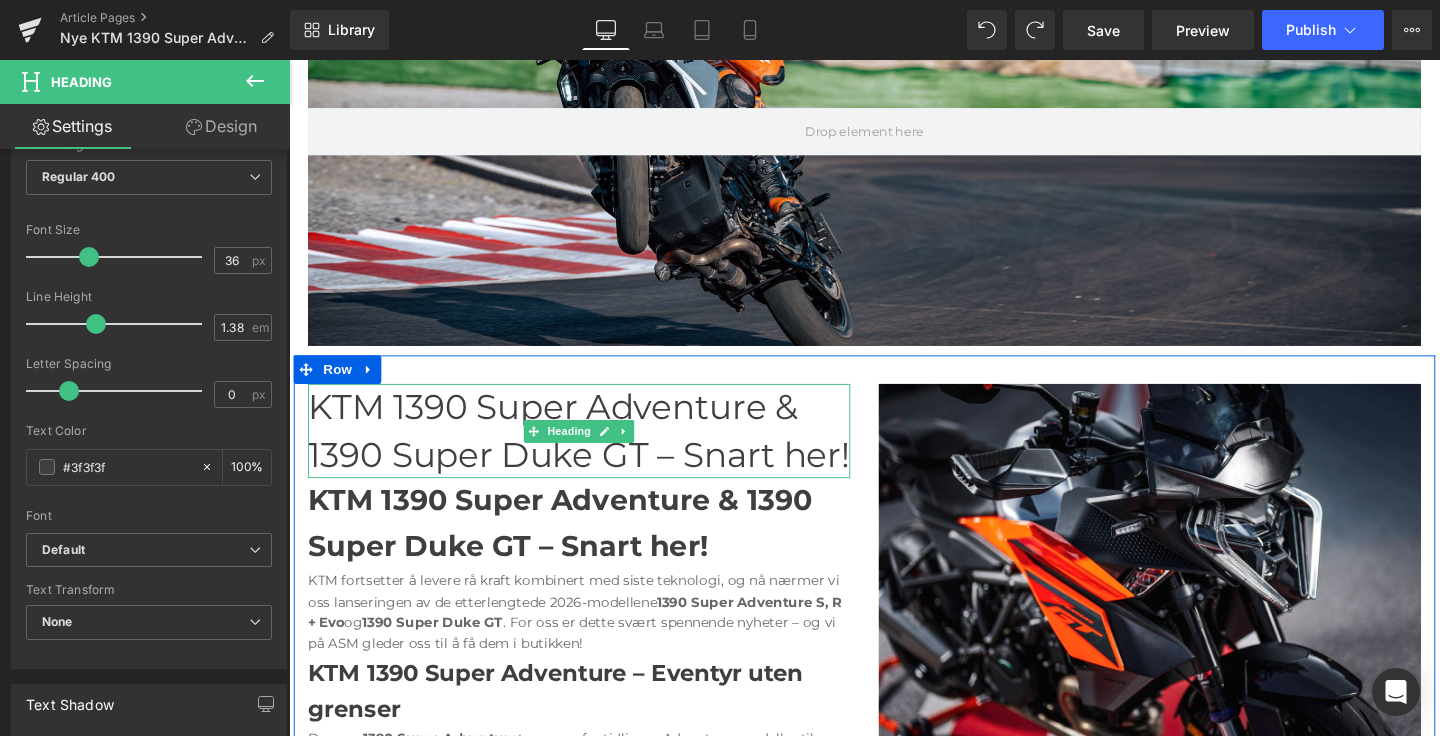 click on "KTM 1390 Super Adventure & 1390 Super Duke GT – Snart her!" at bounding box center [594, 449] 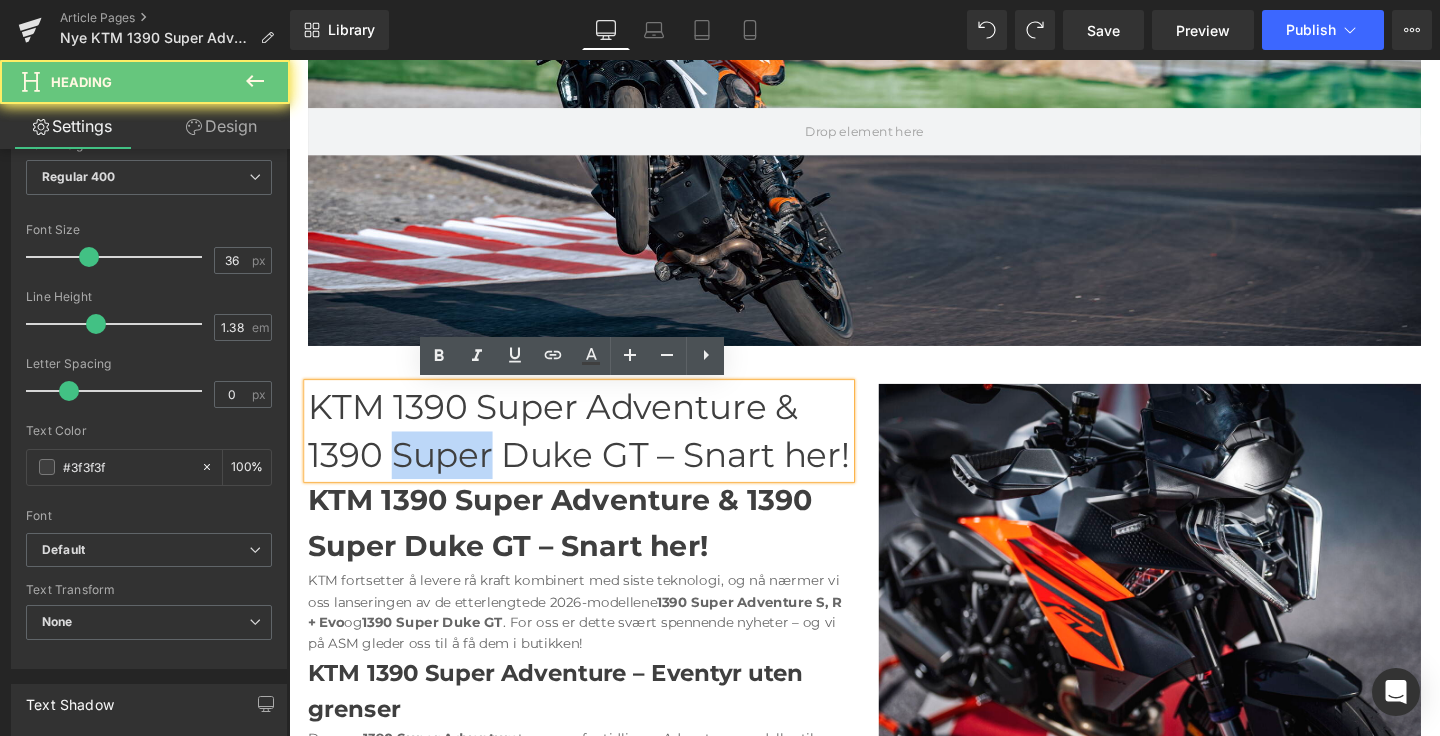 click on "KTM 1390 Super Adventure & 1390 Super Duke GT – Snart her!" at bounding box center [594, 449] 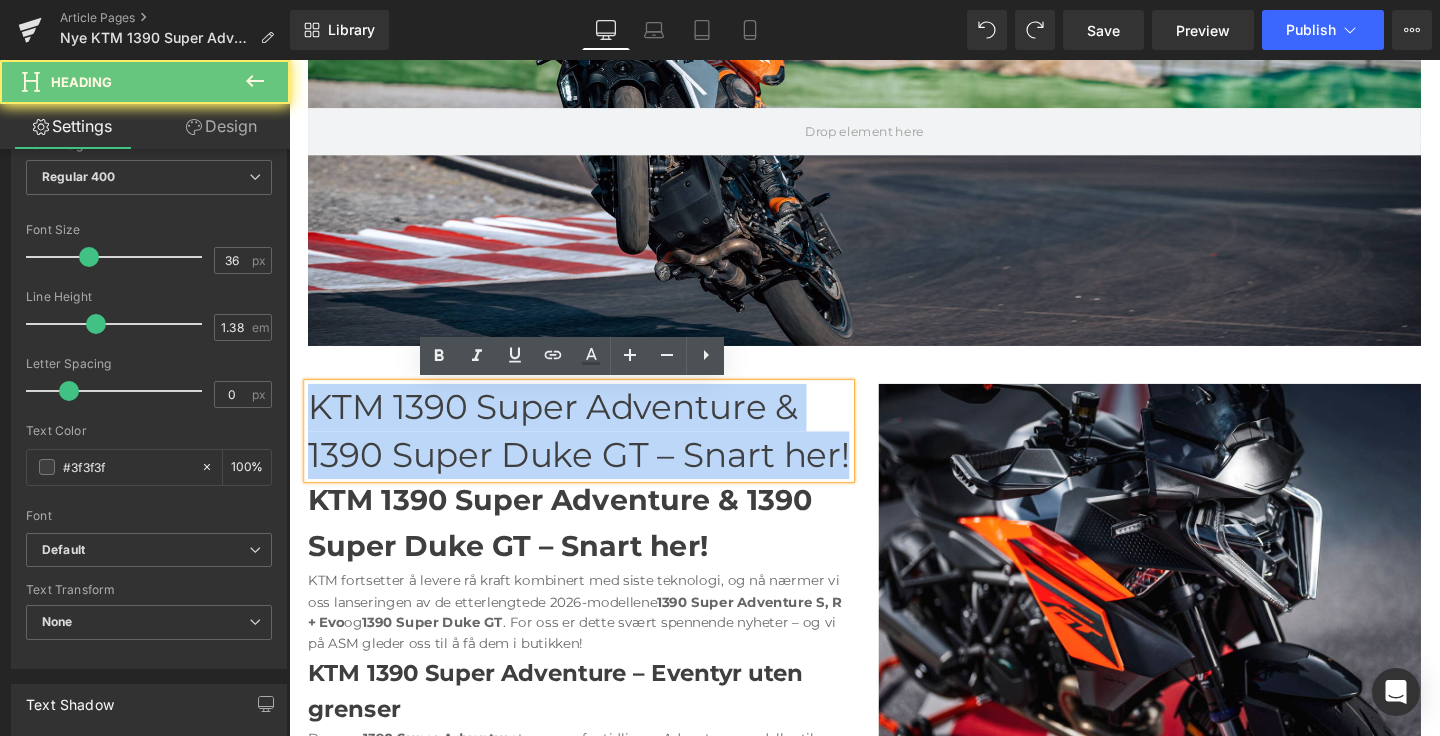click on "KTM 1390 Super Adventure & 1390 Super Duke GT – Snart her!" at bounding box center (594, 449) 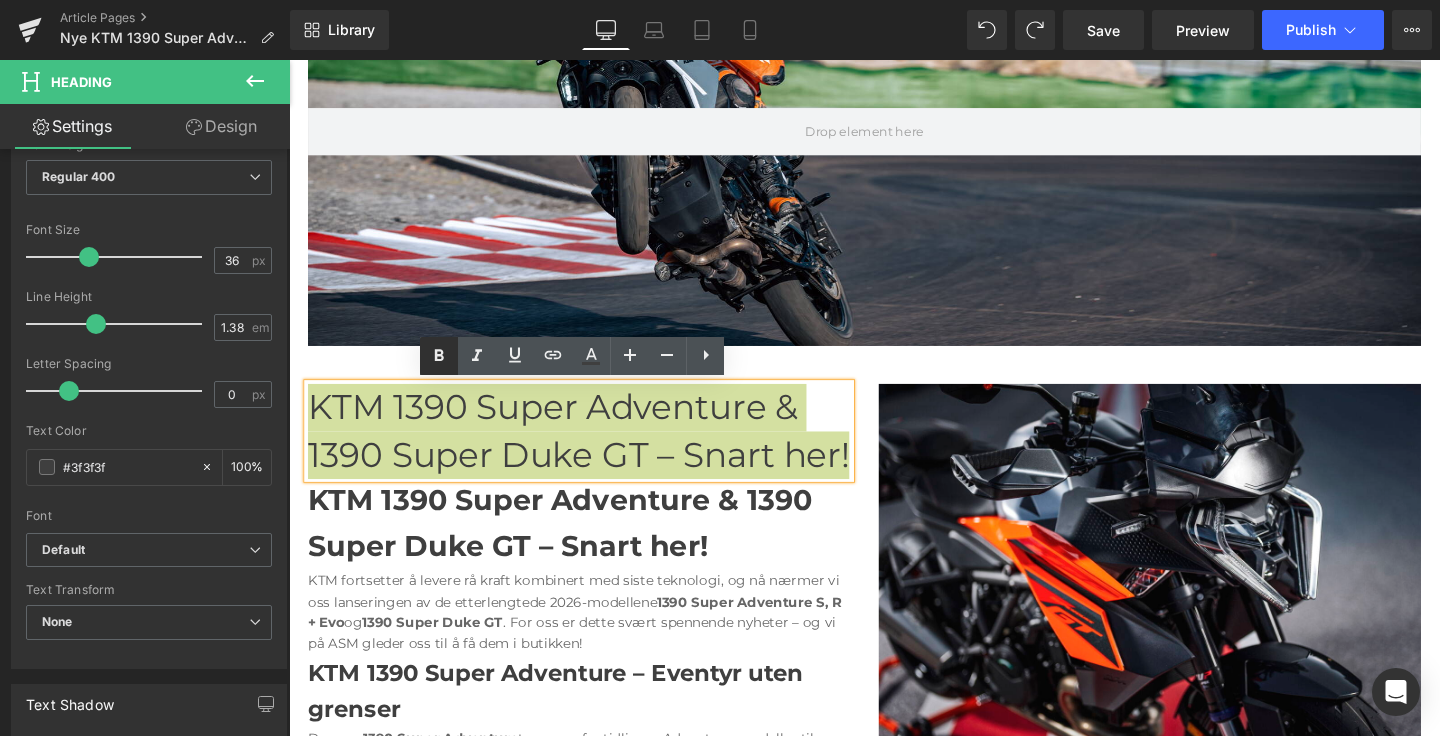 click 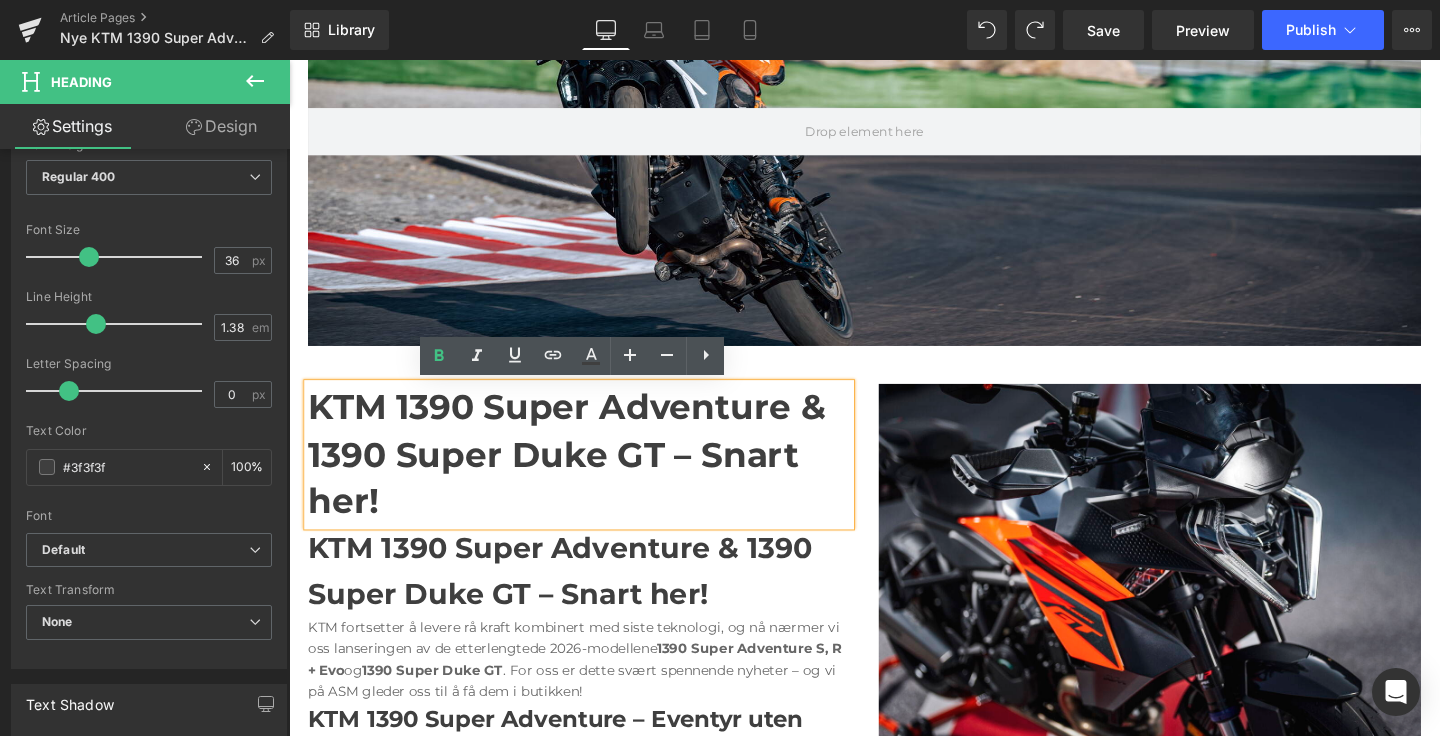 click on "KTM fortsetter å levere rå kraft kombinert med siste teknologi, og nå nærmer vi oss lanseringen av de etterlengtede 2026-modellene  1390 Super Adventure S, R + Evo  og  1390 Super Duke GT . For oss er dette svært spennende nyheter – og vi på ASM gleder oss til å få dem i butikken!" at bounding box center (594, 690) 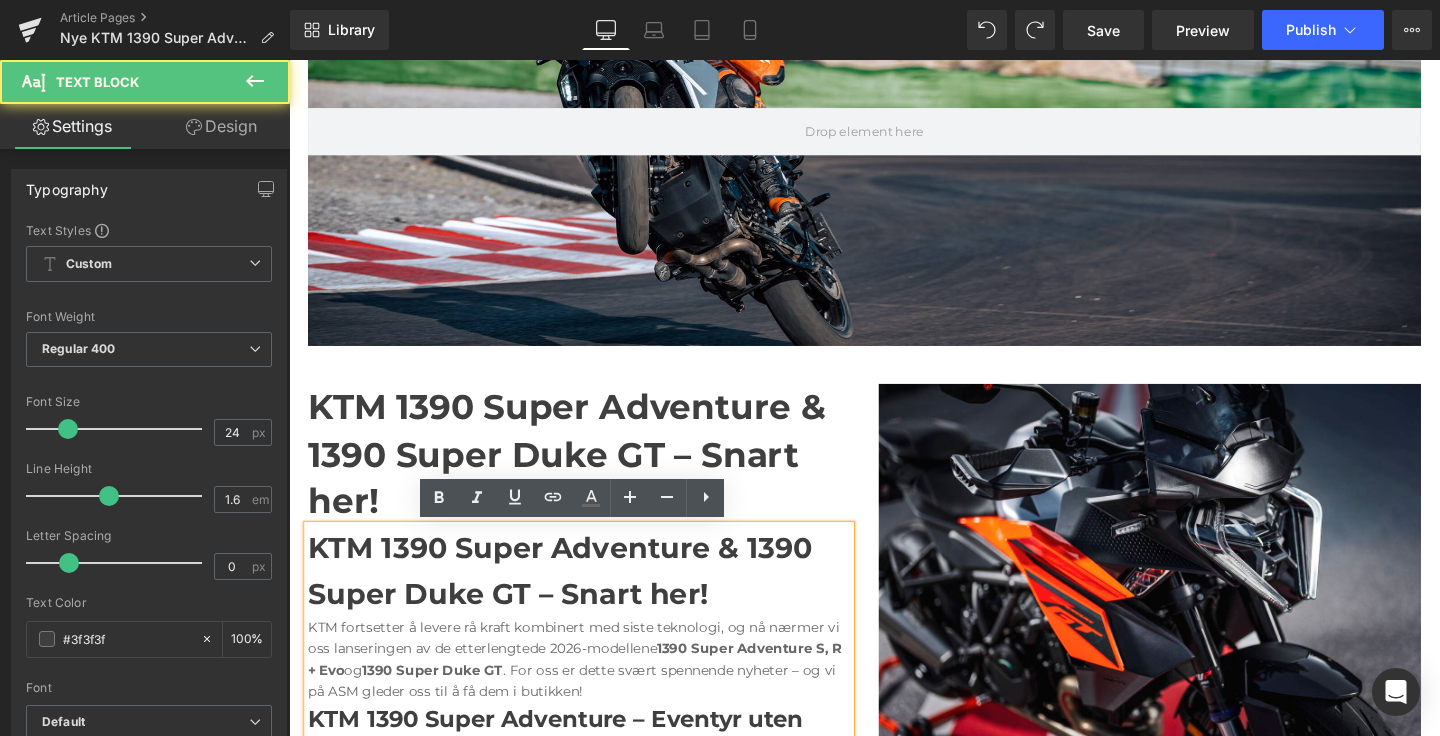 drag, startPoint x: 731, startPoint y: 633, endPoint x: 304, endPoint y: 579, distance: 430.40097 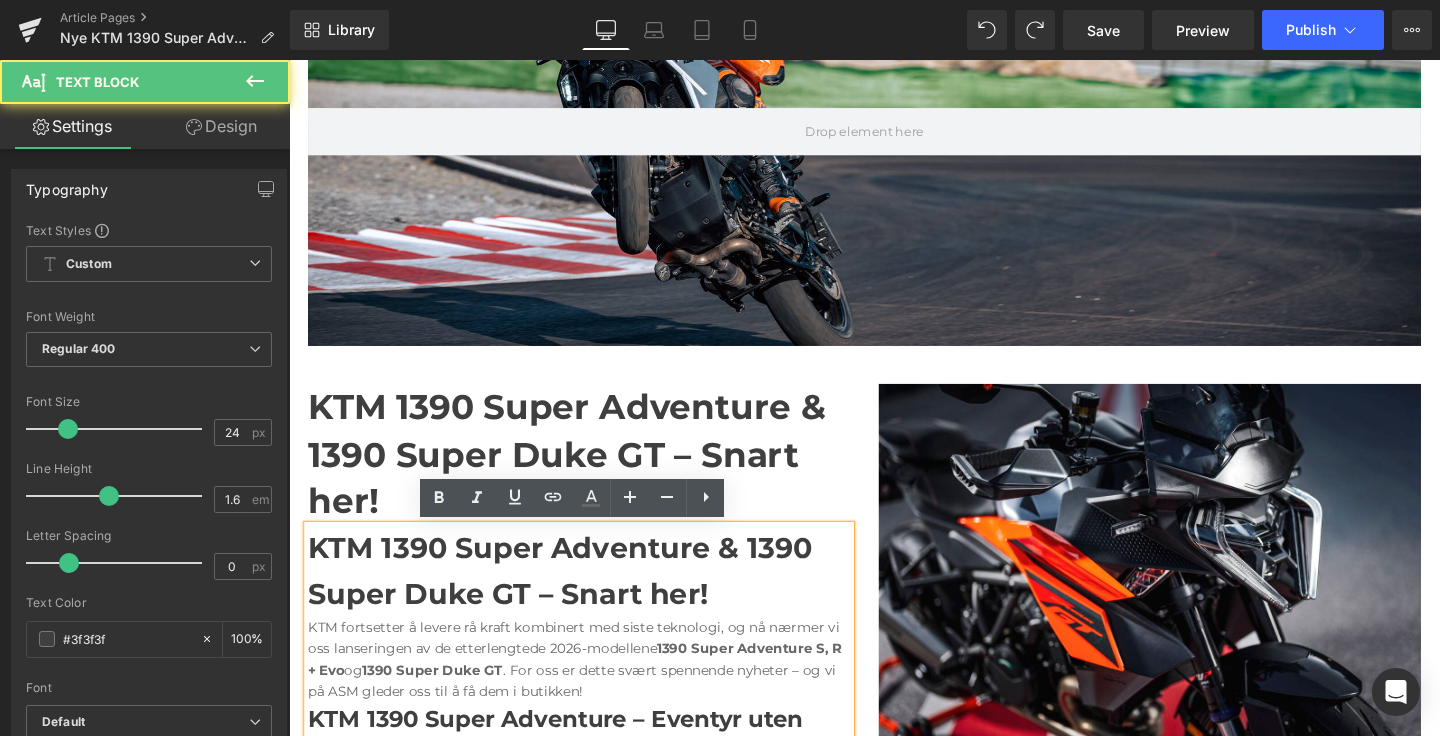 click on "KTM 1390 Super Adventure & 1390 Super Duke GT – Snart her! KTM fortsetter å levere rå kraft kombinert med siste teknologi, og nå nærmer vi oss lanseringen av de etterlengtede 2026-modellene  1390 Super Adventure S, R + Evo  og  1390 Super Duke GT . For oss er dette svært spennende nyheter – og vi på ASM gleder oss til å få dem i butikken! KTM 1390 Super Adventure – Eventyr uten grenser Den nye  1390 Super Adventure  tar arven fra tidligere Adventure-modeller til neste nivå. Den kommer etter alt å dømme med den nye 1350cc V-twin-motoren som allerede imponerer i Super Duke R, men optimalisert for touring og offroad. Forvent over 180 hestekrefter kombinert med avansert elektronikk som gir deg total kontroll uansett underlag. KTM 1390 Super Duke GT – Sportstouring på steroider For deg som elsker fart, komfort og lange turer på landeveien, kommer  1390 Super Duke GT Når kommer de?
Følg med på  asmshop.no" at bounding box center (594, 1016) 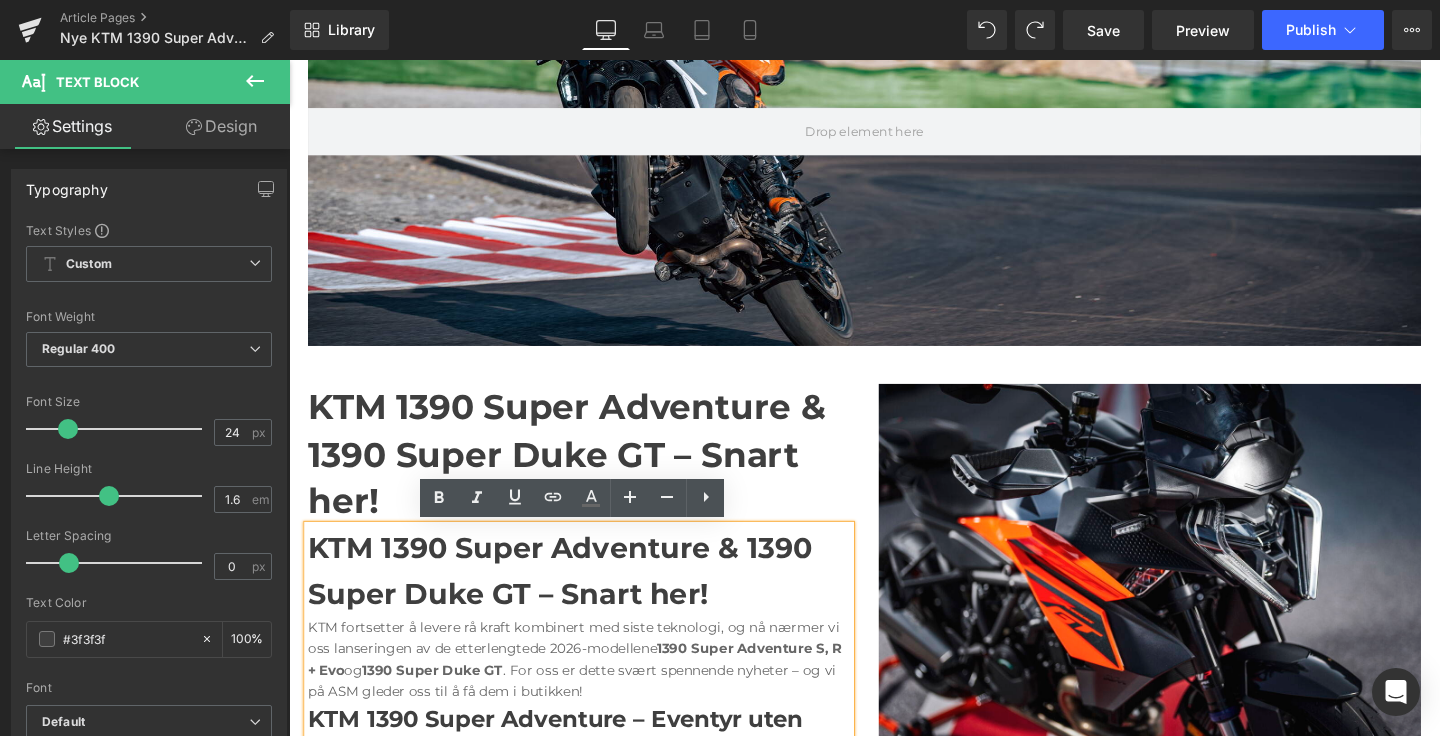 click on "KTM 1390 Super Adventure & 1390 Super Duke GT – Snart her!" at bounding box center (574, 596) 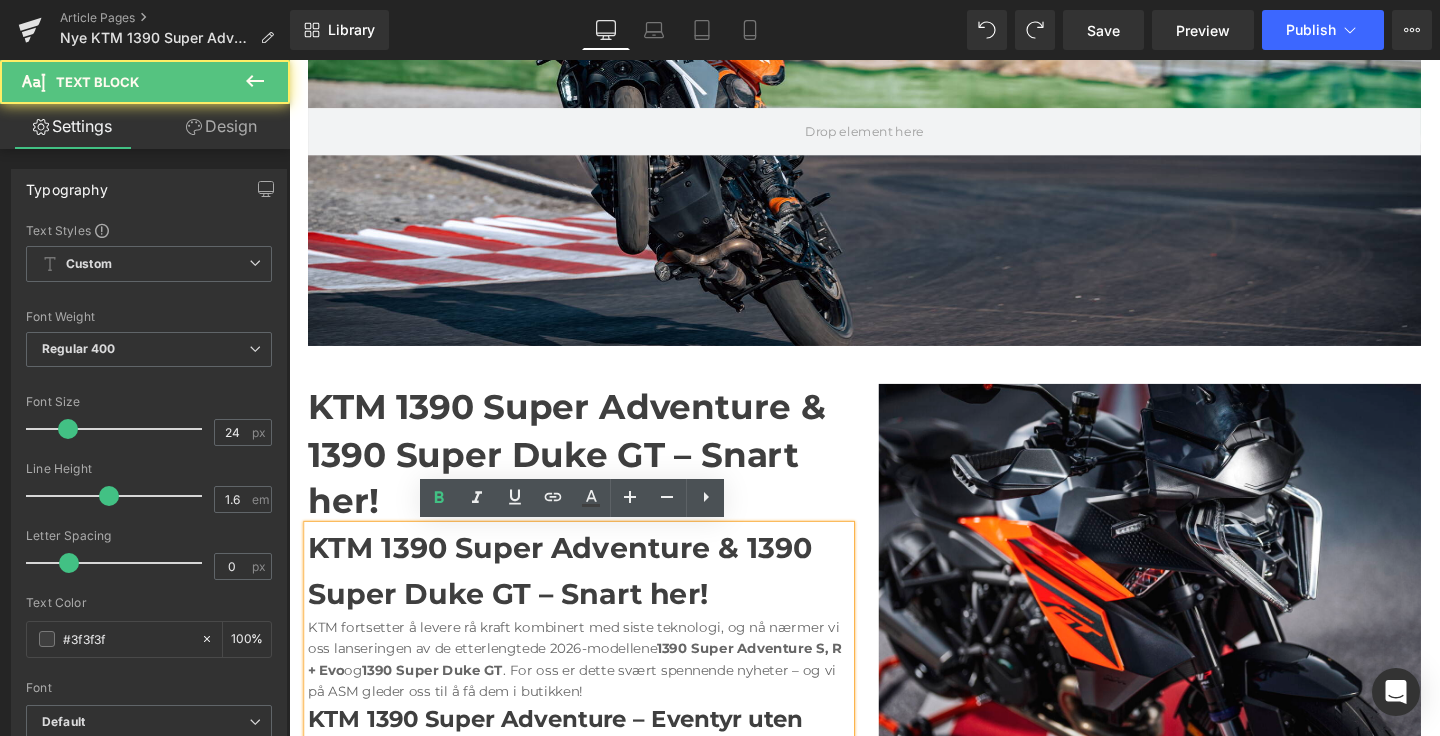 click on "KTM 1390 Super Adventure & 1390 Super Duke GT – Snart her!" at bounding box center (581, 473) 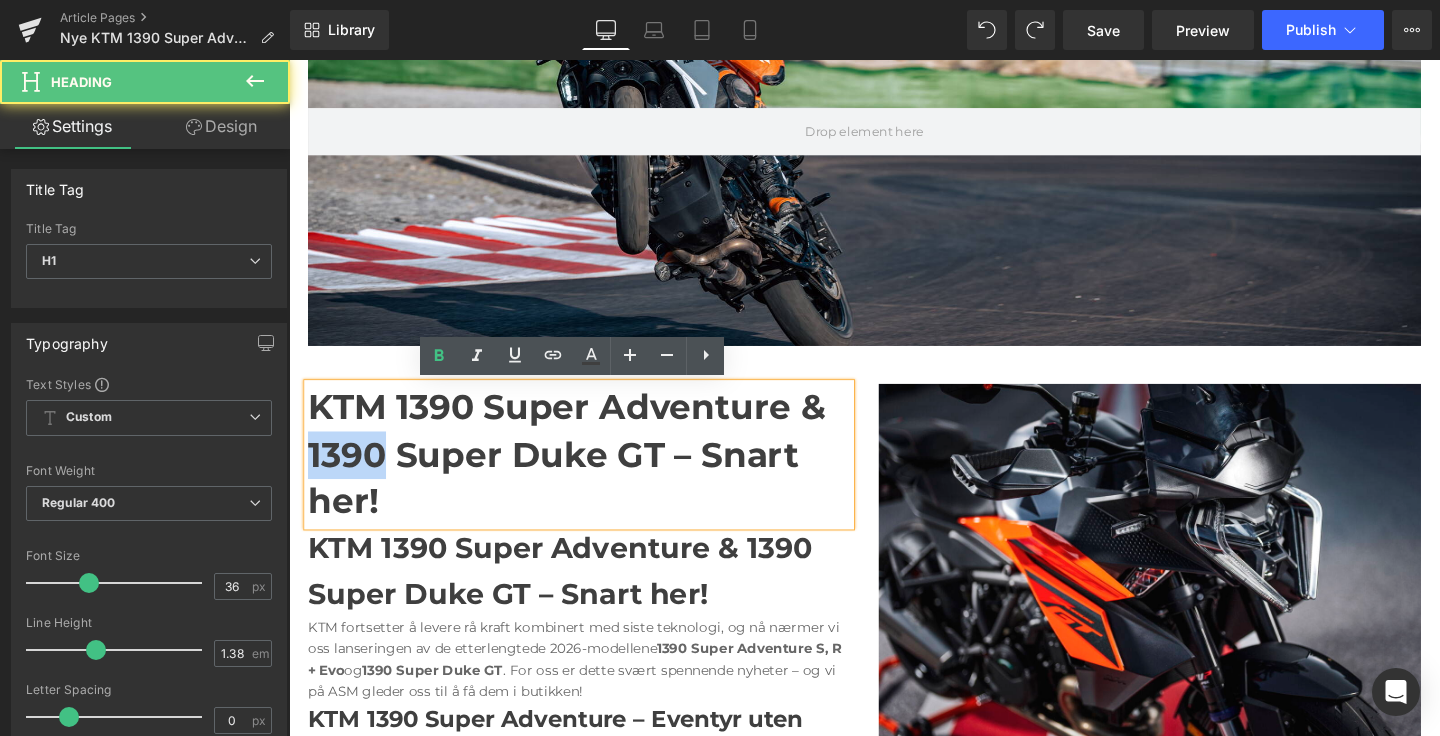 click on "KTM 1390 Super Adventure & 1390 Super Duke GT – Snart her!" at bounding box center (581, 473) 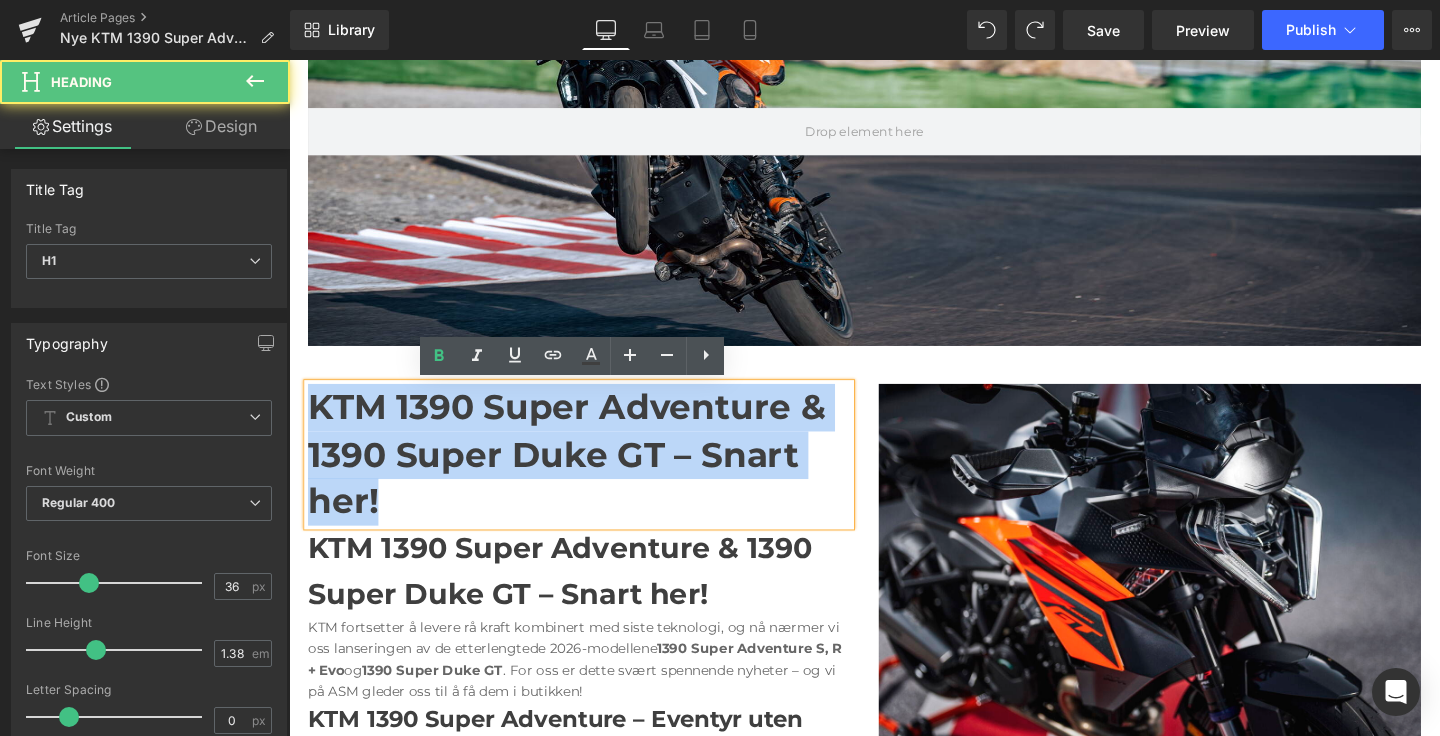 click on "KTM 1390 Super Adventure & 1390 Super Duke GT – Snart her!" at bounding box center (581, 473) 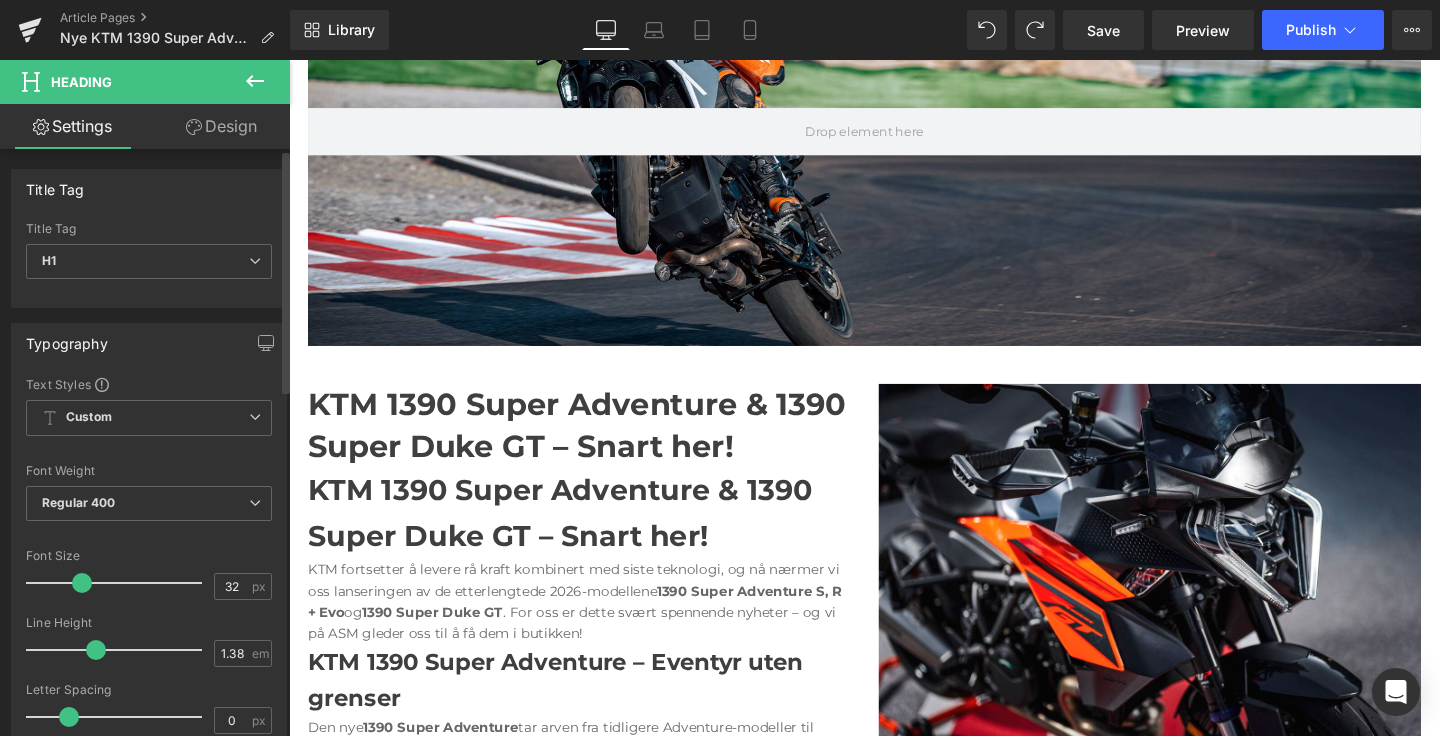 type on "31" 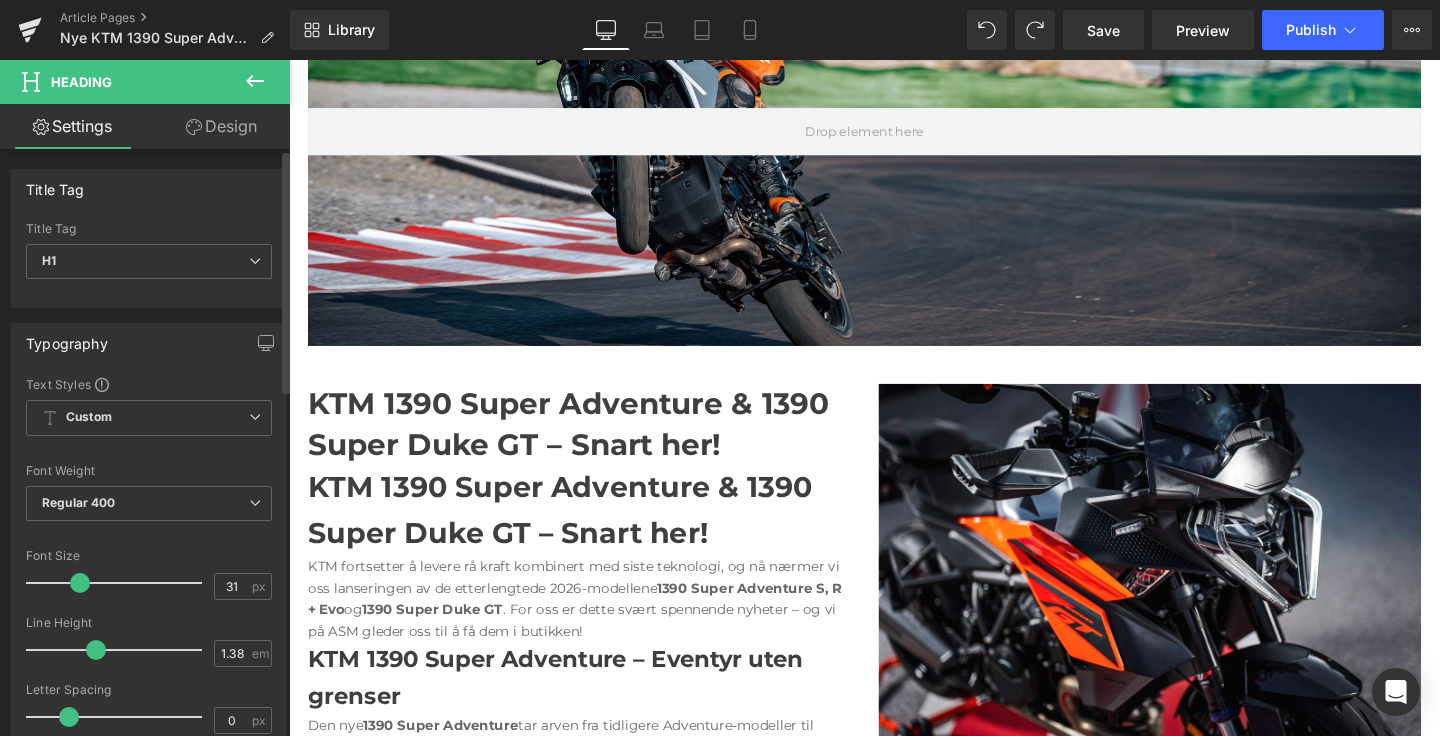 click at bounding box center (80, 583) 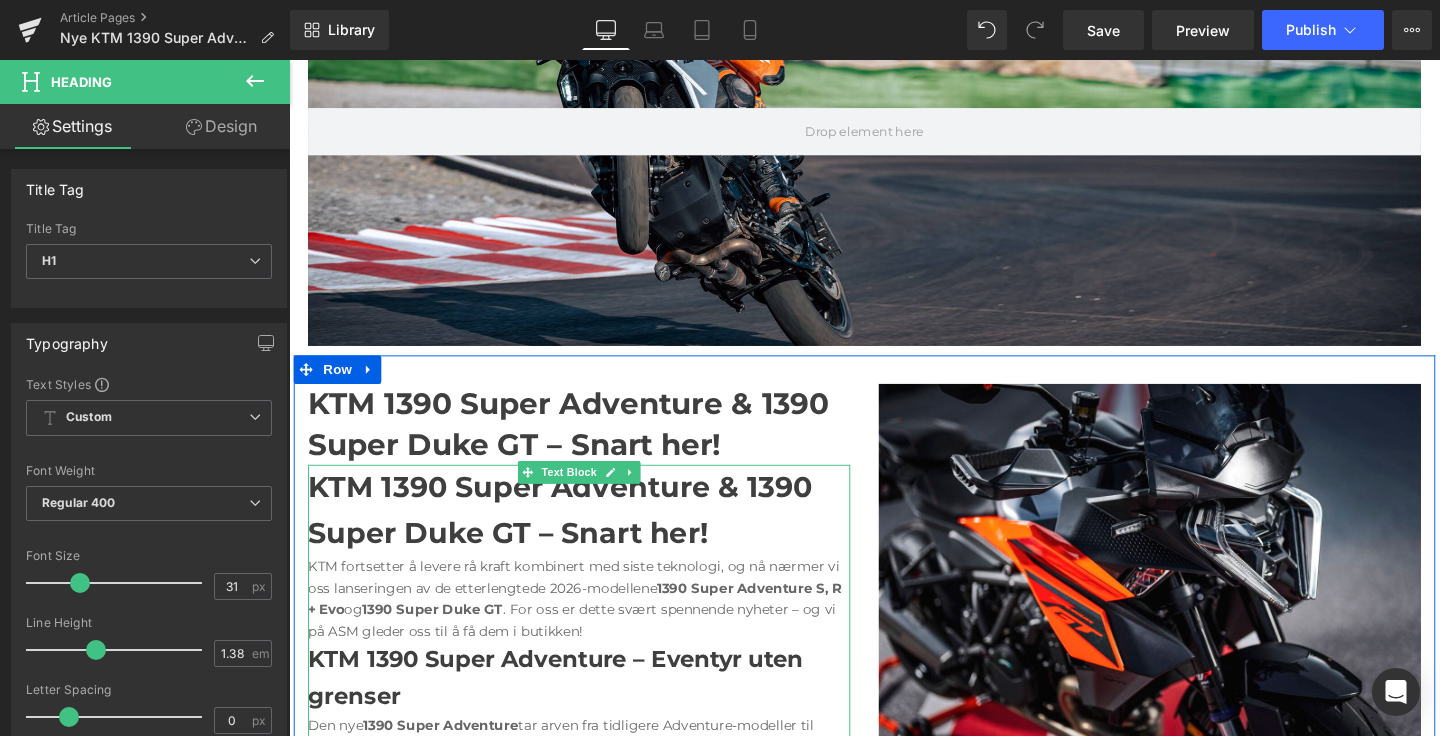 click on "KTM 1390 Super Adventure & 1390 Super Duke GT – Snart her!" at bounding box center [574, 532] 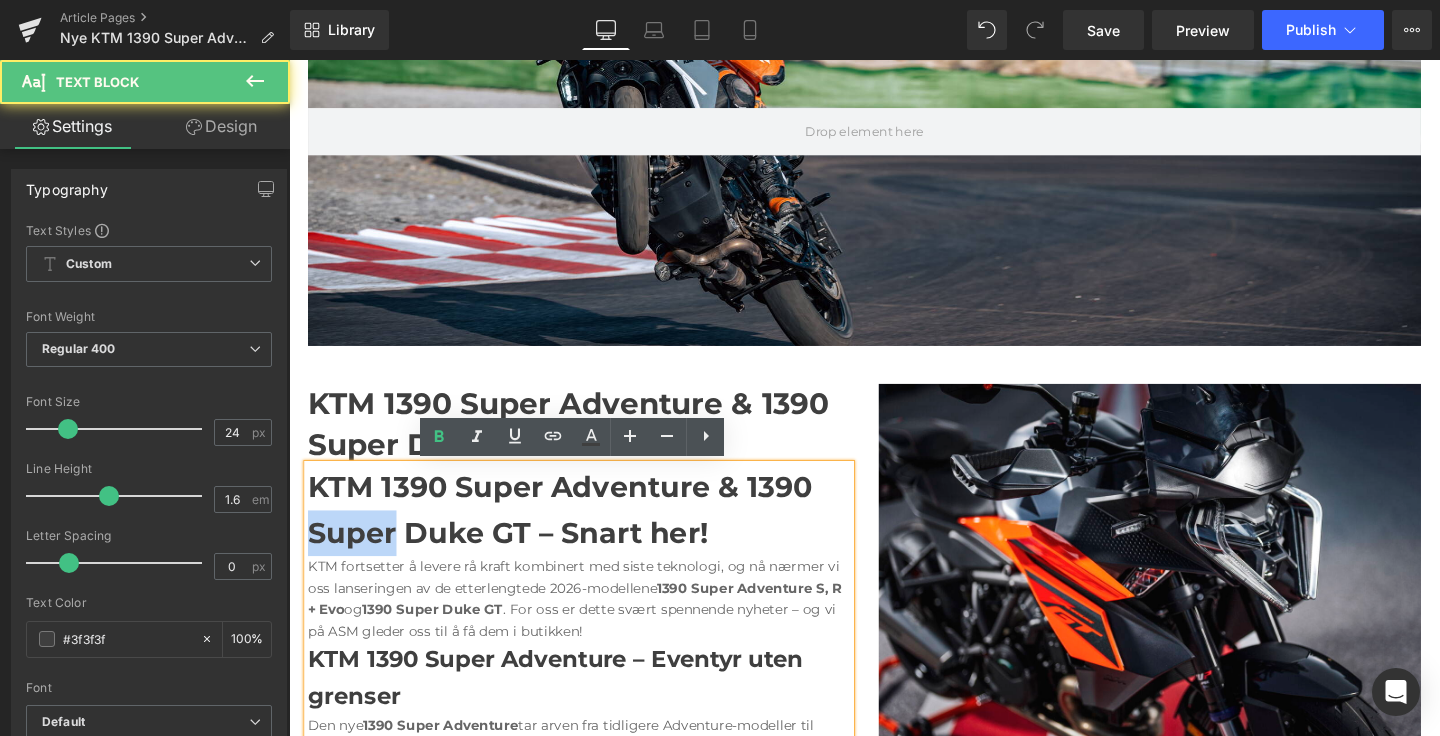 click on "KTM 1390 Super Adventure & 1390 Super Duke GT – Snart her!" at bounding box center (574, 532) 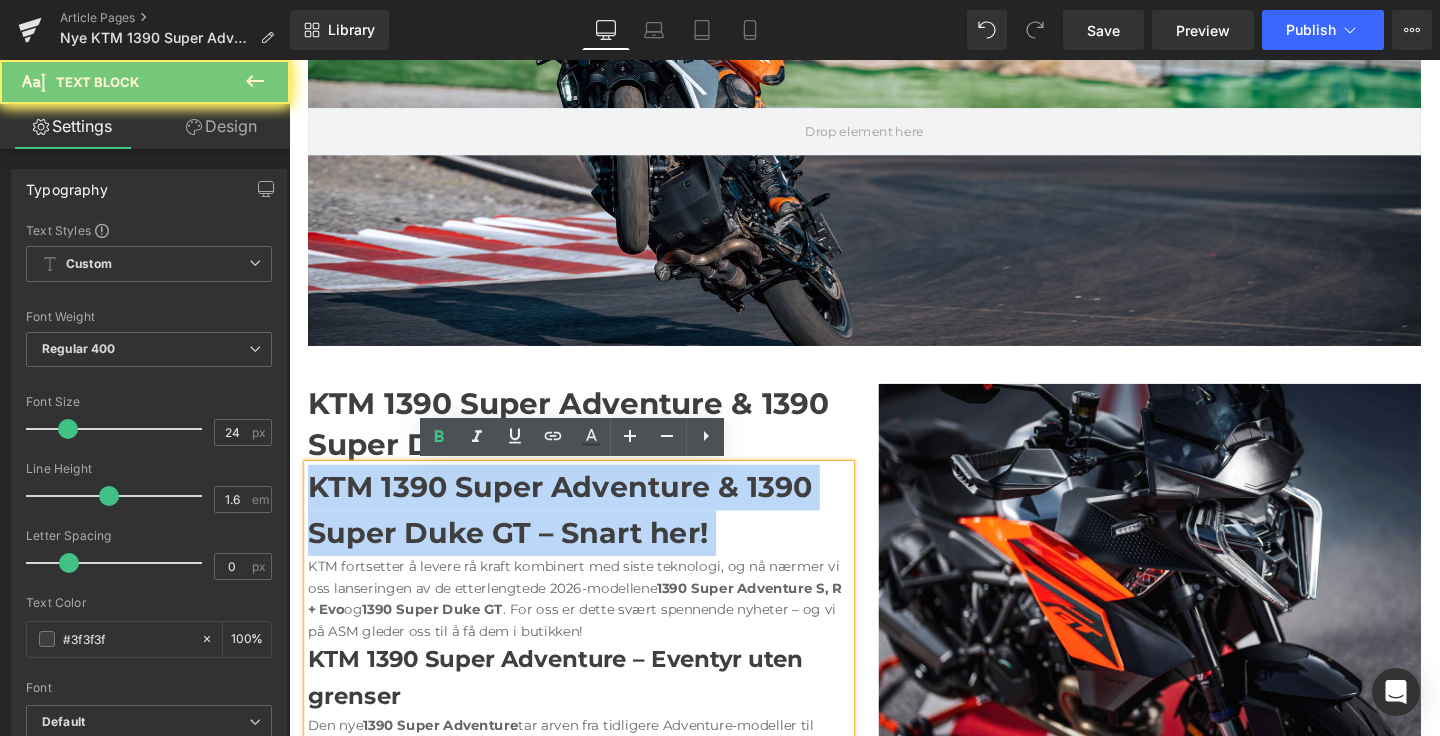 click on "KTM 1390 Super Adventure & 1390 Super Duke GT – Snart her!" at bounding box center (574, 532) 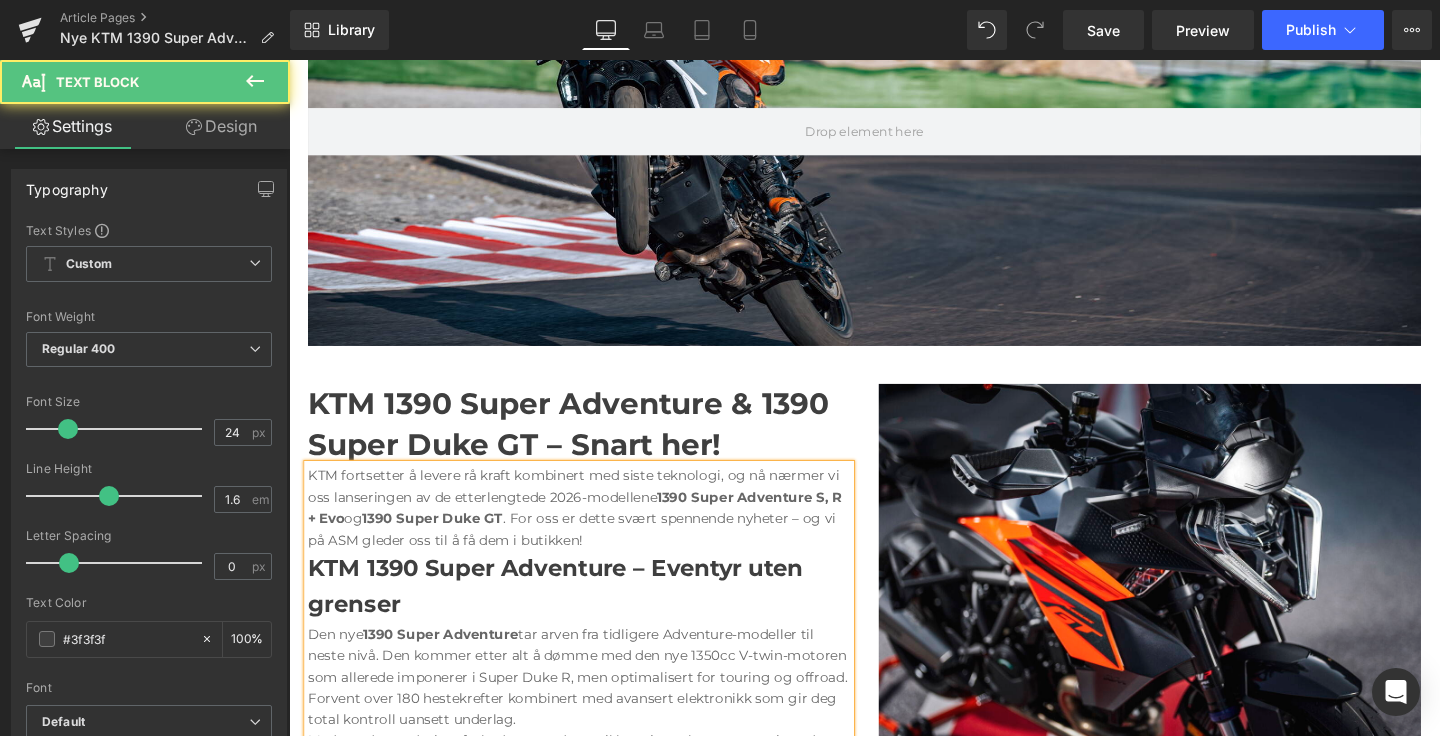 click on "KTM 1390 Super Adventure – Eventyr uten grenser" at bounding box center (594, 613) 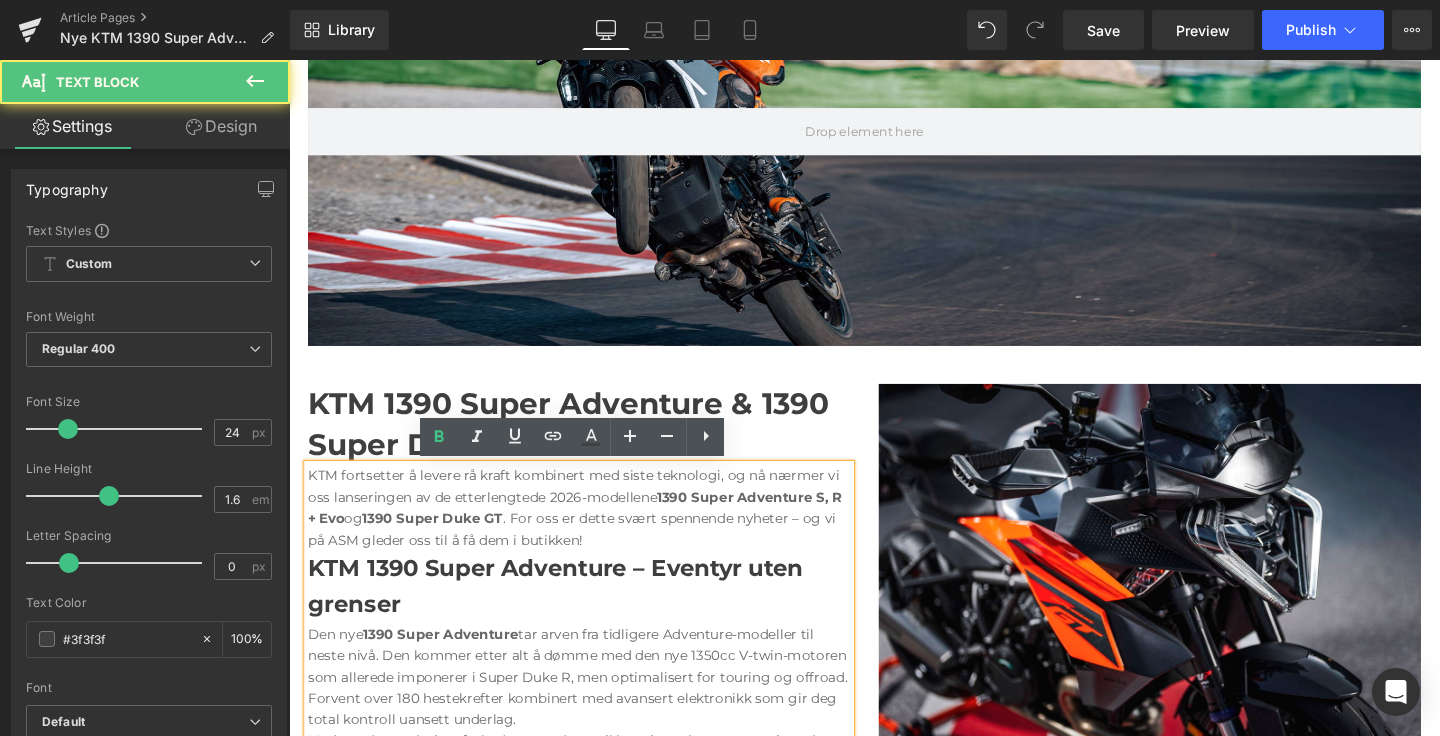 click on ". For oss er dette svært spennende nyheter – og vi på ASM gleder oss til å få dem i butikken!" at bounding box center (586, 552) 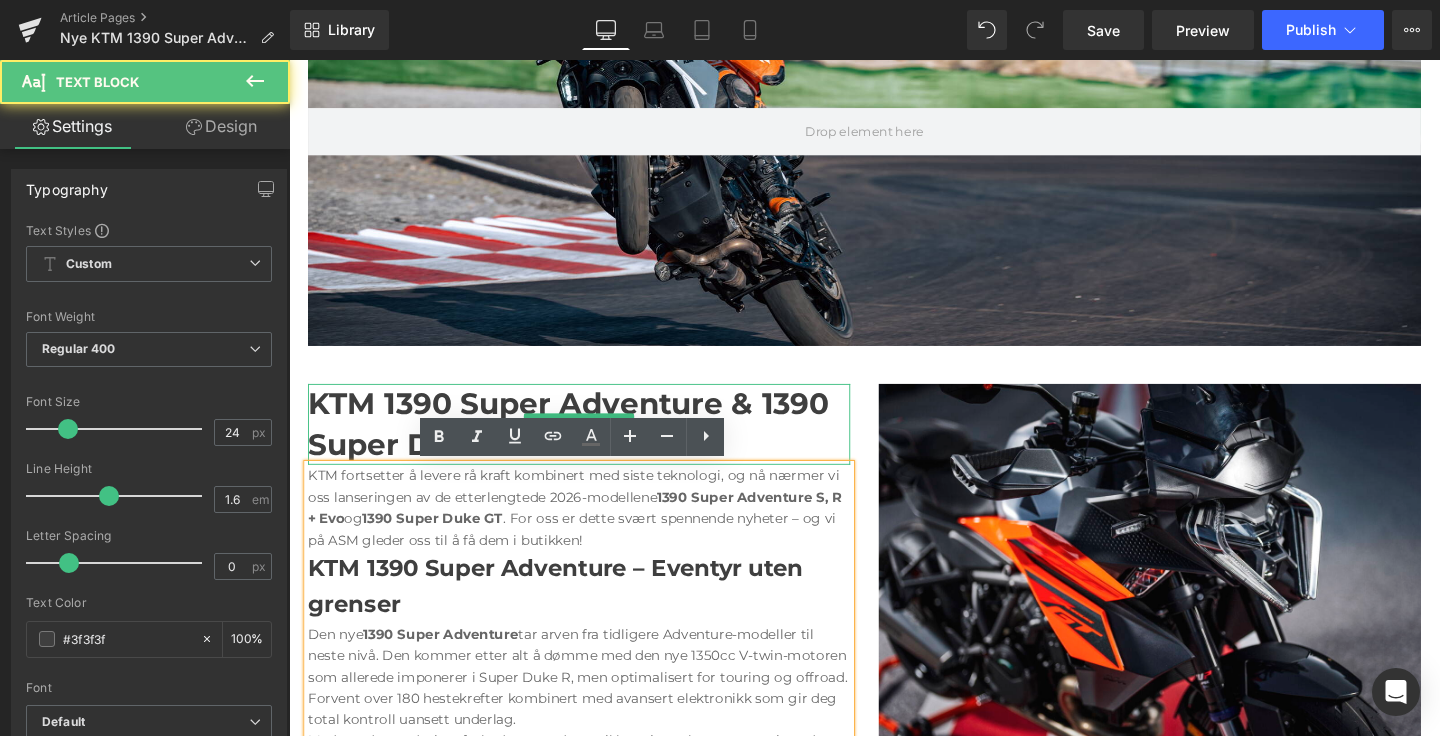 click on "KTM 1390 Super Adventure & 1390 Super Duke GT – Snart her!" at bounding box center (594, 443) 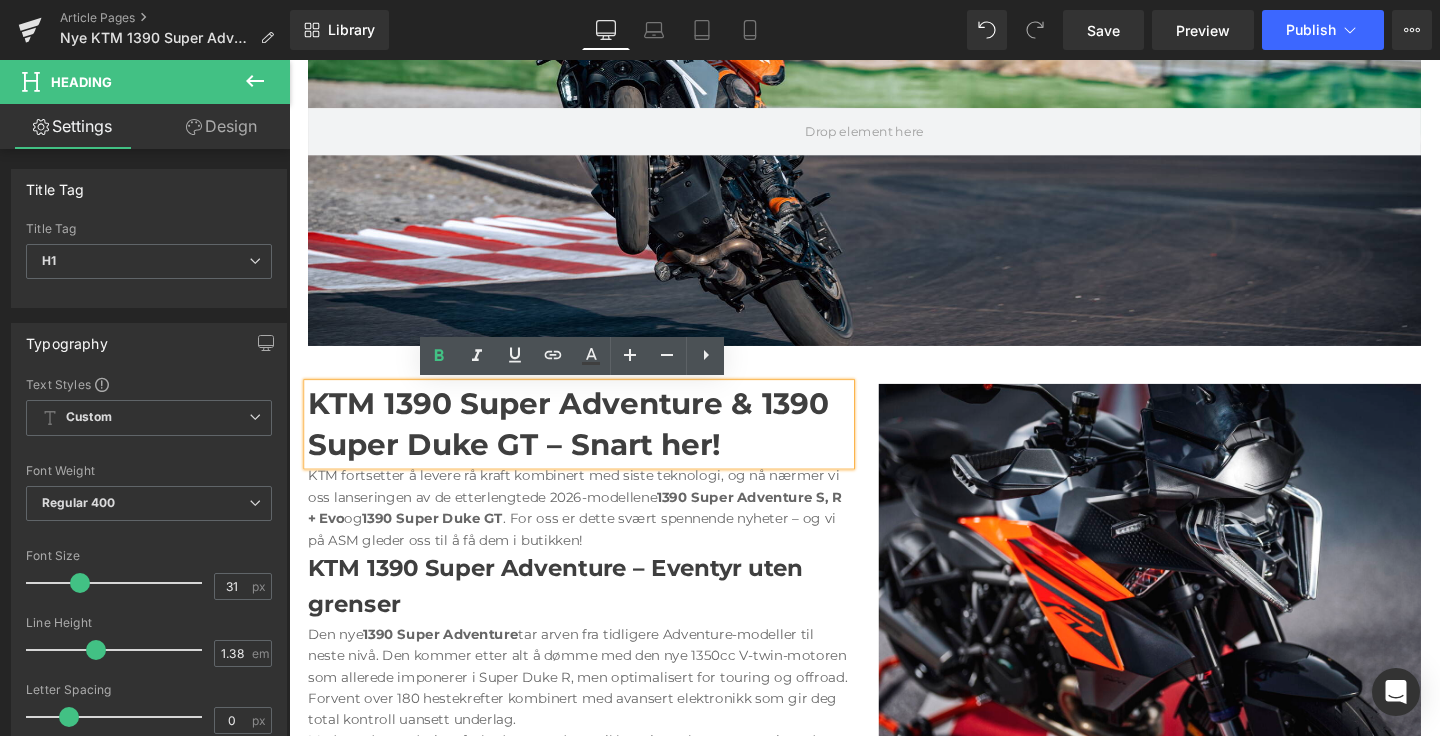 click on "KTM 1390 Super Adventure & 1390 Super Duke GT – Snart her!" at bounding box center (583, 442) 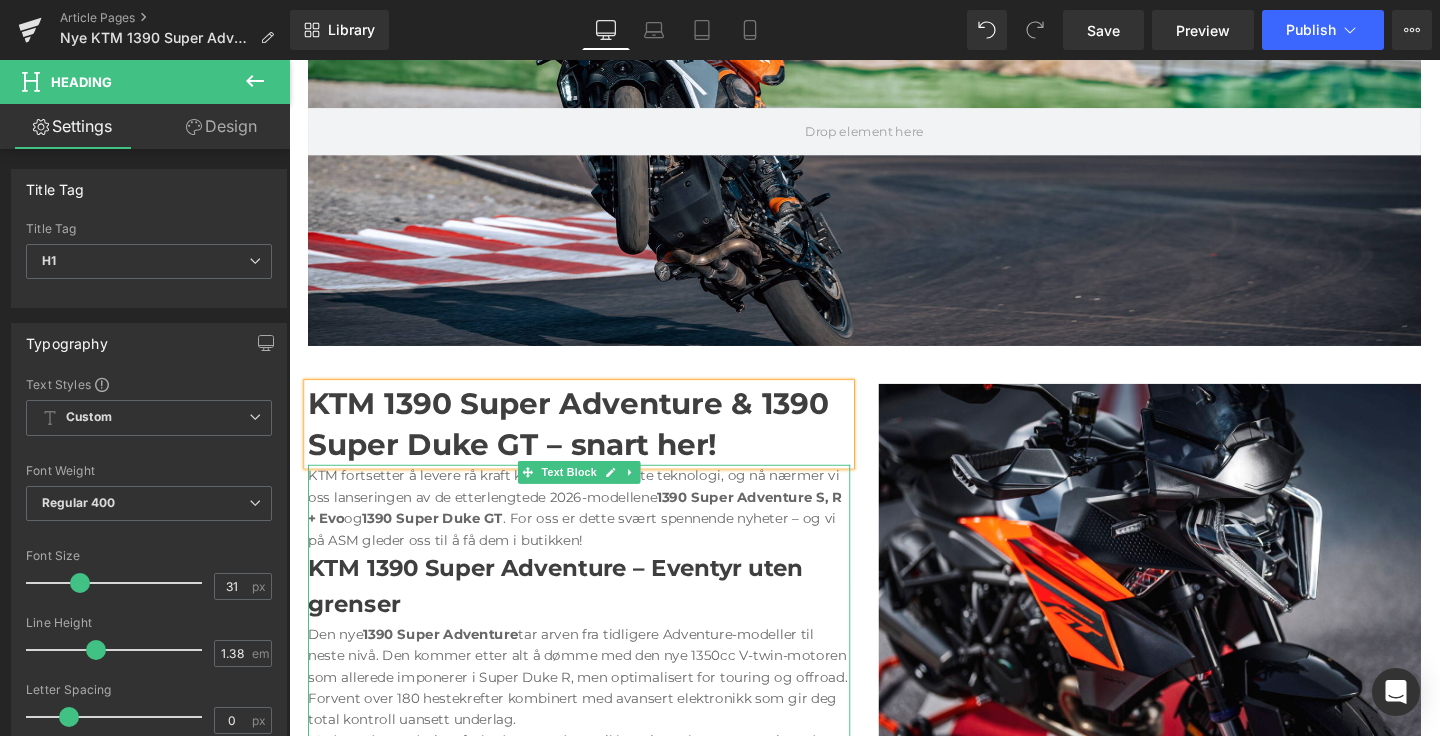 click on "KTM fortsetter å levere rå kraft kombinert med siste teknologi, og nå nærmer vi oss lanseringen av de etterlengtede 2026-modellene  1390 Super Adventure S, R + Evo  og  1390 Super Duke GT . For oss er dette svært spennende nyheter – og vi på ASM gleder oss til å få dem i butikken!" at bounding box center [594, 530] 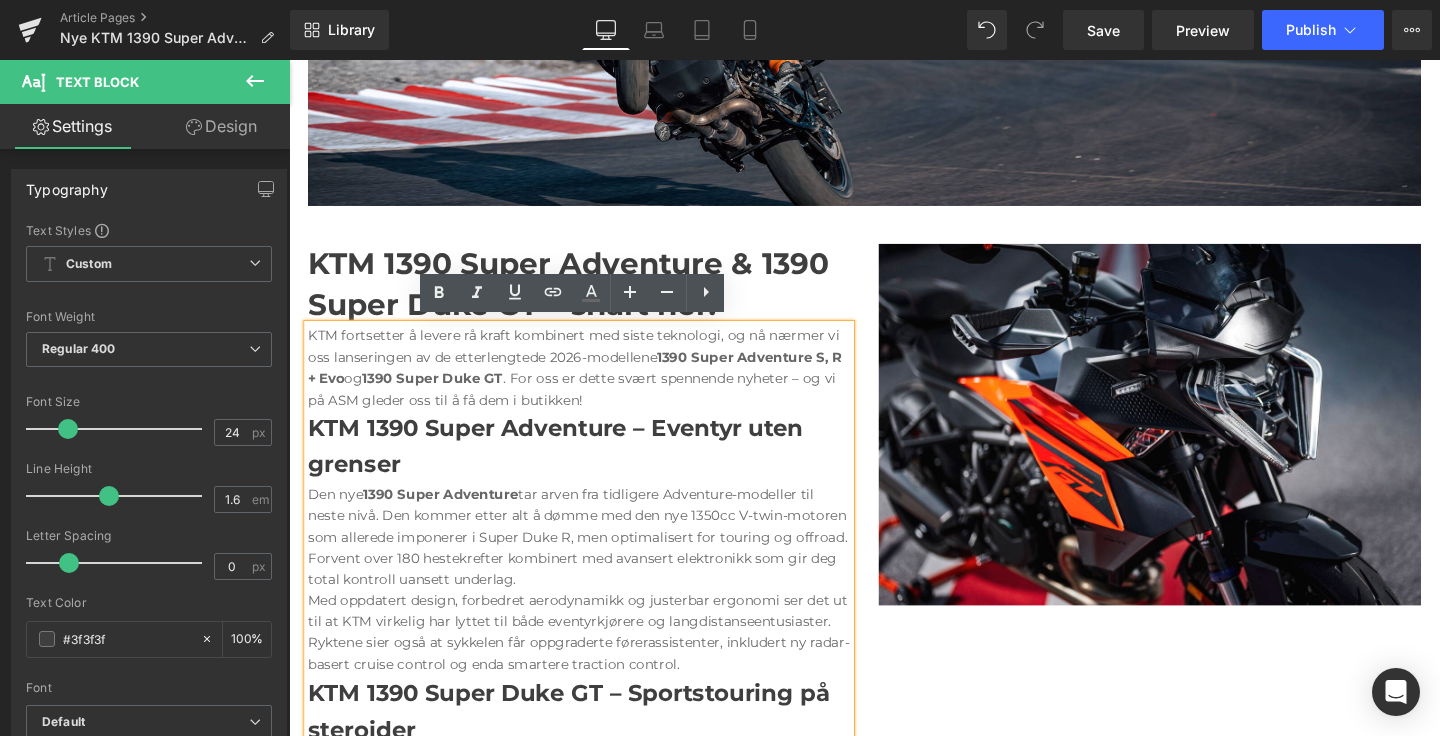 scroll, scrollTop: 682, scrollLeft: 0, axis: vertical 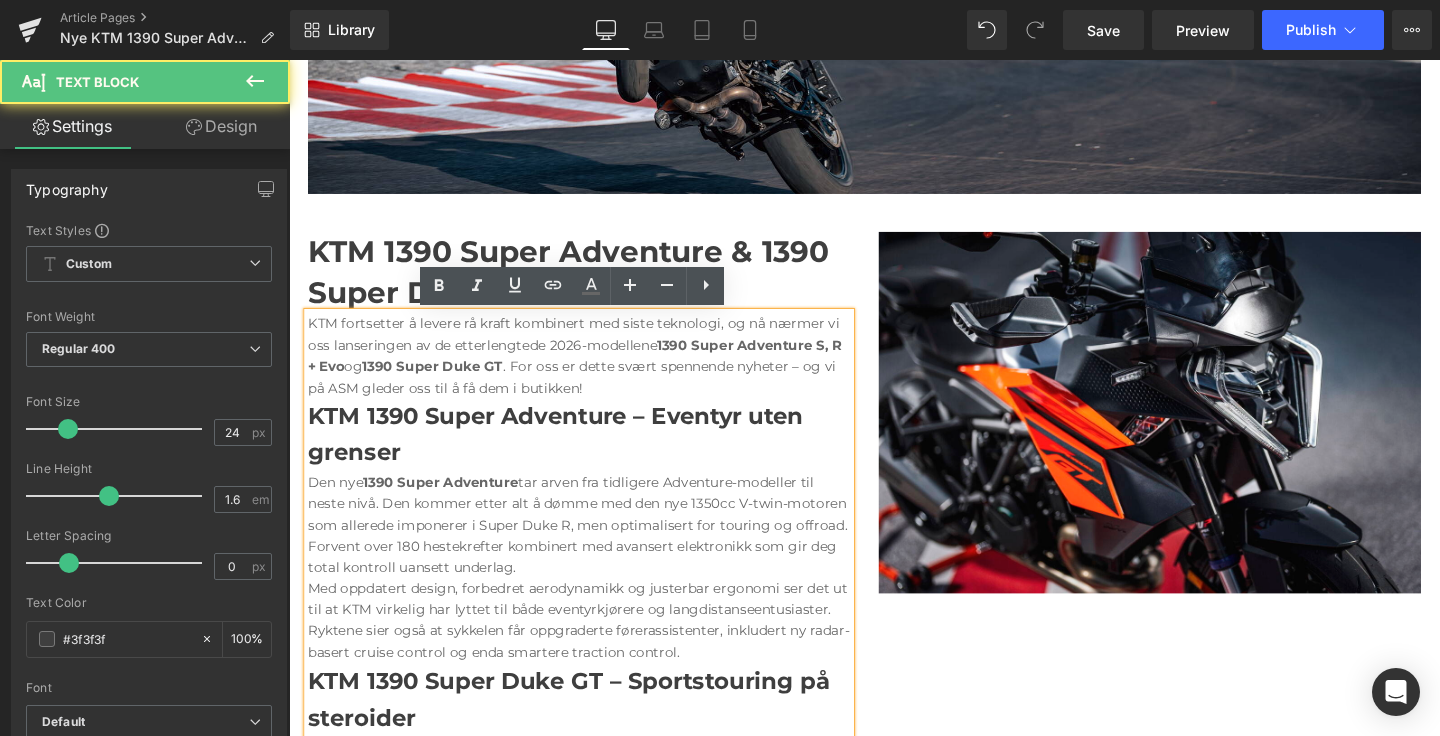 click on "Den nye  1390 Super Adventure  tar arven fra tidligere Adventure-modeller til neste nivå. Den kommer etter alt å dømme med den nye 1350cc V-twin-motoren som allerede imponerer i Super Duke R, men optimalisert for touring og offroad. Forvent over 180 hestekrefter kombinert med avansert elektronikk som gir deg total kontroll uansett underlag." at bounding box center (594, 549) 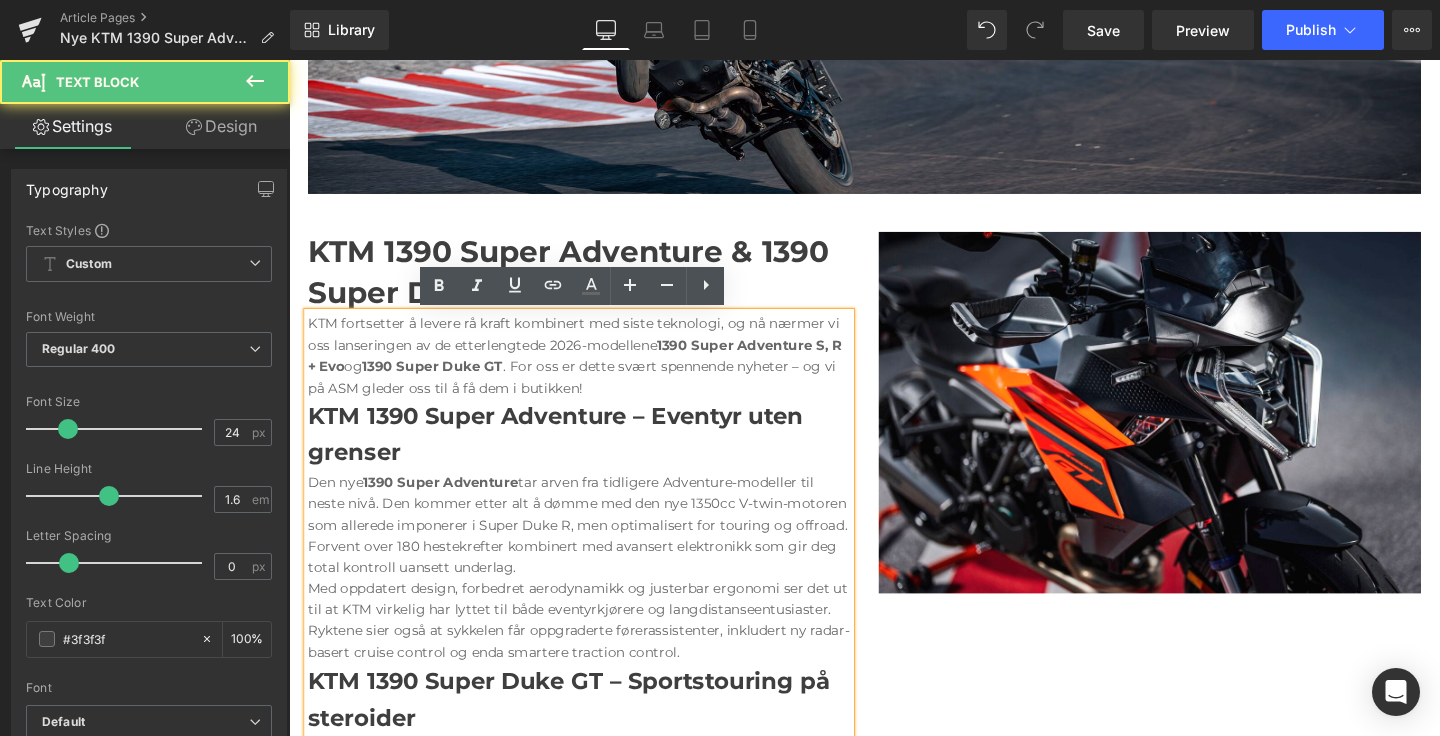 click on "Den nye  1390 Super Adventure  tar arven fra tidligere Adventure-modeller til neste nivå. Den kommer etter alt å dømme med den nye 1350cc V-twin-motoren som allerede imponerer i Super Duke R, men optimalisert for touring og offroad. Forvent over 180 hestekrefter kombinert med avansert elektronikk som gir deg total kontroll uansett underlag." at bounding box center (594, 549) 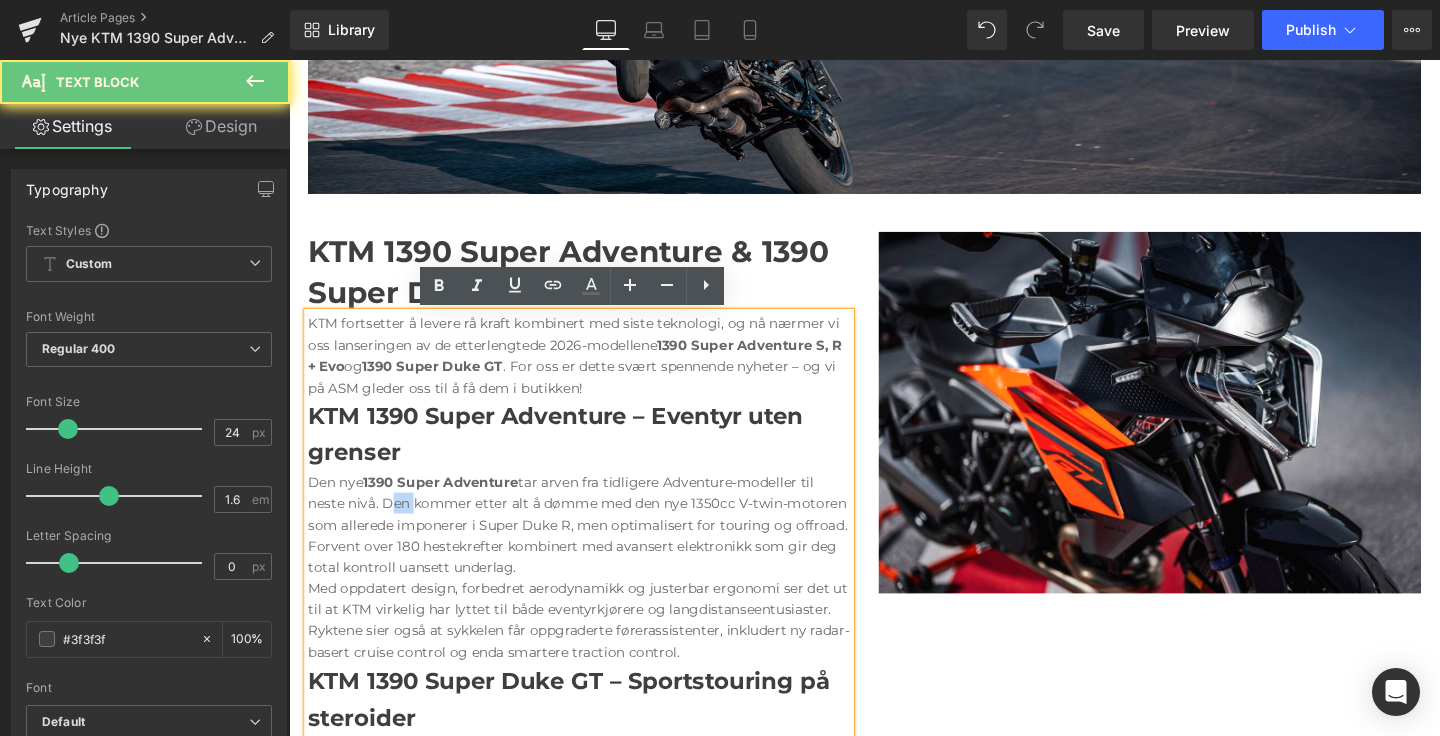 click on "Den nye  1390 Super Adventure  tar arven fra tidligere Adventure-modeller til neste nivå. Den kommer etter alt å dømme med den nye 1350cc V-twin-motoren som allerede imponerer i Super Duke R, men optimalisert for touring og offroad. Forvent over 180 hestekrefter kombinert med avansert elektronikk som gir deg total kontroll uansett underlag." at bounding box center (594, 549) 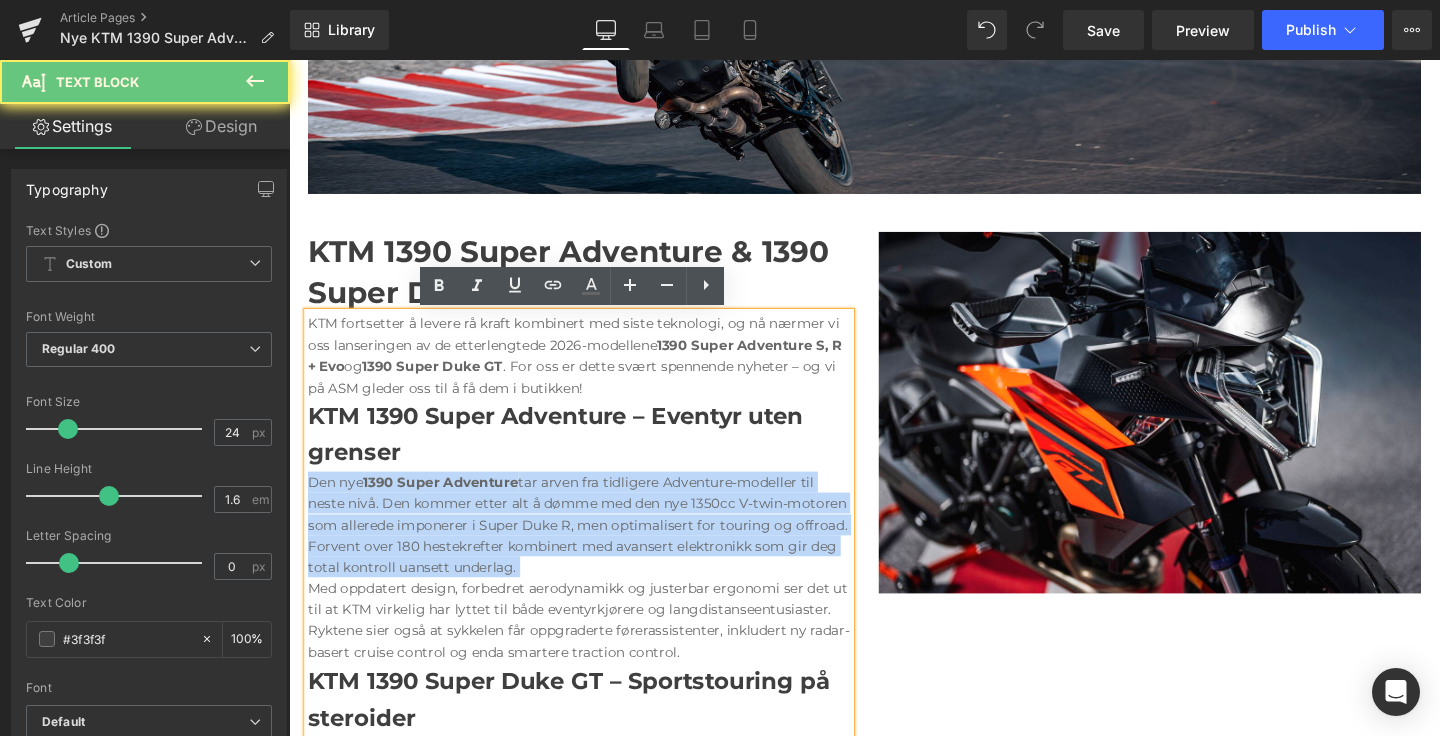 click on "Den nye  1390 Super Adventure  tar arven fra tidligere Adventure-modeller til neste nivå. Den kommer etter alt å dømme med den nye 1350cc V-twin-motoren som allerede imponerer i Super Duke R, men optimalisert for touring og offroad. Forvent over 180 hestekrefter kombinert med avansert elektronikk som gir deg total kontroll uansett underlag." at bounding box center [594, 549] 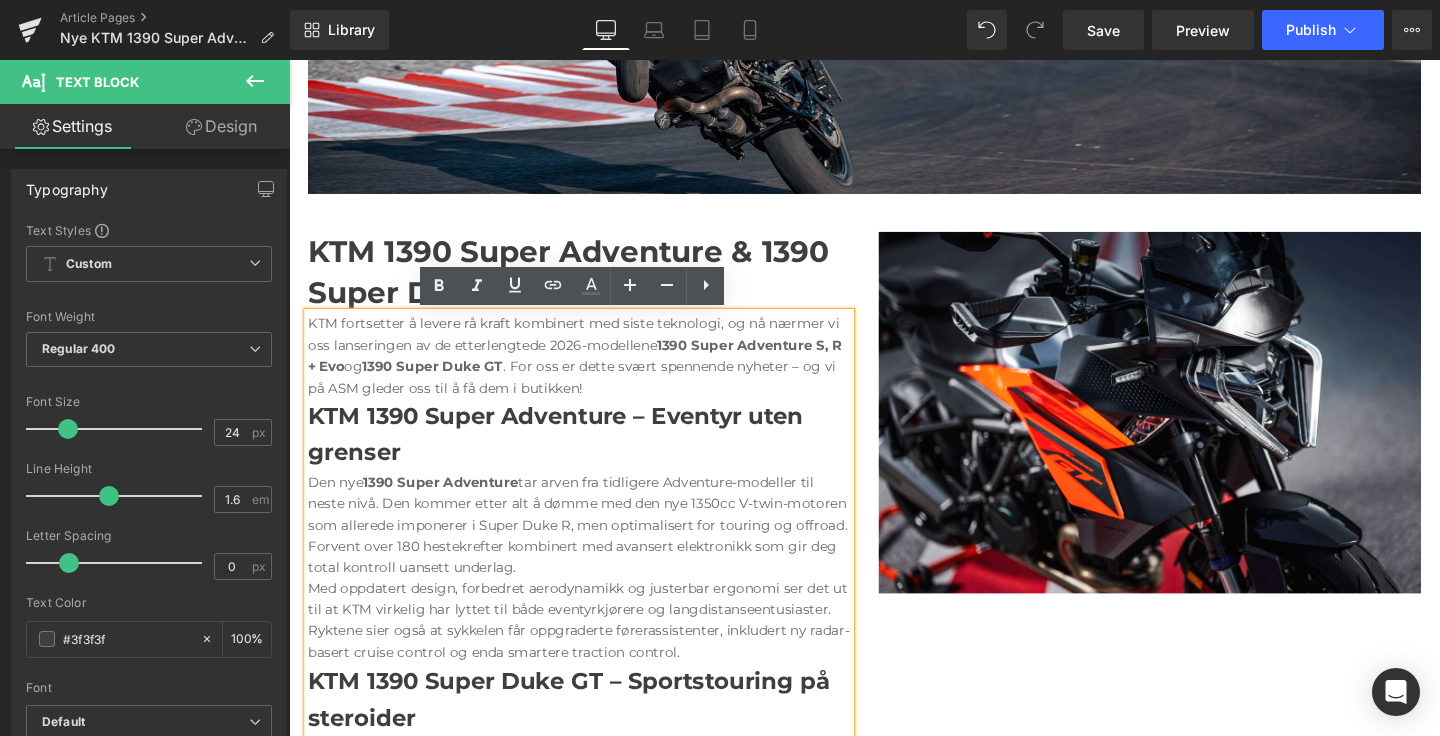 click on "Den nye  1390 Super Adventure  tar arven fra tidligere Adventure-modeller til neste nivå. Den kommer etter alt å dømme med den nye 1350cc V-twin-motoren som allerede imponerer i Super Duke R, men optimalisert for touring og offroad. Forvent over 180 hestekrefter kombinert med avansert elektronikk som gir deg total kontroll uansett underlag." at bounding box center [594, 549] 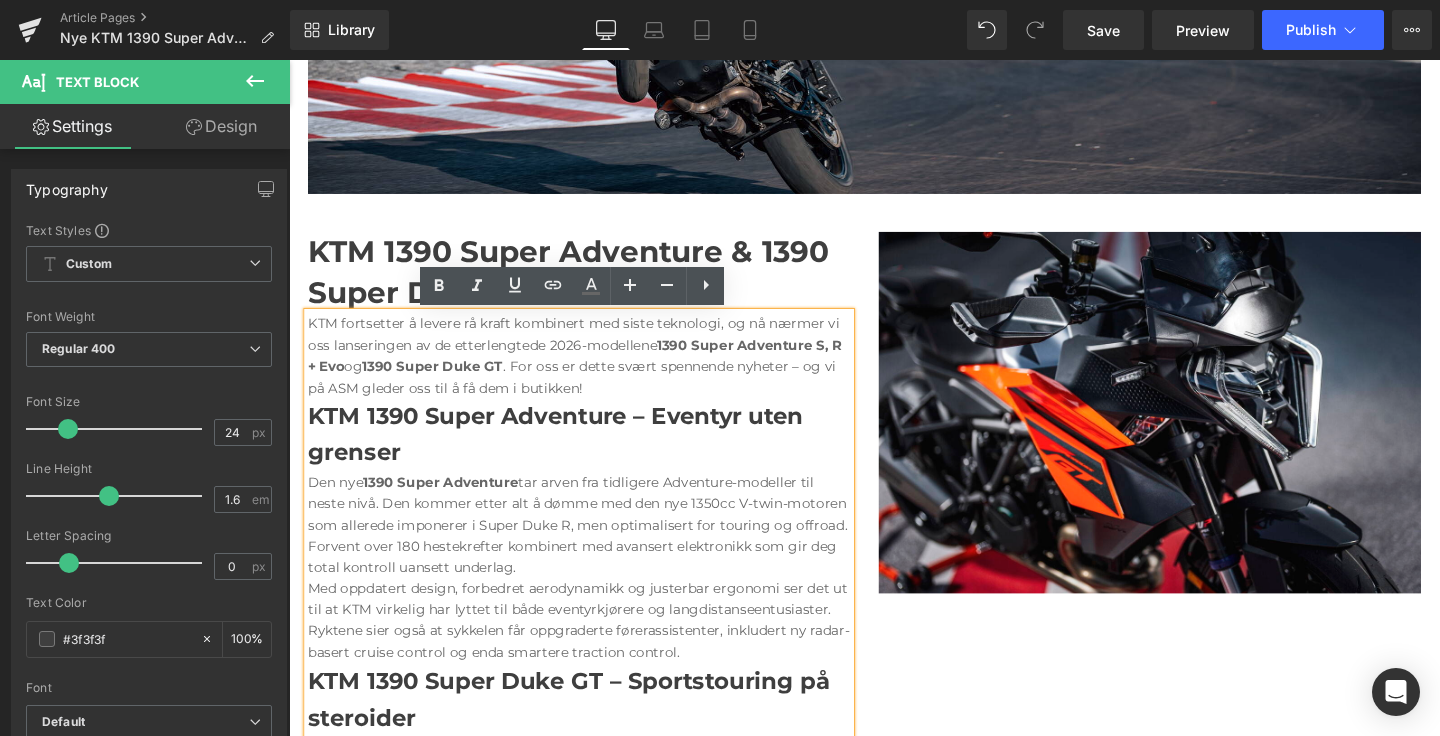 click on "Den nye  1390 Super Adventure  tar arven fra tidligere Adventure-modeller til neste nivå. Den kommer etter alt å dømme med den nye 1350cc V-twin-motoren som allerede imponerer i Super Duke R, men optimalisert for touring og offroad. Forvent over 180 hestekrefter kombinert med avansert elektronikk som gir deg total kontroll uansett underlag." at bounding box center (594, 549) 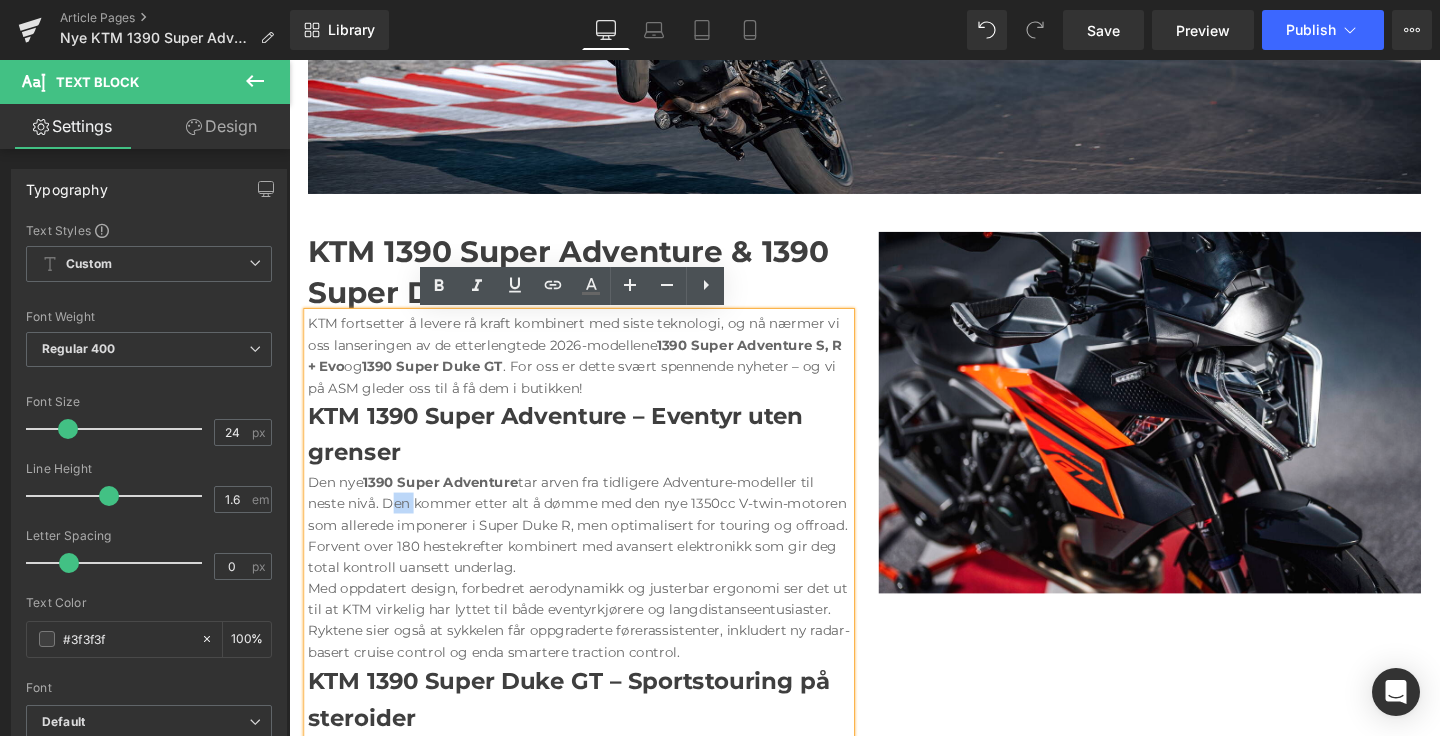 click on "Den nye  1390 Super Adventure  tar arven fra tidligere Adventure-modeller til neste nivå. Den kommer etter alt å dømme med den nye 1350cc V-twin-motoren som allerede imponerer i Super Duke R, men optimalisert for touring og offroad. Forvent over 180 hestekrefter kombinert med avansert elektronikk som gir deg total kontroll uansett underlag." at bounding box center (594, 549) 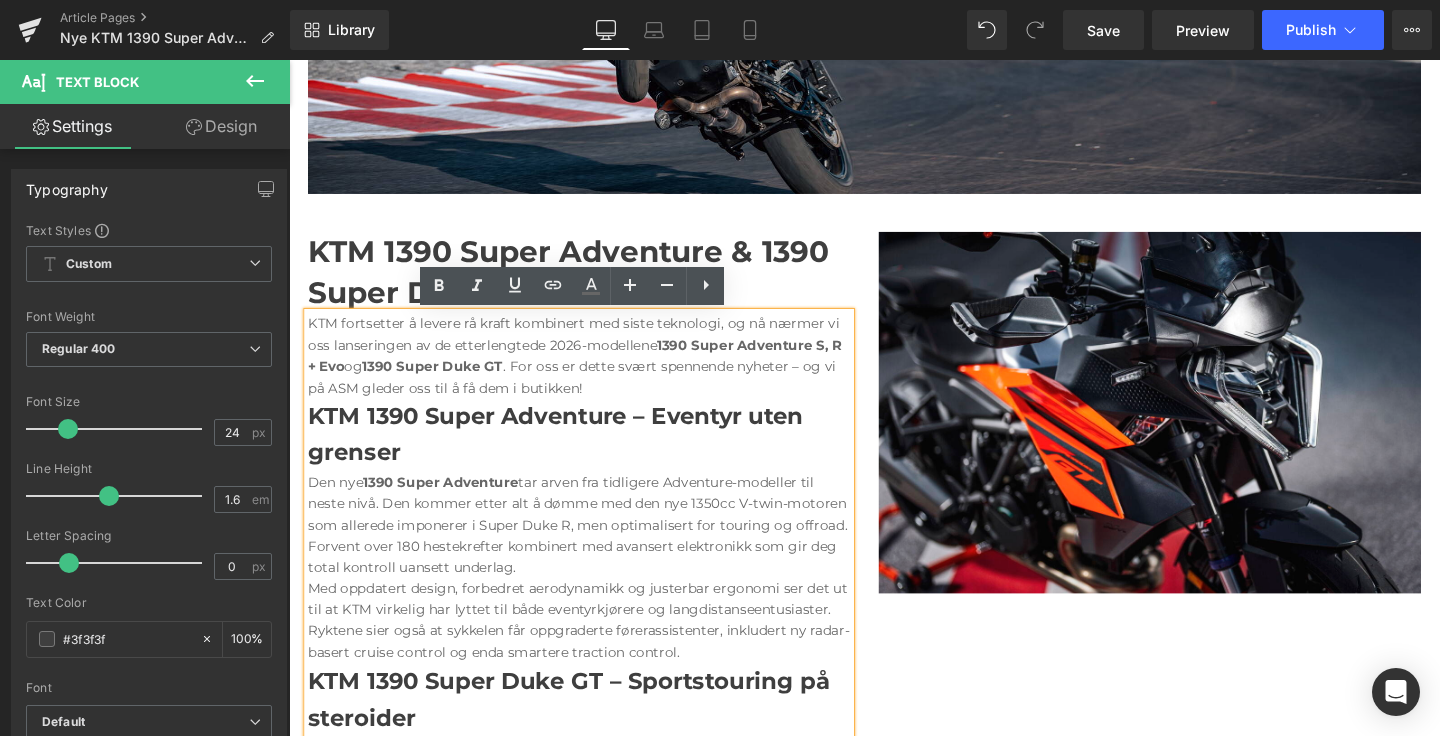 click on "Den nye  1390 Super Adventure  tar arven fra tidligere Adventure-modeller til neste nivå. Den kommer etter alt å dømme med den nye 1350cc V-twin-motoren som allerede imponerer i Super Duke R, men optimalisert for touring og offroad. Forvent over 180 hestekrefter kombinert med avansert elektronikk som gir deg total kontroll uansett underlag." at bounding box center [594, 549] 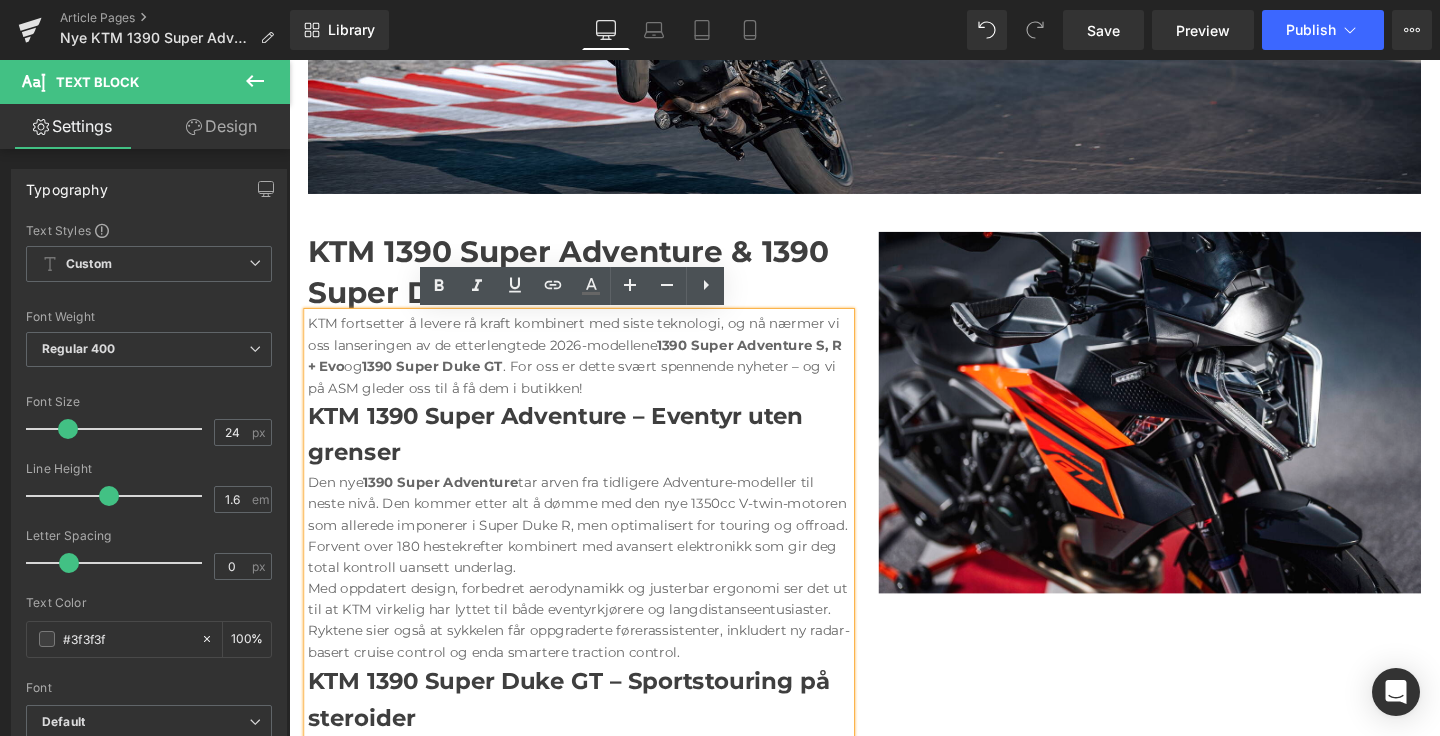 click on "1390 Super Adventure" at bounding box center (448, 504) 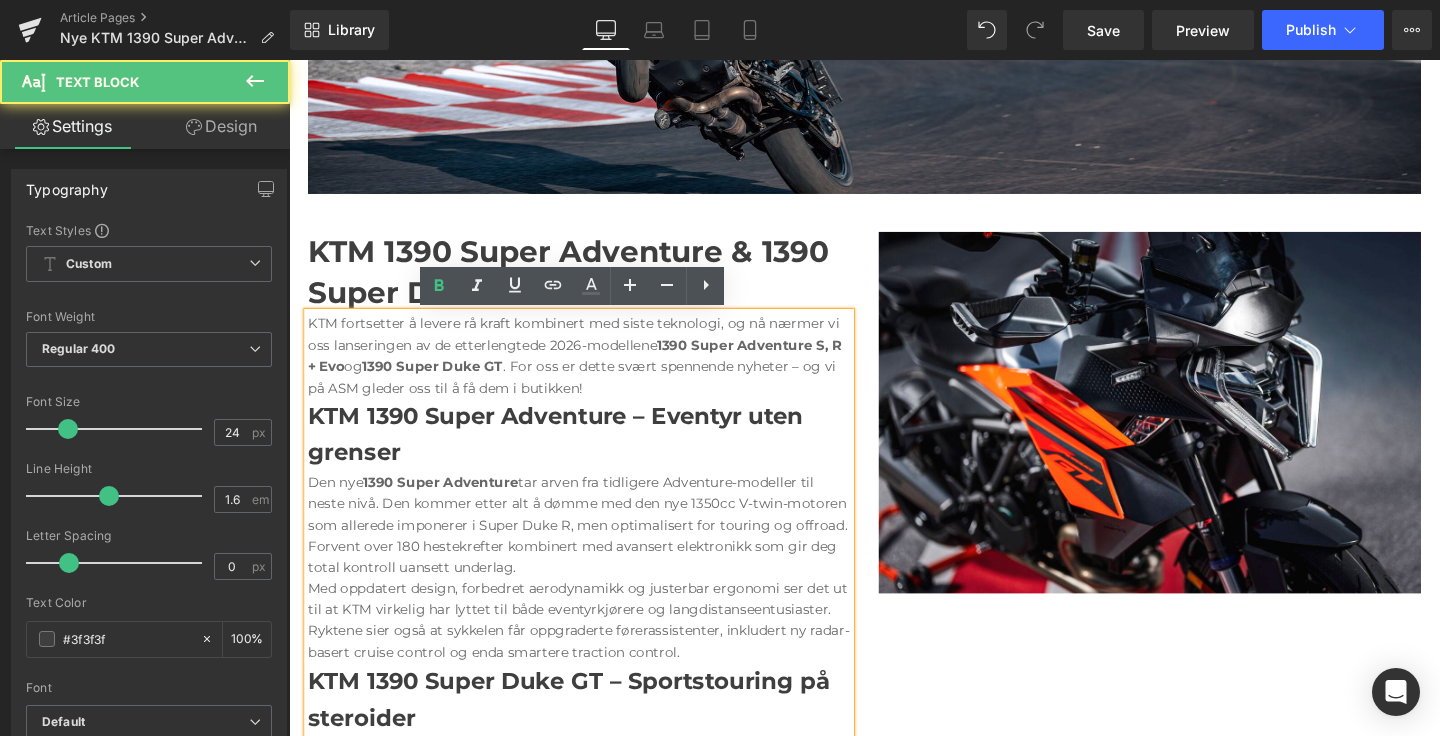 click on "Den nye  1390 Super Adventure  tar arven fra tidligere Adventure-modeller til neste nivå. Den kommer etter alt å dømme med den nye 1350cc V-twin-motoren som allerede imponerer i Super Duke R, men optimalisert for touring og offroad. Forvent over 180 hestekrefter kombinert med avansert elektronikk som gir deg total kontroll uansett underlag." at bounding box center (594, 549) 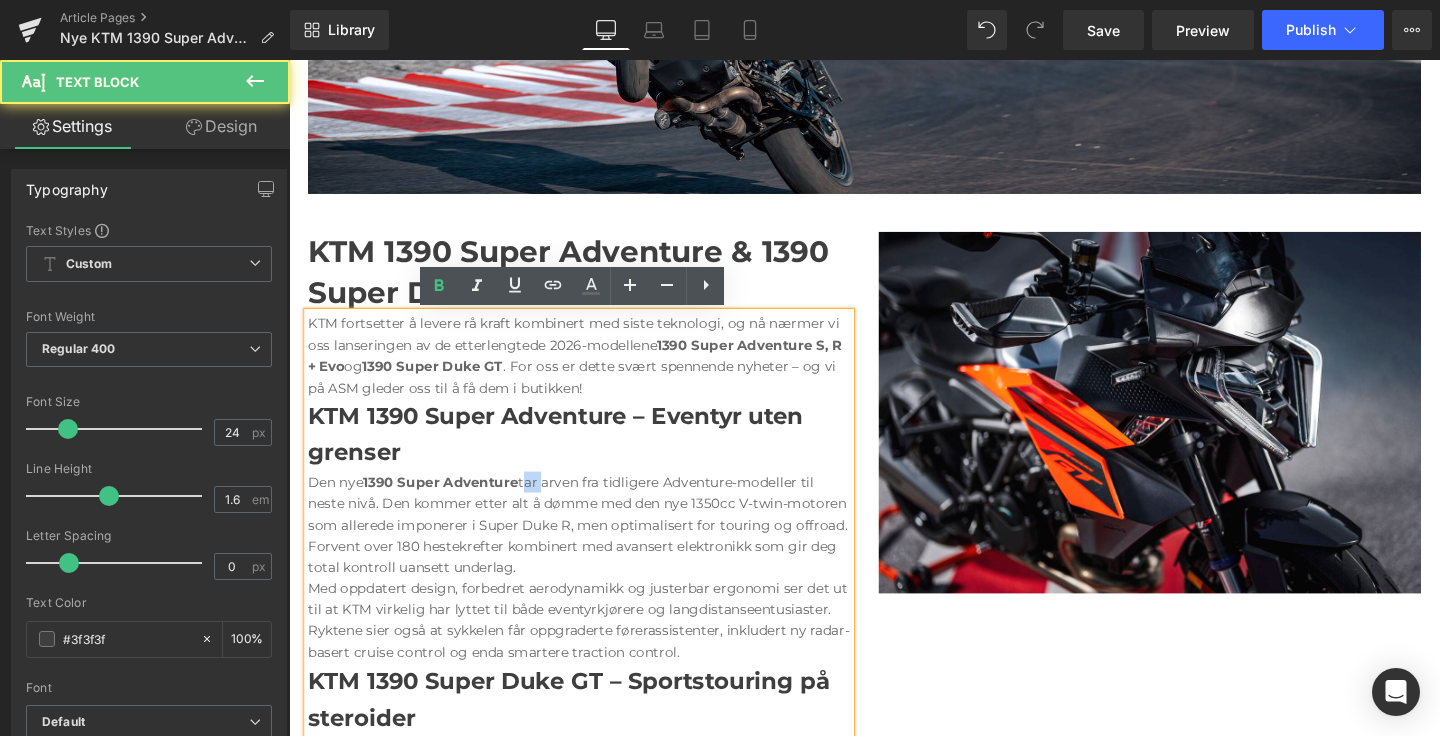 click on "Den nye  1390 Super Adventure  tar arven fra tidligere Adventure-modeller til neste nivå. Den kommer etter alt å dømme med den nye 1350cc V-twin-motoren som allerede imponerer i Super Duke R, men optimalisert for touring og offroad. Forvent over 180 hestekrefter kombinert med avansert elektronikk som gir deg total kontroll uansett underlag." at bounding box center (594, 549) 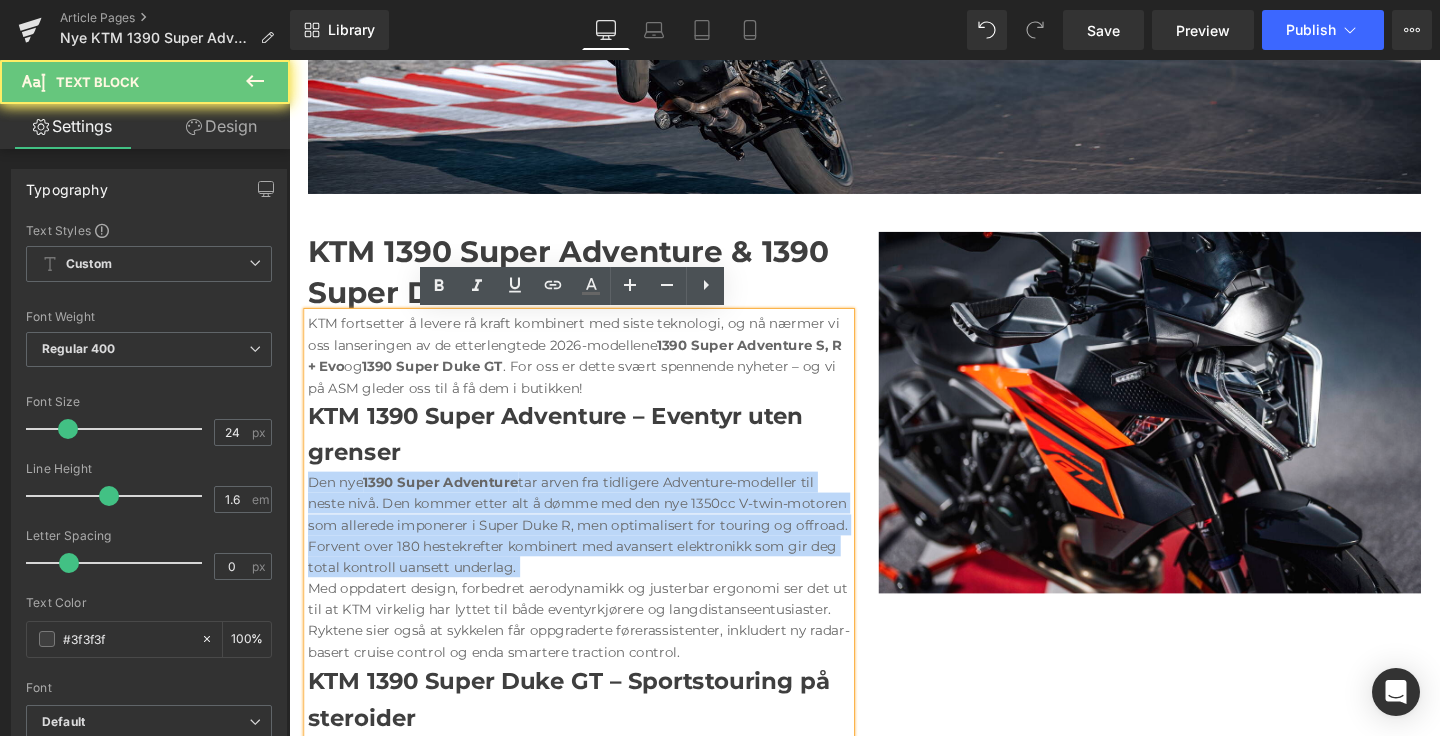 click on "Den nye  1390 Super Adventure  tar arven fra tidligere Adventure-modeller til neste nivå. Den kommer etter alt å dømme med den nye 1350cc V-twin-motoren som allerede imponerer i Super Duke R, men optimalisert for touring og offroad. Forvent over 180 hestekrefter kombinert med avansert elektronikk som gir deg total kontroll uansett underlag." at bounding box center (594, 549) 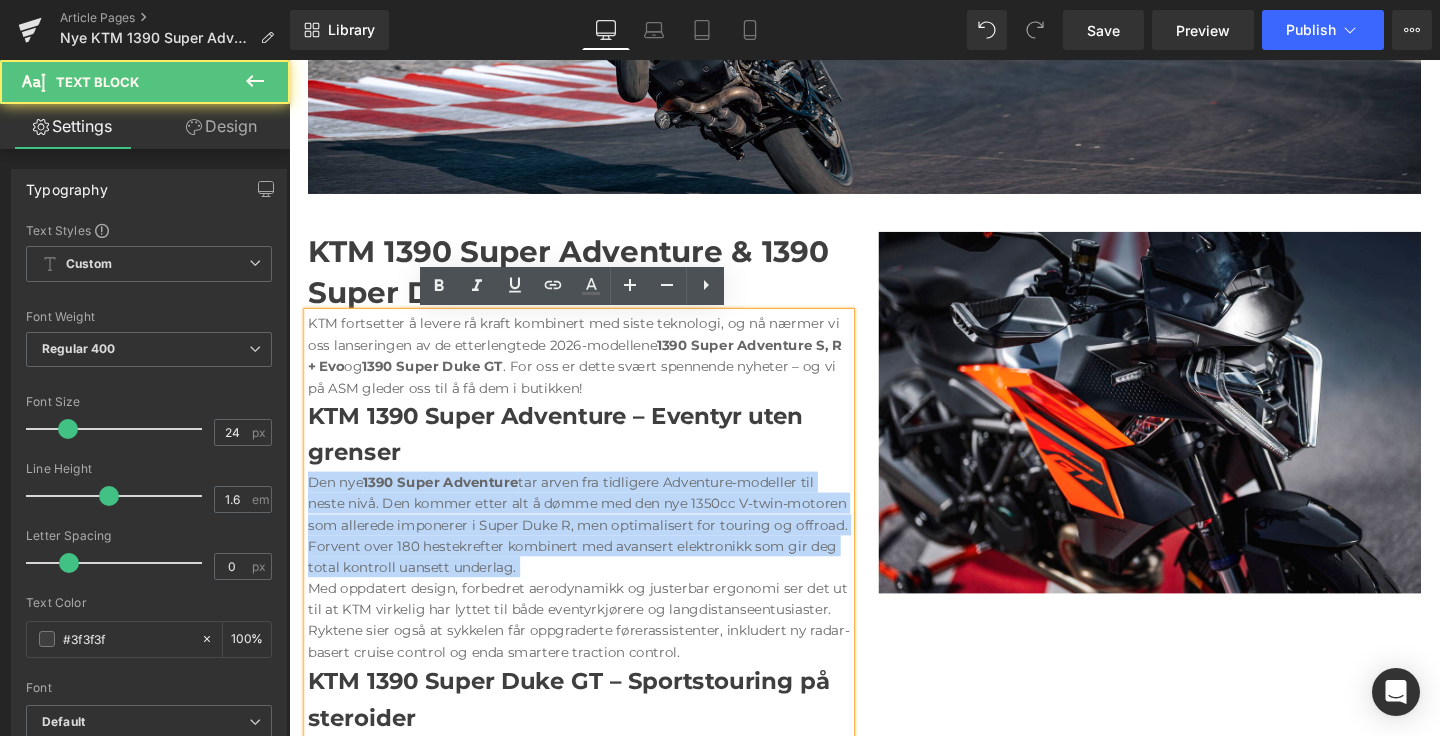 click on "Den nye  1390 Super Adventure  tar arven fra tidligere Adventure-modeller til neste nivå. Den kommer etter alt å dømme med den nye 1350cc V-twin-motoren som allerede imponerer i Super Duke R, men optimalisert for touring og offroad. Forvent over 180 hestekrefter kombinert med avansert elektronikk som gir deg total kontroll uansett underlag." at bounding box center (594, 549) 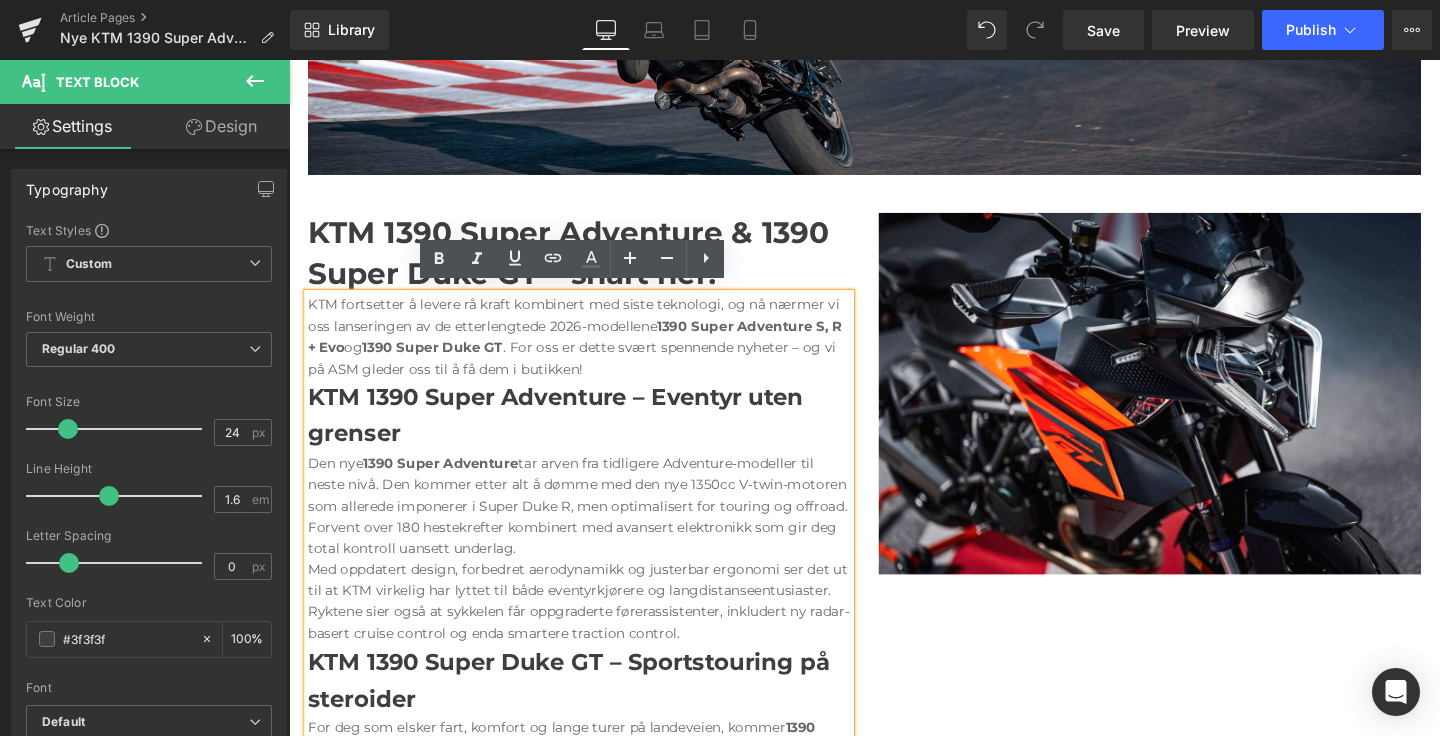 scroll, scrollTop: 711, scrollLeft: 0, axis: vertical 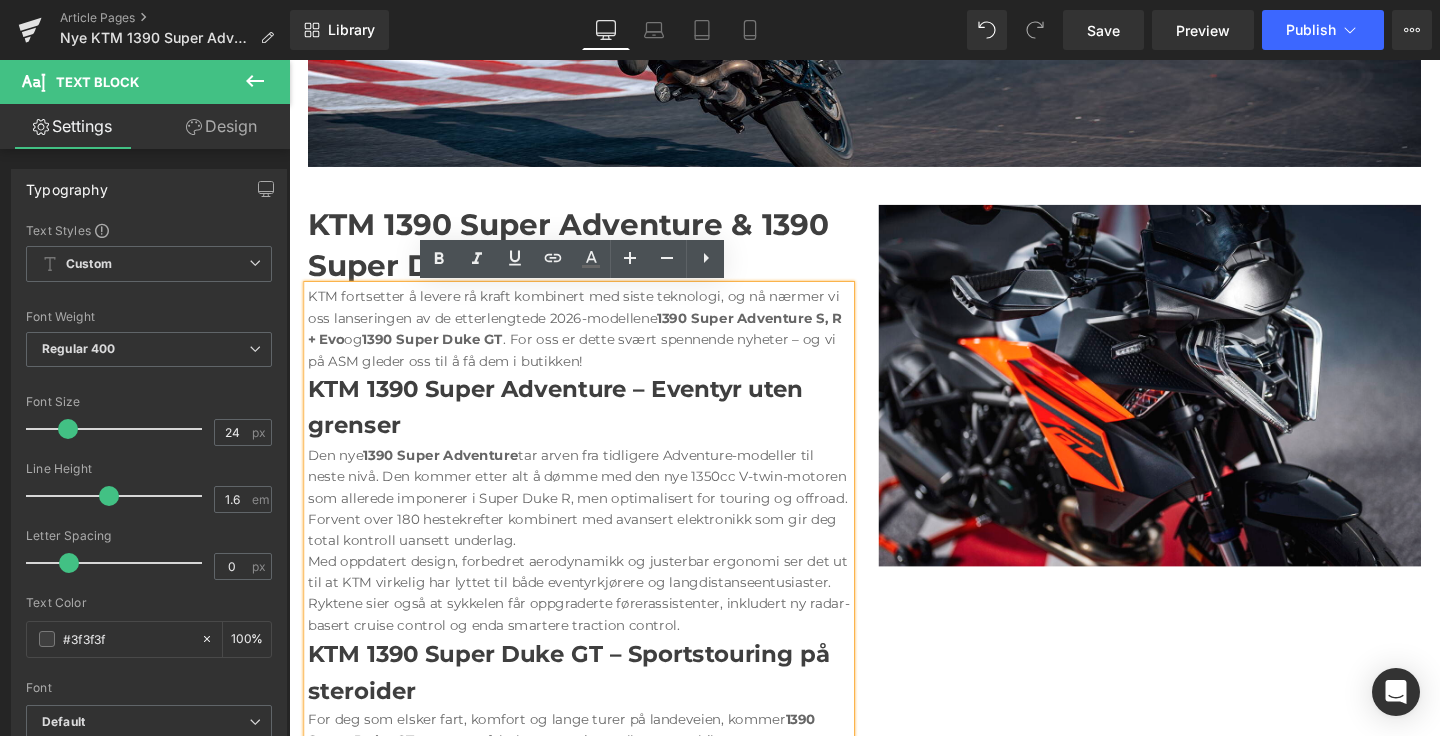 click on "Den nye  1390 Super Adventure  tar arven fra tidligere Adventure-modeller til neste nivå. Den kommer etter alt å dømme med den nye 1350cc V-twin-motoren som allerede imponerer i Super Duke R, men optimalisert for touring og offroad. Forvent over 180 hestekrefter kombinert med avansert elektronikk som gir deg total kontroll uansett underlag." at bounding box center (594, 520) 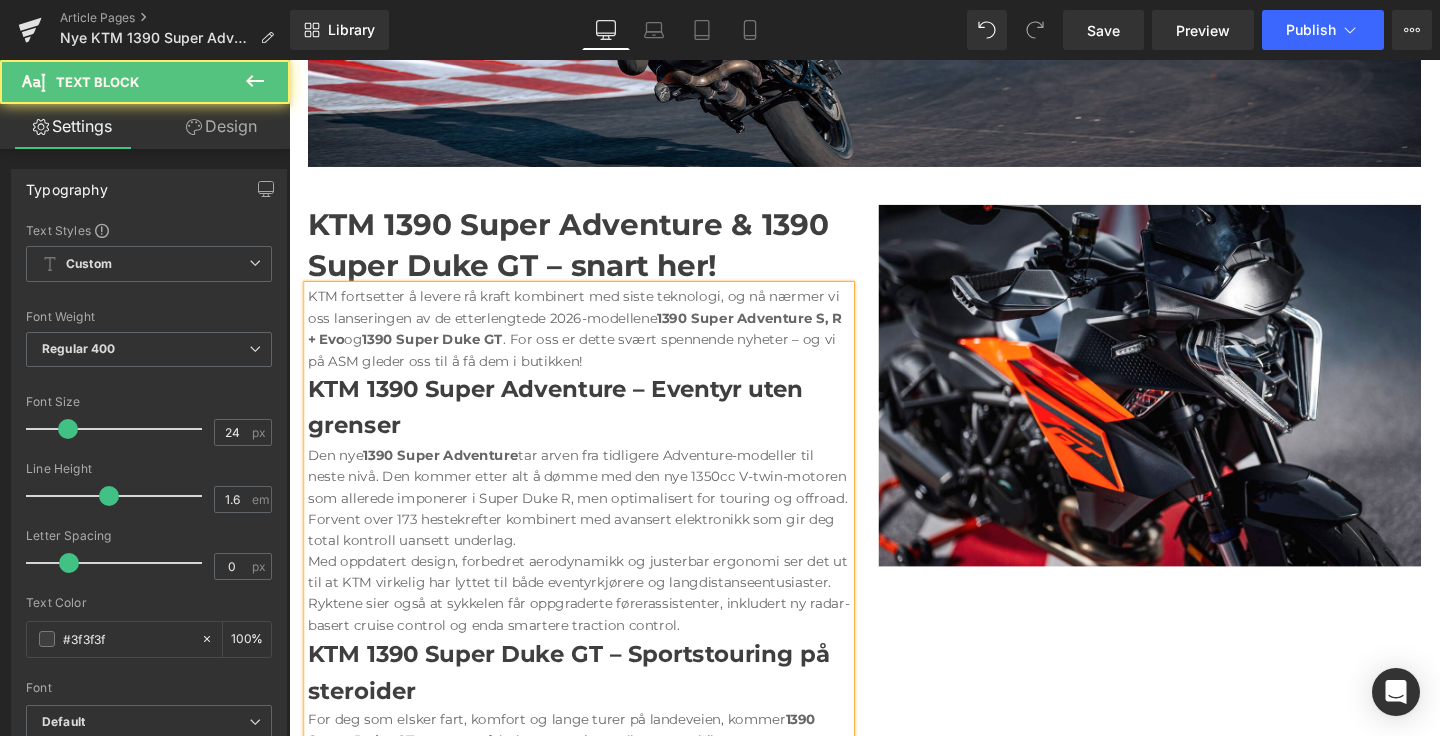 click on "Den nye  1390 Super Adventure  tar arven fra tidligere Adventure-modeller til neste nivå. Den kommer etter alt å dømme med den nye 1350cc V-twin-motoren som allerede imponerer i Super Duke R, men optimalisert for touring og offroad. Forvent over 173 hestekrefter kombinert med avansert elektronikk som gir deg total kontroll uansett underlag." at bounding box center (594, 520) 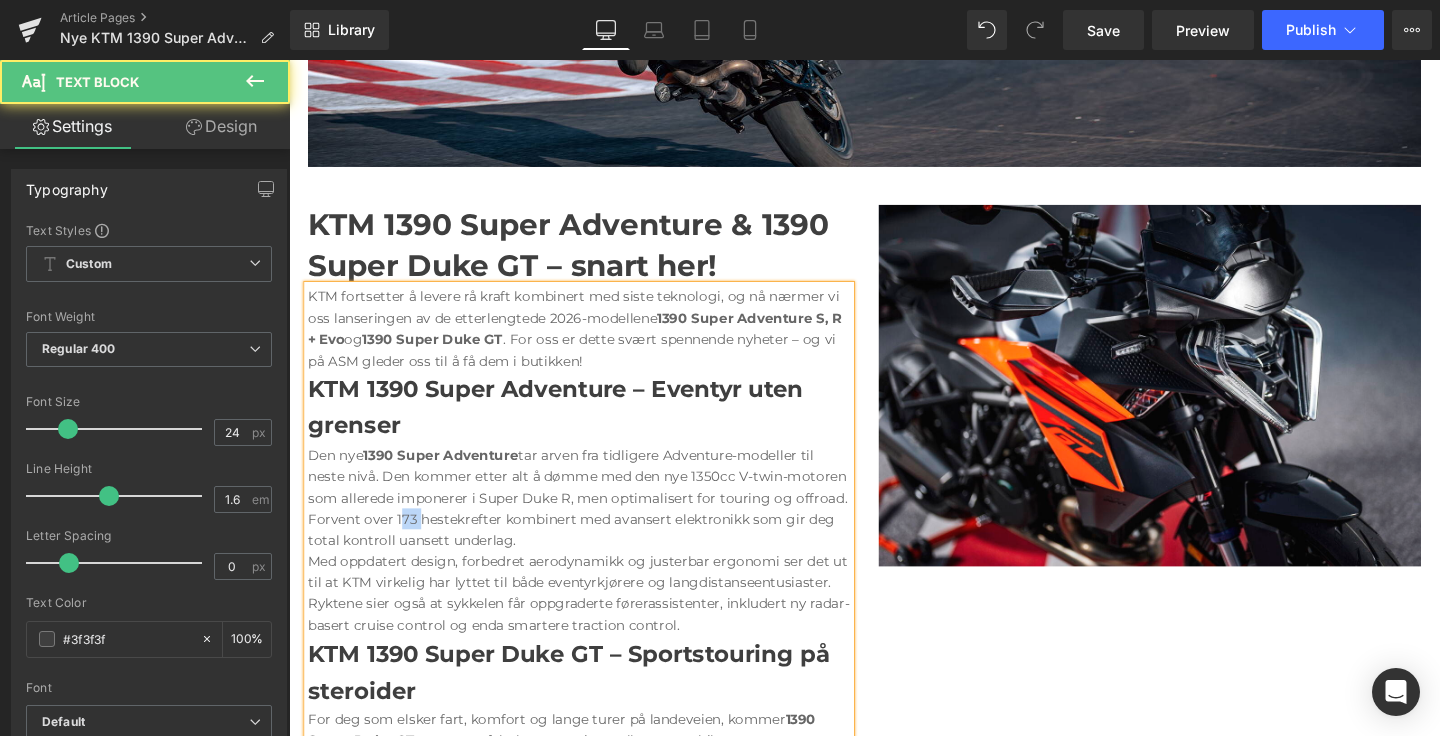 click on "Den nye  1390 Super Adventure  tar arven fra tidligere Adventure-modeller til neste nivå. Den kommer etter alt å dømme med den nye 1350cc V-twin-motoren som allerede imponerer i Super Duke R, men optimalisert for touring og offroad. Forvent over 173 hestekrefter kombinert med avansert elektronikk som gir deg total kontroll uansett underlag." at bounding box center (594, 520) 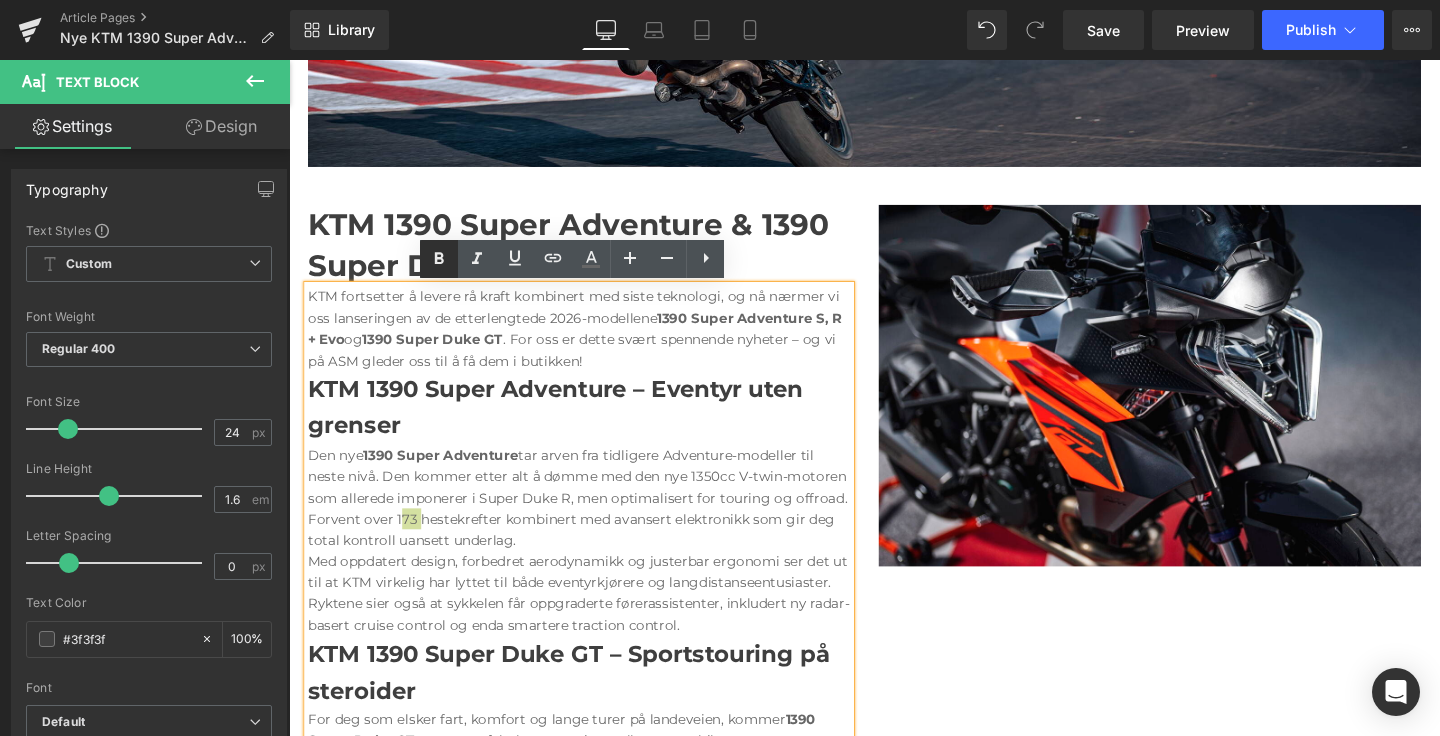 click 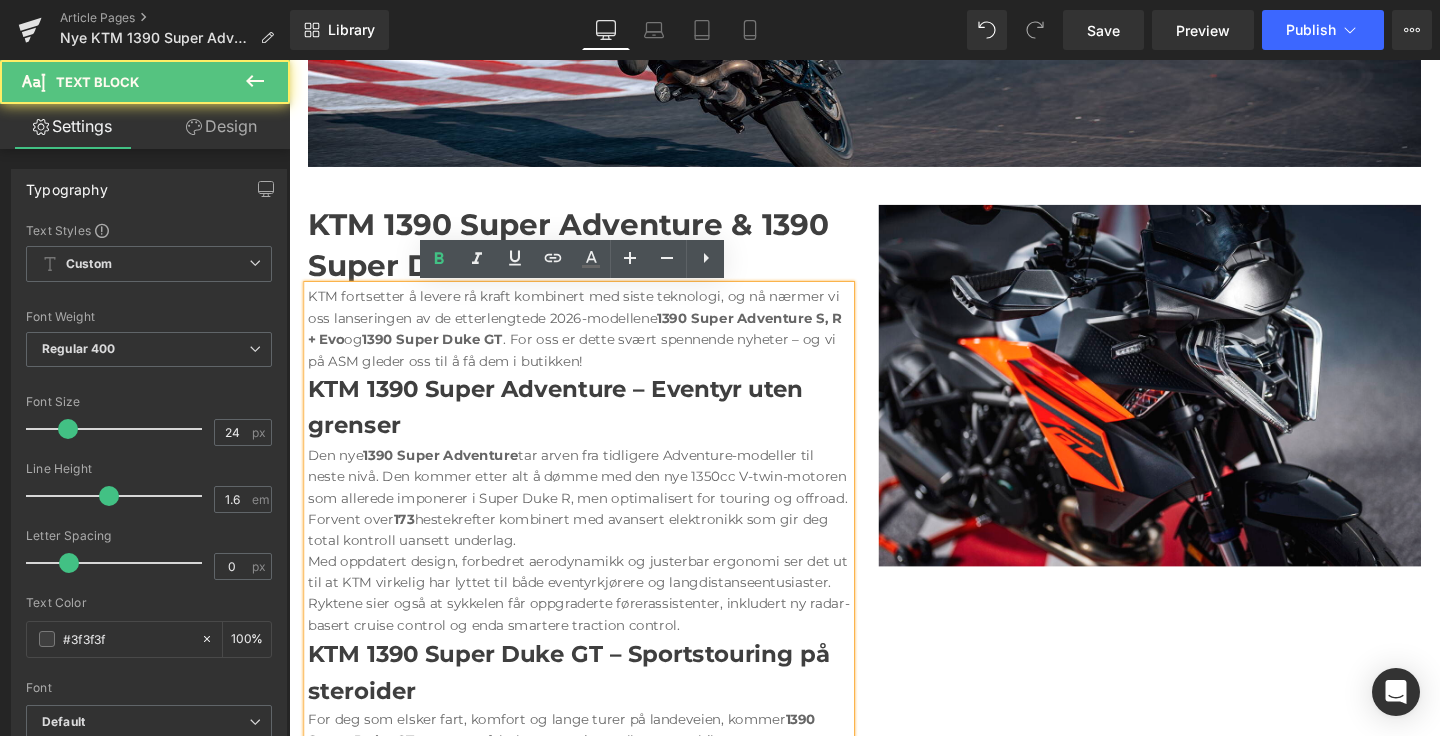 click on "Den nye  1390 Super Adventure  tar arven fra tidligere Adventure-modeller til neste nivå. Den kommer etter alt å dømme med den nye 1350cc V-twin-motoren som allerede imponerer i Super Duke R, men optimalisert for touring og offroad. Forvent over  173  hestekrefter kombinert med avansert elektronikk som gir deg total kontroll uansett underlag." at bounding box center [594, 520] 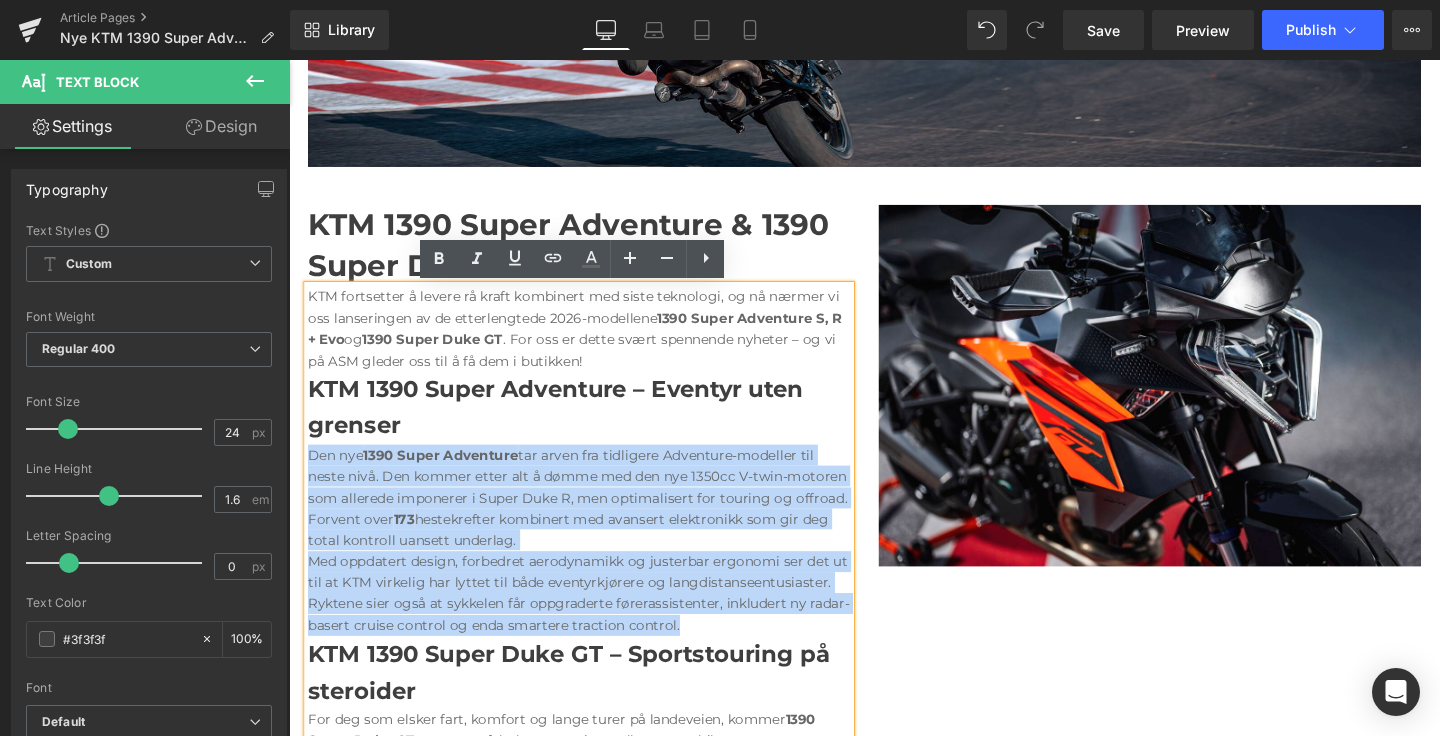 drag, startPoint x: 700, startPoint y: 653, endPoint x: 311, endPoint y: 471, distance: 429.4706 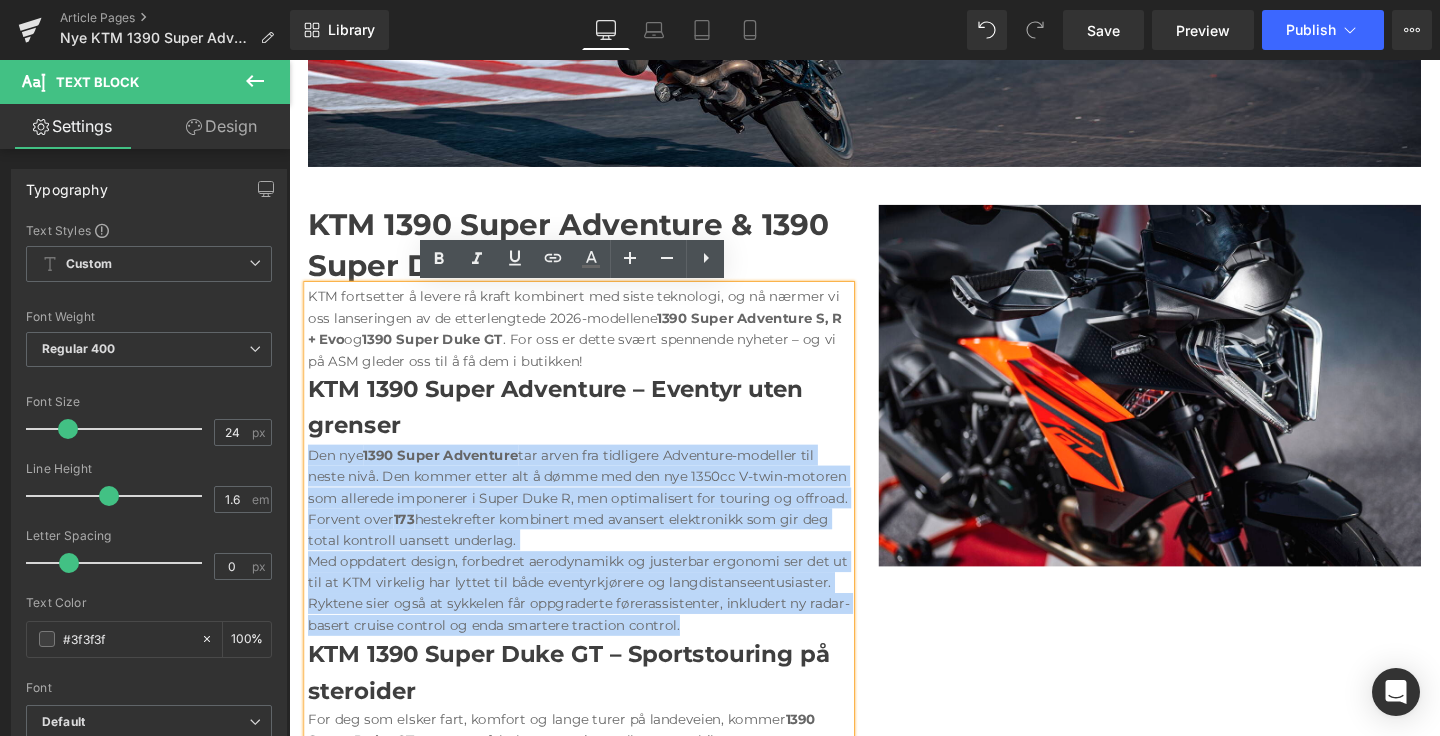 click on "KTM fortsetter å levere rå kraft kombinert med siste teknologi, og nå nærmer vi oss lanseringen av de etterlengtede 2026-modellene  1390 Super Adventure S, R + Evo  og  1390 Super Duke GT . For oss er dette svært spennende nyheter – og vi på ASM gleder oss til å få dem i butikken! KTM 1390 Super Adventure – Eventyr uten grenser Den nye  1390 Super Adventure  tar arven fra tidligere Adventure-modeller til neste nivå. Den kommer etter alt å dømme med den nye 1350cc V-twin-motoren som allerede imponerer i Super Duke R, men optimalisert for touring og offroad. Forvent over  173  hestekrefter kombinert med avansert elektronikk som gir deg total kontroll uansett underlag. Med oppdatert design, forbedret aerodynamikk og justerbar ergonomi ser det ut til at KTM virkelig har lyttet til både eventyrkjørere og langdistanseentusiaster. Ryktene sier også at sykkelen får oppgraderte førerassistenter, inkludert ny radar-basert cruise control og enda smartere traction control. 1390 Super Duke GT" at bounding box center (594, 716) 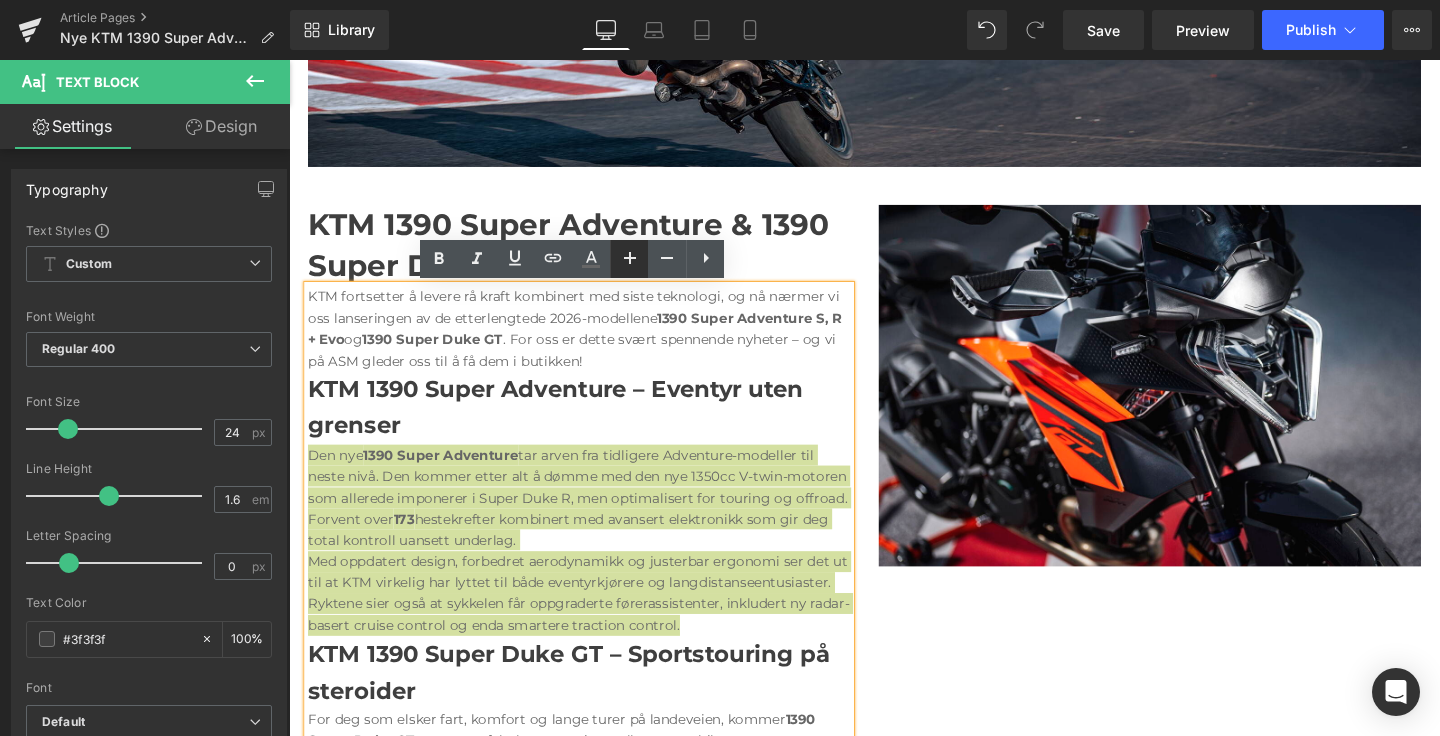 click 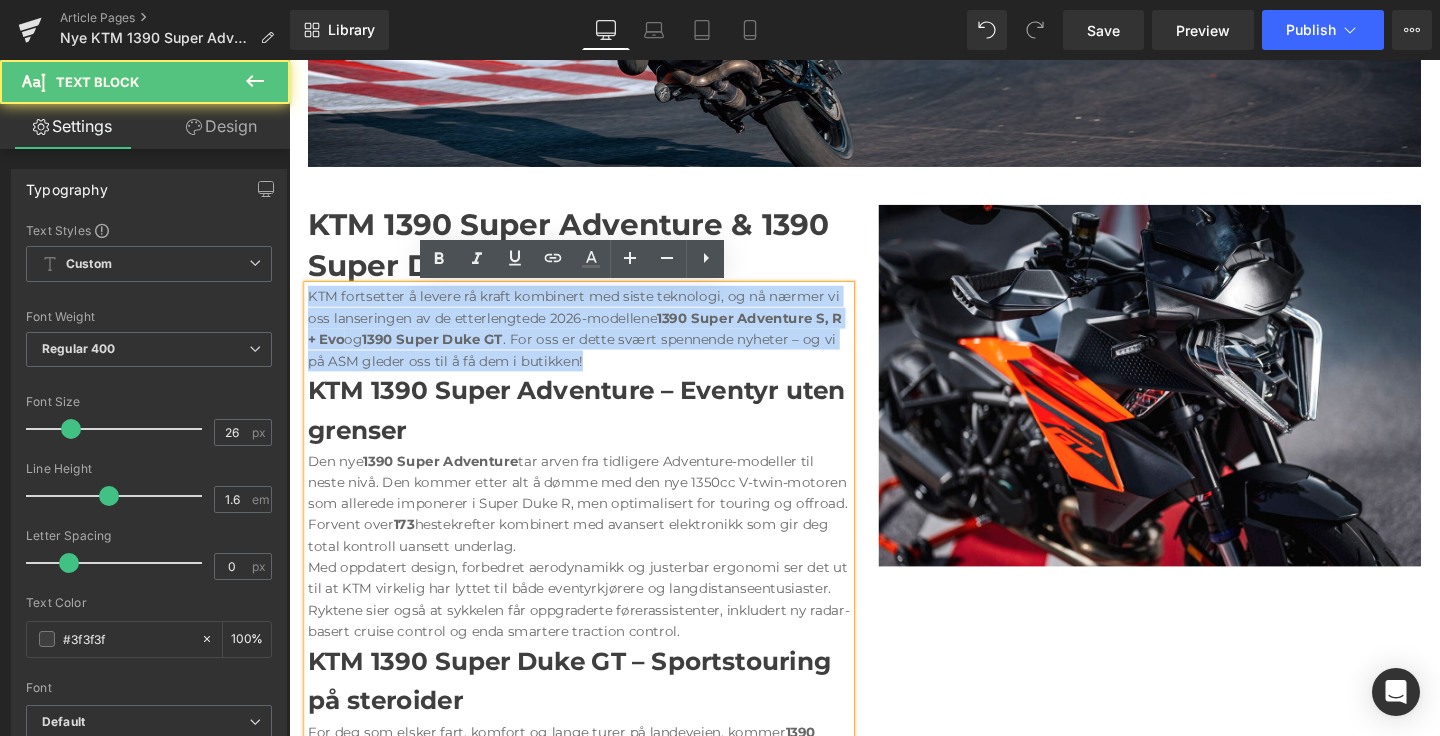 drag, startPoint x: 602, startPoint y: 383, endPoint x: 287, endPoint y: 298, distance: 326.26675 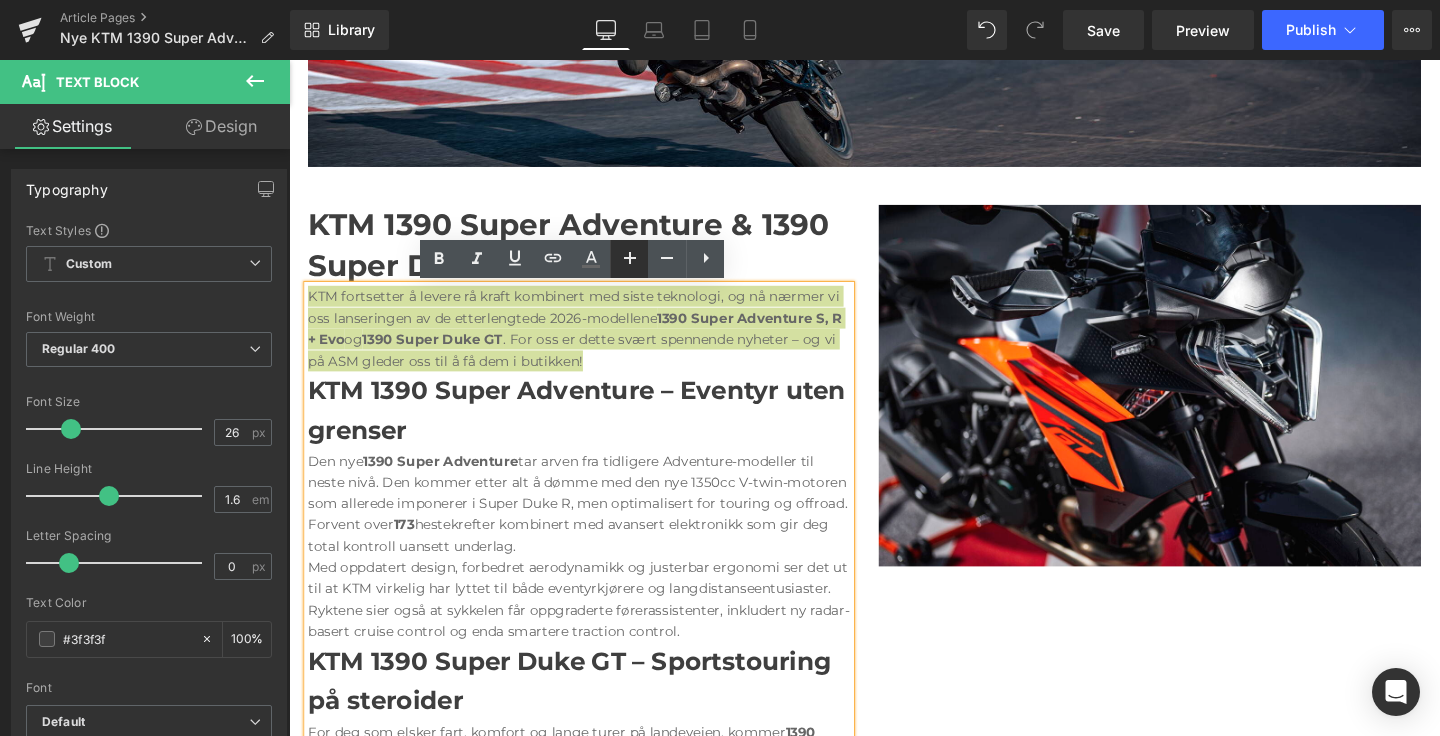 click 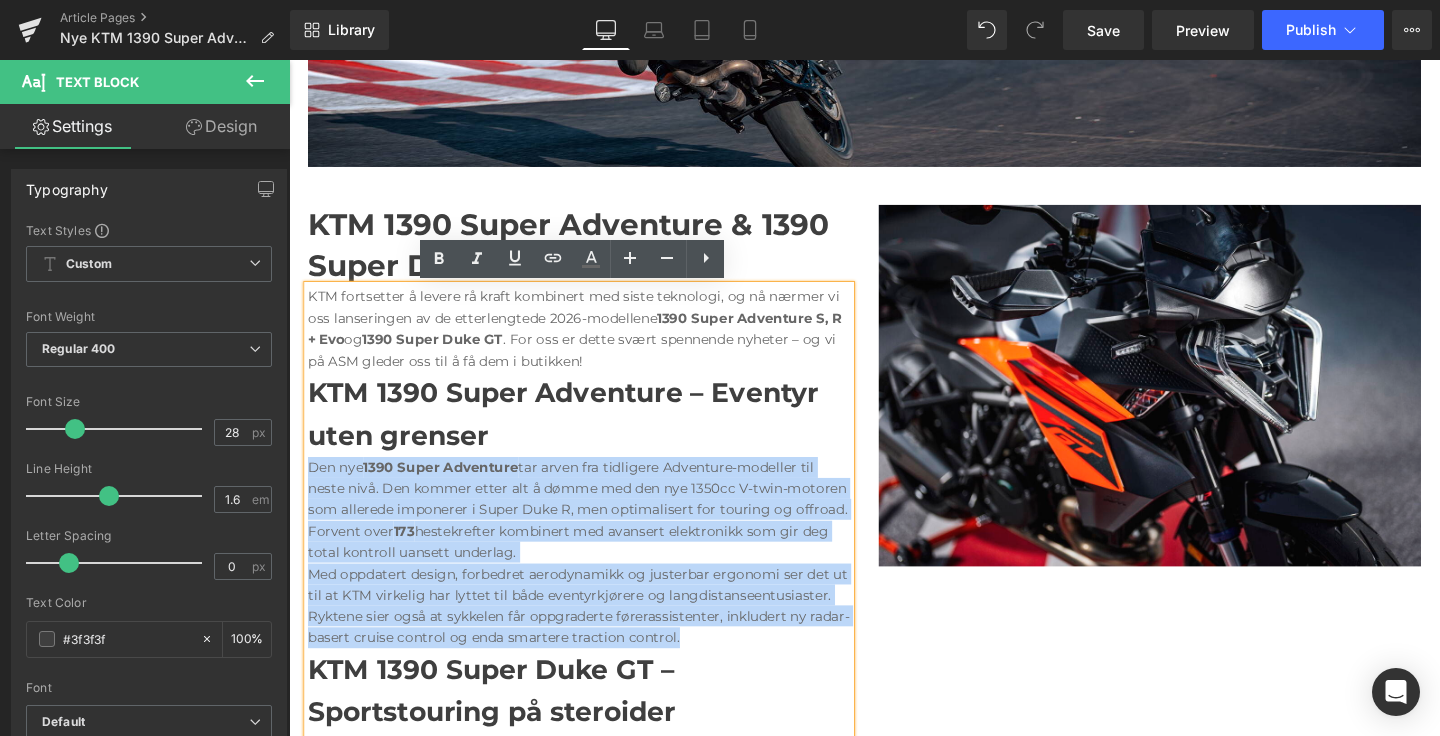 click on "Den nye  1390 Super Adventure  tar arven fra tidligere Adventure-modeller til neste nivå. Den kommer etter alt å dømme med den nye 1350cc V-twin-motoren som allerede imponerer i Super Duke R, men optimalisert for touring og offroad. Forvent over  173  hestekrefter kombinert med avansert elektronikk som gir deg total kontroll uansett underlag." at bounding box center [594, 533] 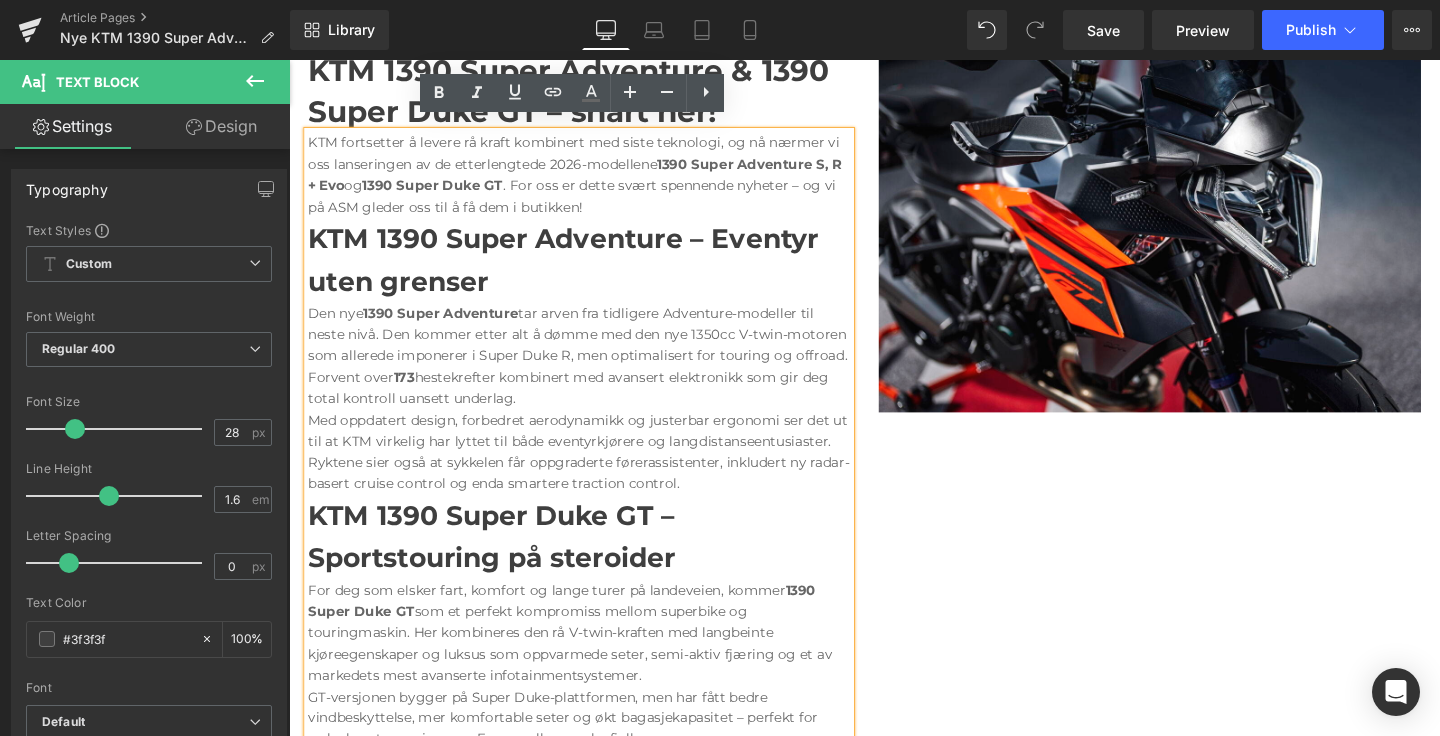scroll, scrollTop: 885, scrollLeft: 0, axis: vertical 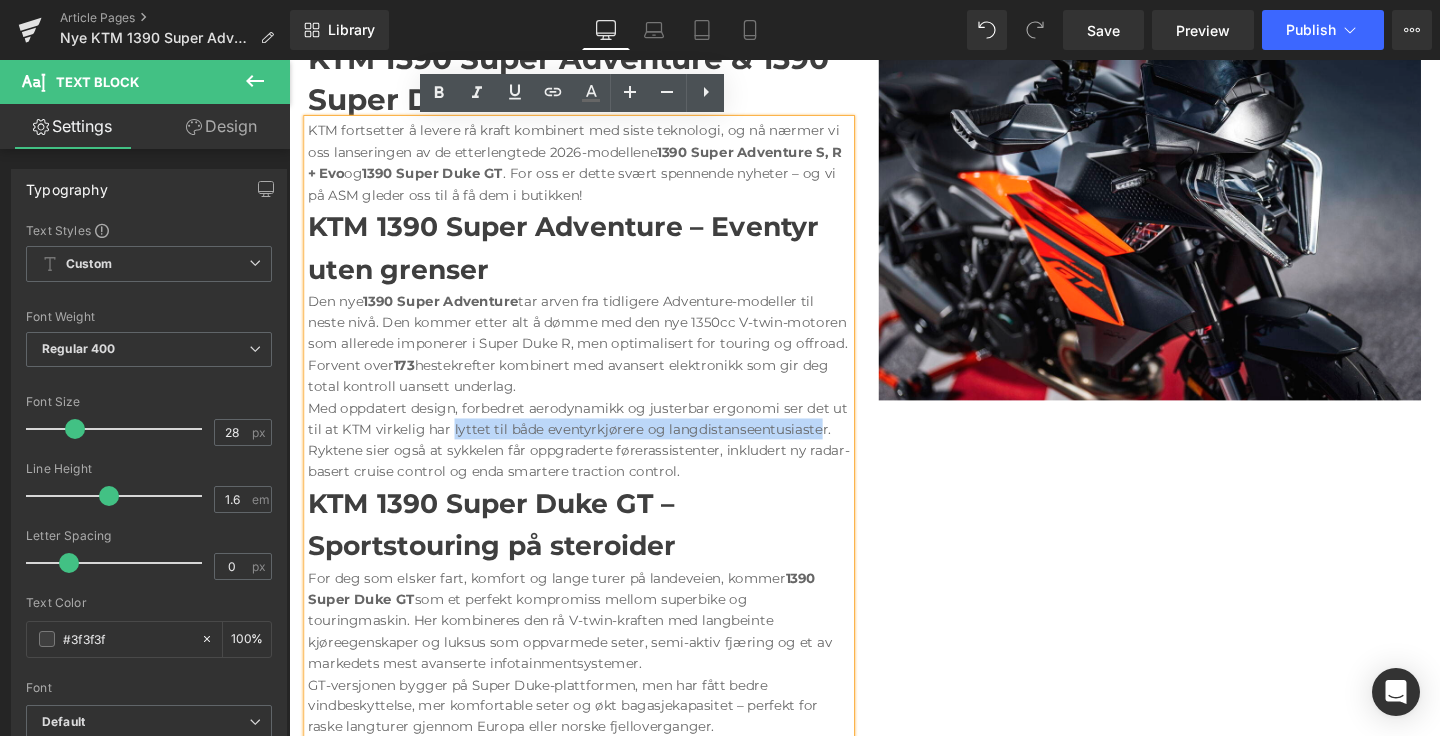 drag, startPoint x: 844, startPoint y: 446, endPoint x: 458, endPoint y: 453, distance: 386.06348 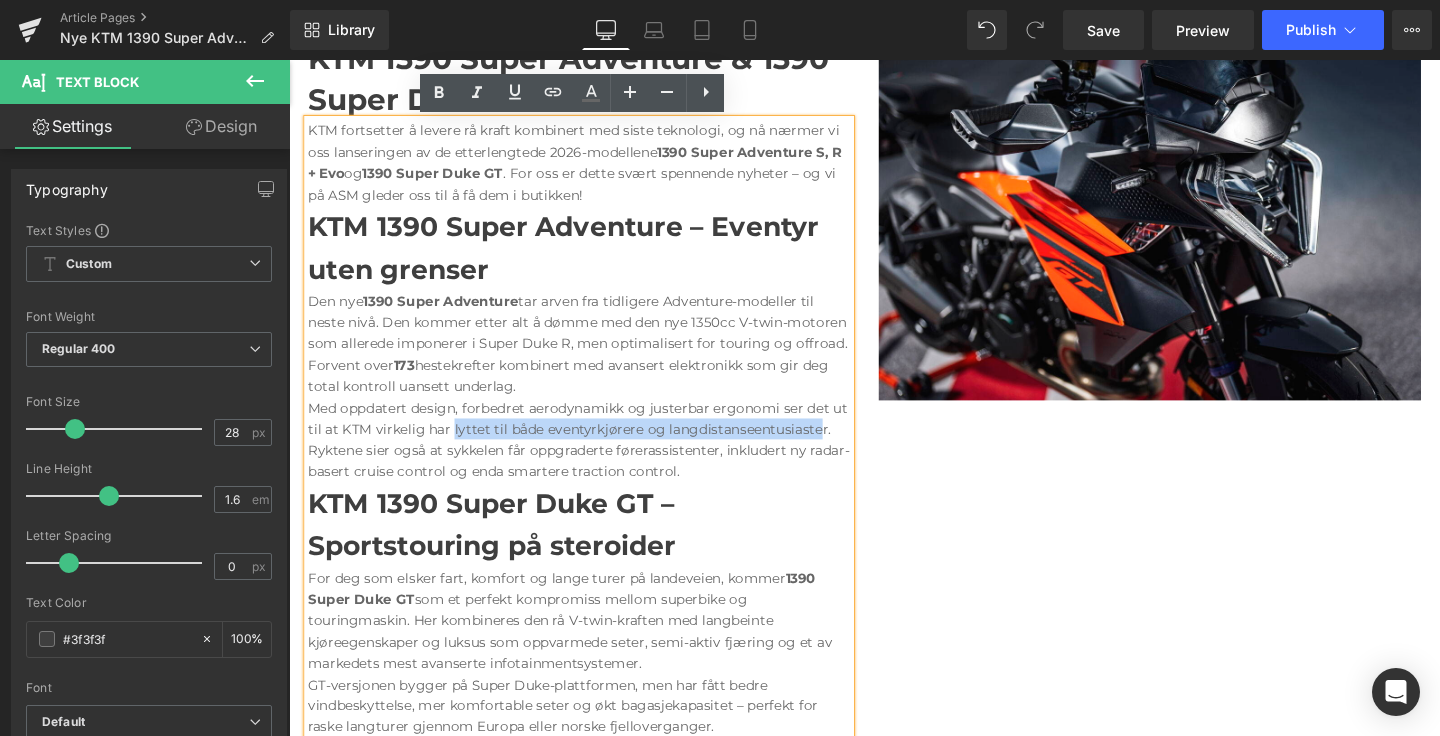 click on "Med oppdatert design, forbedret aerodynamikk og justerbar ergonomi ser det ut til at KTM virkelig har lyttet til både eventyrkjørere og langdistanseentusiaster. Ryktene sier også at sykkelen får oppgraderte førerassistenter, inkludert ny radar-basert cruise control og enda smartere traction control." at bounding box center [594, 460] 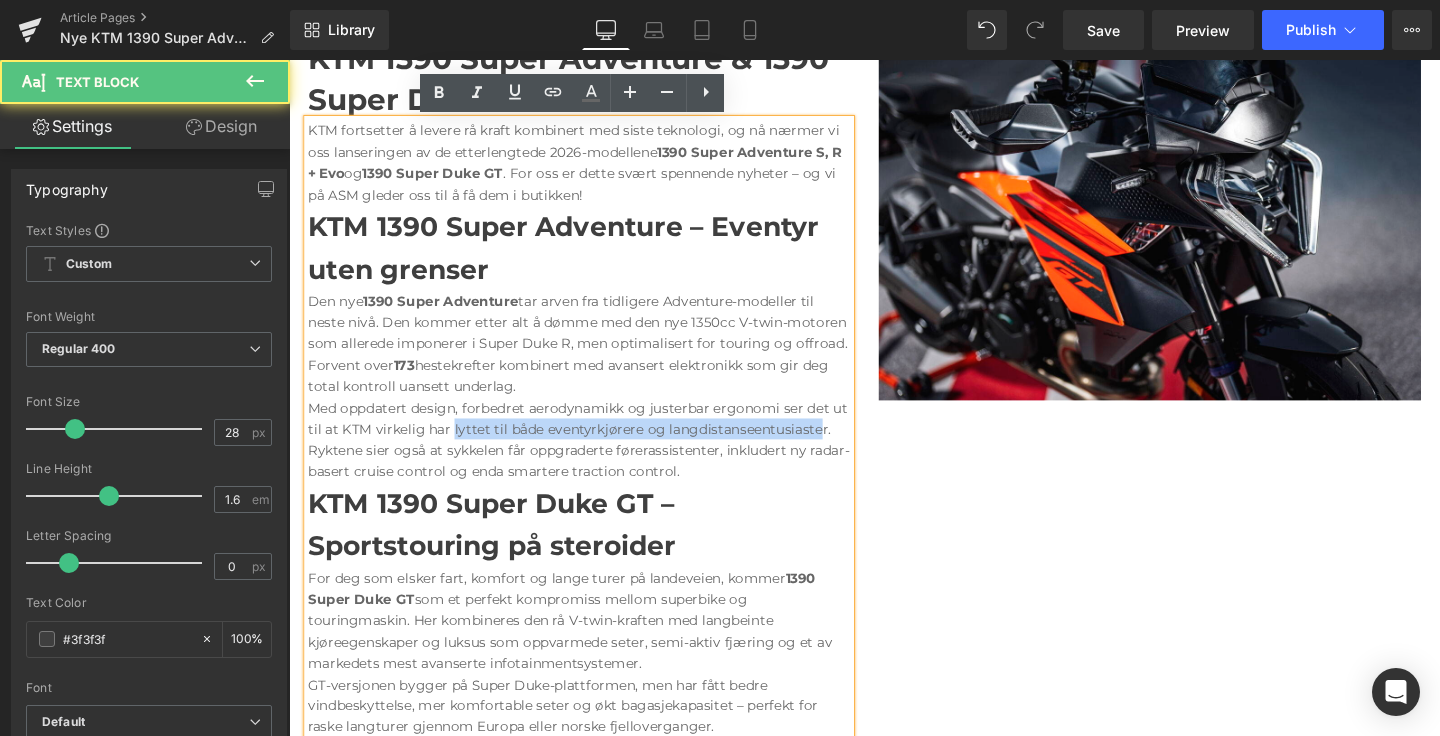 click on "Med oppdatert design, forbedret aerodynamikk og justerbar ergonomi ser det ut til at KTM virkelig har lyttet til både eventyrkjørere og langdistanseentusiaster. Ryktene sier også at sykkelen får oppgraderte førerassistenter, inkludert ny radar-basert cruise control og enda smartere traction control." at bounding box center [594, 460] 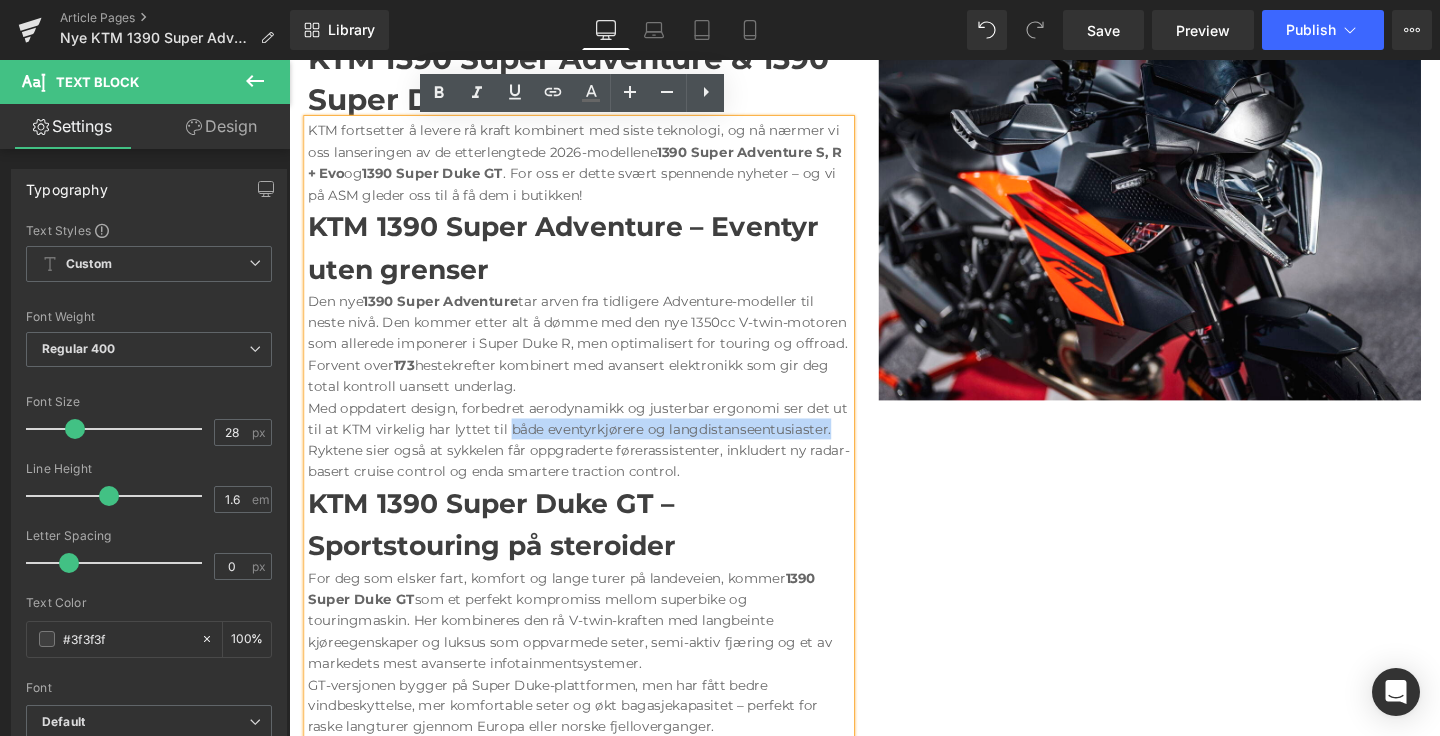 drag, startPoint x: 854, startPoint y: 447, endPoint x: 515, endPoint y: 446, distance: 339.00146 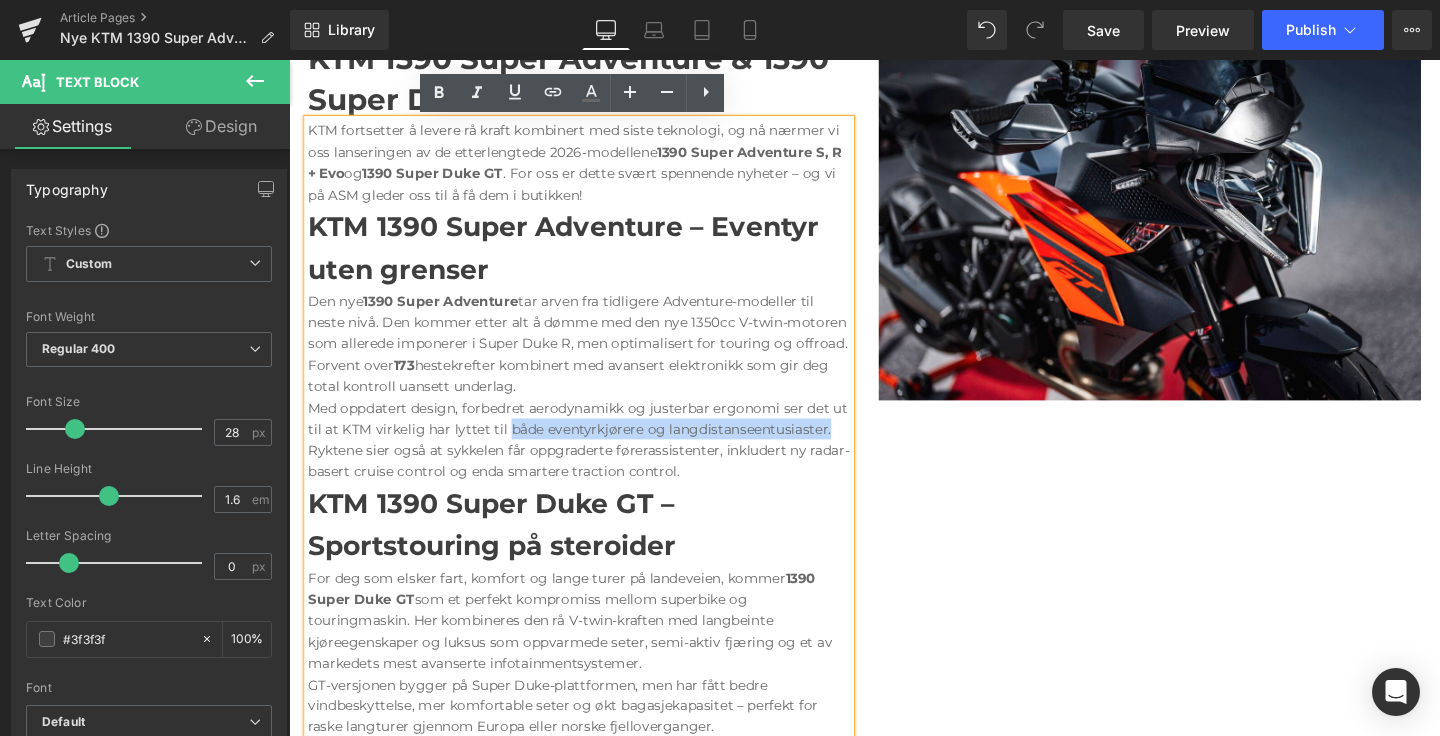click on "Med oppdatert design, forbedret aerodynamikk og justerbar ergonomi ser det ut til at KTM virkelig har lyttet til både eventyrkjørere og langdistanseentusiaster. Ryktene sier også at sykkelen får oppgraderte førerassistenter, inkludert ny radar-basert cruise control og enda smartere traction control." at bounding box center [594, 460] 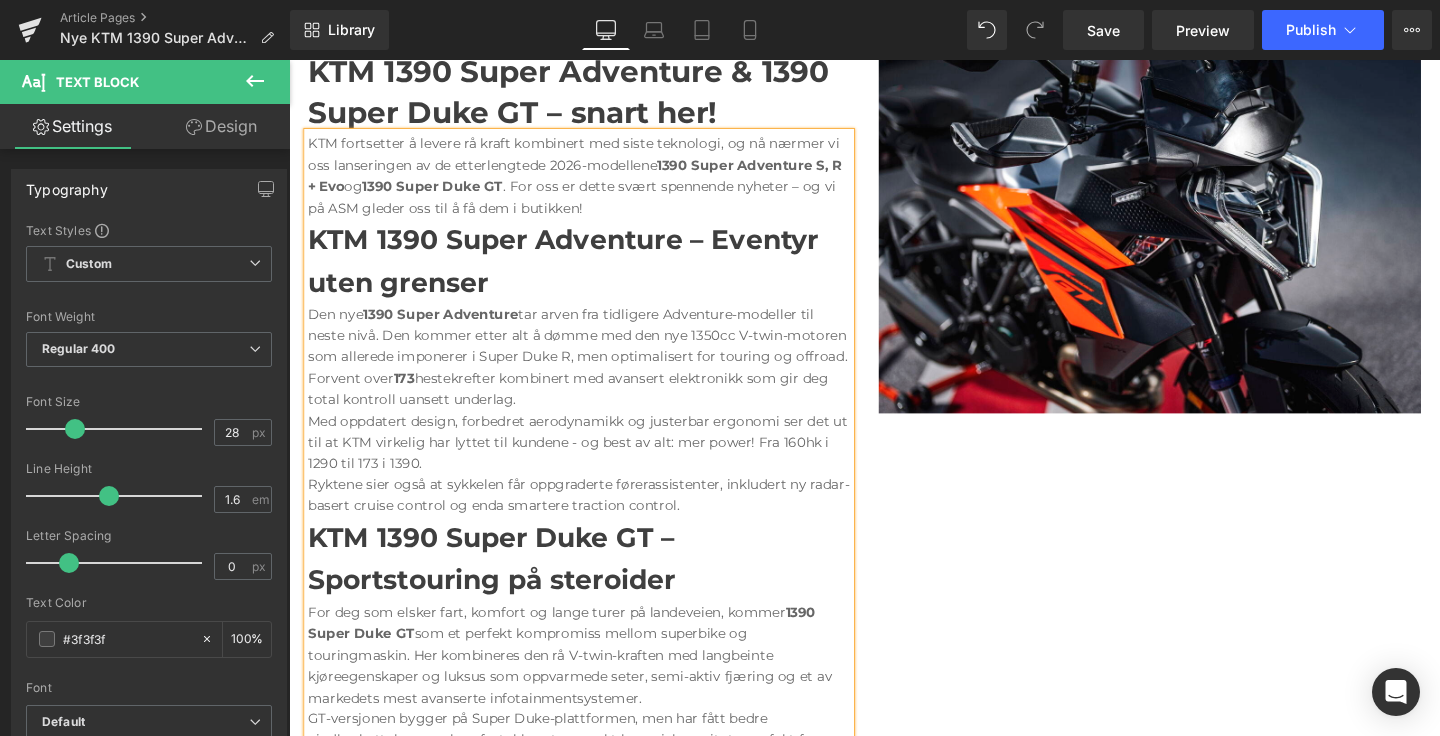 scroll, scrollTop: 894, scrollLeft: 0, axis: vertical 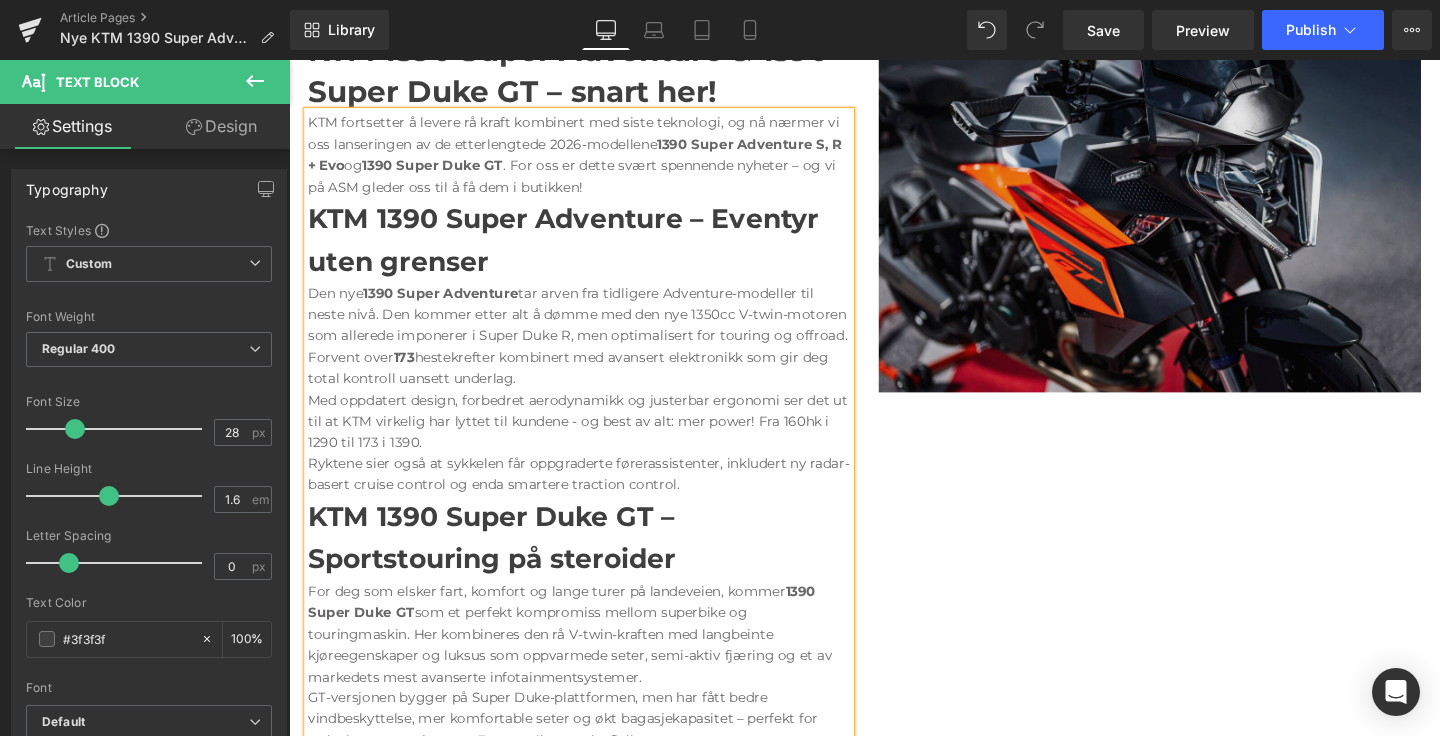 click at bounding box center (1194, 219) 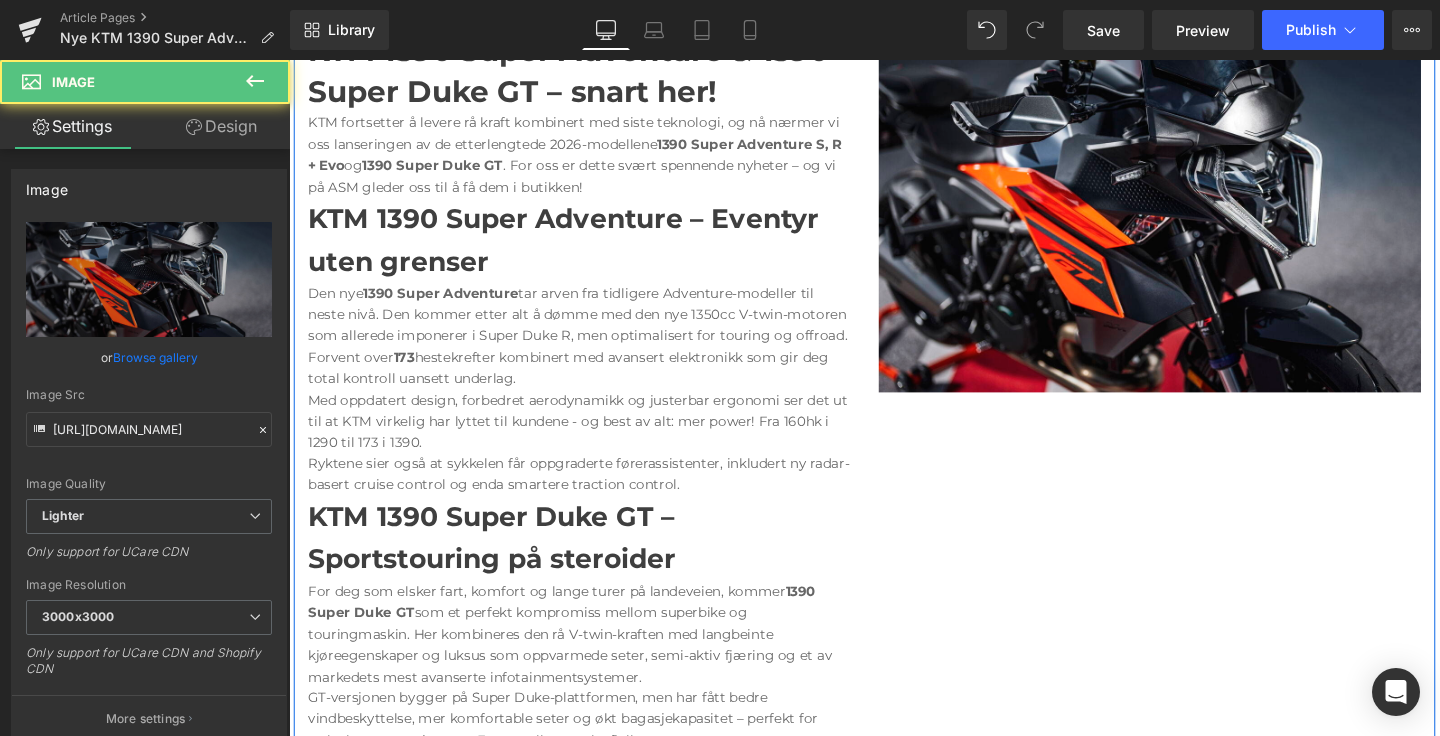 click on "KTM 1390 Super Adventure & 1390 Super Duke GT – snart her!
Heading         KTM fortsetter å levere rå kraft kombinert med siste teknologi, og nå nærmer vi oss lanseringen av de etterlengtede 2026-modellene  1390 Super Adventure S, R + Evo  og  1390 Super Duke GT . For oss er dette svært spennende nyheter – og vi på ASM gleder oss til å få dem i butikken! KTM 1390 Super Adventure – Eventyr uten grenser Den nye  1390 Super Adventure  tar arven fra tidligere Adventure-modeller til neste nivå. Den kommer etter alt å dømme med den nye 1350cc V-twin-motoren som allerede imponerer i Super Duke R, men optimalisert for touring og offroad. Forvent over  173  hestekrefter kombinert med avansert elektronikk som gir deg total kontroll uansett underlag. Med oppdatert design, forbedret aerodynamikk og justerbar ergonomi ser det ut til at KTM virkelig har lyttet til kundene - og best av alt: mer power! Fra 160hk i 1290 til 173 i 1390. KTM 1390 Super Duke GT – Sportstouring på steroider" at bounding box center (894, 543) 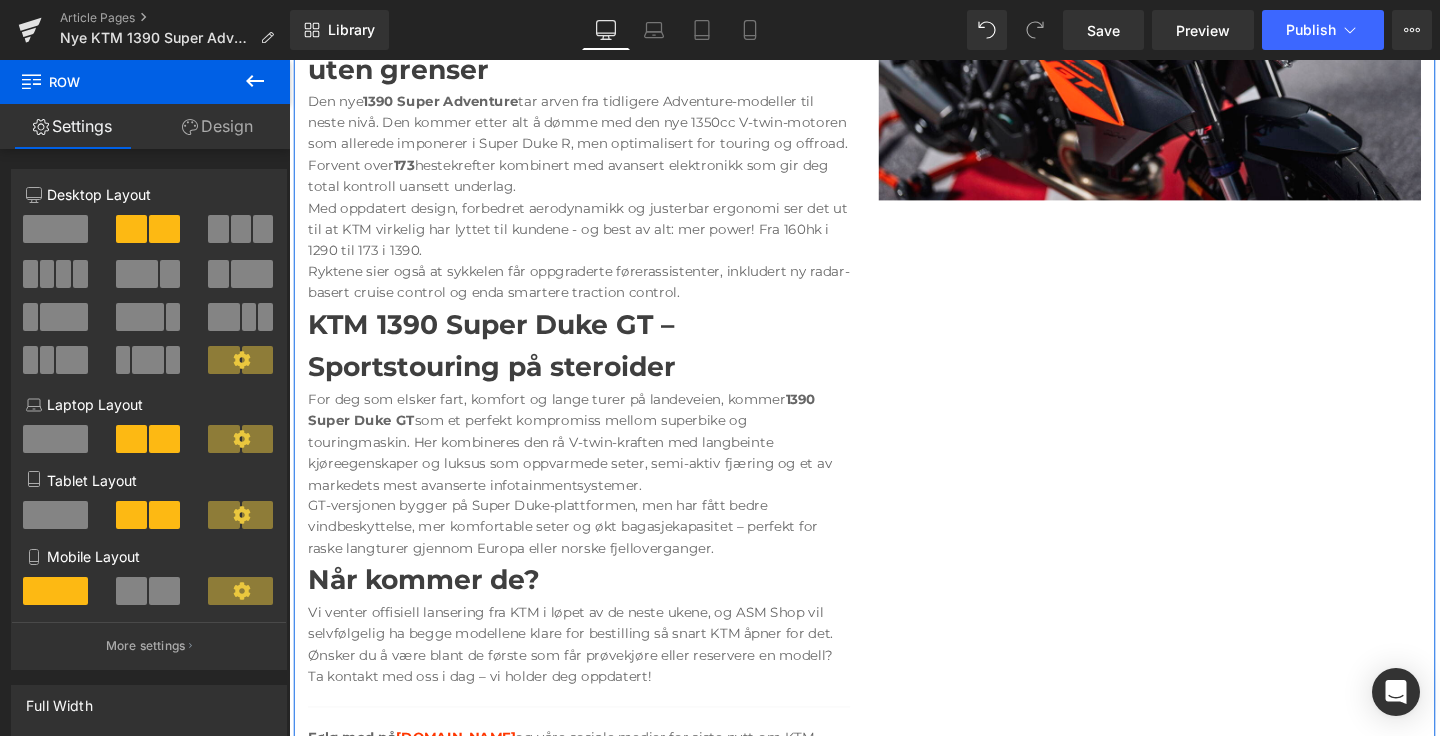 scroll, scrollTop: 1036, scrollLeft: 0, axis: vertical 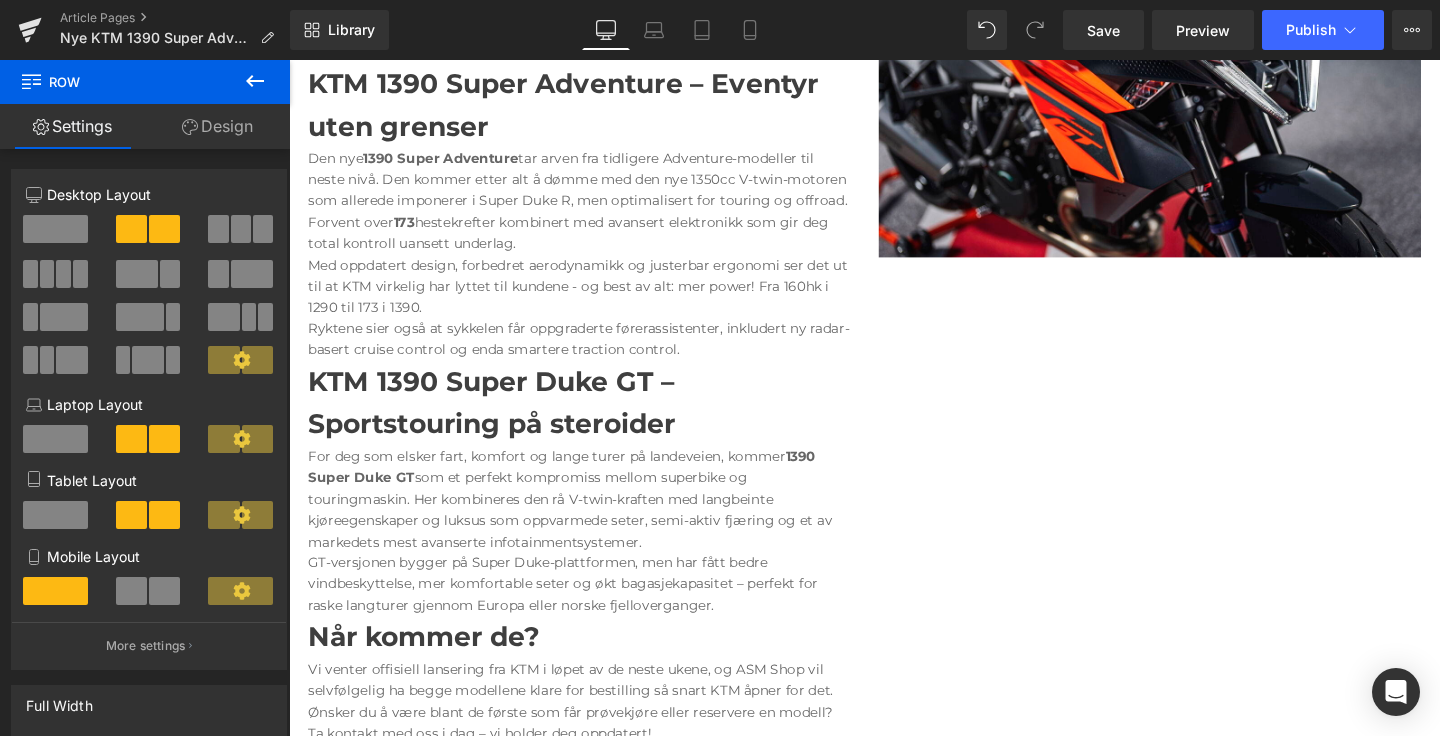 click 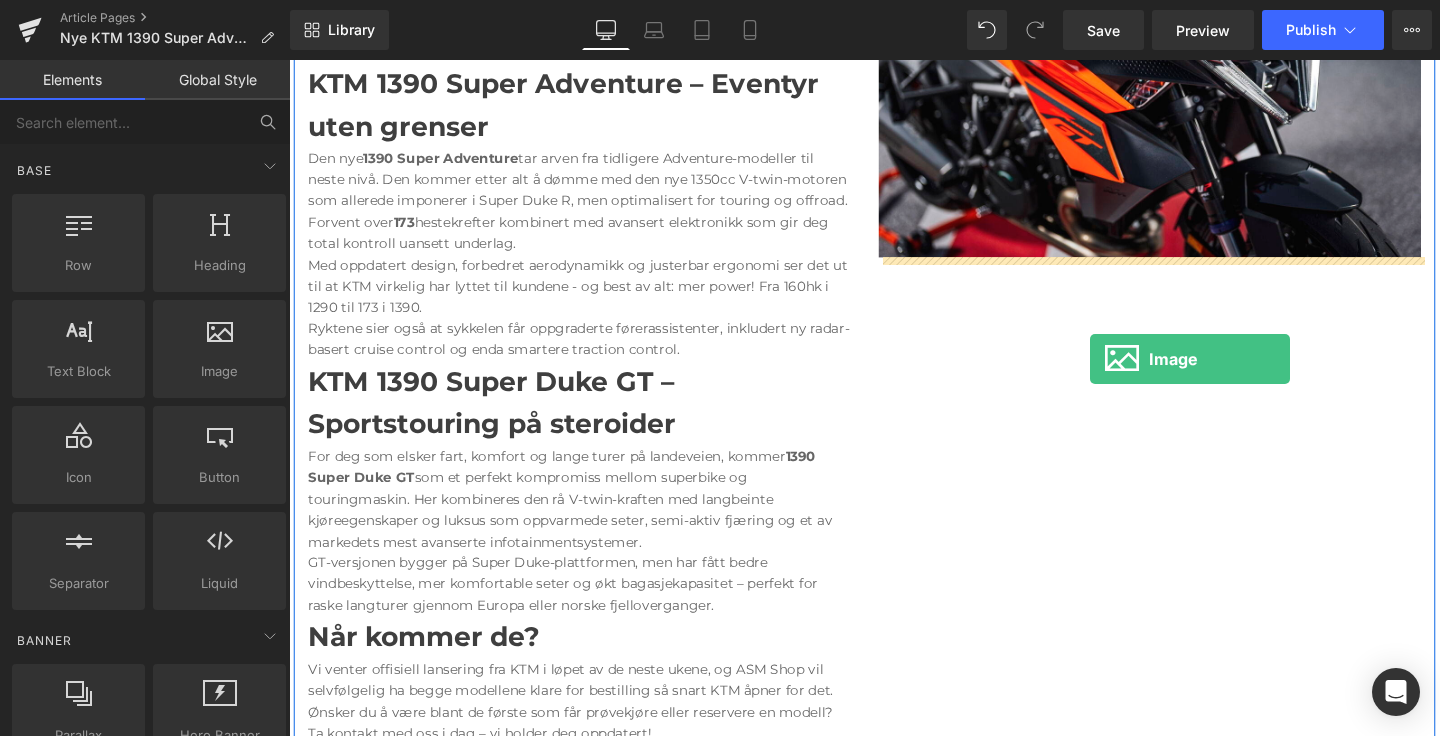 drag, startPoint x: 485, startPoint y: 421, endPoint x: 1131, endPoint y: 376, distance: 647.5654 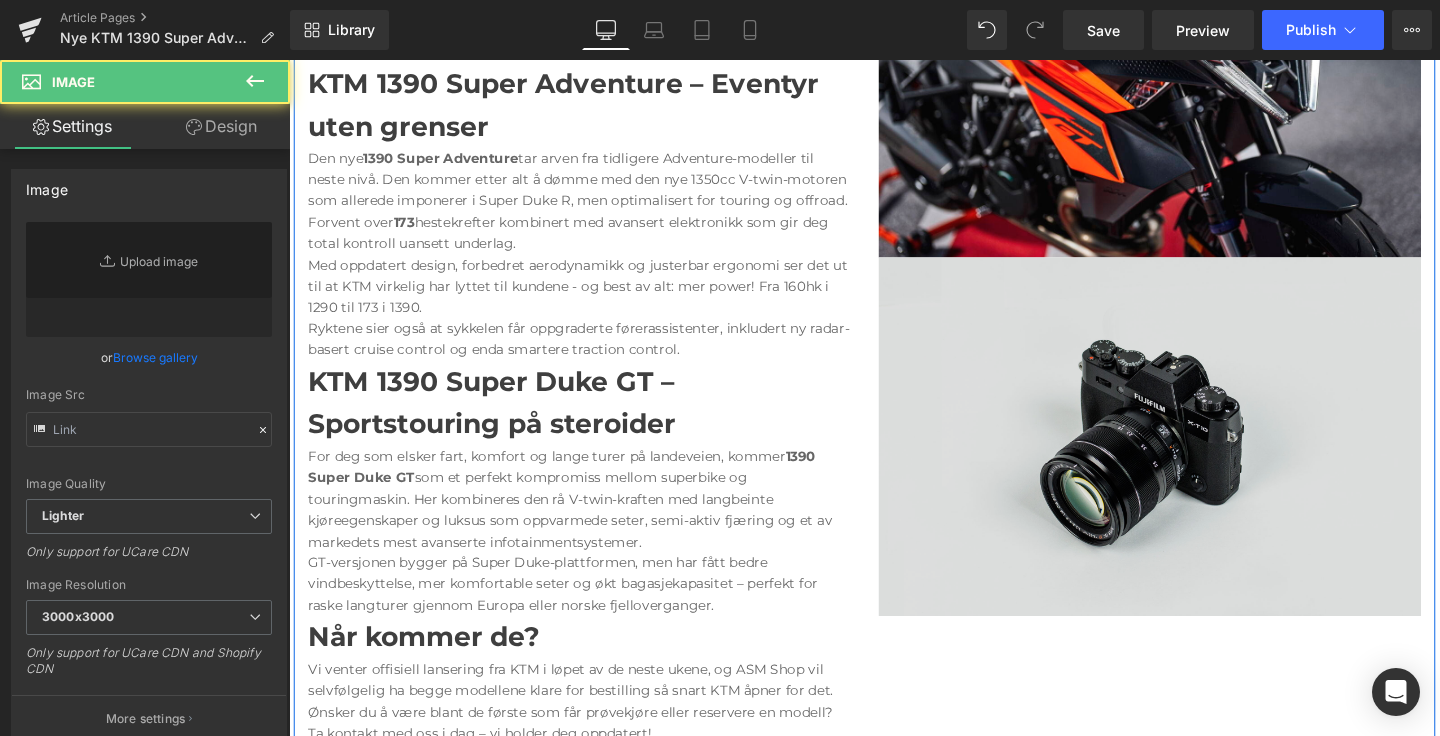 type on "//d1um8515vdn9kb.cloudfront.net/images/parallax.jpg" 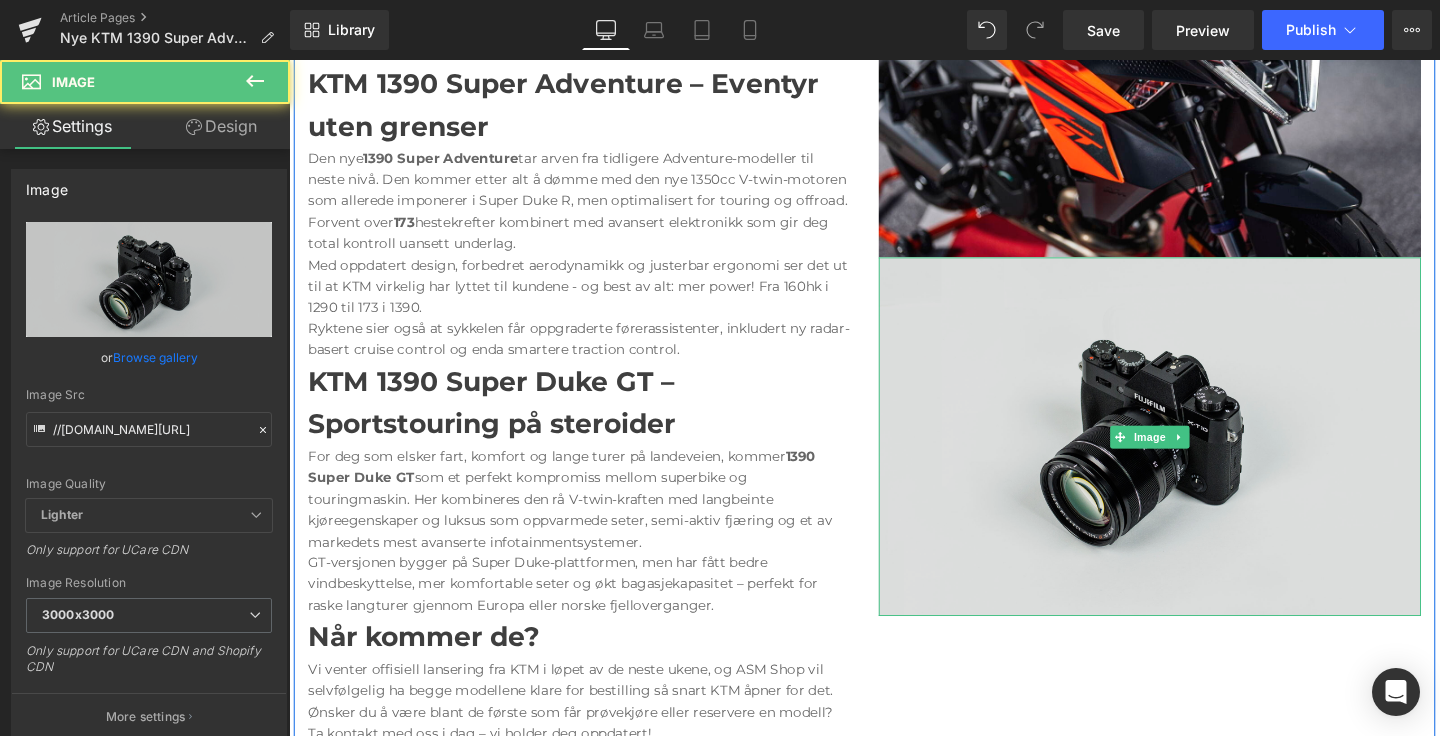 click at bounding box center (1194, 456) 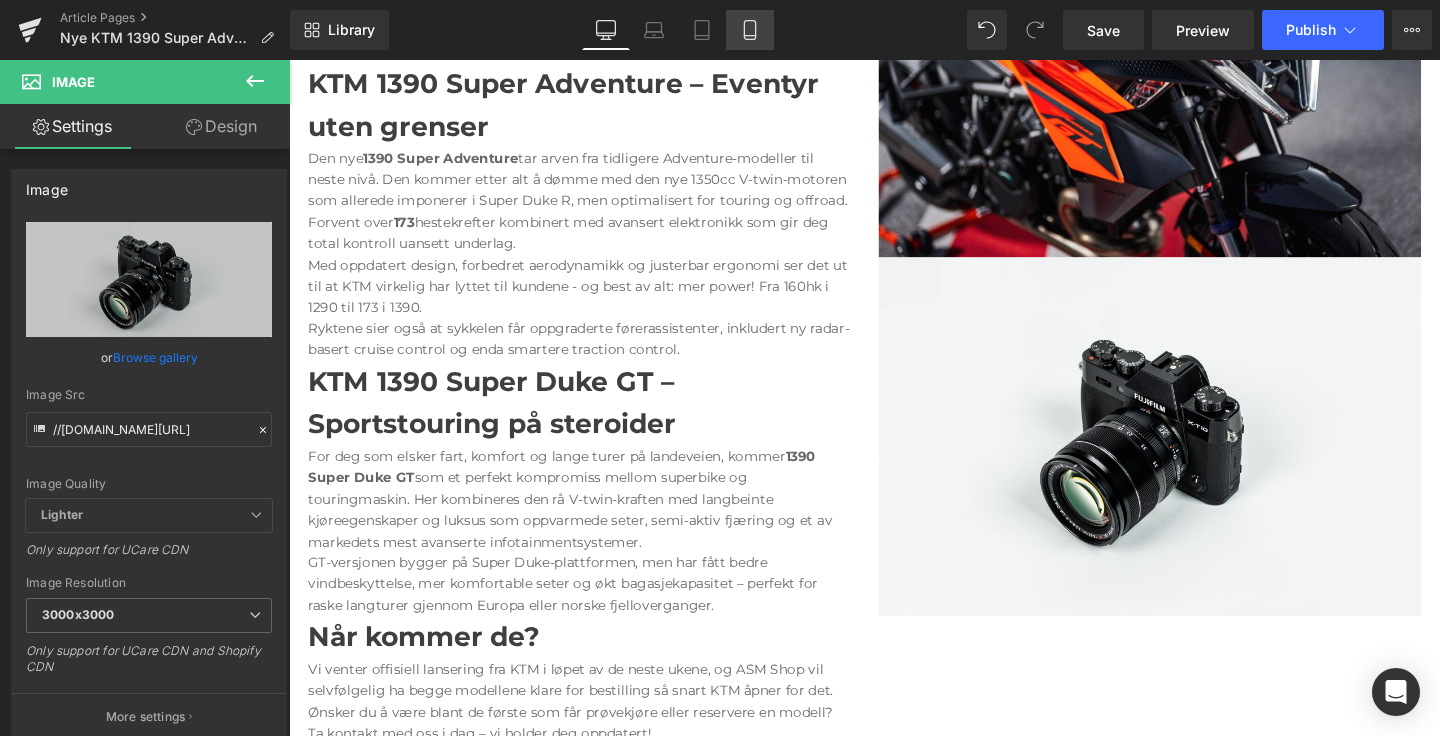 click 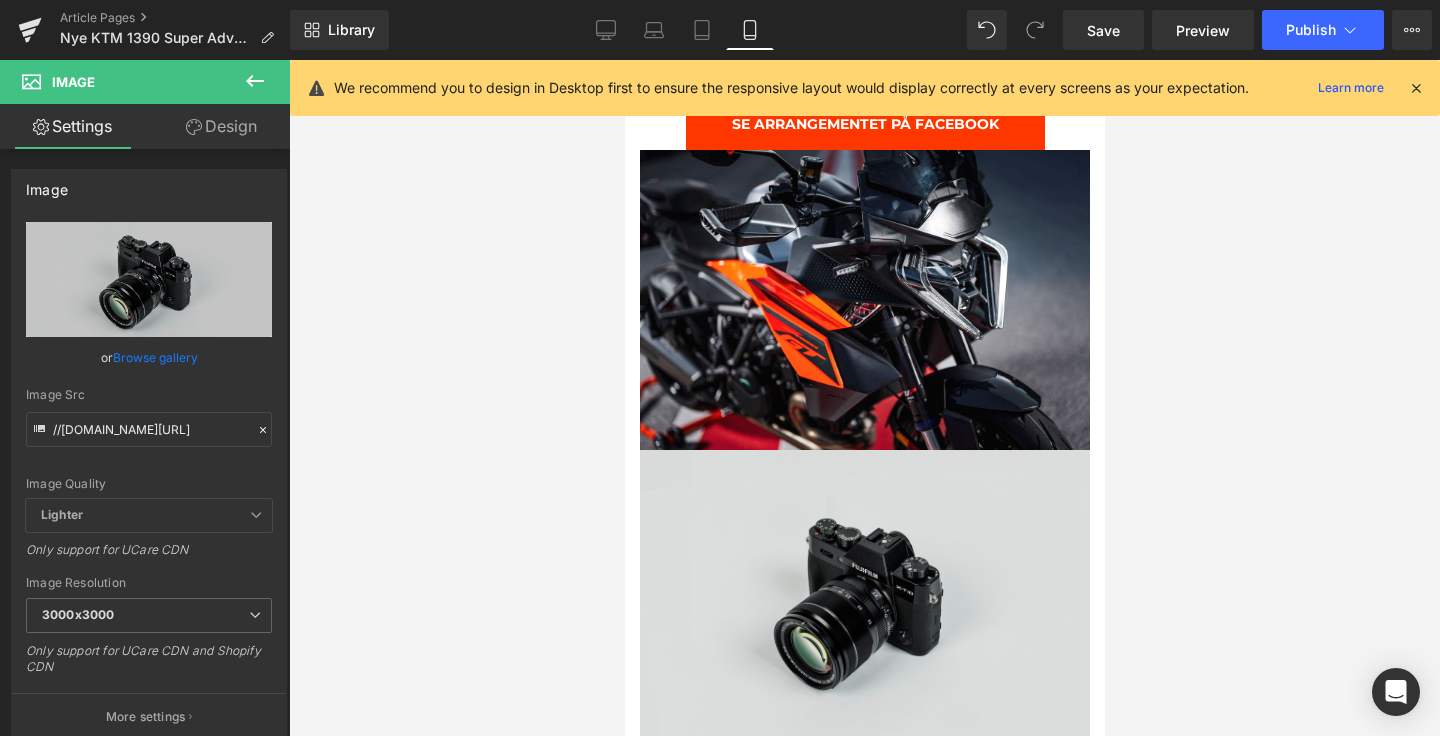scroll, scrollTop: 1831, scrollLeft: 0, axis: vertical 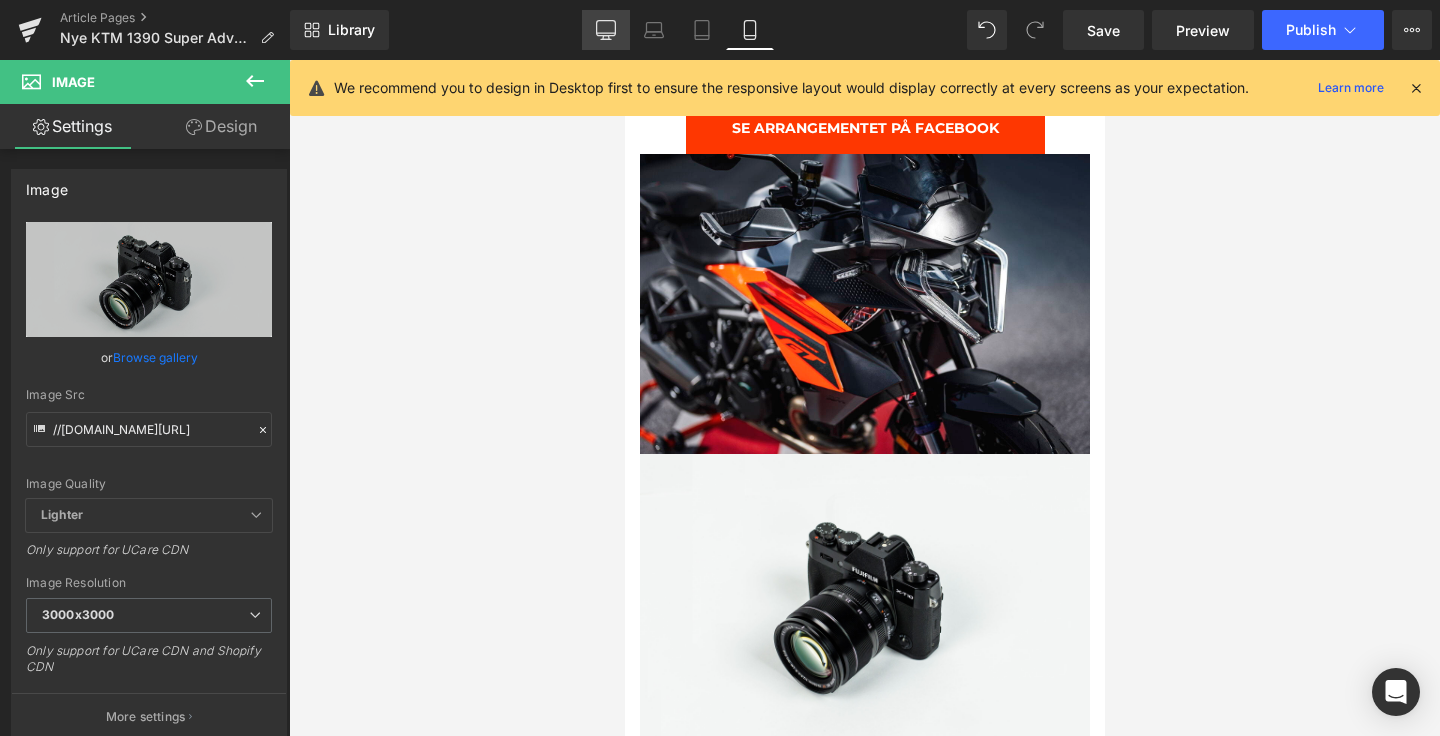 click on "Desktop" at bounding box center [606, 30] 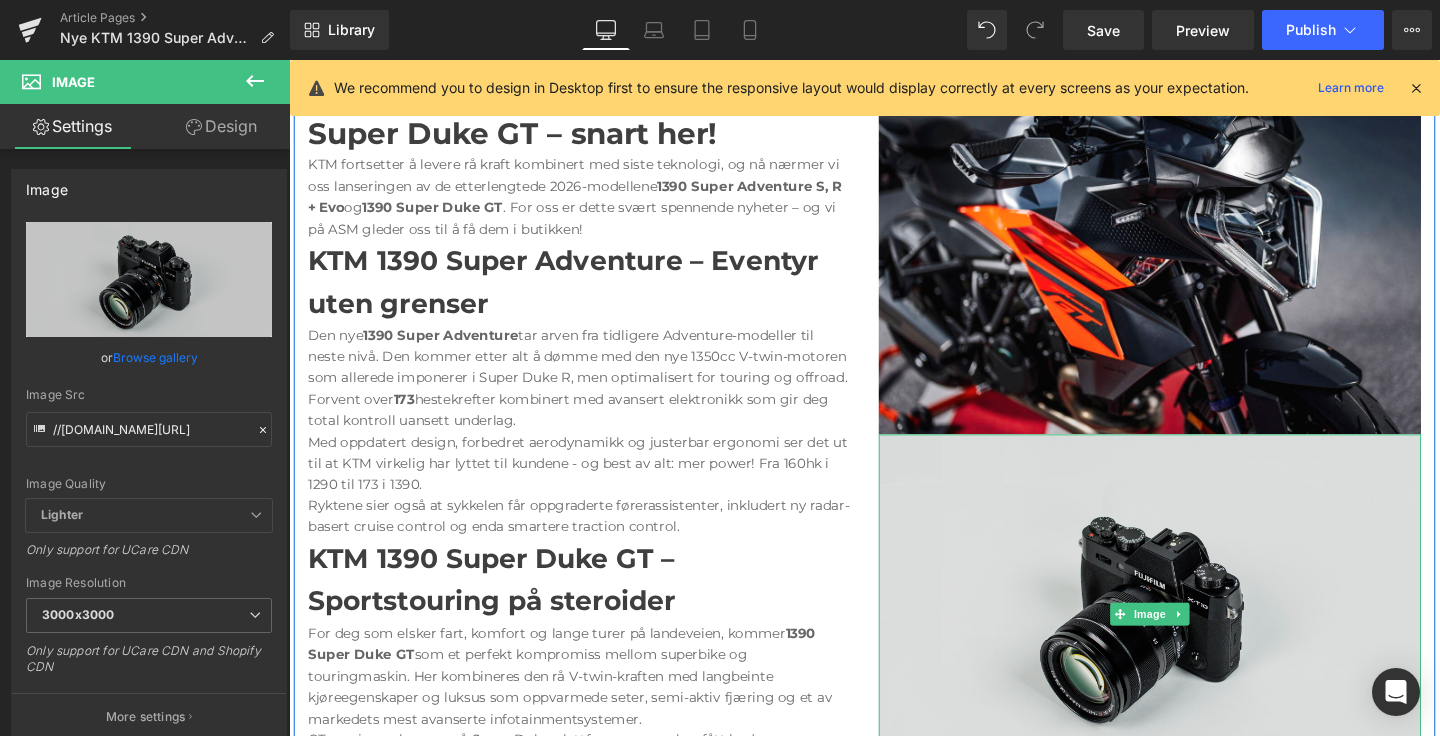 click at bounding box center (1194, 643) 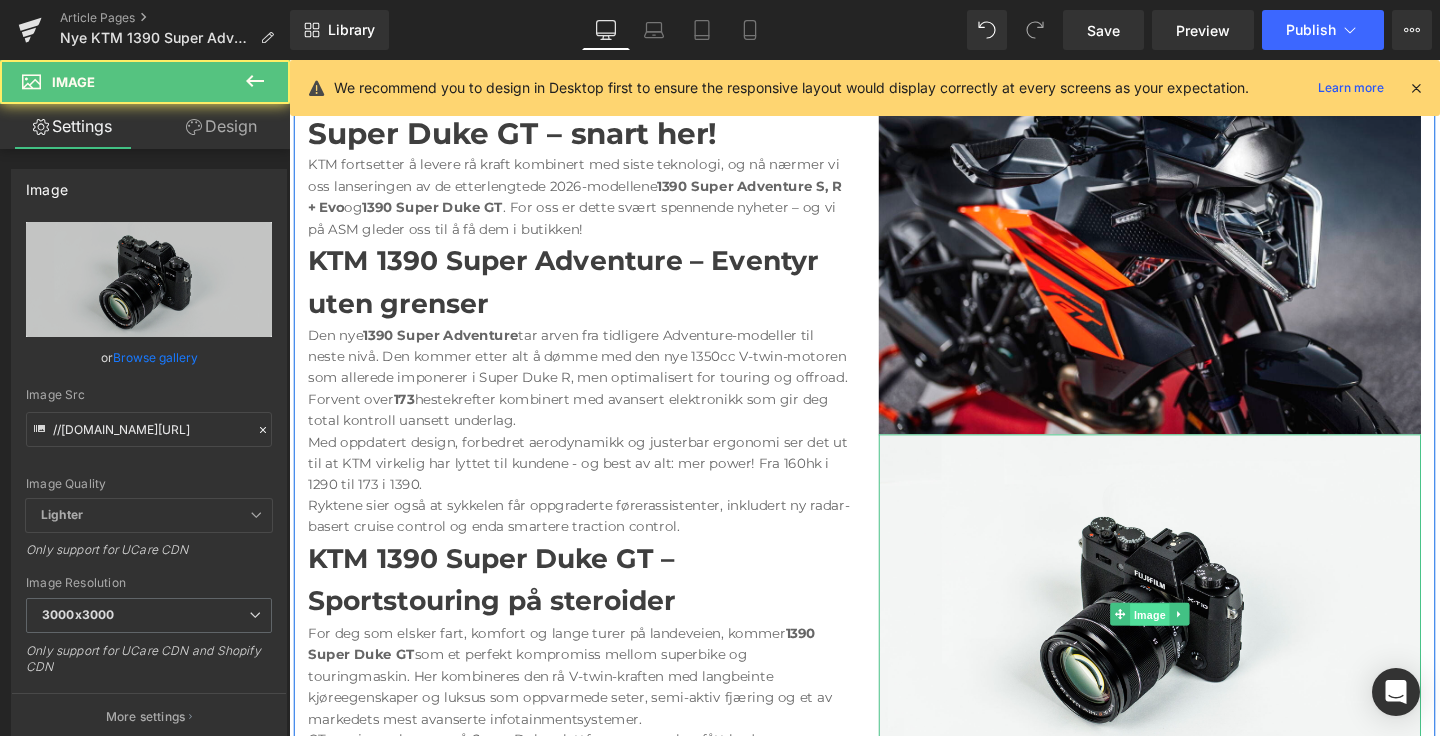 click on "Image" at bounding box center [1194, 643] 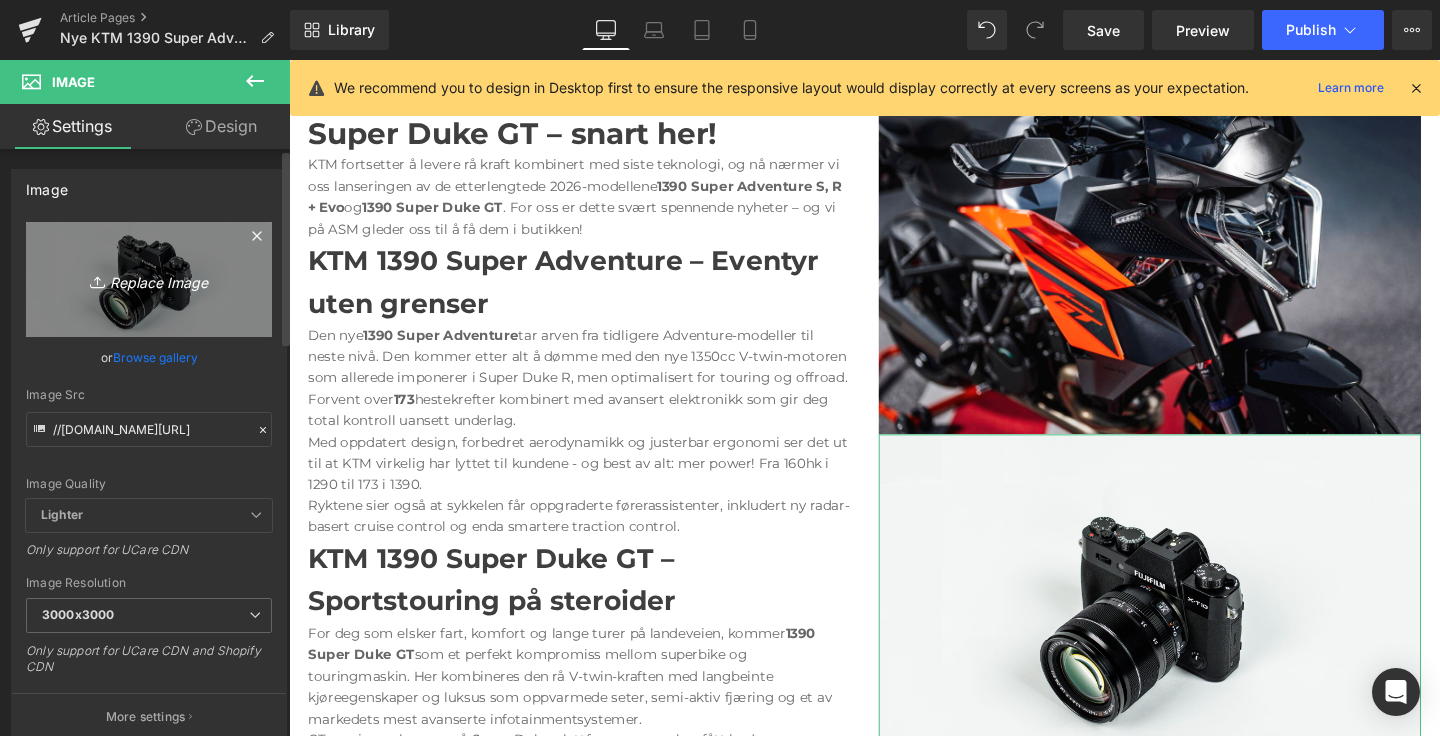click on "Replace Image" at bounding box center [149, 279] 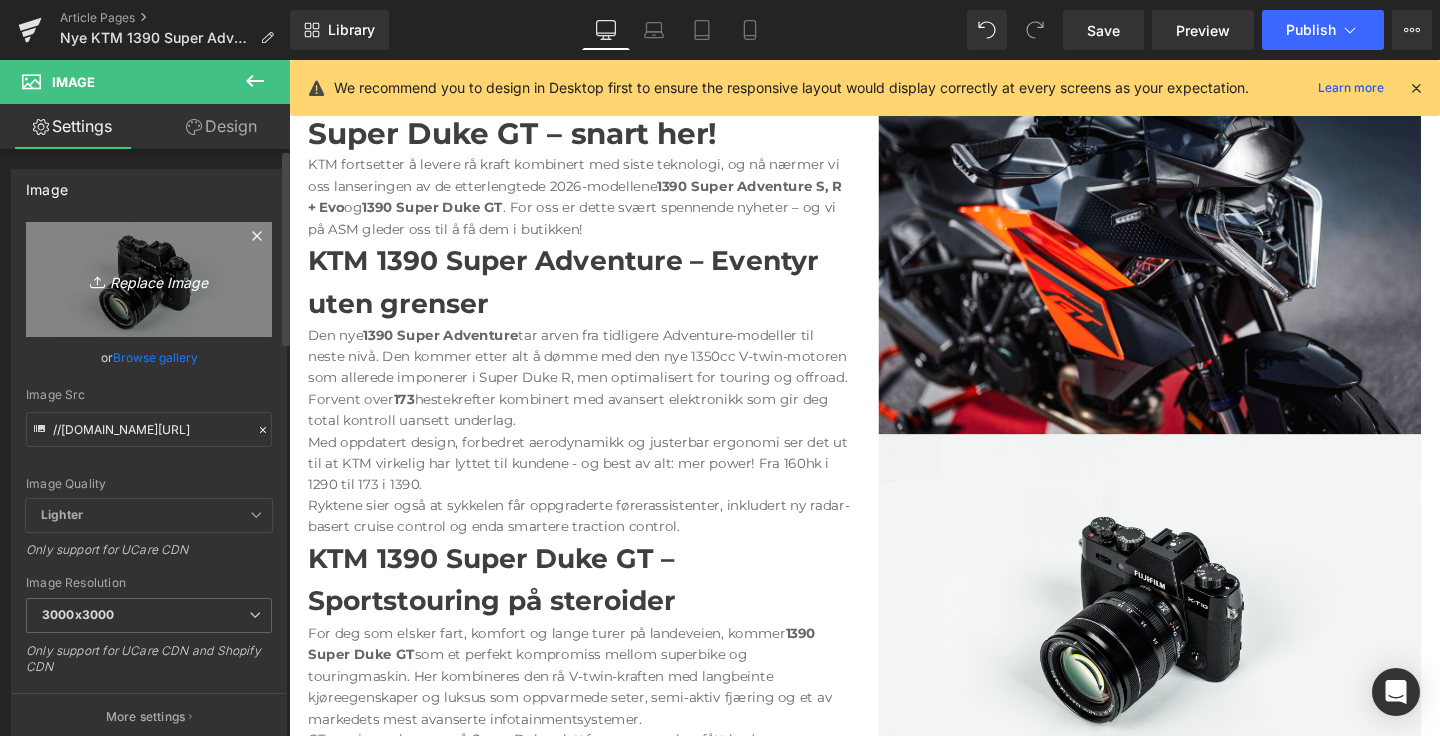 type on "C:\fakepath\638546_MY26_KTM 1390 SUPER DUKE GT_ACTION_ACTION_ACTION_01_ACTION IMAGES.jpg" 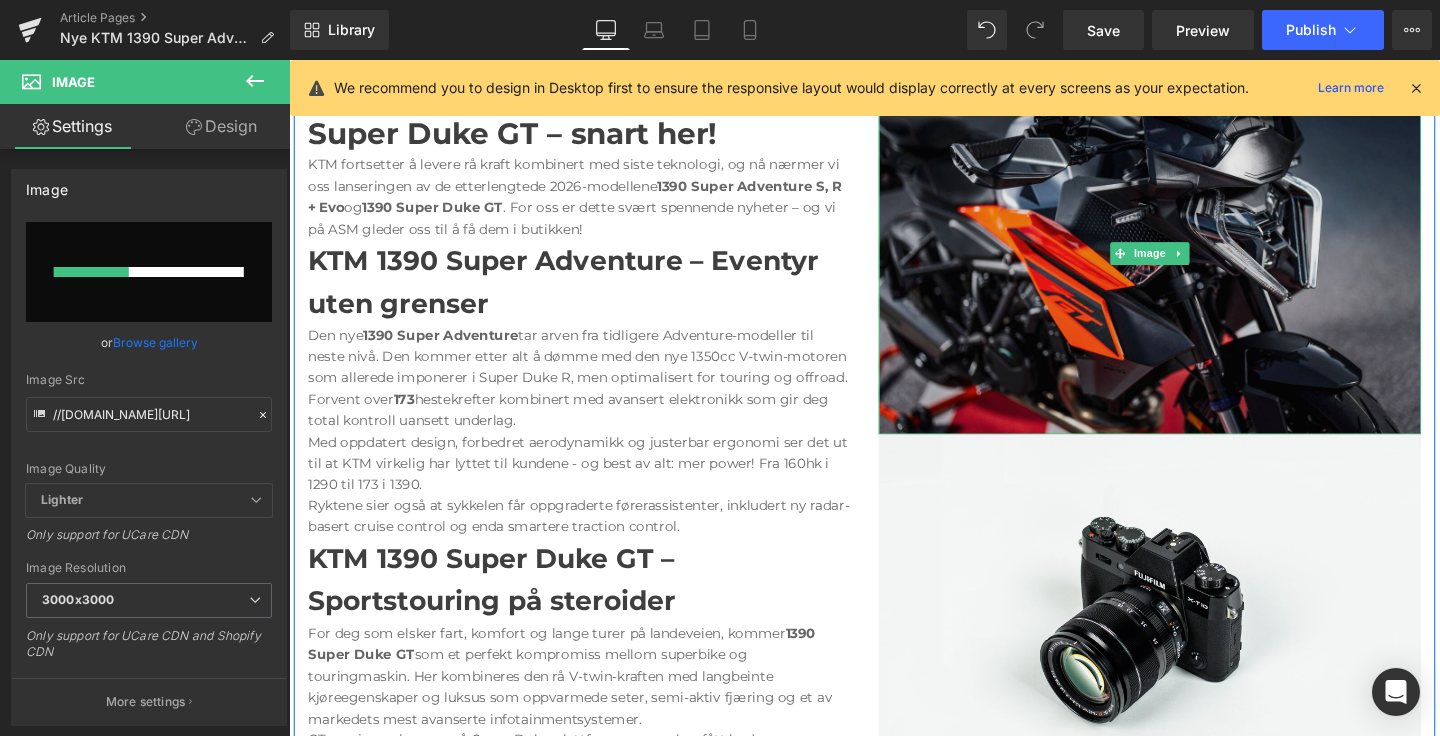 type 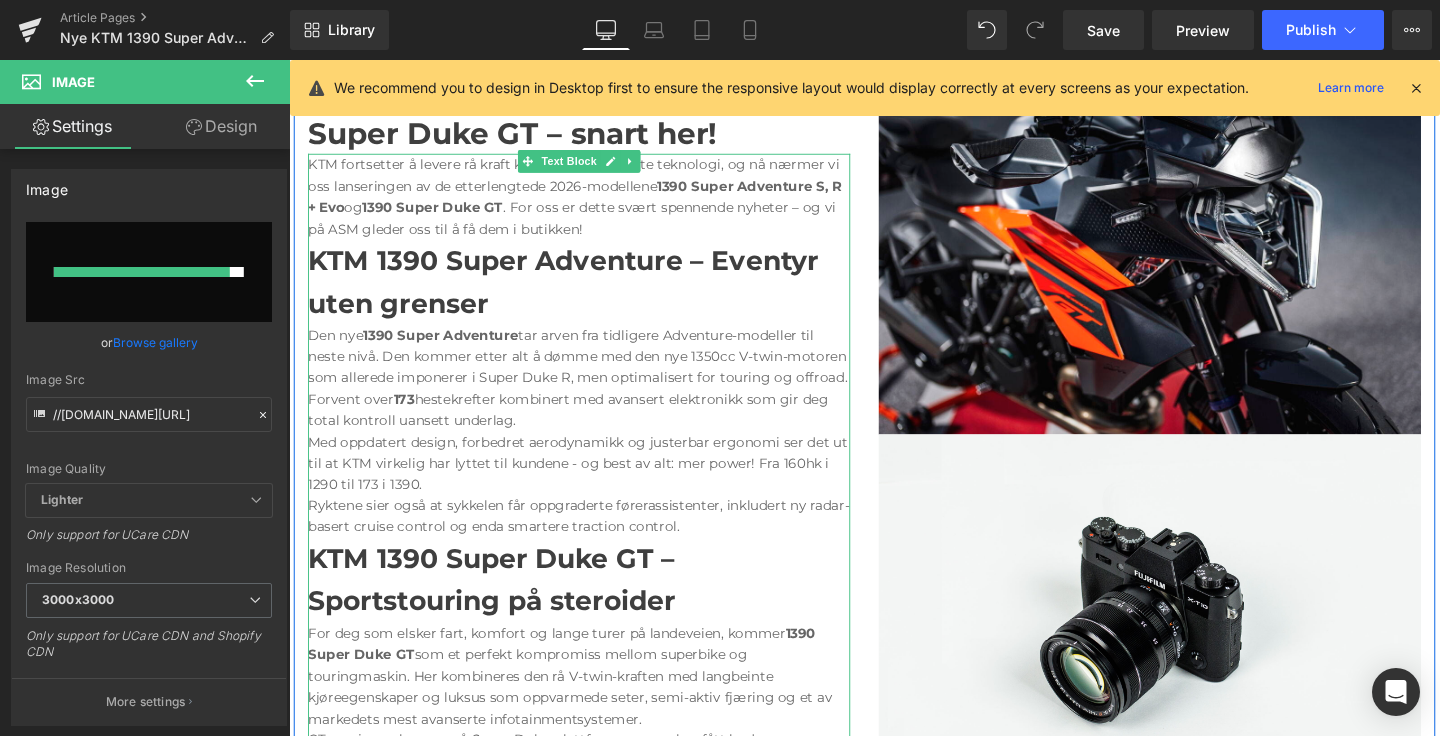 type on "https://ucarecdn.com/0a7b3432-c0ca-4edf-9433-3a22294defe6/-/format/auto/-/preview/3000x3000/-/quality/lighter/638546_MY26_KTM%201390%20SUPER%20DUKE%20GT_ACTION_ACTION_ACTION_01_ACTION%20IMAGES.jpg" 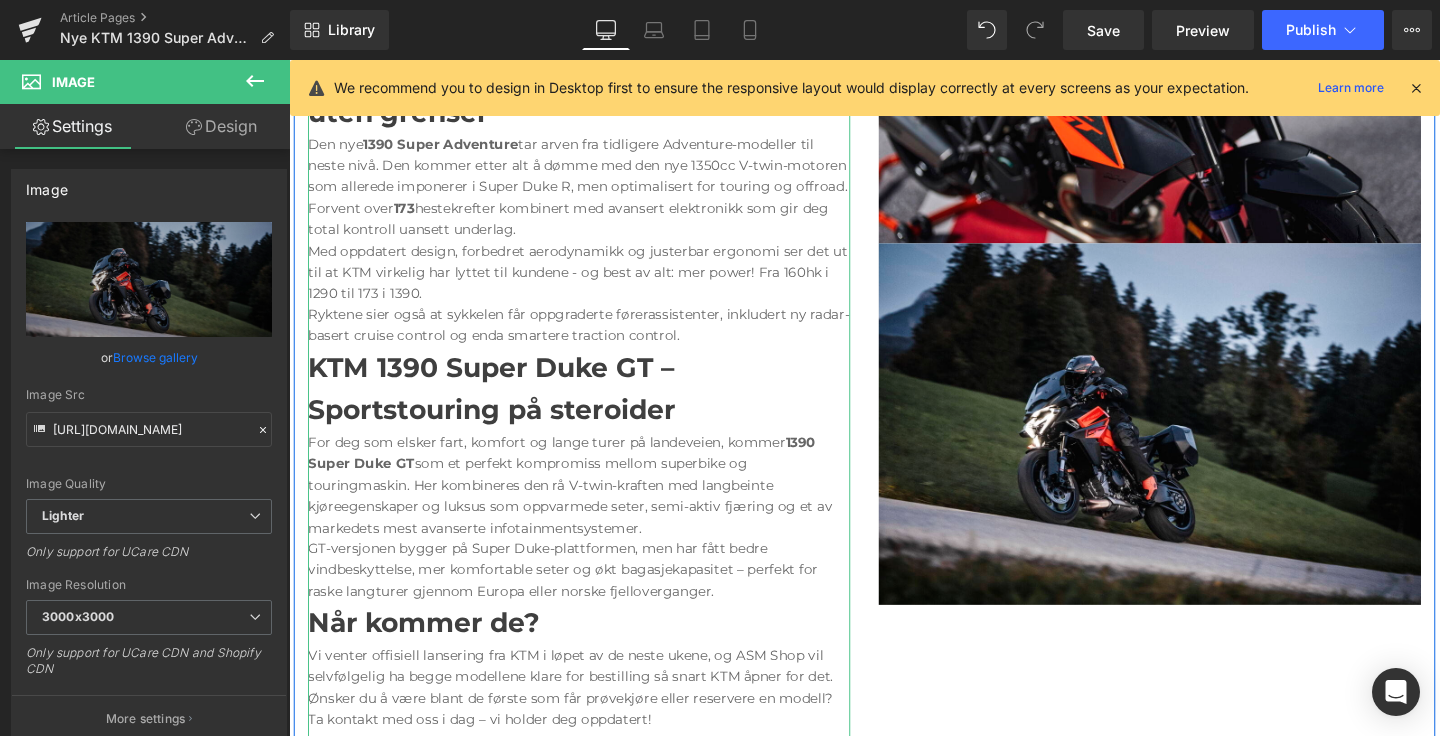 scroll, scrollTop: 1052, scrollLeft: 0, axis: vertical 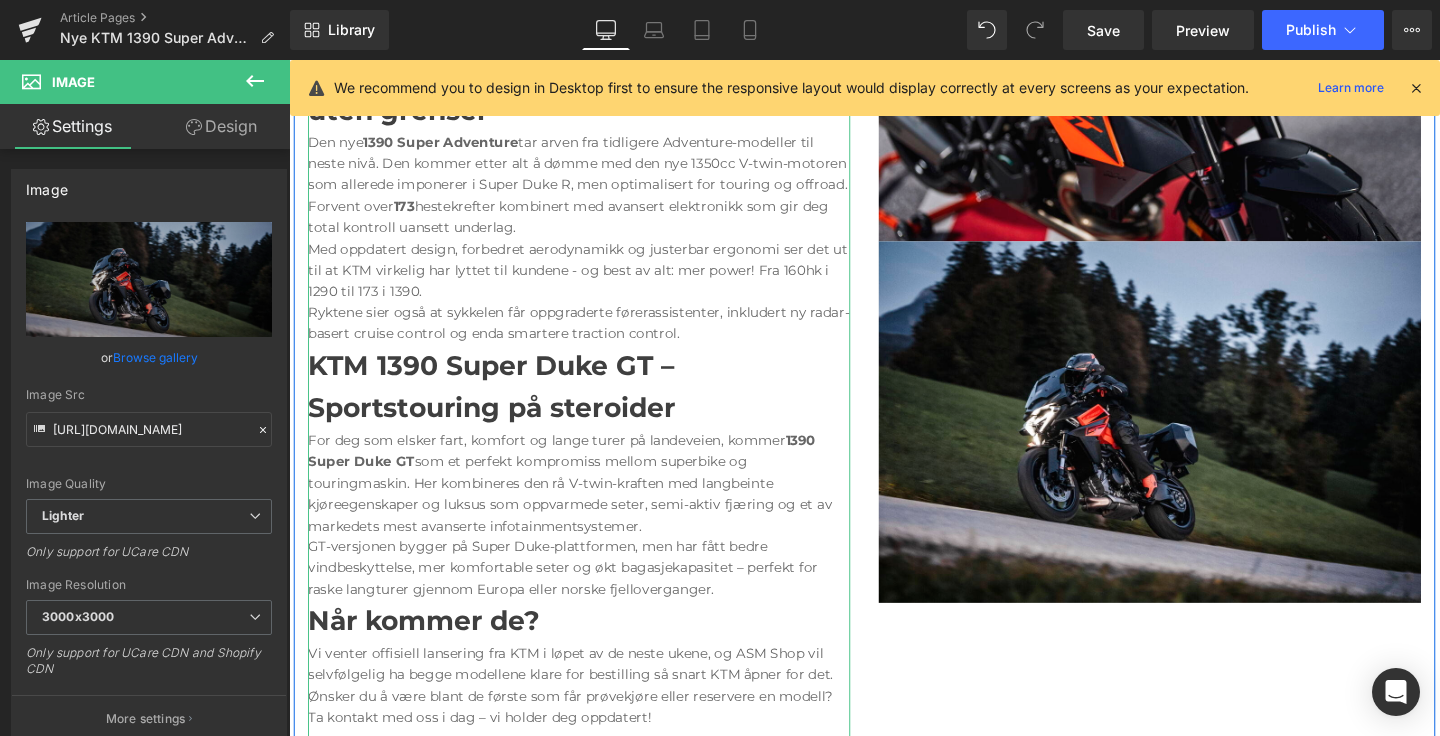 click on "For deg som elsker fart, komfort og lange turer på landeveien, kommer  1390 Super Duke GT  som et perfekt kompromiss mellom superbike og touringmaskin. Her kombineres den rå V-twin-kraften med langbeinte kjøreegenskaper og luksus som oppvarmede seter, semi-aktiv fjæring og et av markedets mest avanserte infotainmentsystemer." at bounding box center [594, 505] 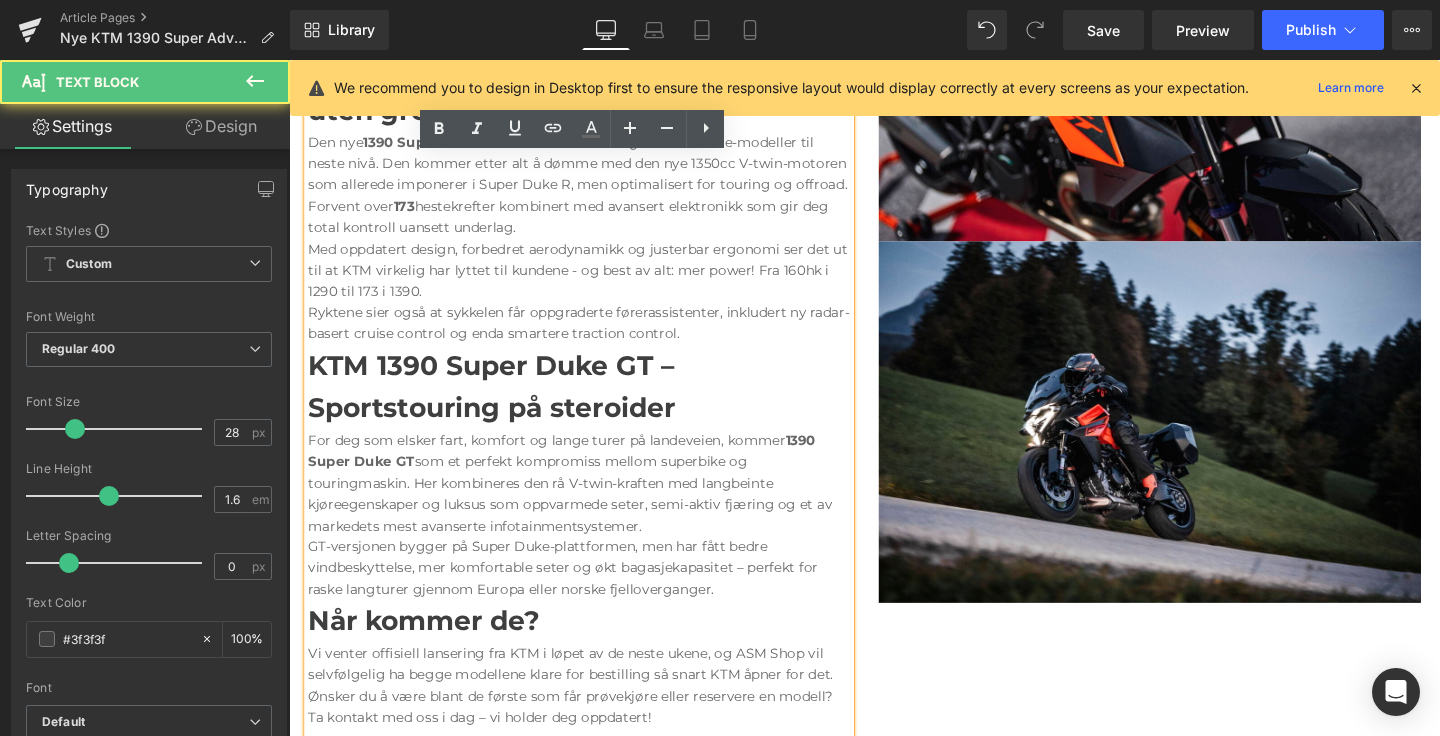 click on "For deg som elsker fart, komfort og lange turer på landeveien, kommer  1390 Super Duke GT  som et perfekt kompromiss mellom superbike og touringmaskin. Her kombineres den rå V-twin-kraften med langbeinte kjøreegenskaper og luksus som oppvarmede seter, semi-aktiv fjæring og et av markedets mest avanserte infotainmentsystemer." at bounding box center (594, 505) 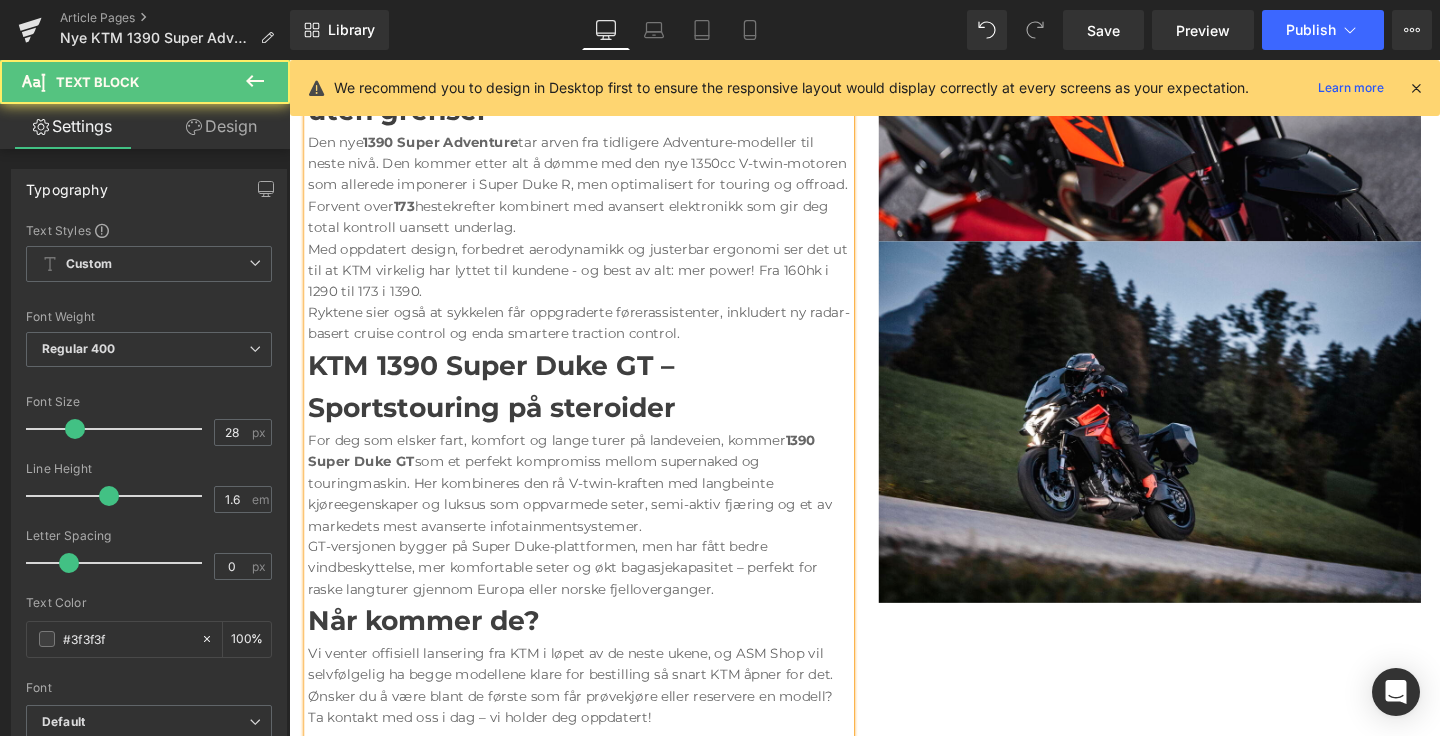 click on "For deg som elsker fart, komfort og lange turer på landeveien, kommer  1390 Super Duke GT  som et perfekt kompromiss mellom supernaked og touringmaskin. Her kombineres den rå V-twin-kraften med langbeinte kjøreegenskaper og luksus som oppvarmede seter, semi-aktiv fjæring og et av markedets mest avanserte infotainmentsystemer." at bounding box center (594, 505) 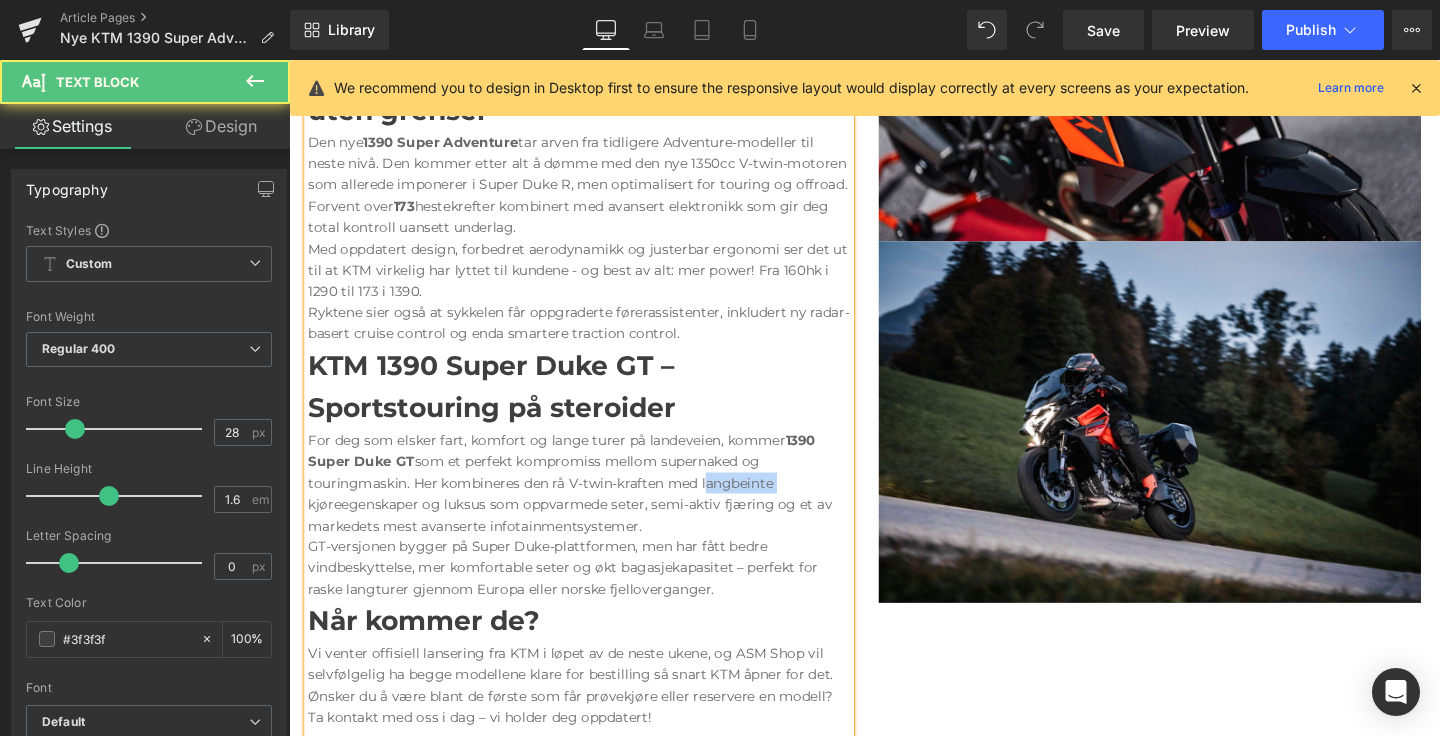 click on "For deg som elsker fart, komfort og lange turer på landeveien, kommer  1390 Super Duke GT  som et perfekt kompromiss mellom supernaked og touringmaskin. Her kombineres den rå V-twin-kraften med langbeinte kjøreegenskaper og luksus som oppvarmede seter, semi-aktiv fjæring og et av markedets mest avanserte infotainmentsystemer." at bounding box center [594, 505] 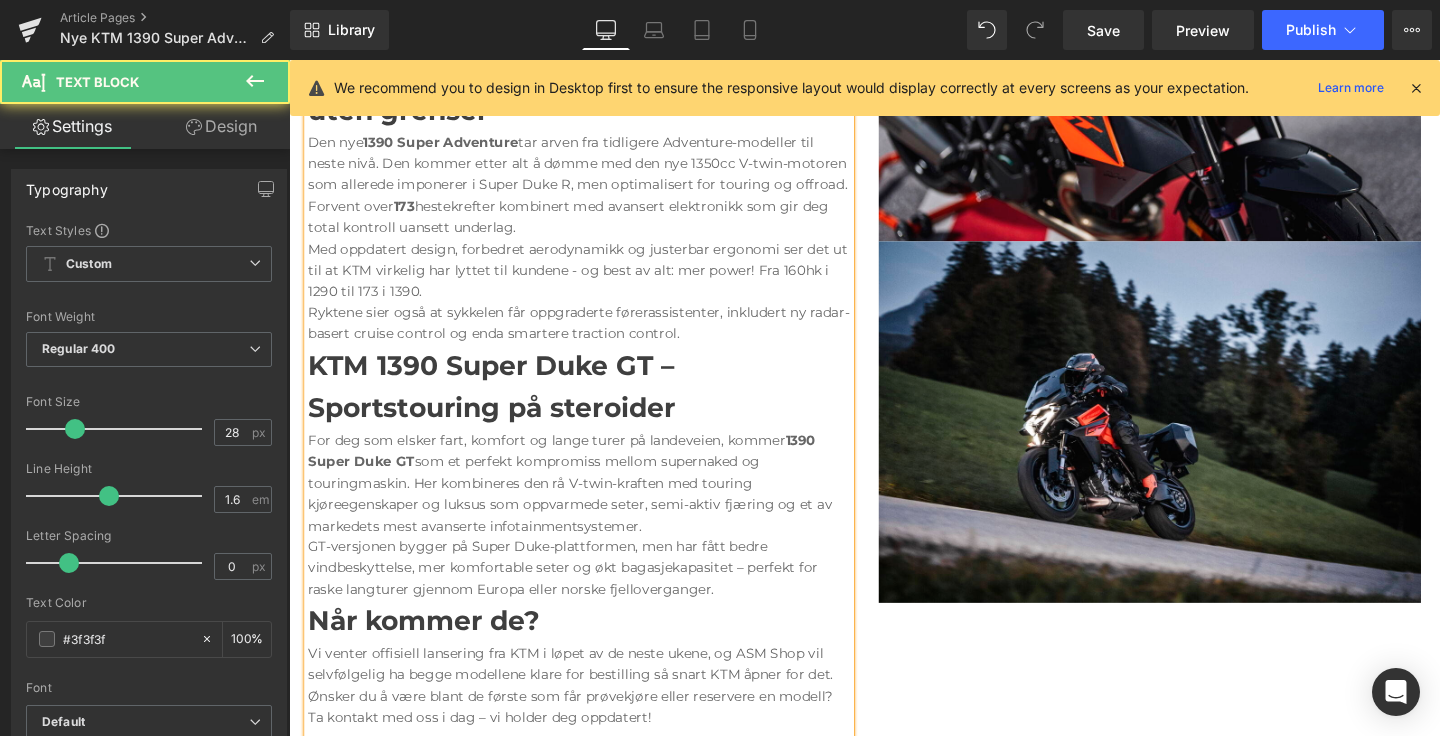 click on "For deg som elsker fart, komfort og lange turer på landeveien, kommer  1390 Super Duke GT  som et perfekt kompromiss mellom supernaked og touringmaskin. Her kombineres den rå V-twin-kraften med touring kjøreegenskaper og luksus som oppvarmede seter, semi-aktiv fjæring og et av markedets mest avanserte infotainmentsystemer." at bounding box center (594, 505) 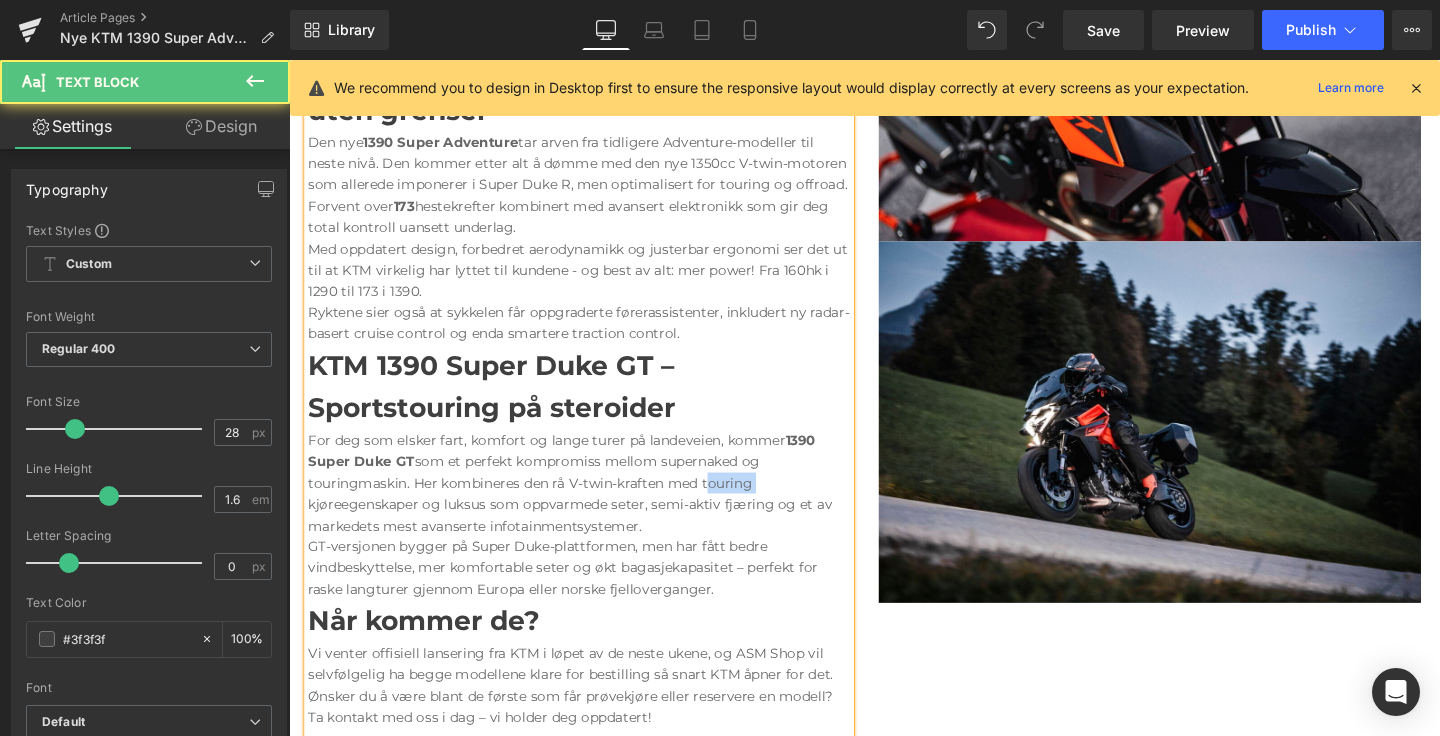 click on "For deg som elsker fart, komfort og lange turer på landeveien, kommer  1390 Super Duke GT  som et perfekt kompromiss mellom supernaked og touringmaskin. Her kombineres den rå V-twin-kraften med touring kjøreegenskaper og luksus som oppvarmede seter, semi-aktiv fjæring og et av markedets mest avanserte infotainmentsystemer." at bounding box center (594, 505) 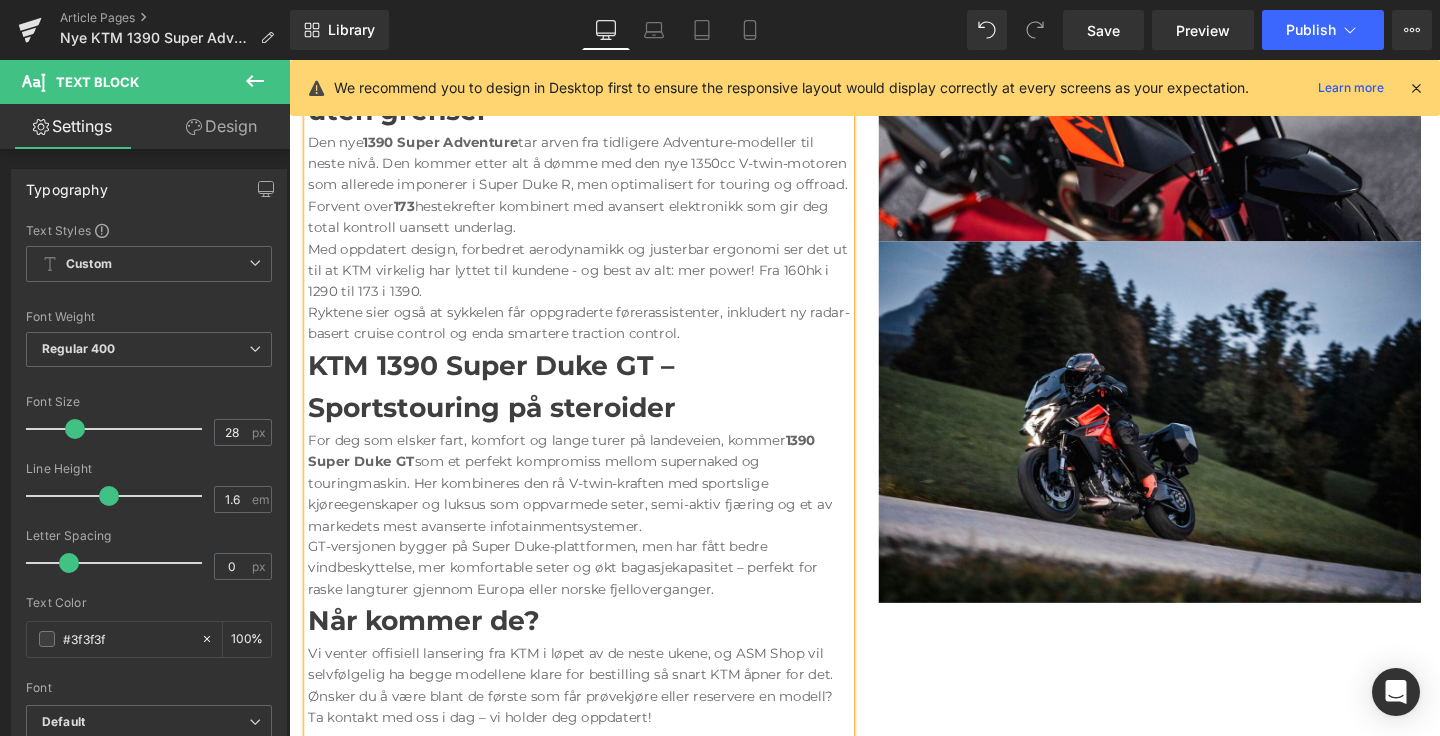 click on "For deg som elsker fart, komfort og lange turer på landeveien, kommer  1390 Super Duke GT  som et perfekt kompromiss mellom supernaked og touringmaskin. Her kombineres den rå V-twin-kraften med sportslige kjøreegenskaper og luksus som oppvarmede seter, semi-aktiv fjæring og et av markedets mest avanserte infotainmentsystemer." at bounding box center [594, 505] 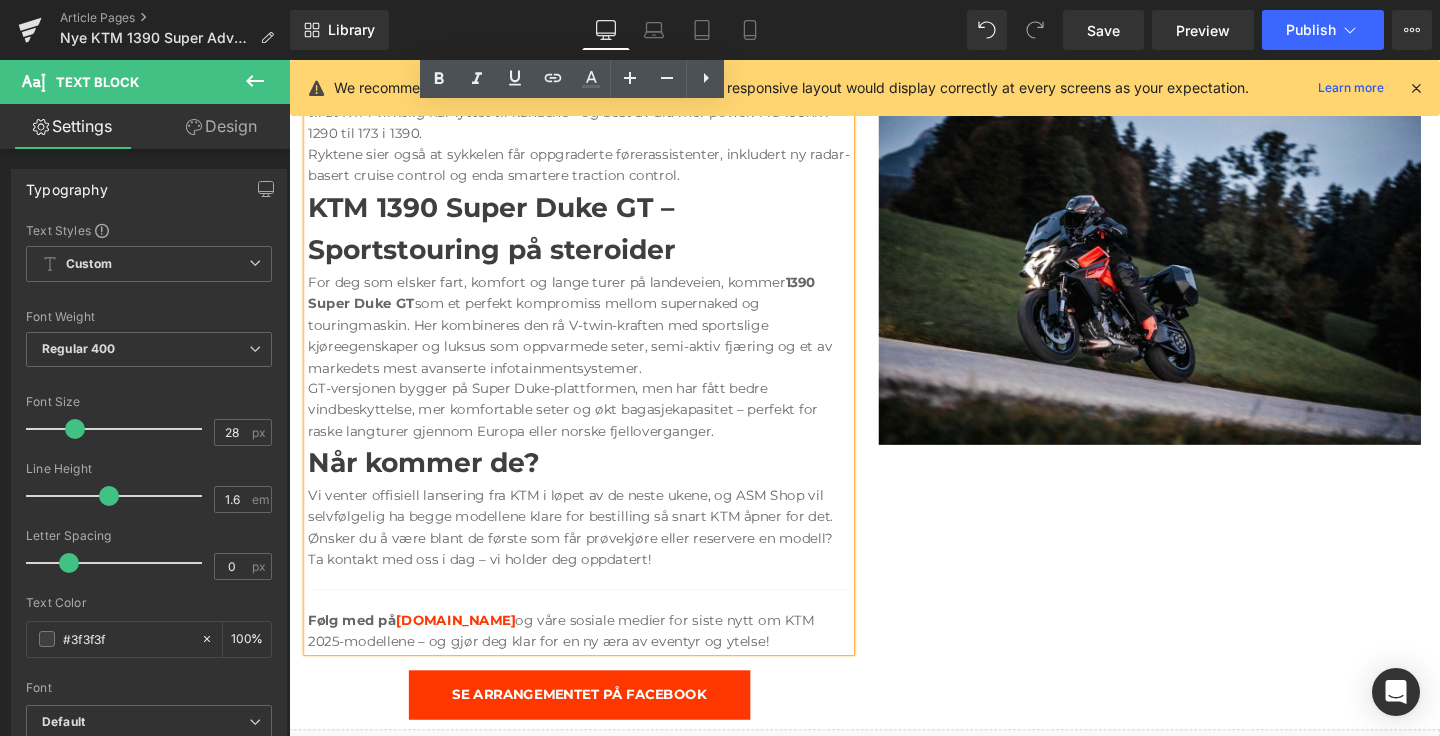 scroll, scrollTop: 1220, scrollLeft: 0, axis: vertical 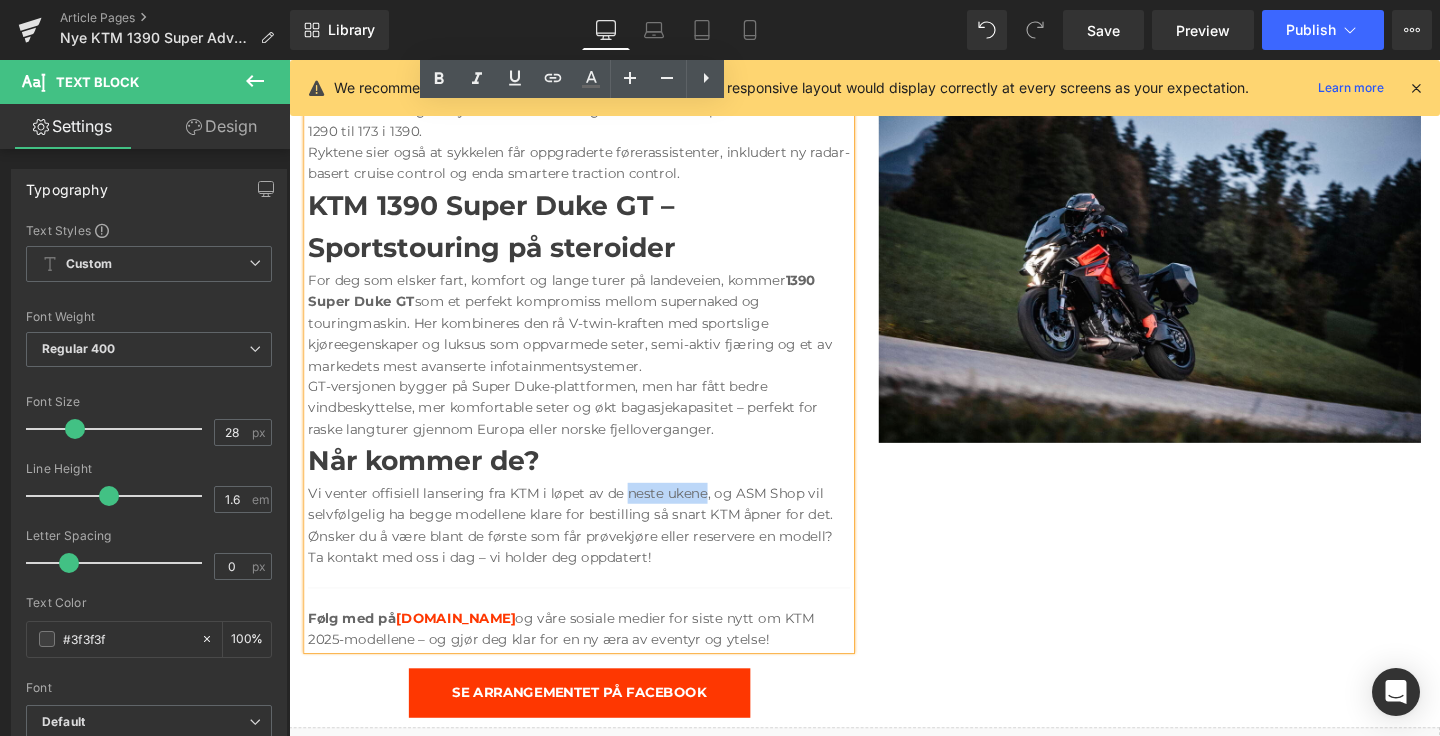 drag, startPoint x: 727, startPoint y: 514, endPoint x: 639, endPoint y: 514, distance: 88 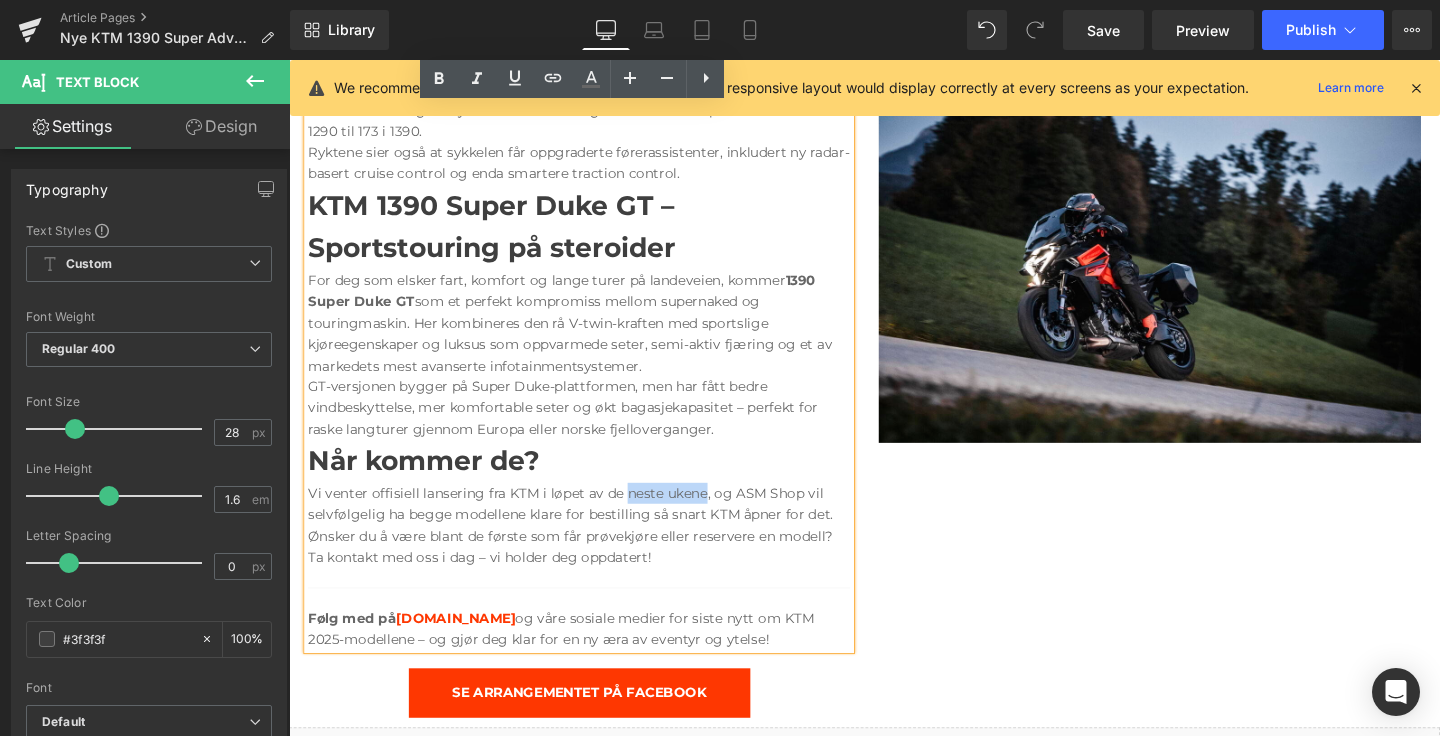 click on "Vi venter offisiell lansering fra KTM i løpet av de neste ukene, og ASM Shop vil selvfølgelig ha begge modellene klare for bestilling så snart KTM åpner for det. Ønsker du å være blant de første som får prøvekjøre eller reservere en modell? Ta kontakt med oss i dag – vi holder deg oppdatert!" at bounding box center [594, 550] 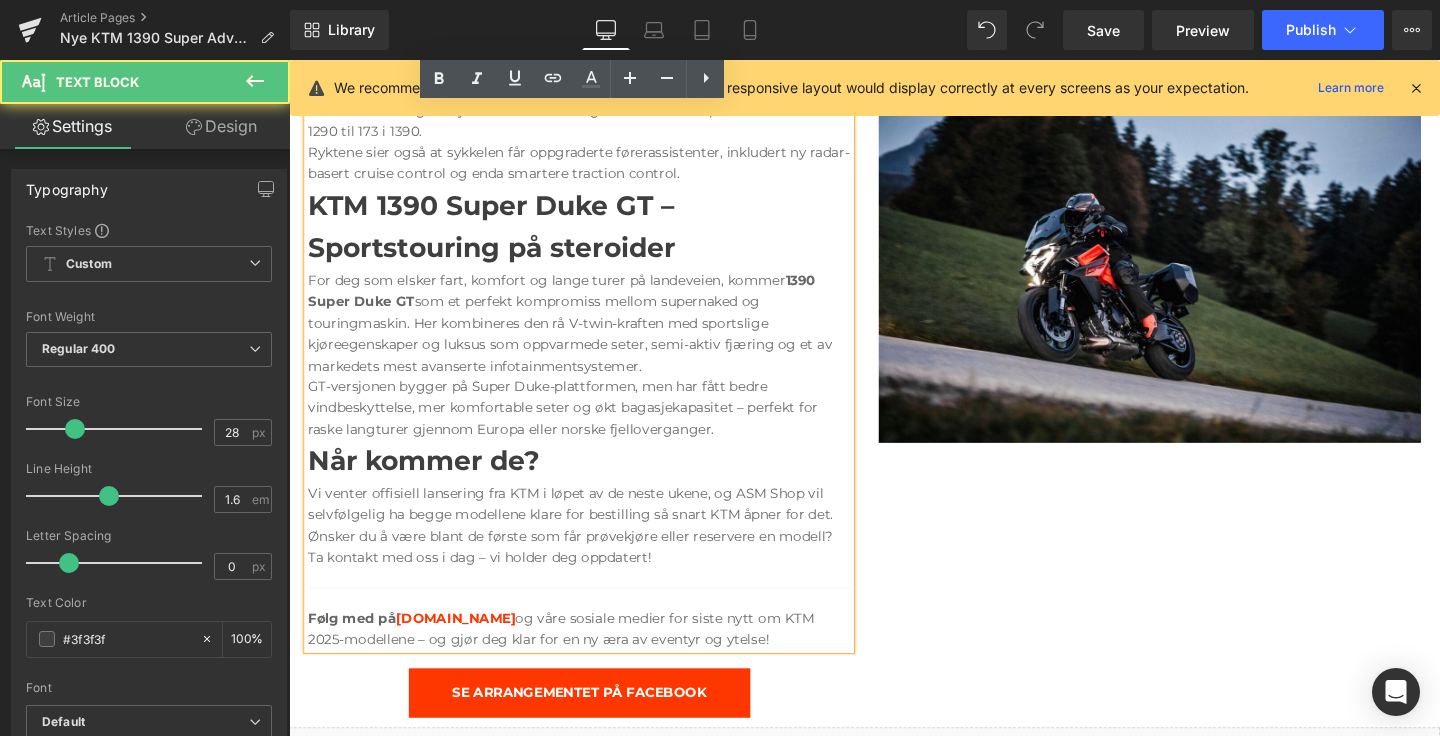 click on "Vi venter offisiell lansering fra KTM i løpet av de neste ukene, og ASM Shop vil selvfølgelig ha begge modellene klare for bestilling så snart KTM åpner for det. Ønsker du å være blant de første som får prøvekjøre eller reservere en modell? Ta kontakt med oss i dag – vi holder deg oppdatert!" at bounding box center [594, 550] 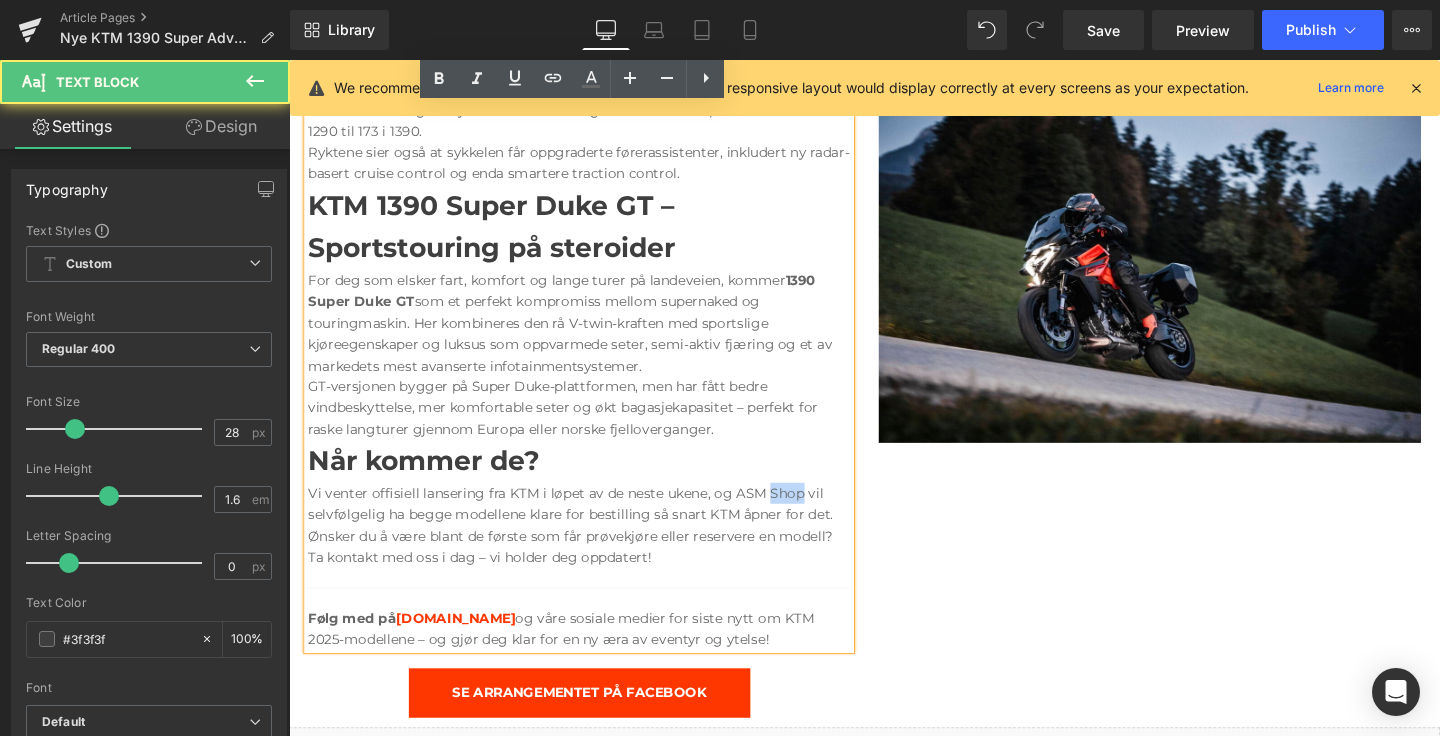 click on "Vi venter offisiell lansering fra KTM i løpet av de neste ukene, og ASM Shop vil selvfølgelig ha begge modellene klare for bestilling så snart KTM åpner for det. Ønsker du å være blant de første som får prøvekjøre eller reservere en modell? Ta kontakt med oss i dag – vi holder deg oppdatert!" at bounding box center (594, 550) 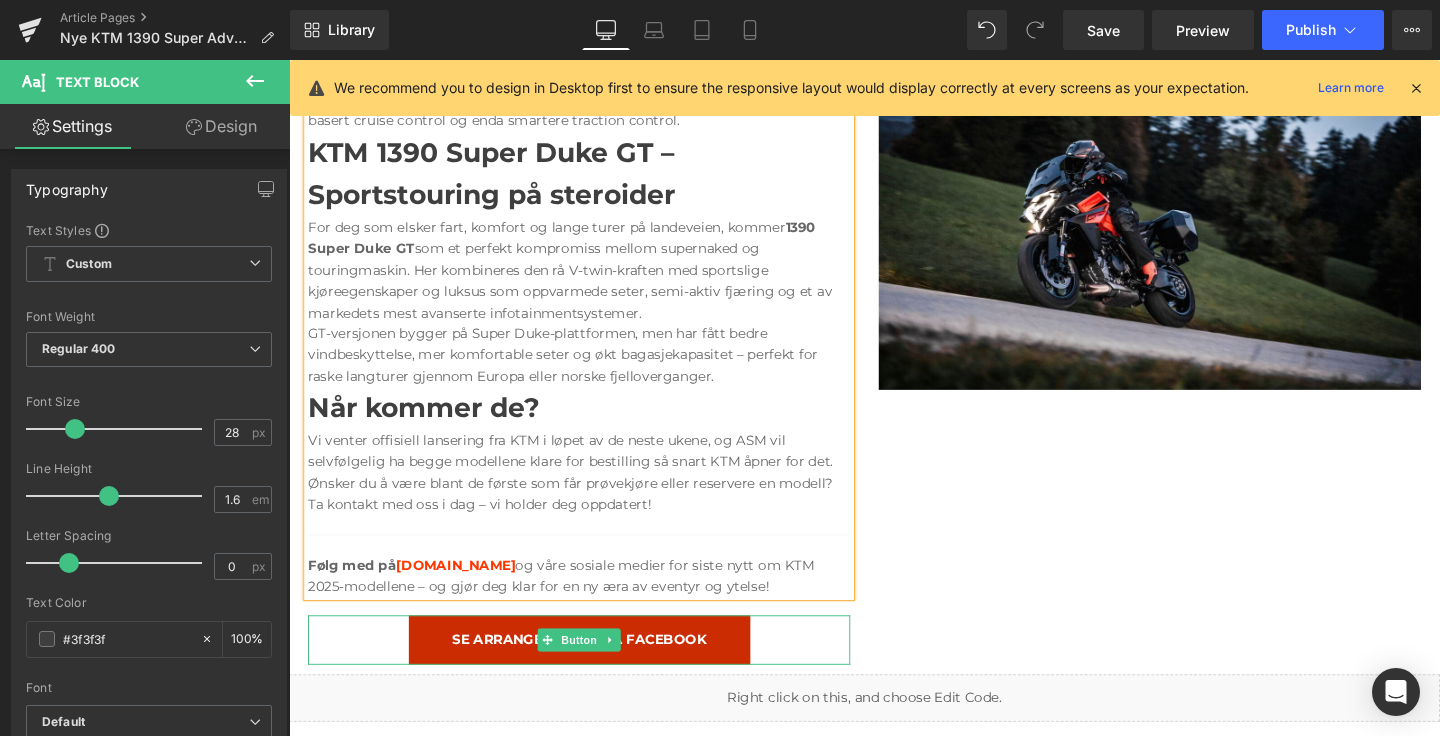 scroll, scrollTop: 1304, scrollLeft: 0, axis: vertical 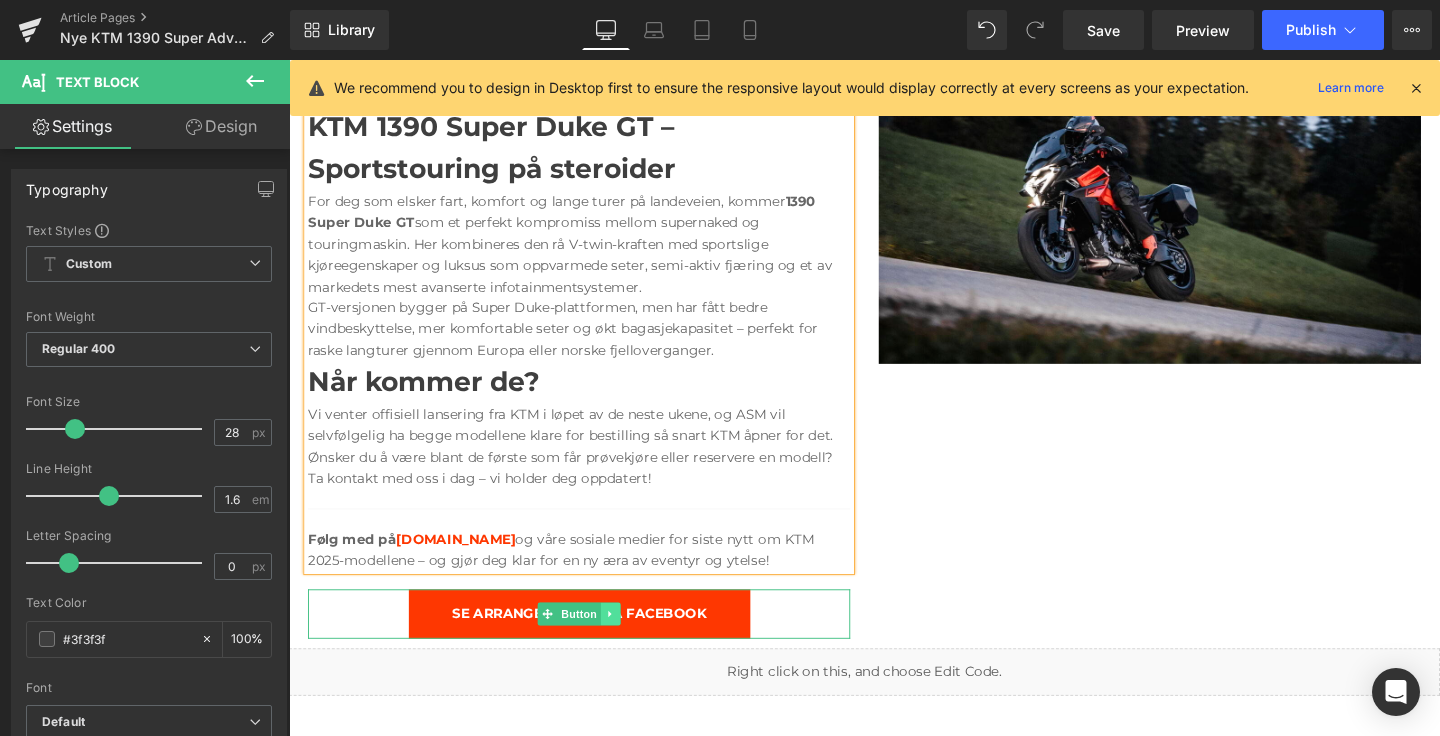 click 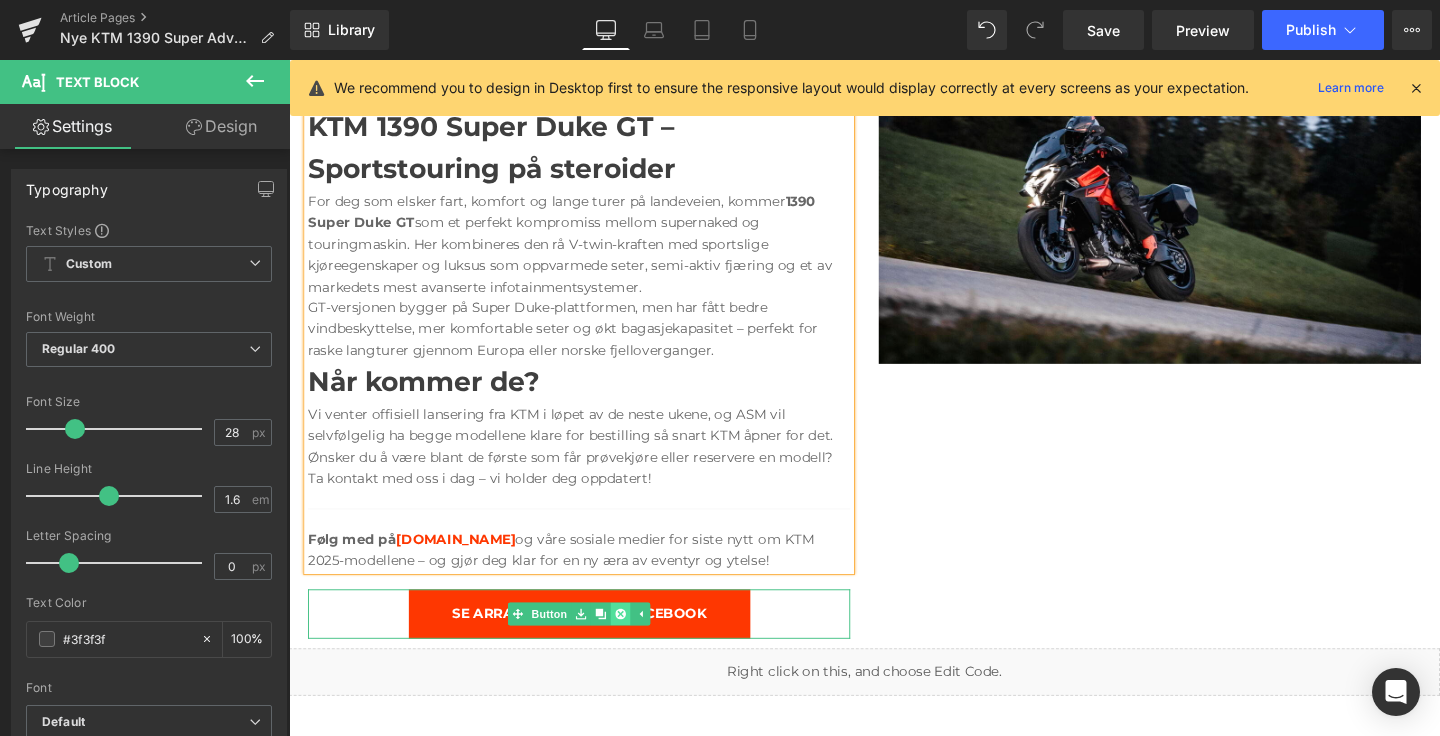 click at bounding box center (637, 642) 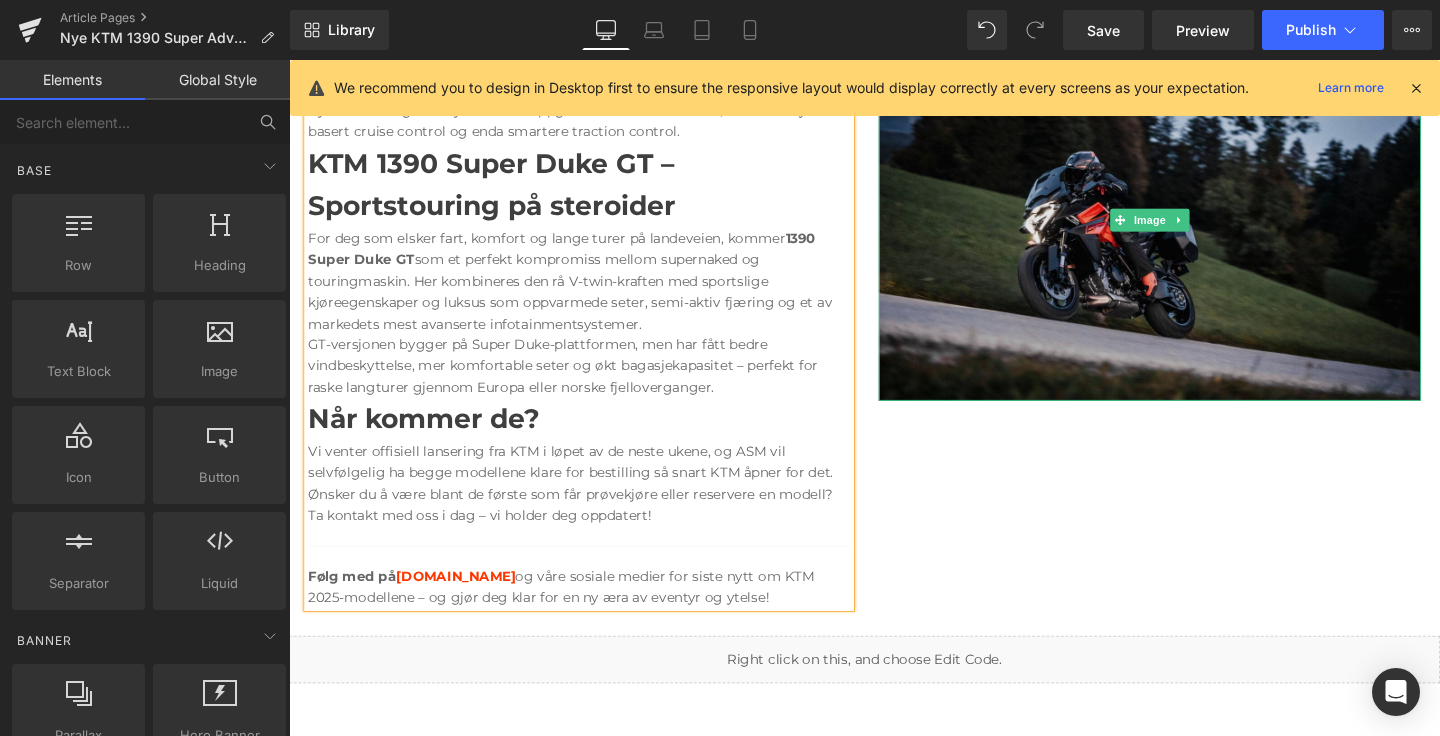scroll, scrollTop: 1258, scrollLeft: 0, axis: vertical 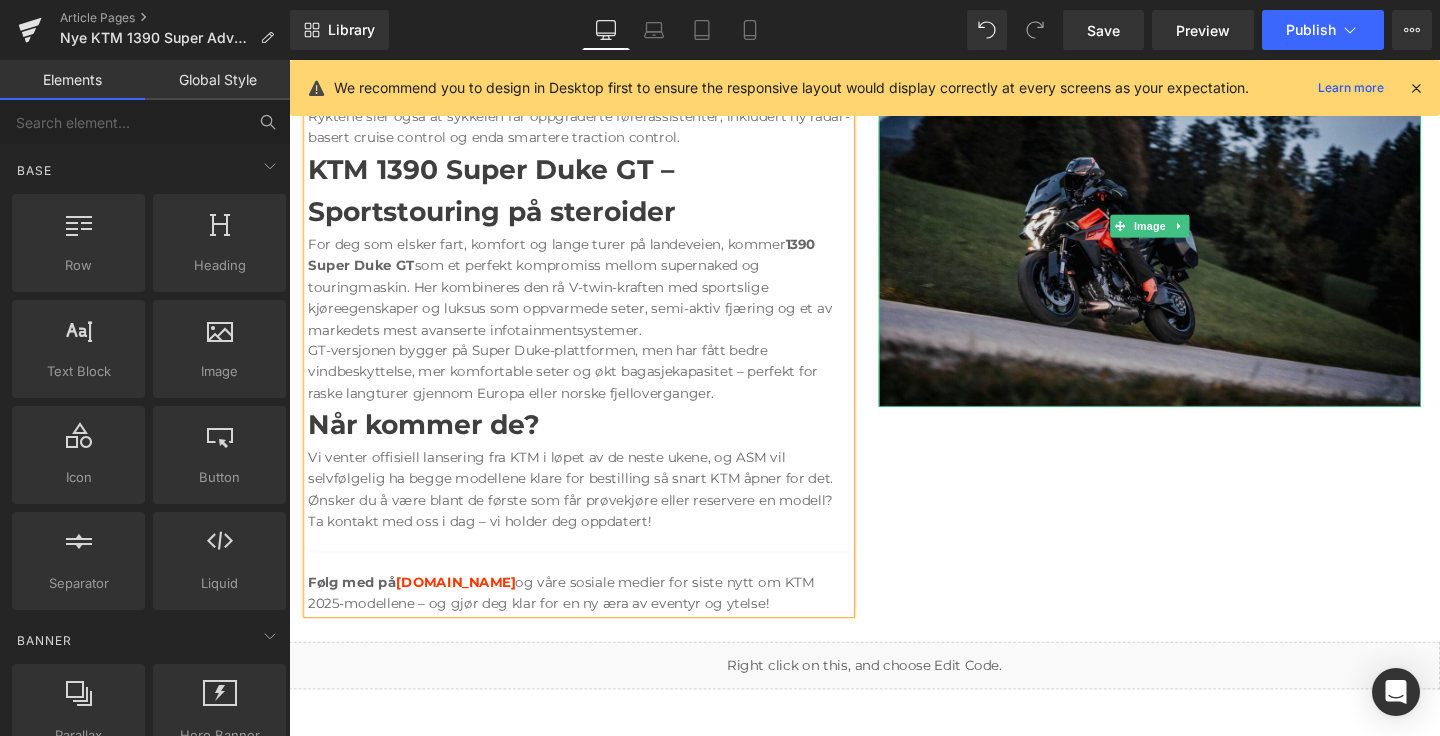 click at bounding box center [1194, 235] 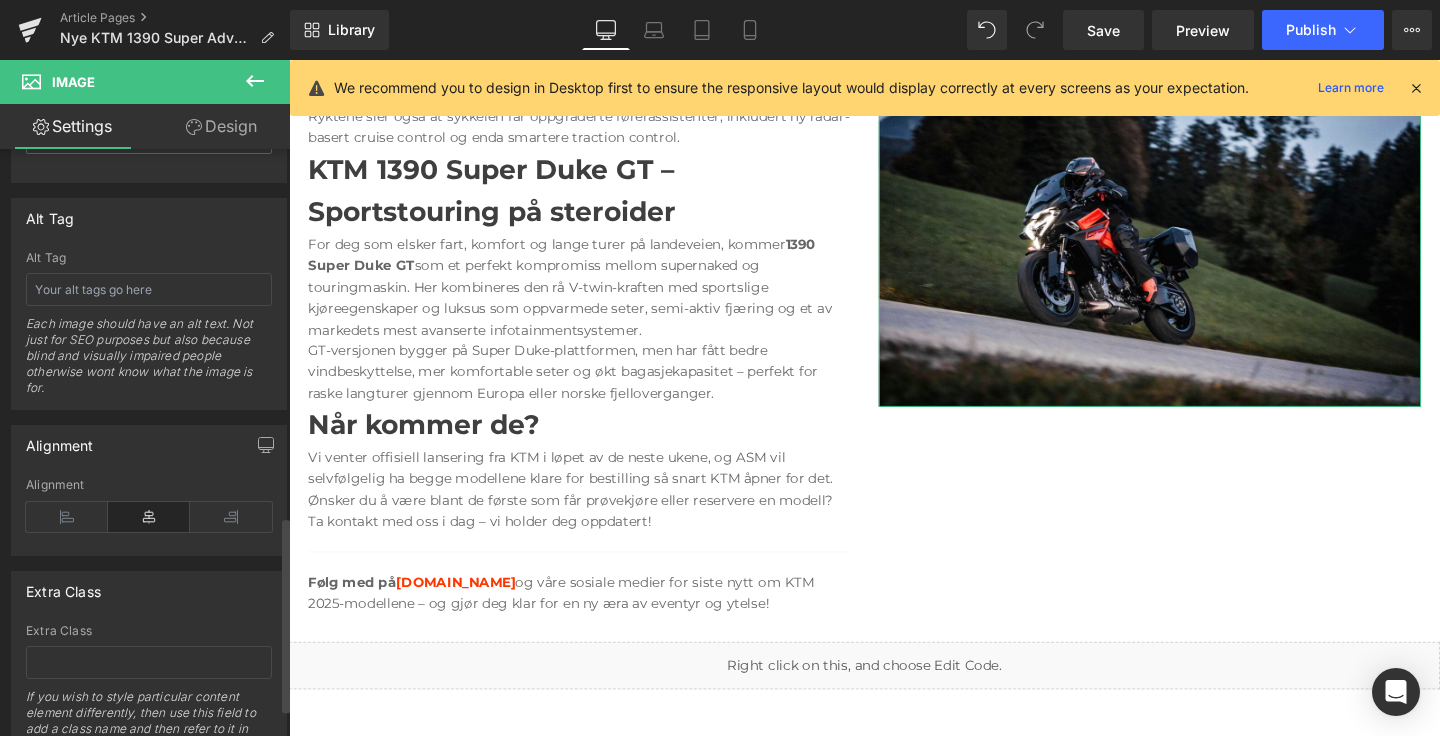 scroll, scrollTop: 1100, scrollLeft: 0, axis: vertical 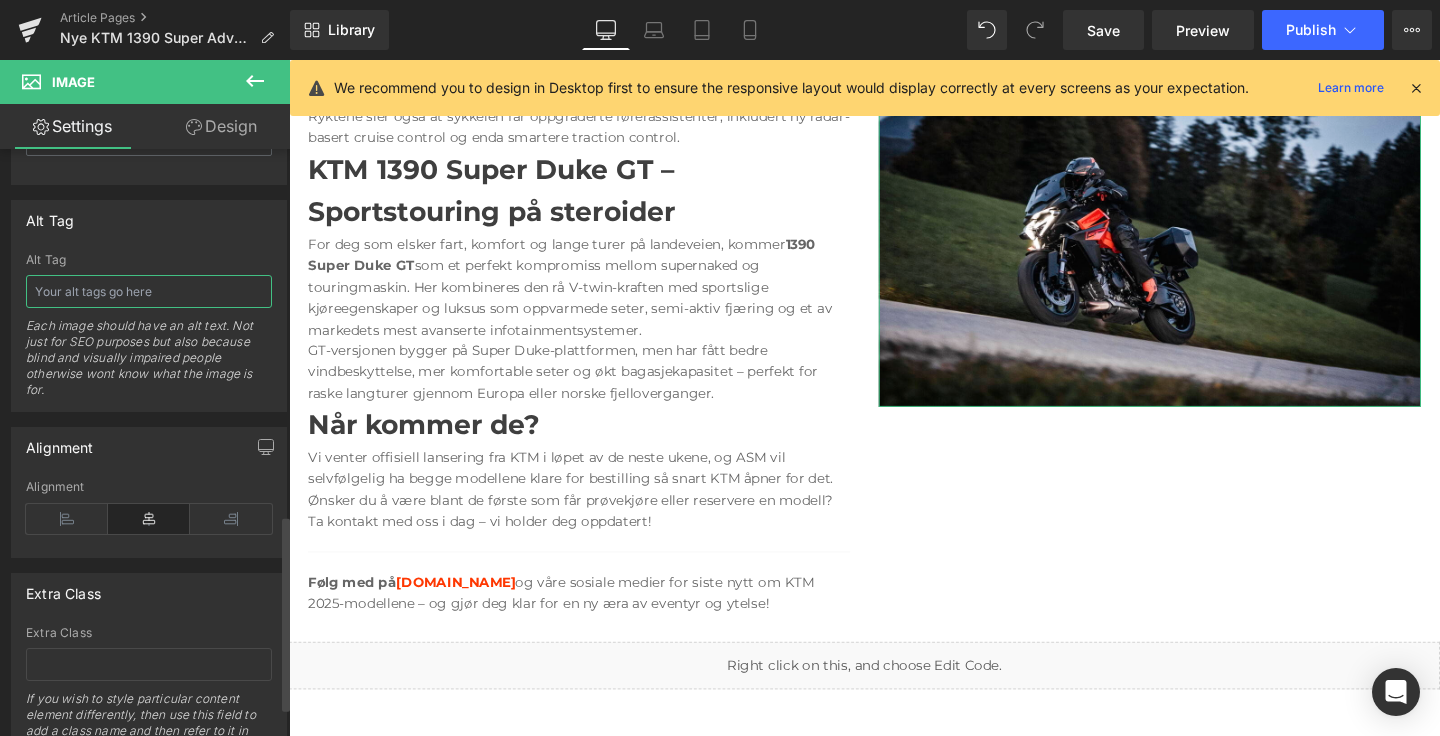 click at bounding box center [149, 291] 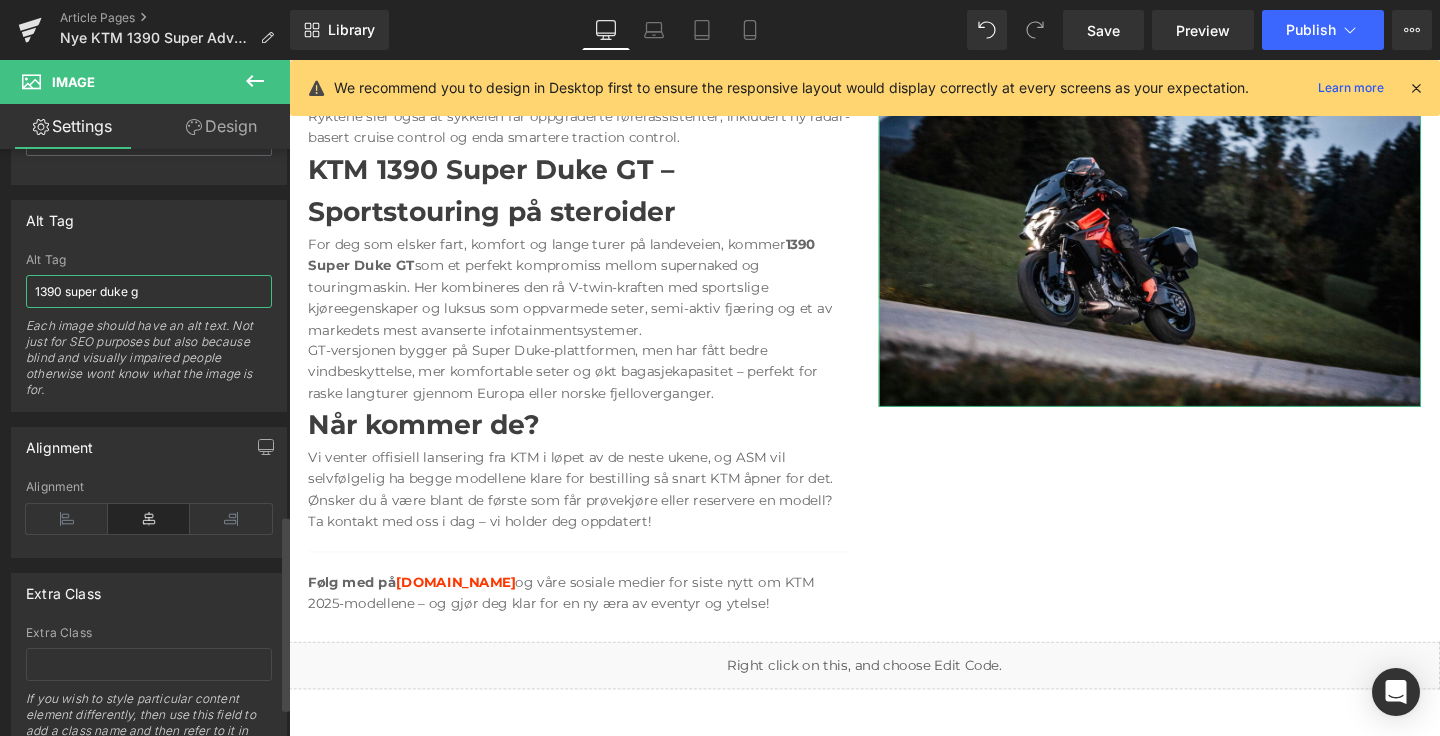 type on "1390 super duke gt" 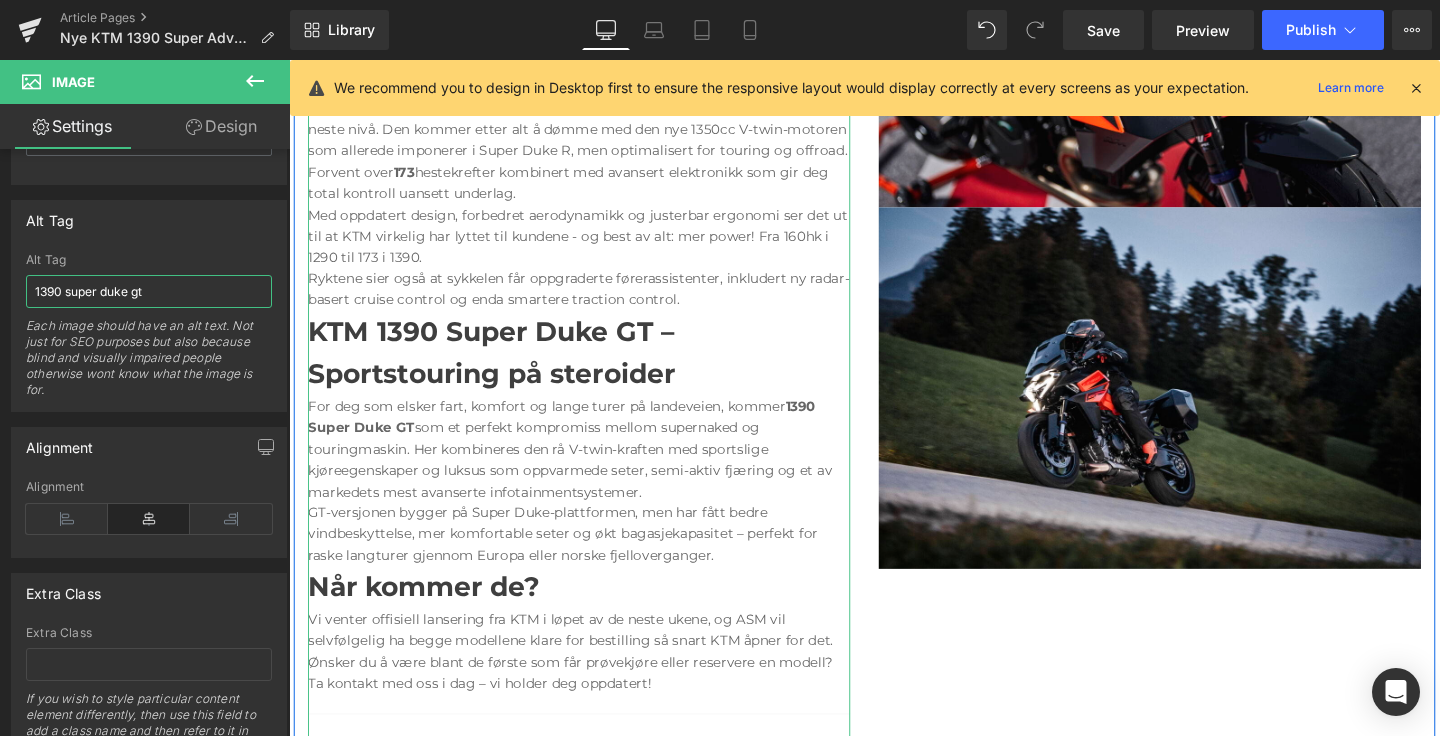 scroll, scrollTop: 1083, scrollLeft: 0, axis: vertical 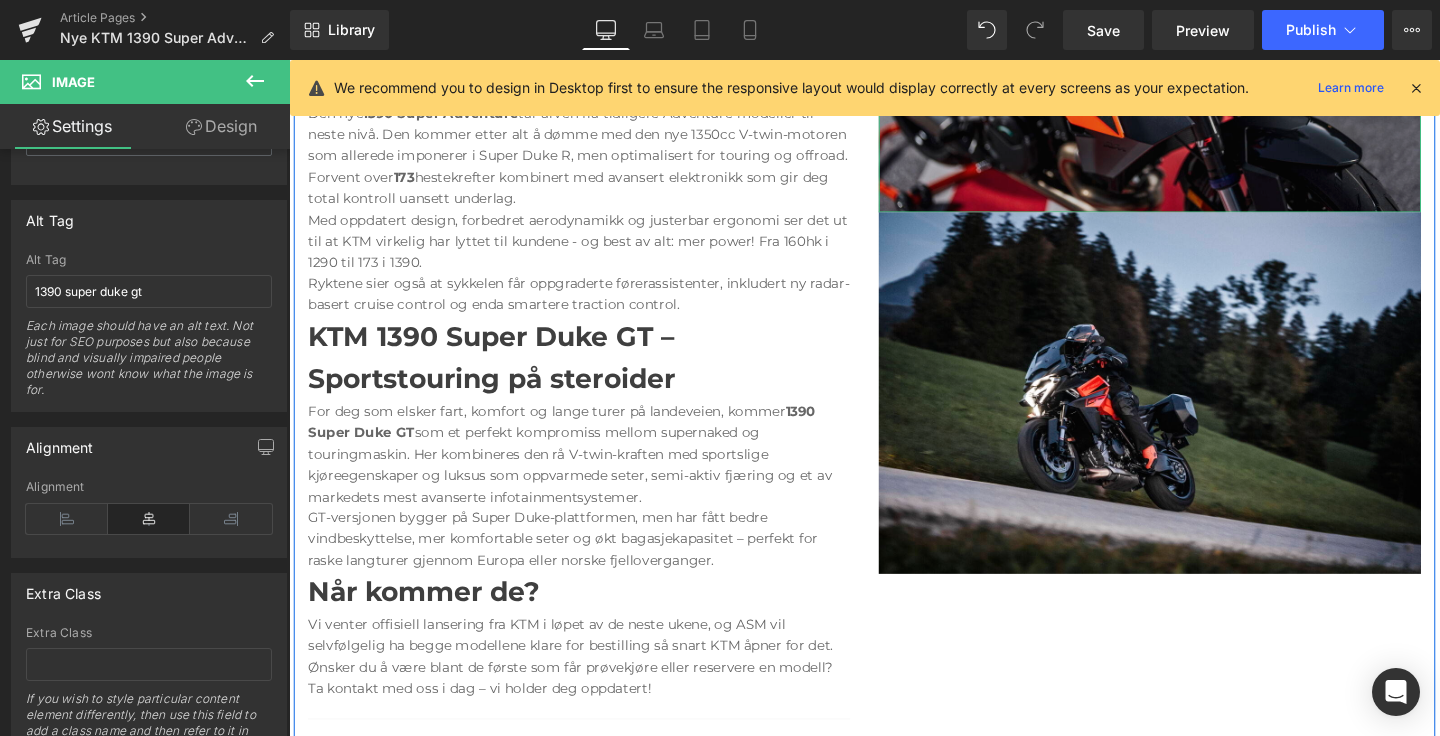 click at bounding box center (1194, 30) 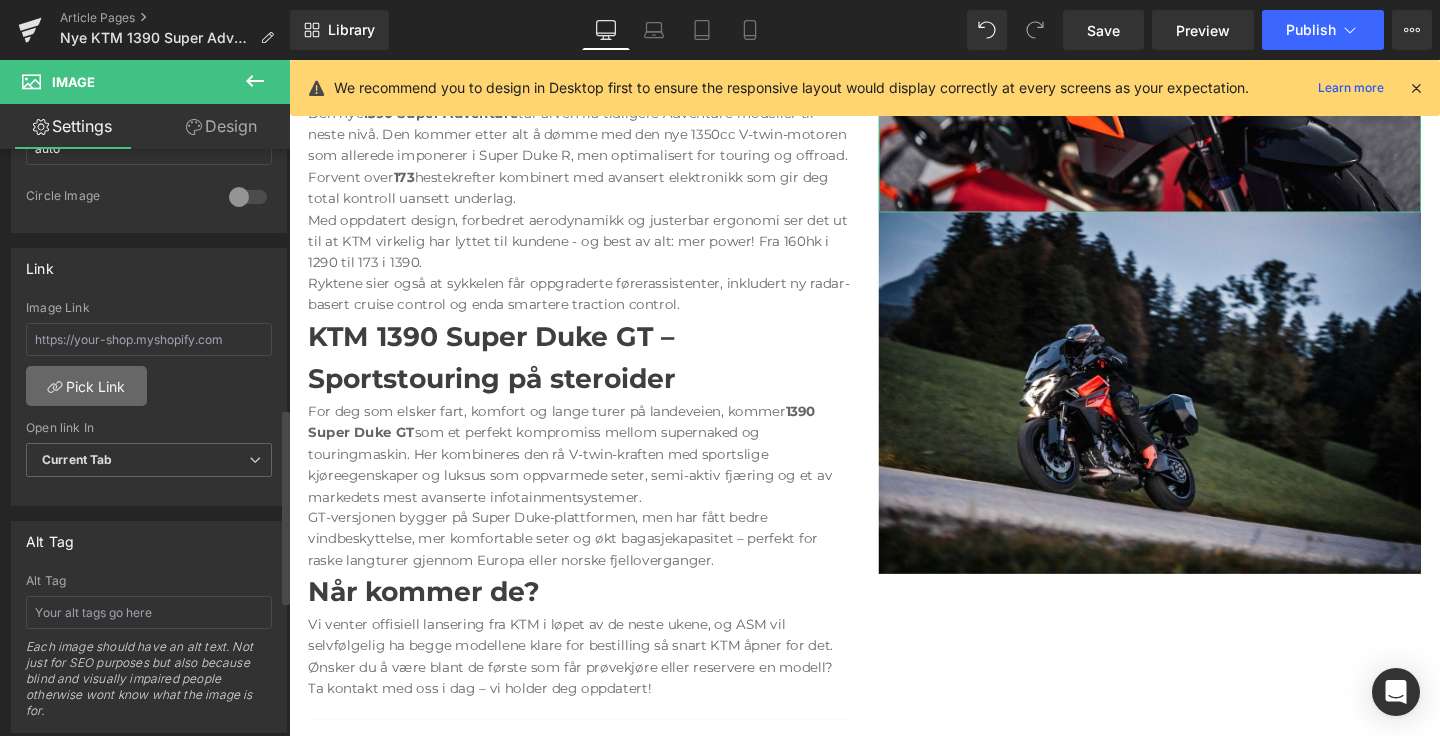 scroll, scrollTop: 1049, scrollLeft: 0, axis: vertical 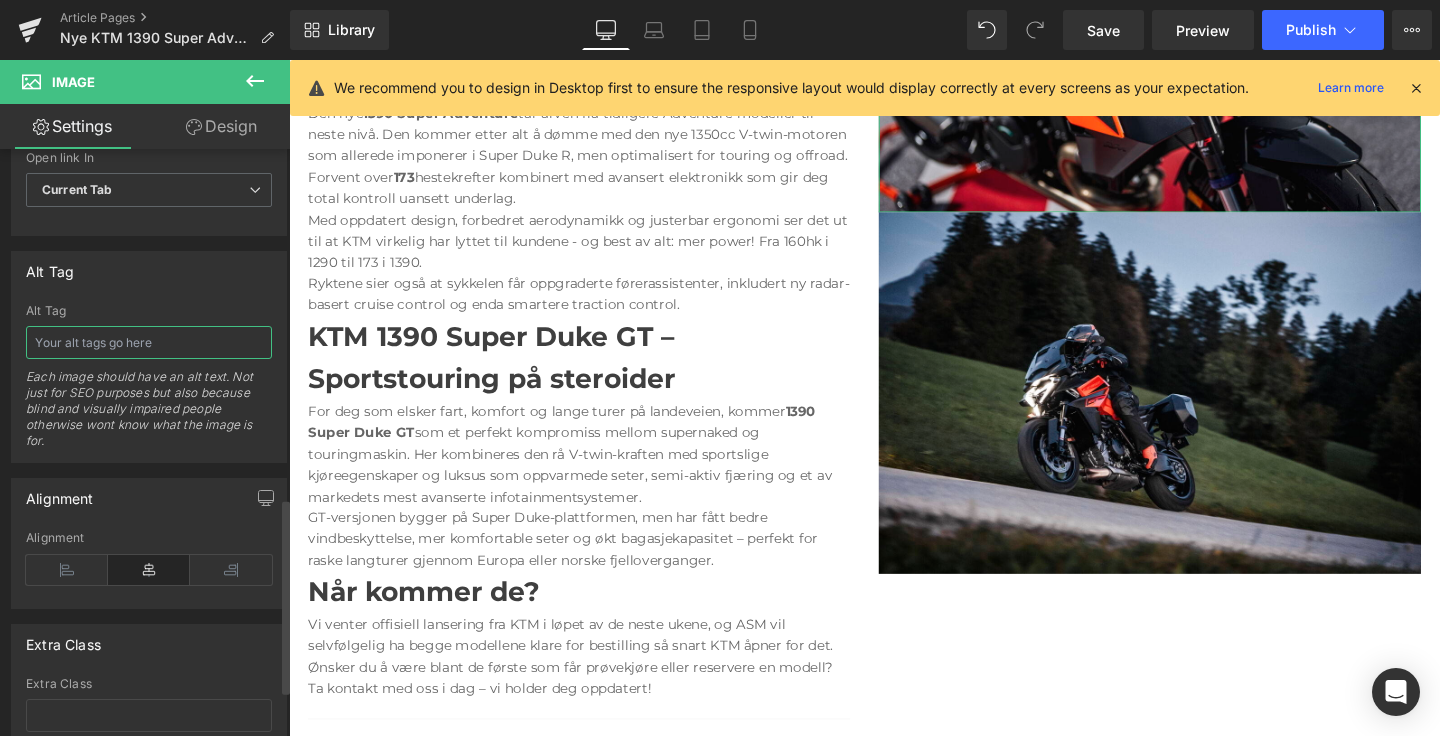 click at bounding box center [149, 342] 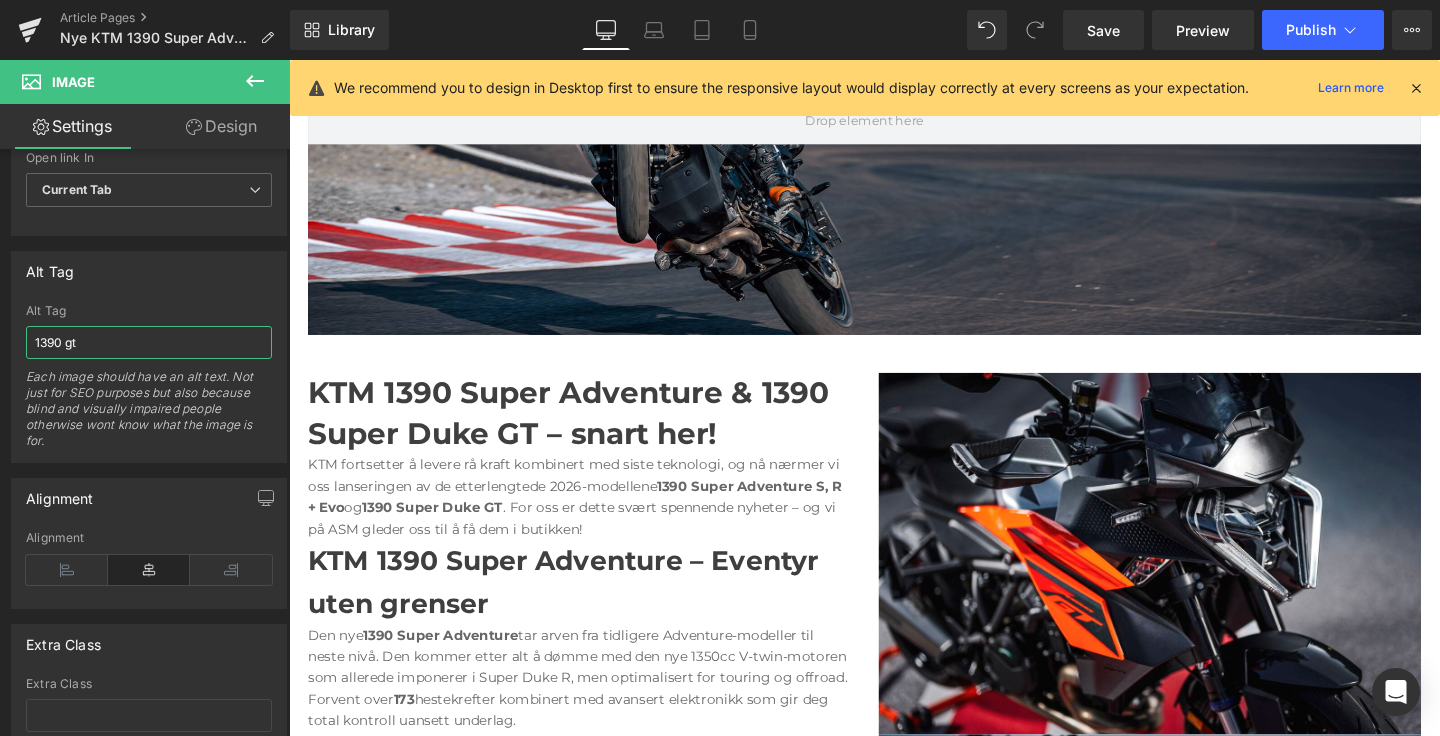 scroll, scrollTop: 425, scrollLeft: 0, axis: vertical 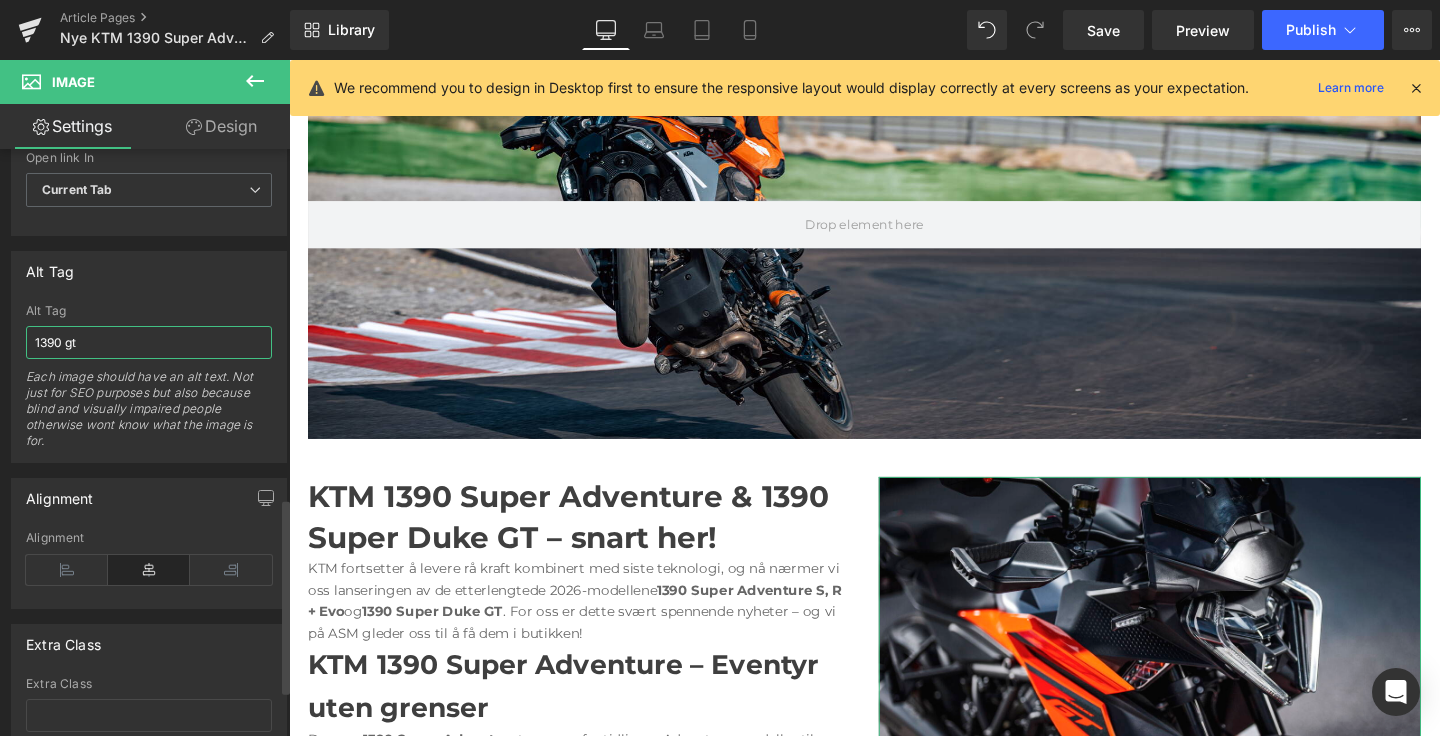 click on "1390 gt" at bounding box center (149, 342) 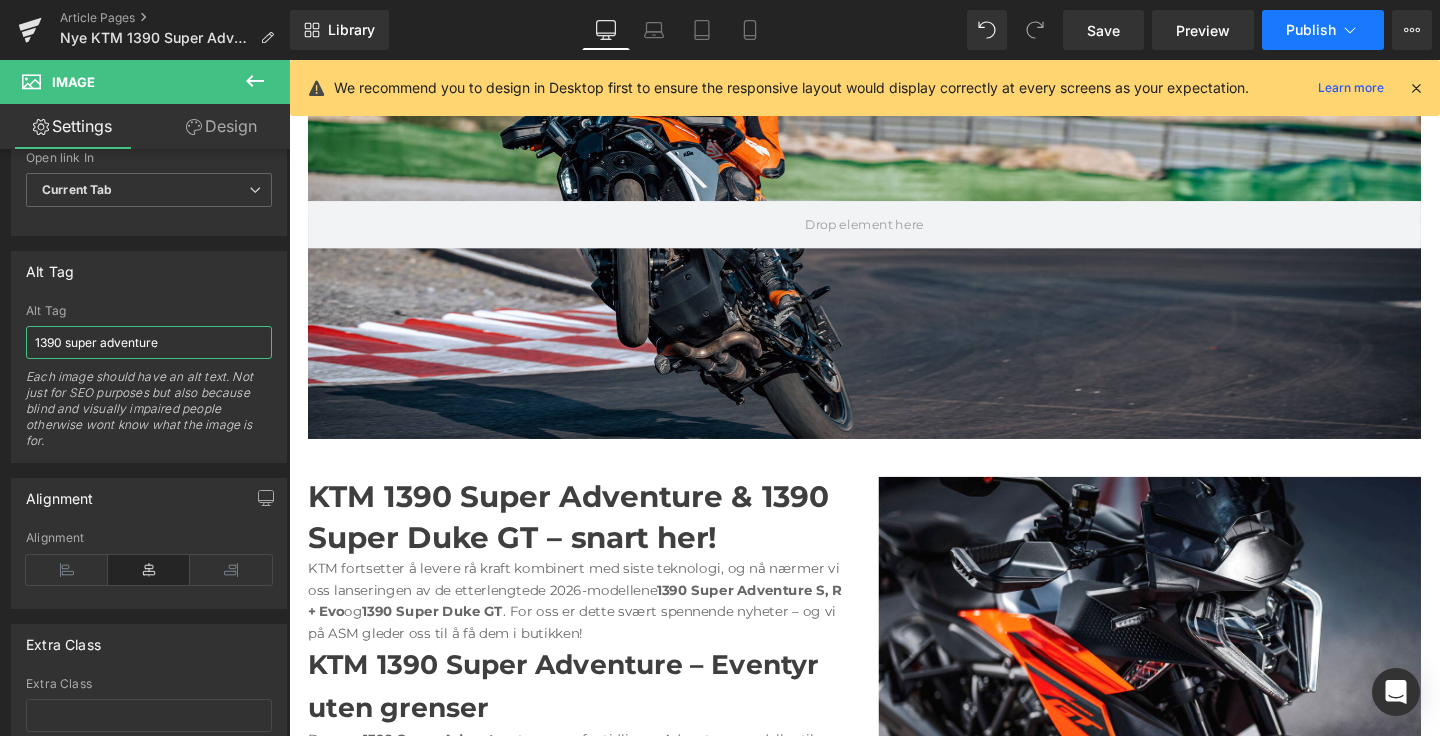type on "1390 super adventure" 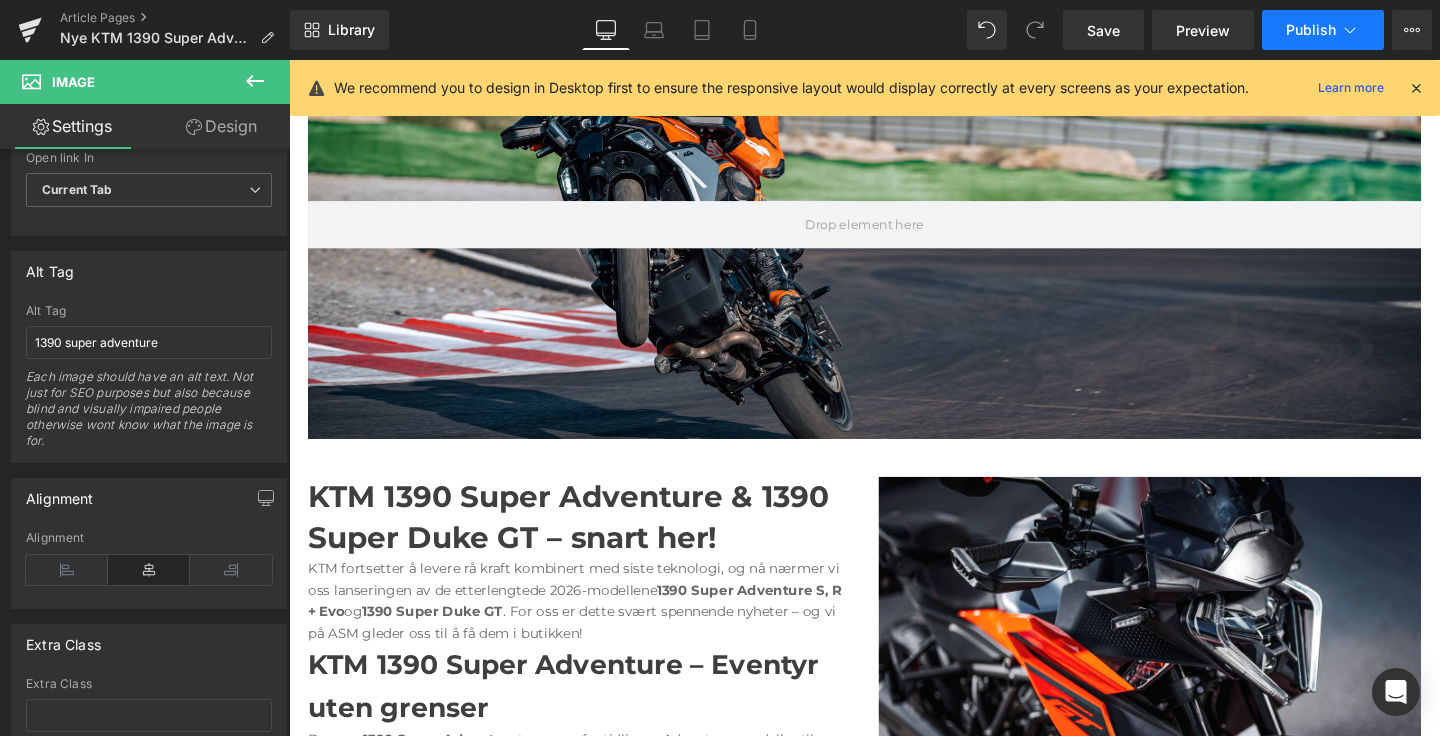 click on "Publish" at bounding box center (1323, 30) 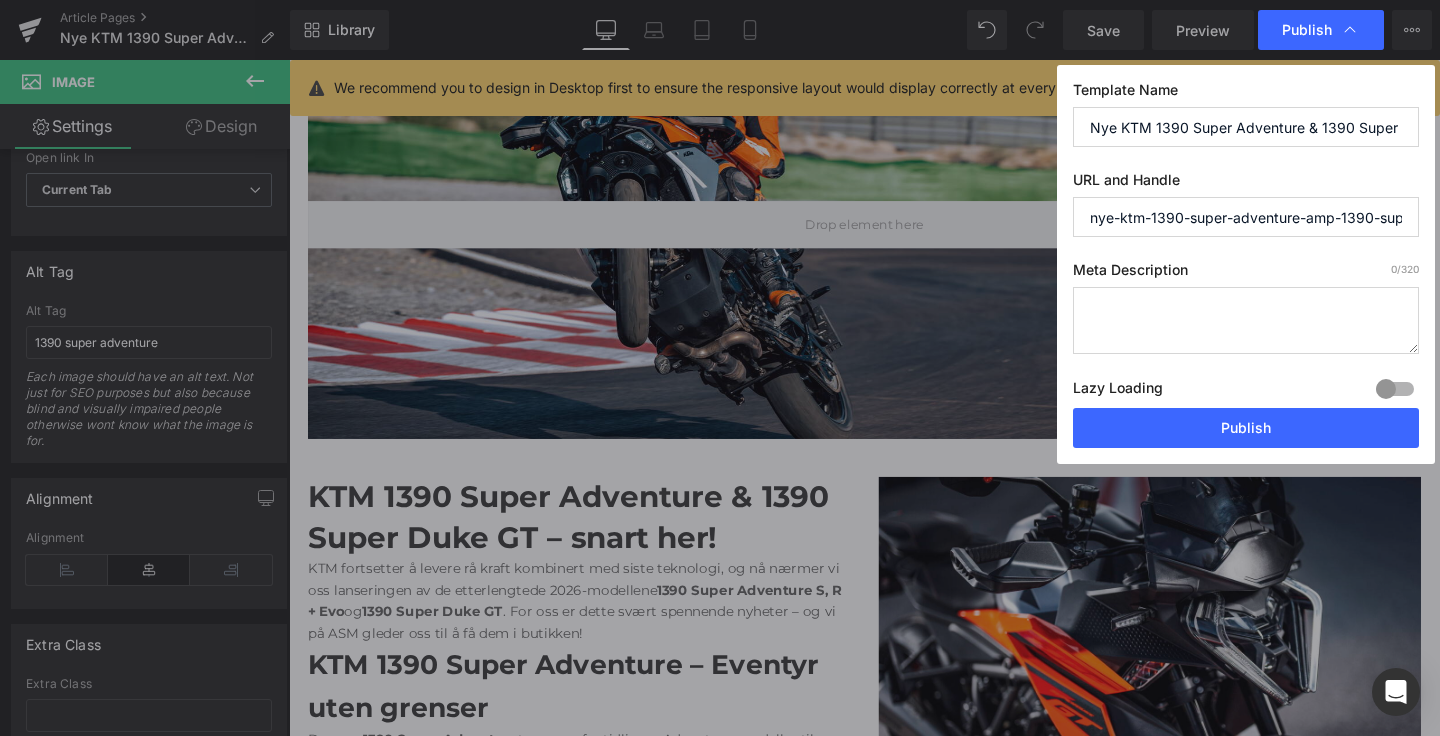 drag, startPoint x: 1123, startPoint y: 220, endPoint x: 1034, endPoint y: 215, distance: 89.140335 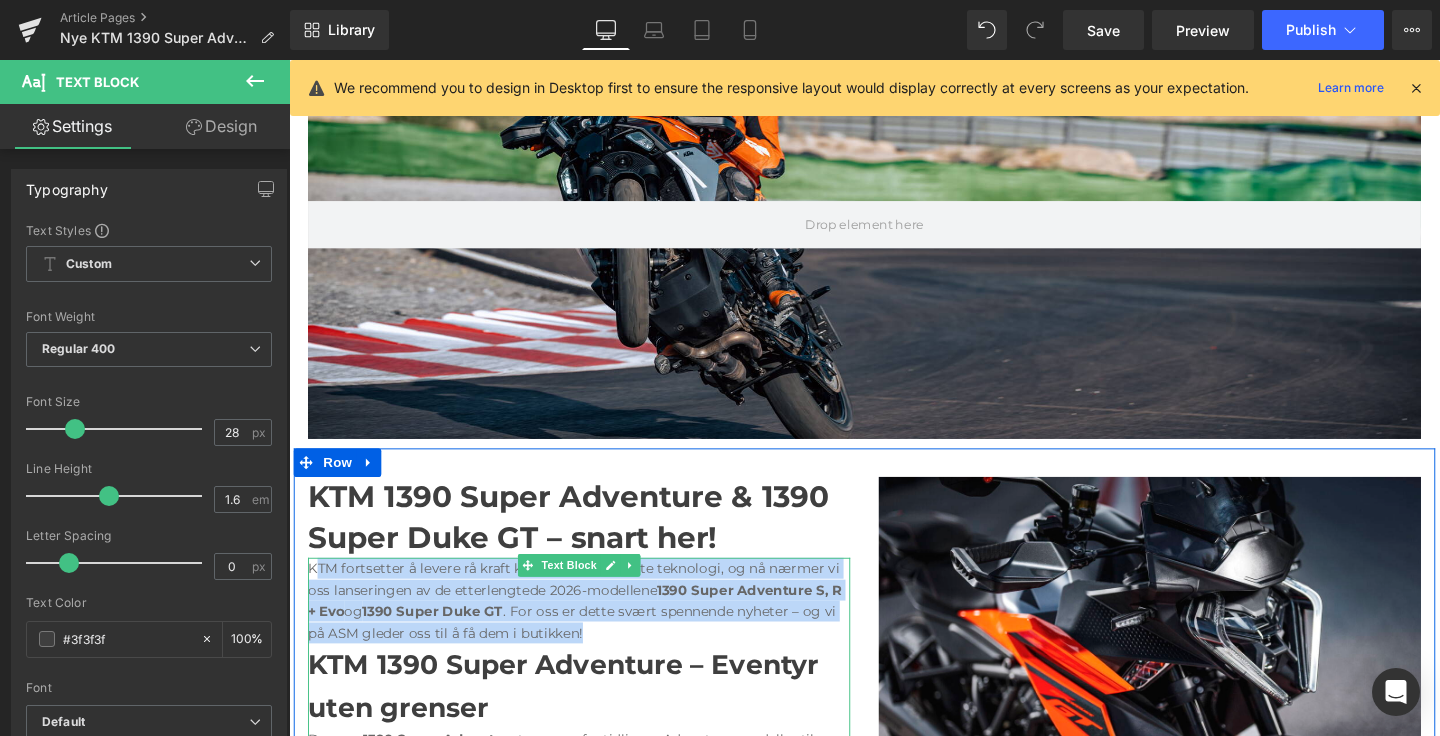 drag, startPoint x: 616, startPoint y: 664, endPoint x: 315, endPoint y: 587, distance: 310.69278 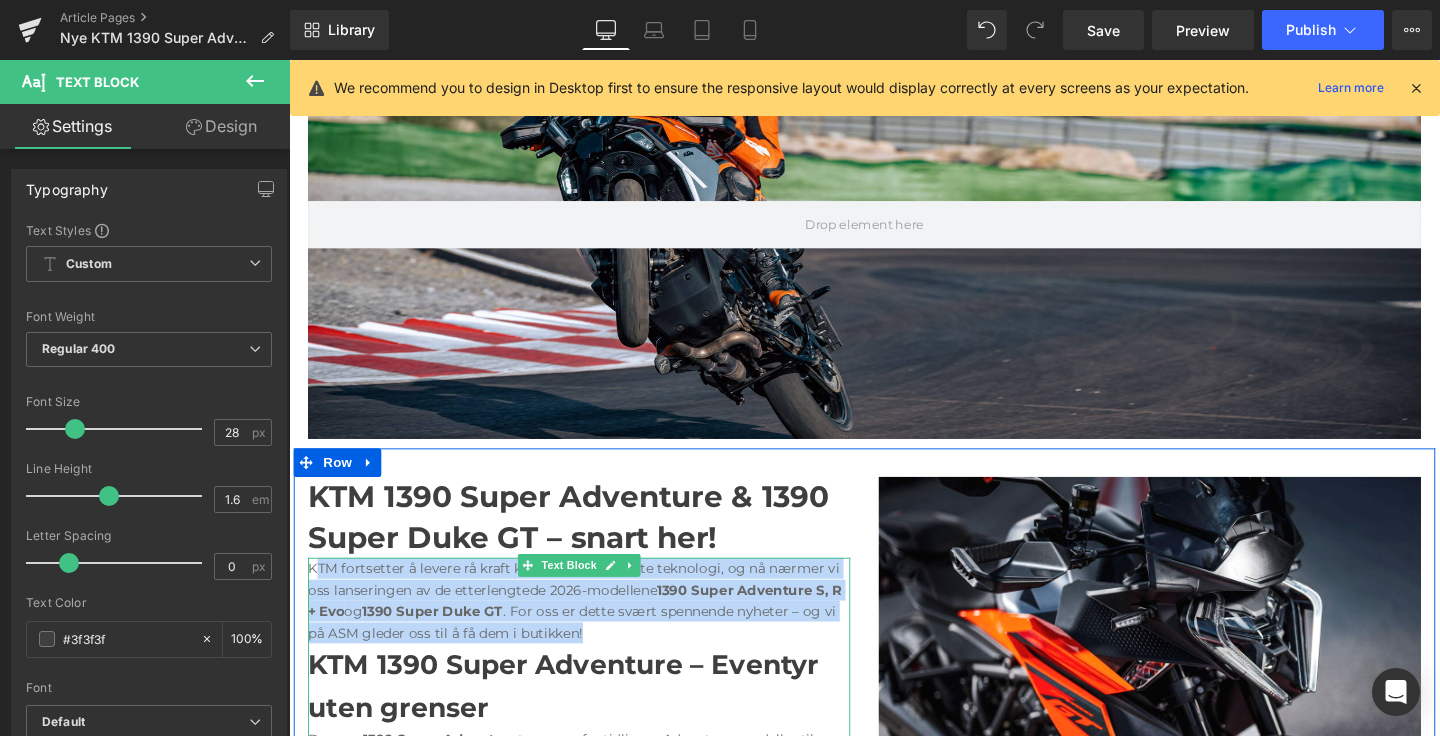 click on "KTM fortsetter å levere rå kraft kombinert med siste teknologi, og nå nærmer vi oss lanseringen av de etterlengtede 2026-modellene  1390 Super Adventure S, R + Evo  og  1390 Super Duke GT . For oss er dette svært spennende nyheter – og vi på ASM gleder oss til å få dem i butikken! KTM 1390 Super Adventure – Eventyr uten grenser Den nye  1390 Super Adventure  tar arven fra tidligere Adventure-modeller til neste nivå. Den kommer etter alt å dømme med den nye 1350cc V-twin-motoren som allerede imponerer i Super Duke R, men optimalisert for touring og offroad. Forvent over  173  hestekrefter kombinert med avansert elektronikk som gir deg total kontroll uansett underlag. Med oppdatert design, forbedret aerodynamikk og justerbar ergonomi ser det ut til at KTM virkelig har lyttet til kundene - og best av alt: mer power! Fra 160hk i 1290 til 173 i 1390. Ryktene sier også at sykkelen får oppgraderte førerassistenter, inkludert ny radar-basert cruise control og enda smartere traction control." at bounding box center [594, 1029] 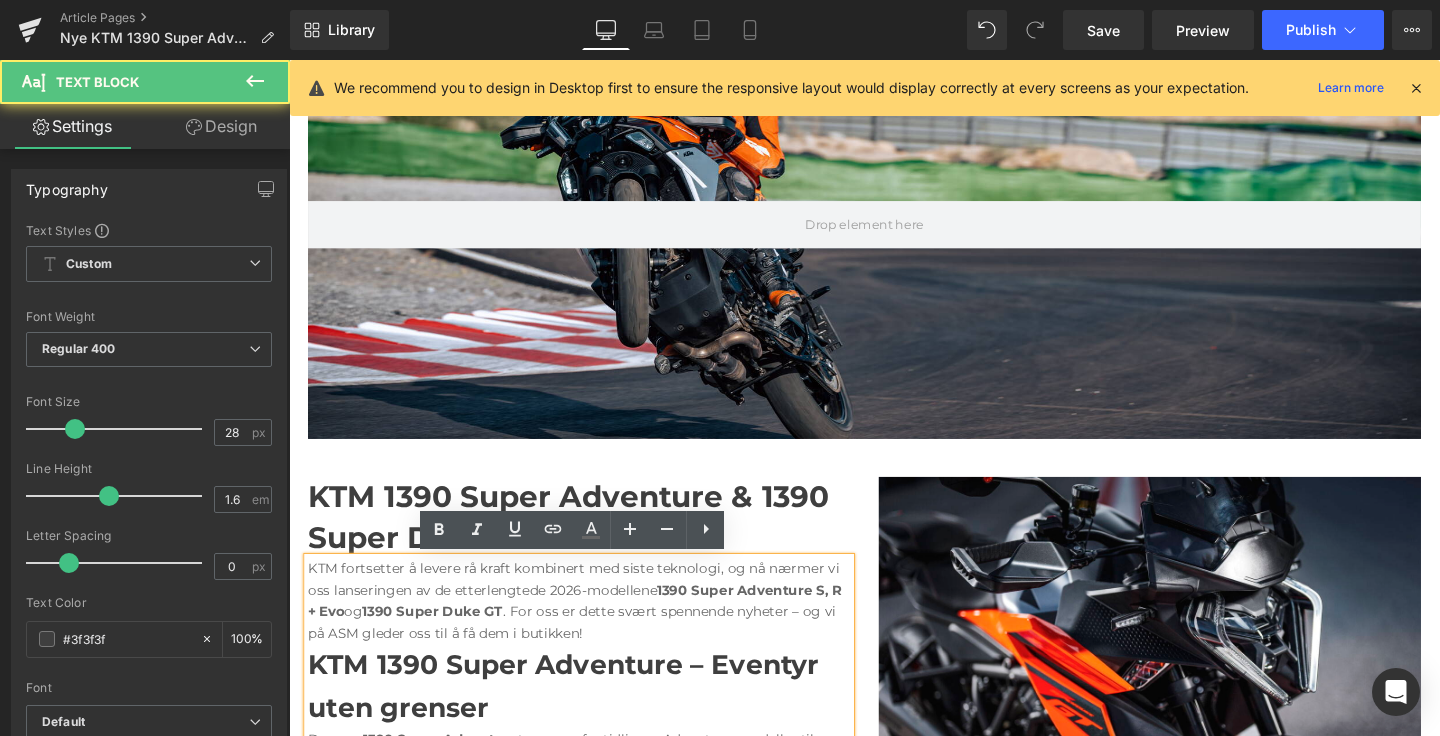 click on "KTM fortsetter å levere rå kraft kombinert med siste teknologi, og nå nærmer vi oss lanseringen av de etterlengtede 2026-modellene" at bounding box center (588, 605) 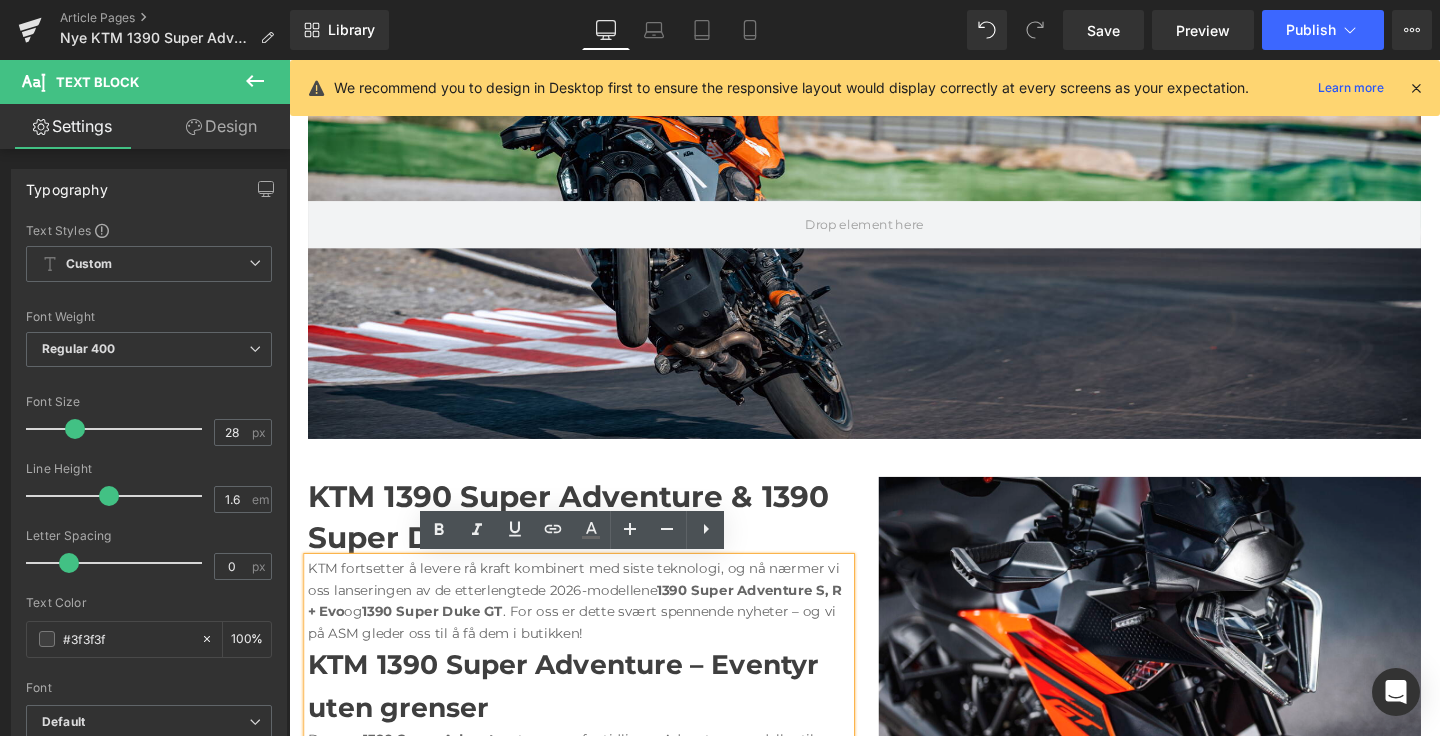drag, startPoint x: 630, startPoint y: 660, endPoint x: 304, endPoint y: 583, distance: 334.97015 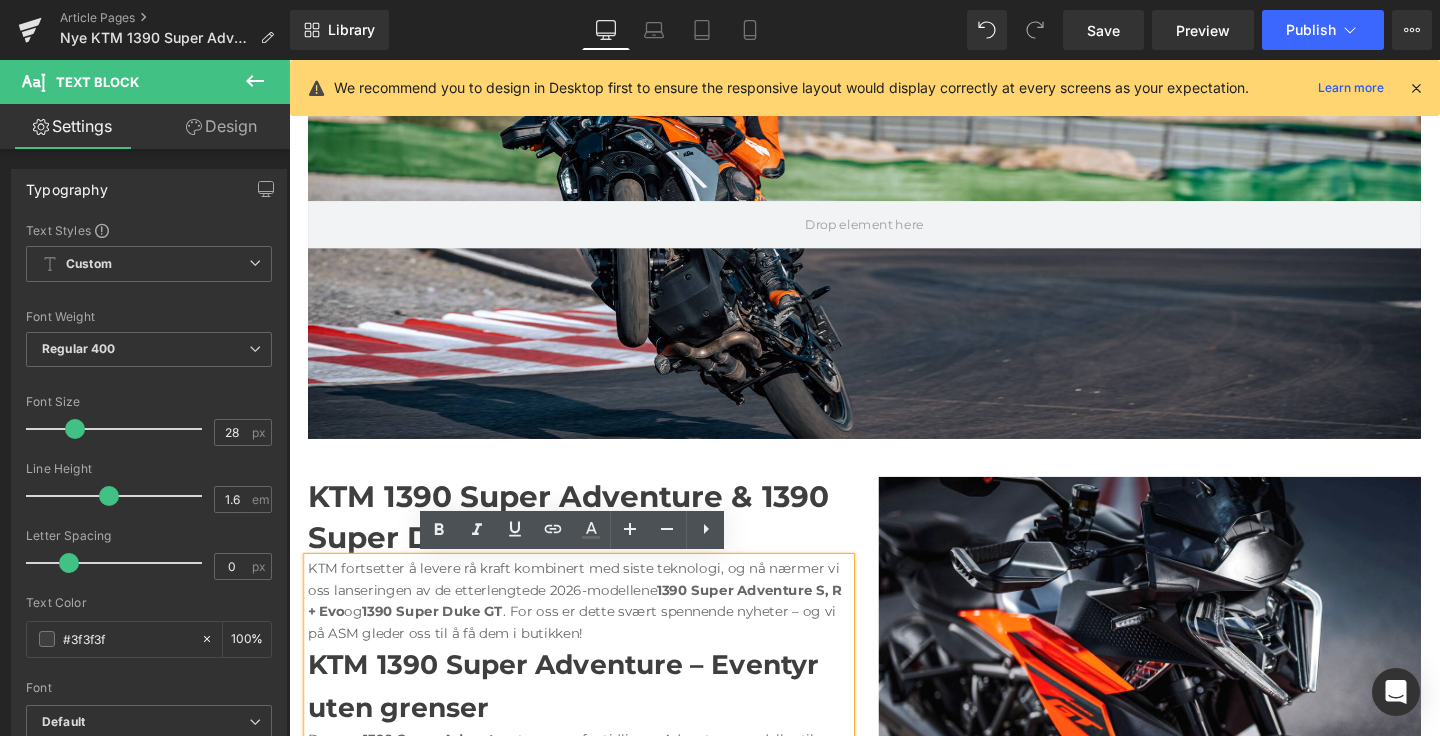 click on "KTM fortsetter å levere rå kraft kombinert med siste teknologi, og nå nærmer vi oss lanseringen av de etterlengtede 2026-modellene  1390 Super Adventure S, R + Evo  og  1390 Super Duke GT . For oss er dette svært spennende nyheter – og vi på ASM gleder oss til å få dem i butikken! KTM 1390 Super Adventure – Eventyr uten grenser Den nye  1390 Super Adventure  tar arven fra tidligere Adventure-modeller til neste nivå. Den kommer etter alt å dømme med den nye 1350cc V-twin-motoren som allerede imponerer i Super Duke R, men optimalisert for touring og offroad. Forvent over  173  hestekrefter kombinert med avansert elektronikk som gir deg total kontroll uansett underlag. Med oppdatert design, forbedret aerodynamikk og justerbar ergonomi ser det ut til at KTM virkelig har lyttet til kundene - og best av alt: mer power! Fra 160hk i 1290 til 173 i 1390. Ryktene sier også at sykkelen får oppgraderte førerassistenter, inkludert ny radar-basert cruise control og enda smartere traction control." at bounding box center [594, 1029] 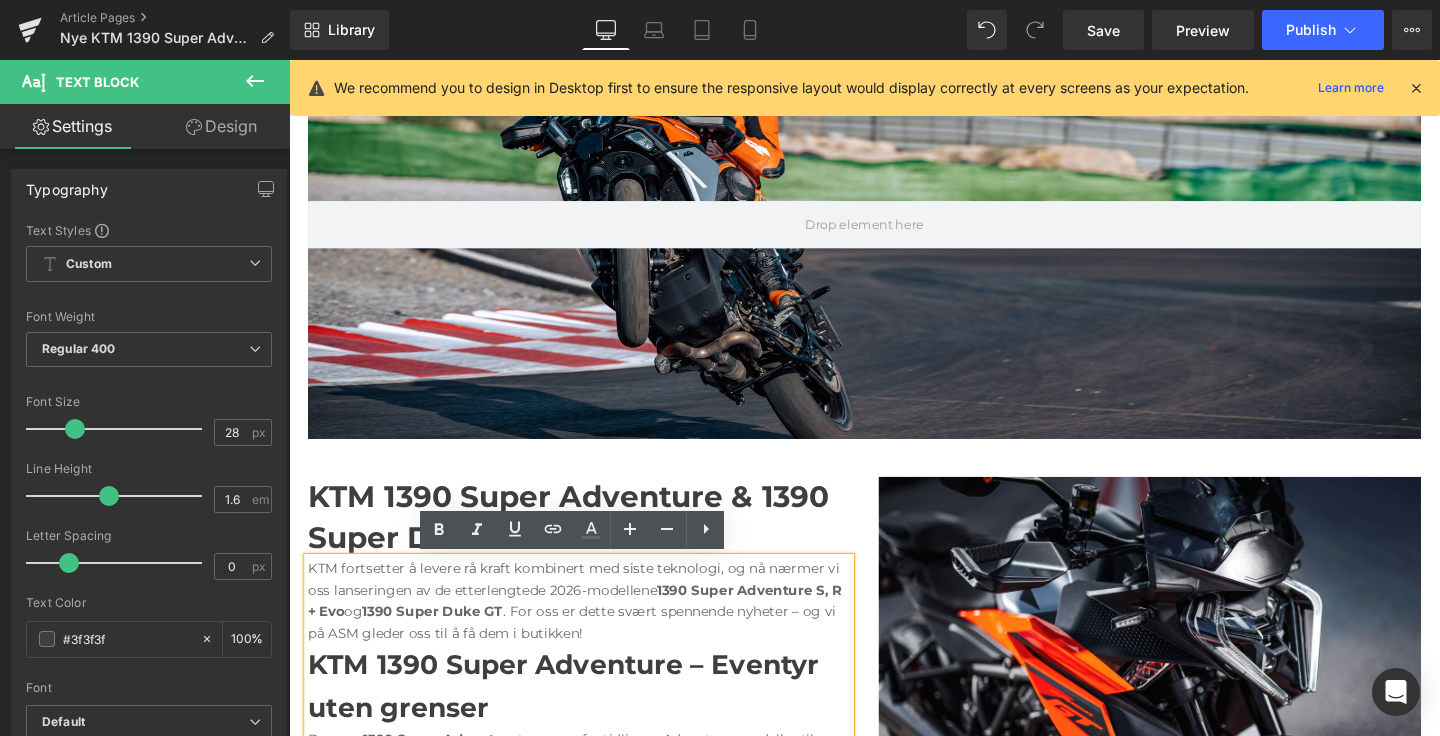 click on ". For oss er dette svært spennende nyheter – og vi på ASM gleder oss til å få dem i butikken!" at bounding box center (586, 650) 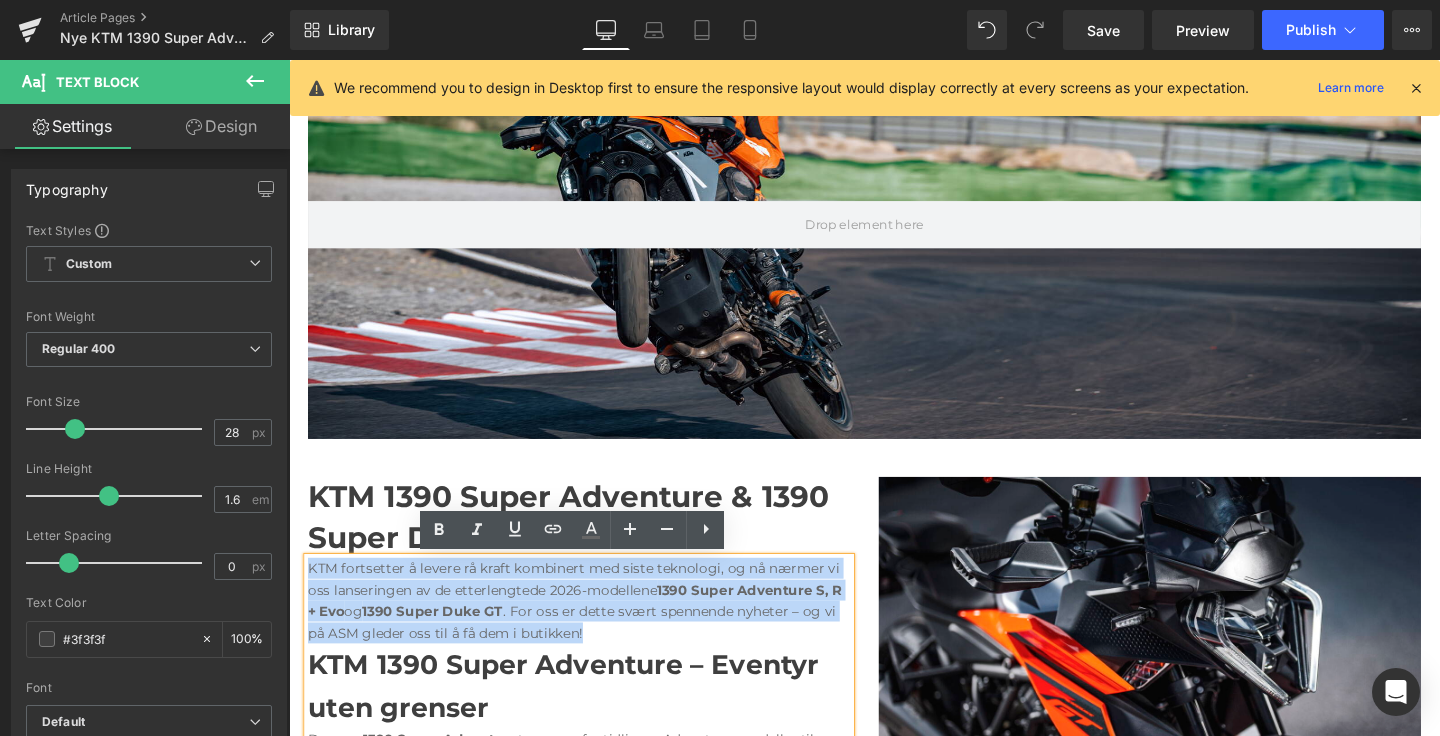 drag, startPoint x: 604, startPoint y: 660, endPoint x: 311, endPoint y: 599, distance: 299.28247 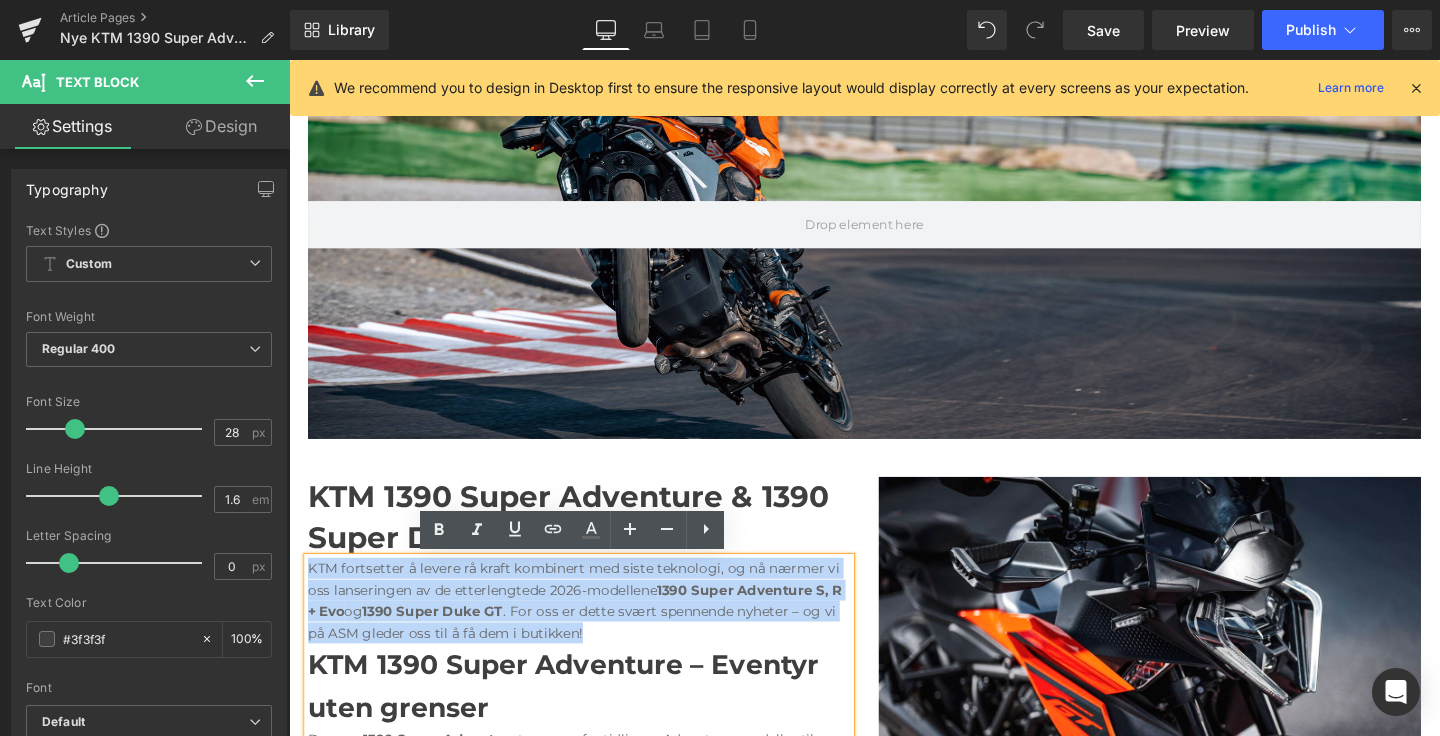 click on "KTM fortsetter å levere rå kraft kombinert med siste teknologi, og nå nærmer vi oss lanseringen av de etterlengtede 2026-modellene  1390 Super Adventure S, R + Evo  og  1390 Super Duke GT . For oss er dette svært spennende nyheter – og vi på ASM gleder oss til å få dem i butikken!" at bounding box center (594, 628) 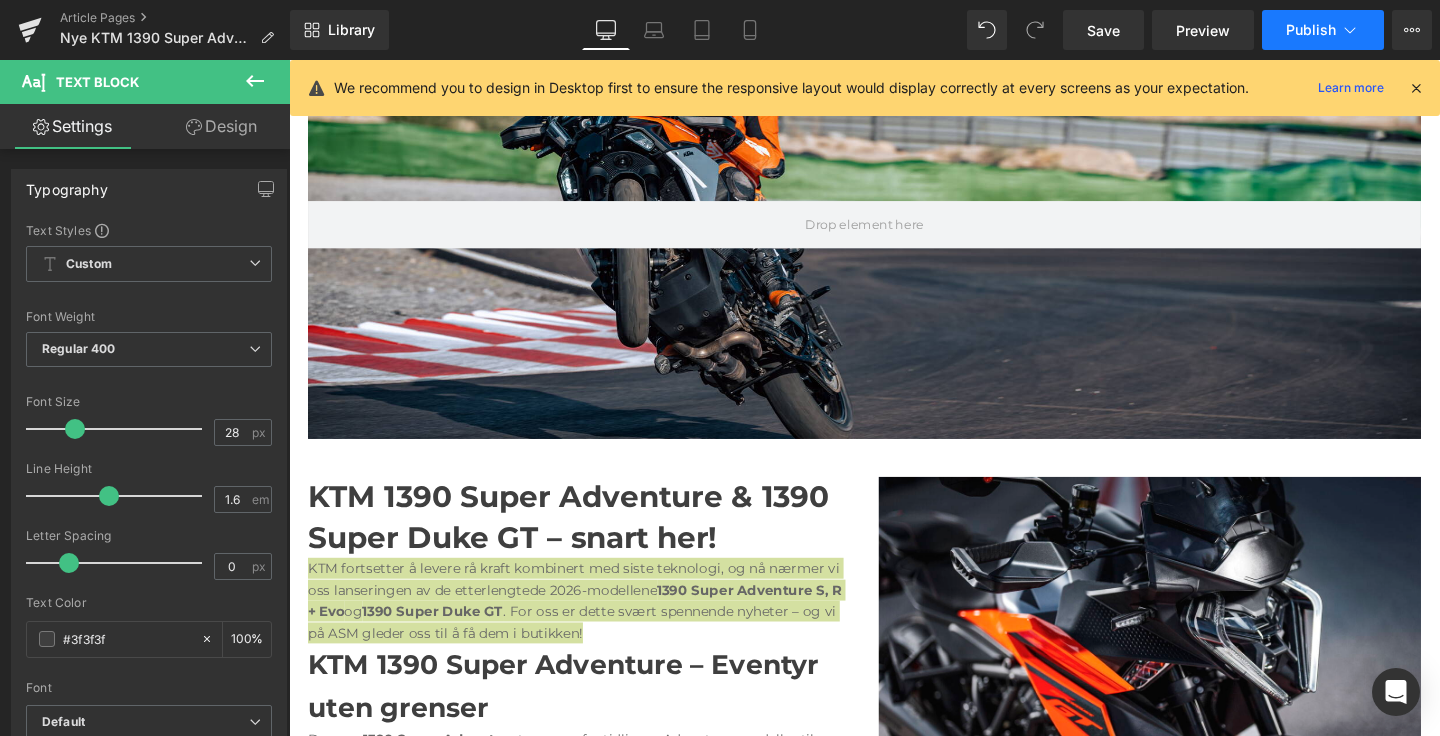 click on "Publish" at bounding box center (1323, 30) 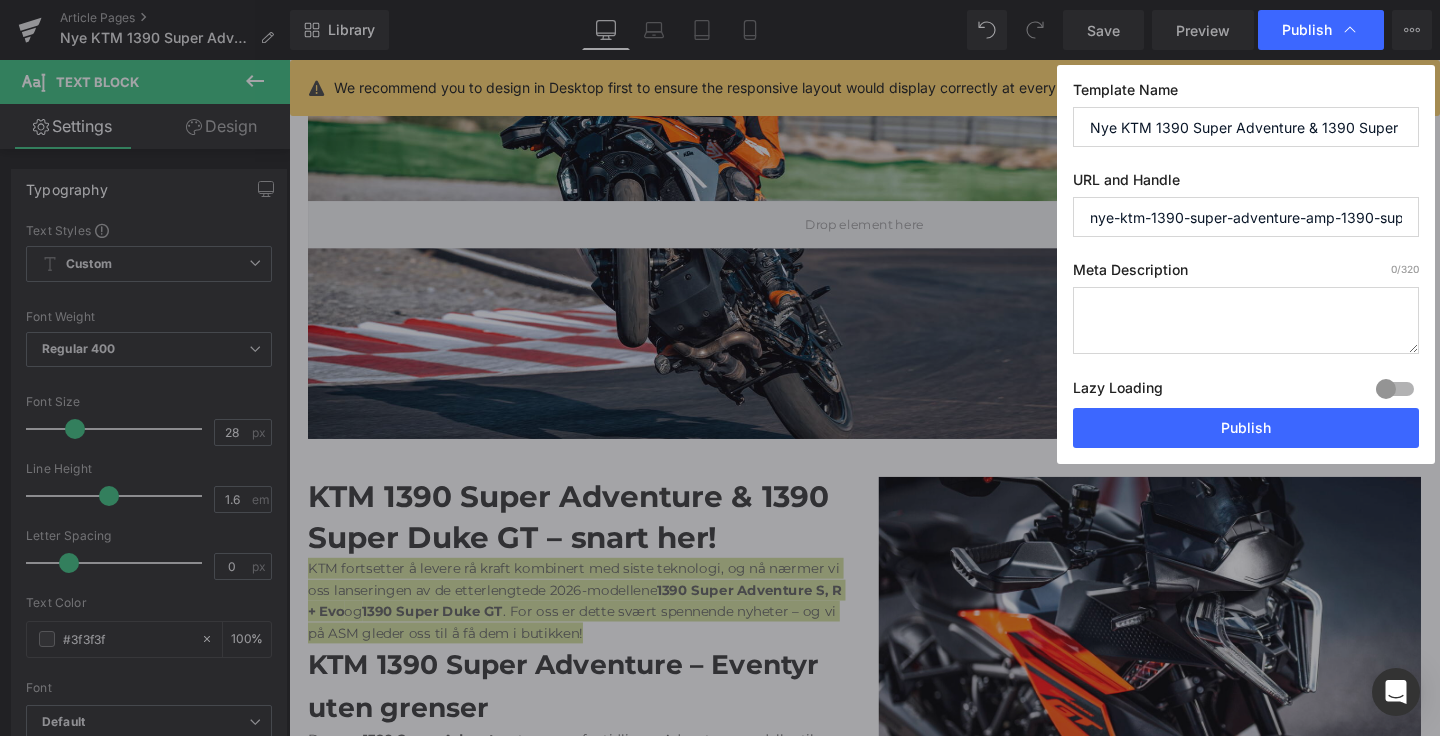 click at bounding box center [1246, 320] 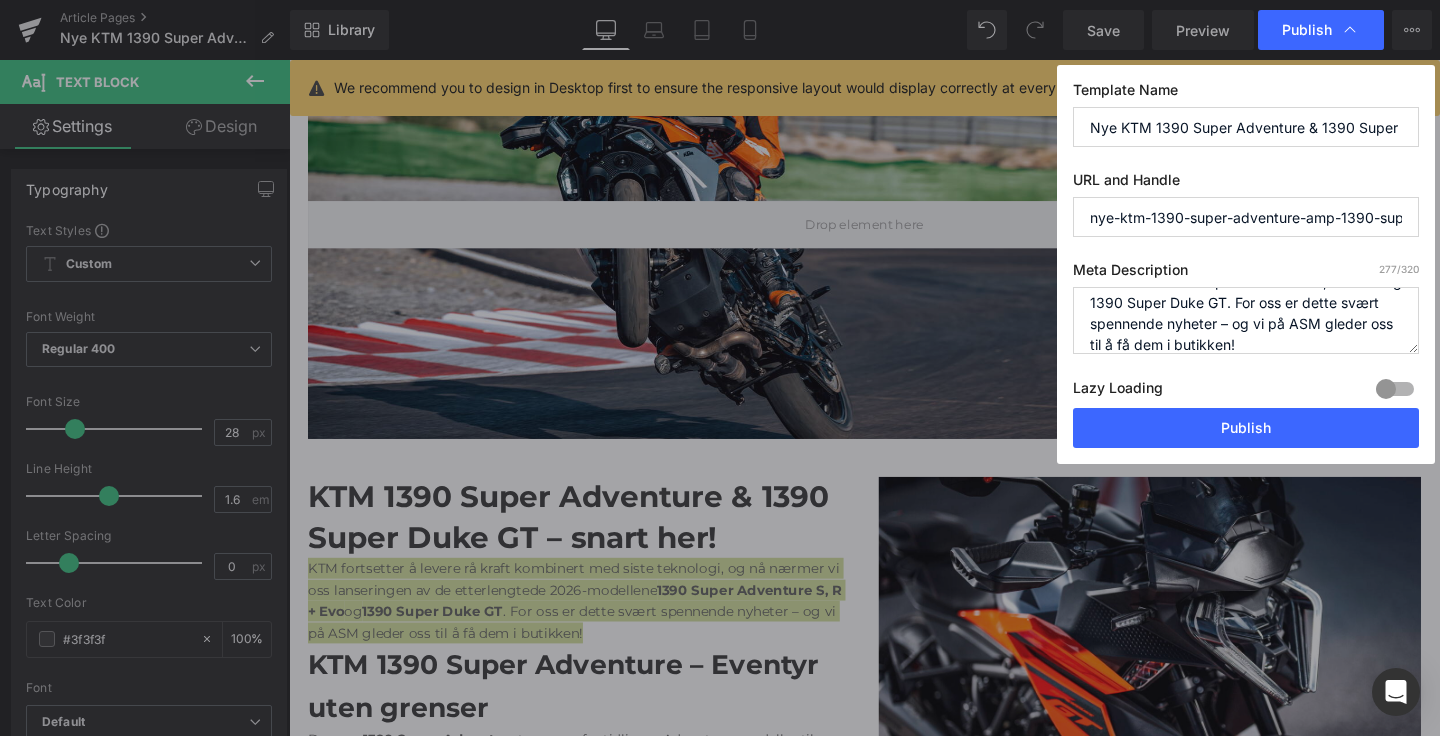 scroll, scrollTop: 0, scrollLeft: 0, axis: both 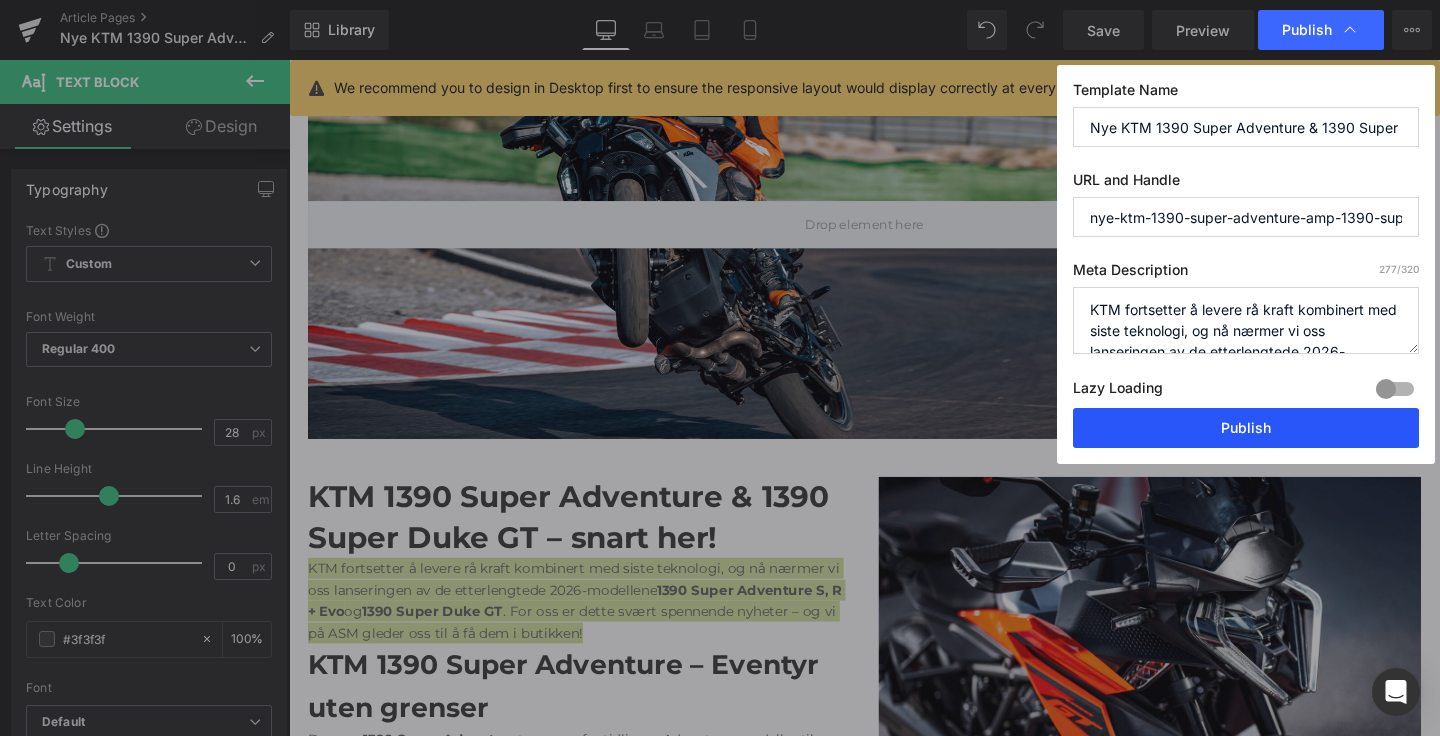 type on "KTM fortsetter å levere rå kraft kombinert med siste teknologi, og nå nærmer vi oss lanseringen av de etterlengtede 2026-modellene 1390 Super Adventure S, R + Evo og 1390 Super Duke GT. For oss er dette svært spennende nyheter – og vi på ASM gleder oss til å få dem i butikken!" 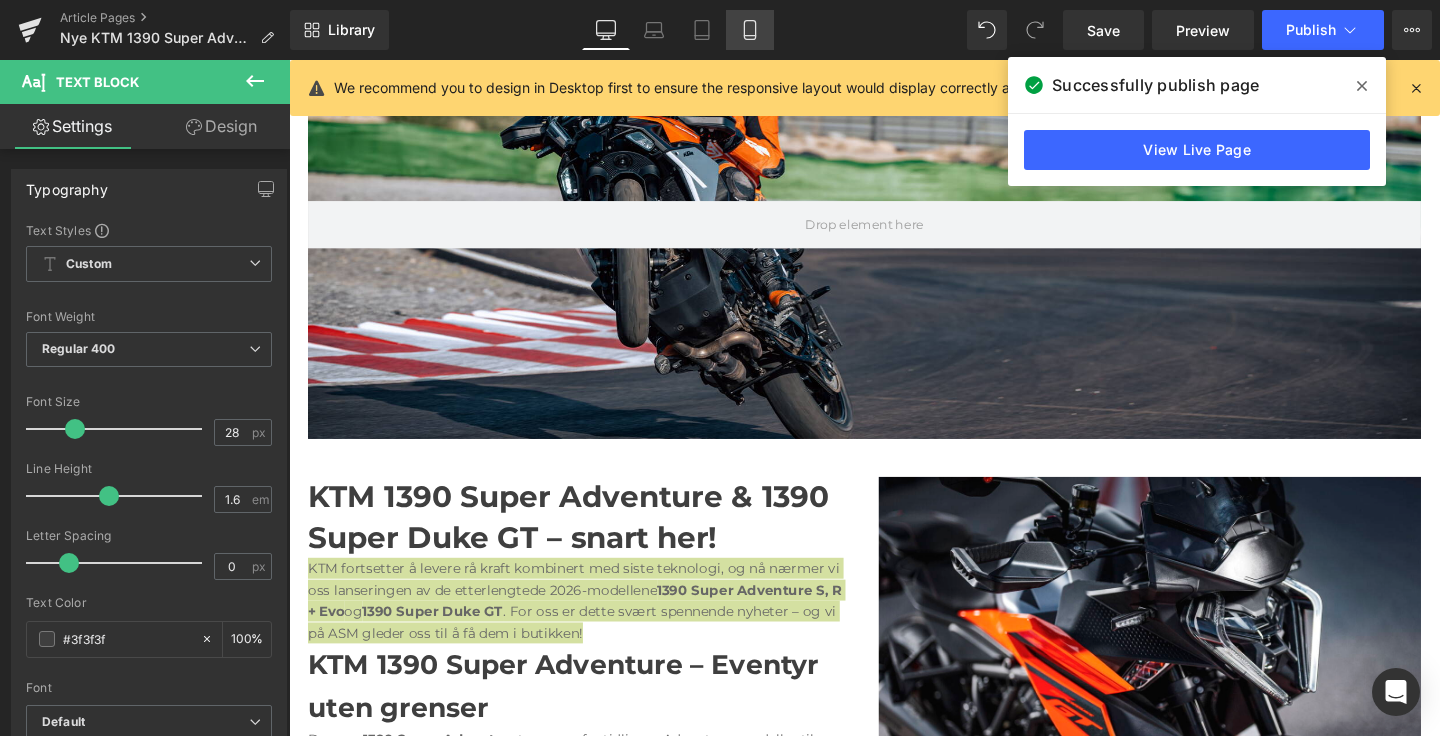 click on "Mobile" at bounding box center (750, 30) 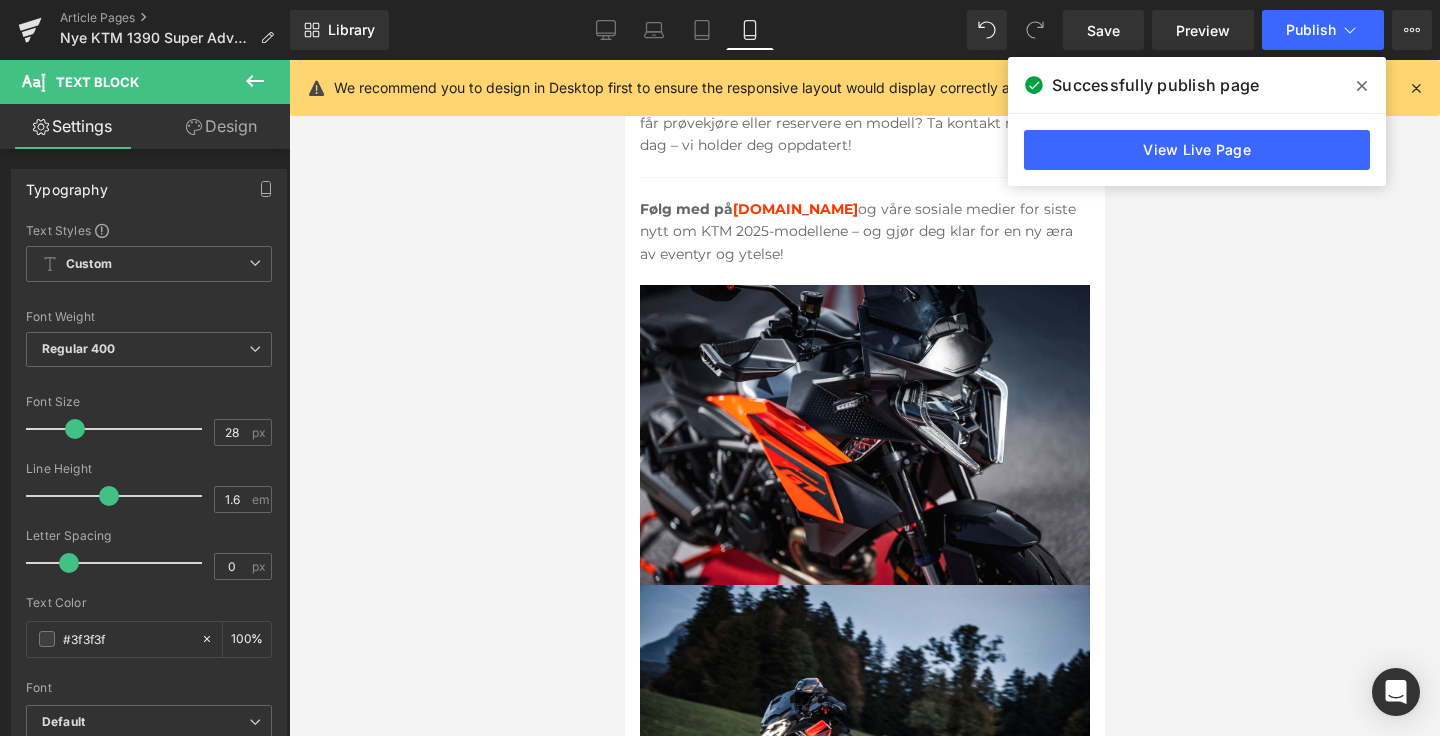 scroll, scrollTop: 1585, scrollLeft: 0, axis: vertical 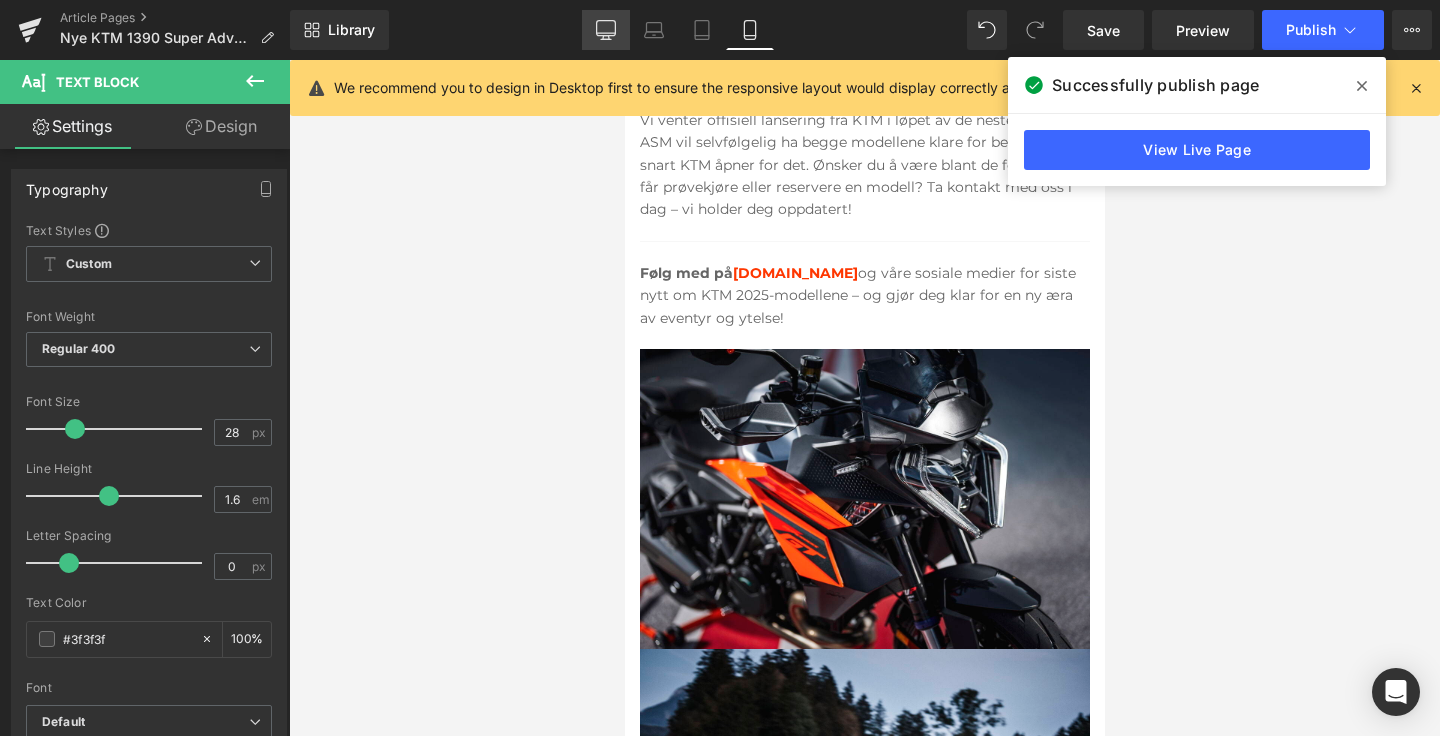 click 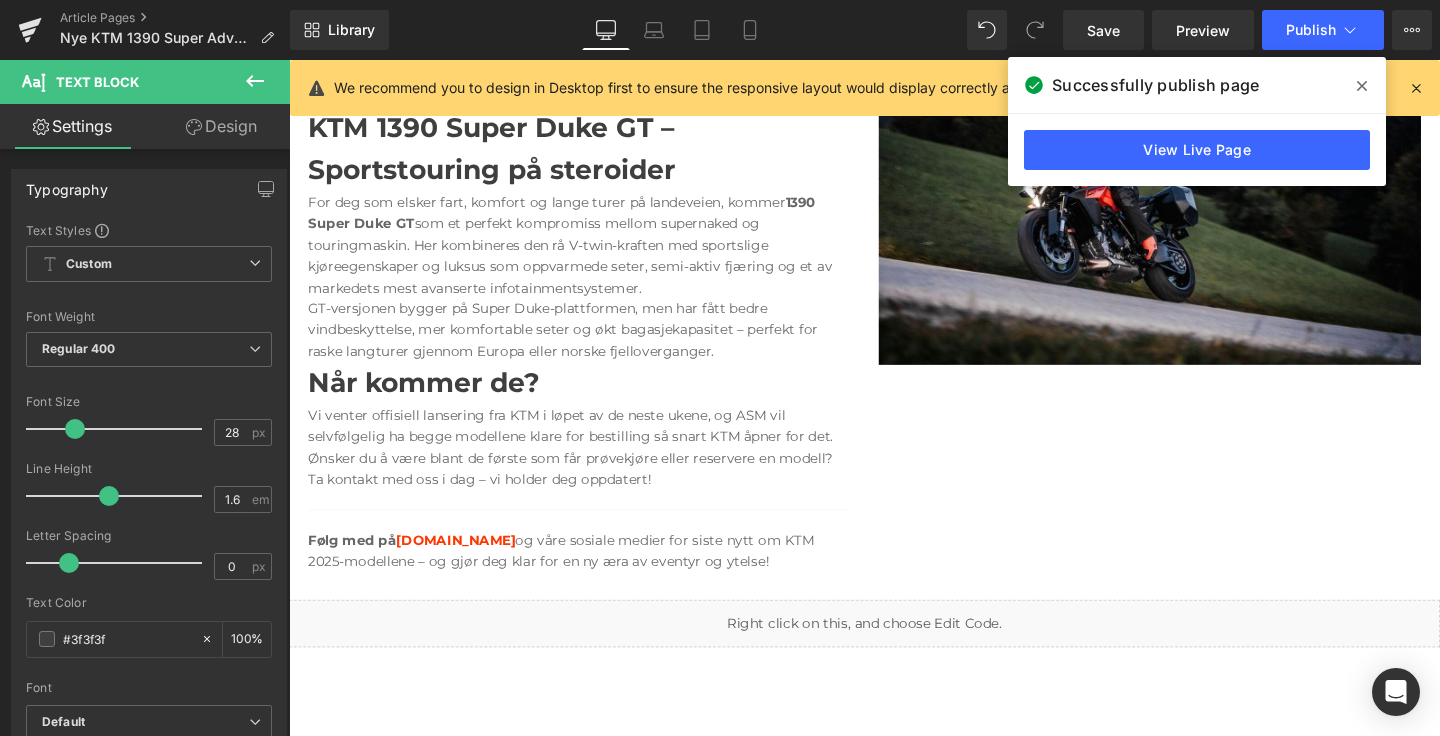 scroll, scrollTop: 1504, scrollLeft: 0, axis: vertical 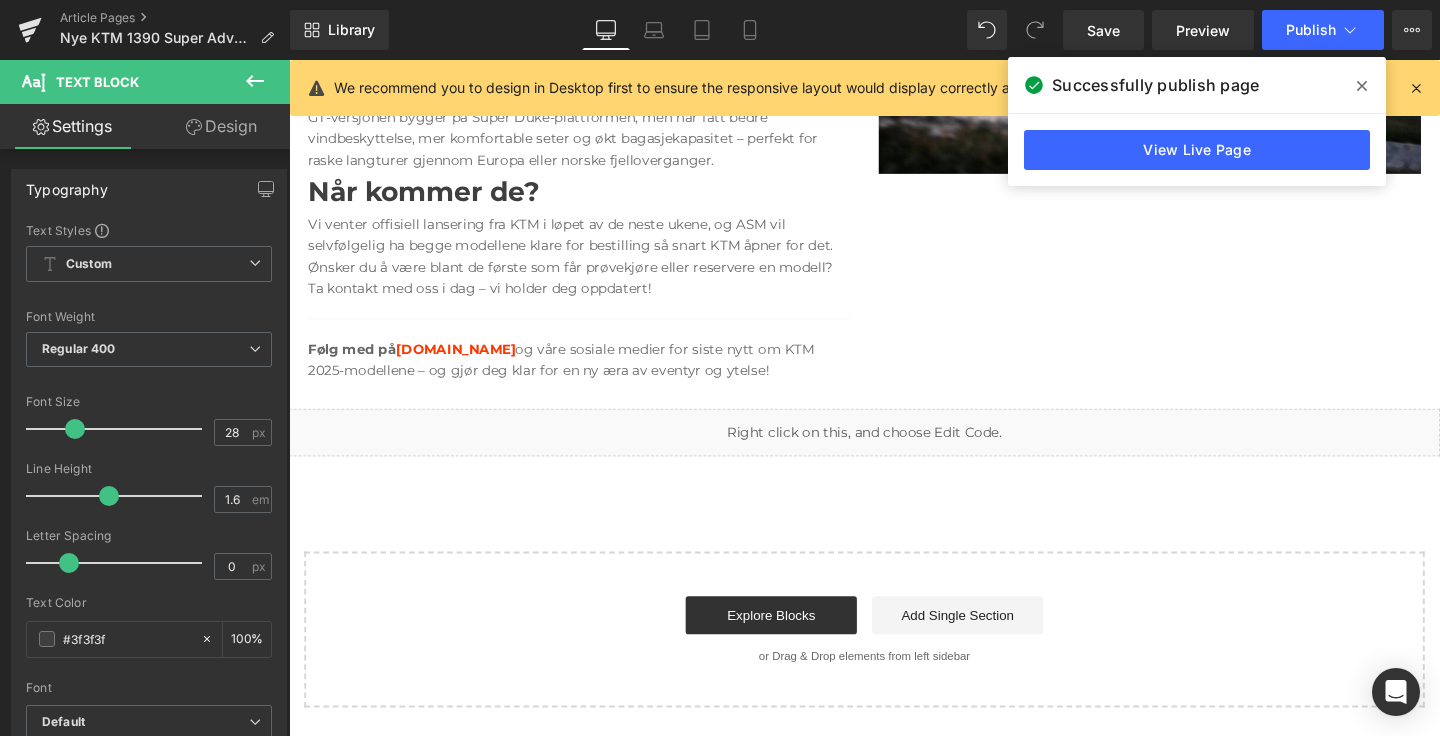 click at bounding box center (255, 82) 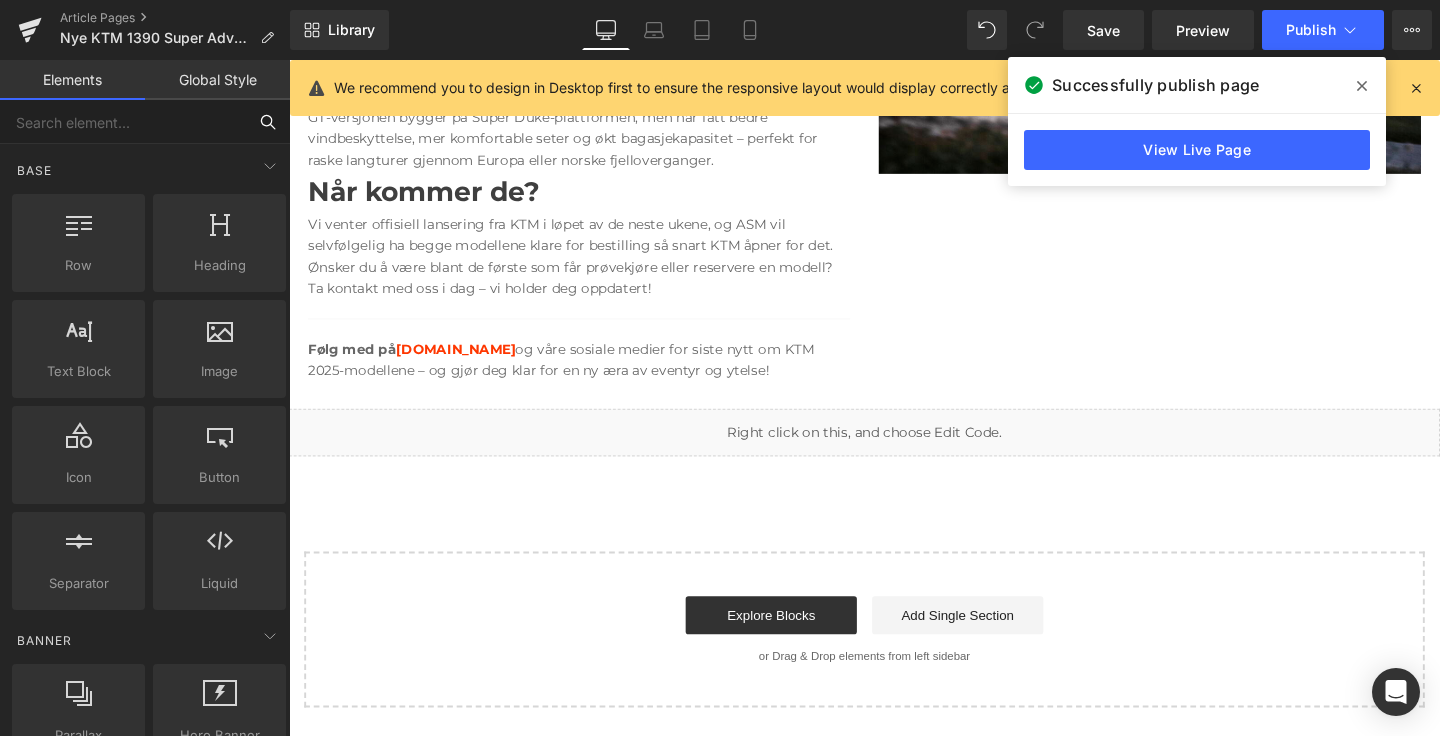 click at bounding box center [123, 122] 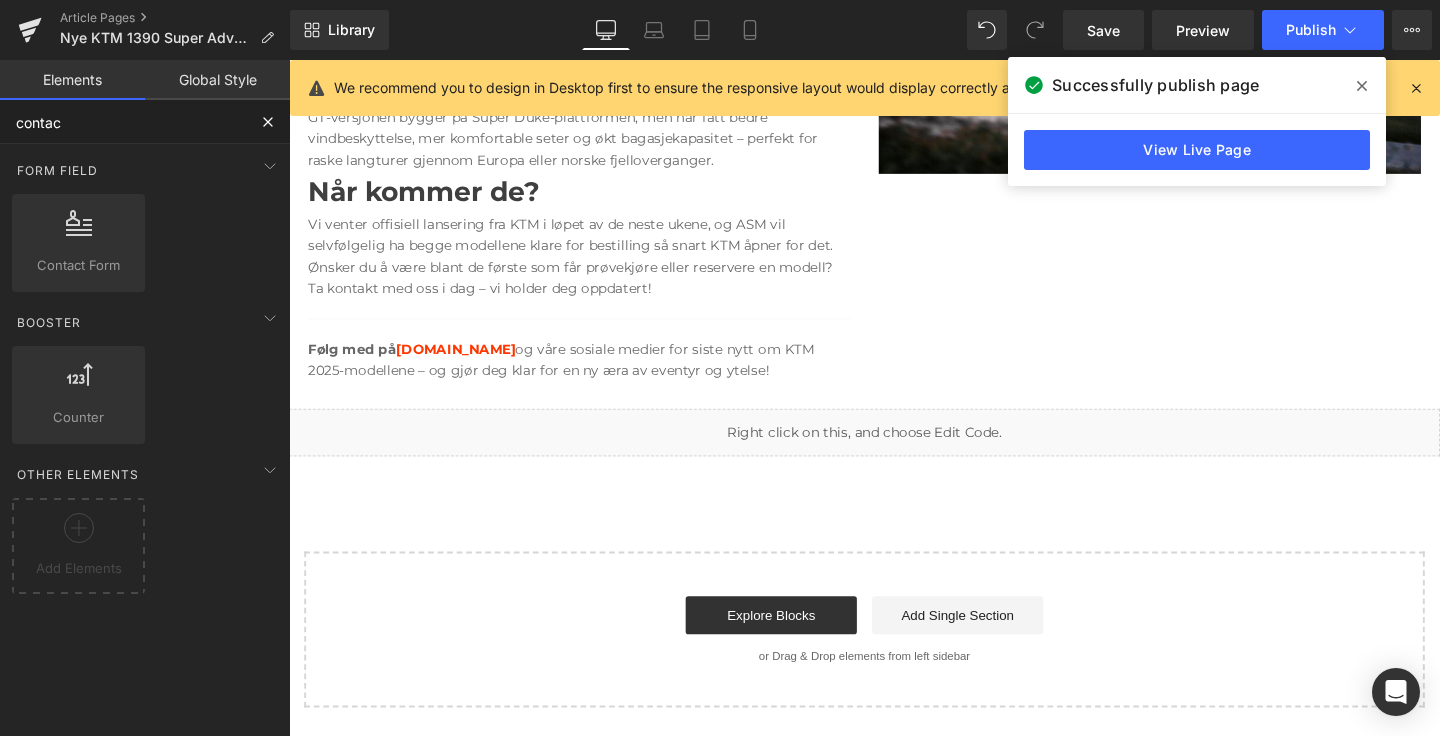 type on "contact" 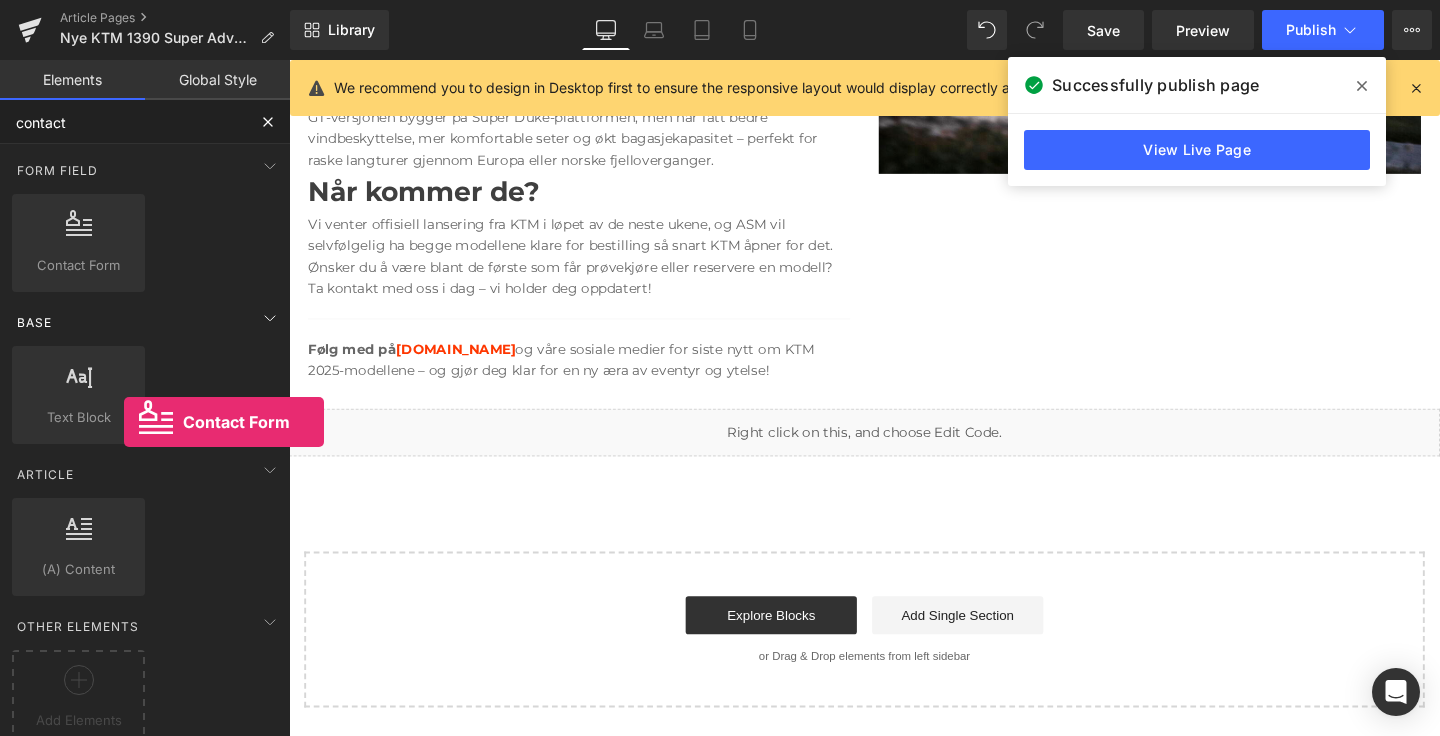 drag, startPoint x: 103, startPoint y: 237, endPoint x: 103, endPoint y: 317, distance: 80 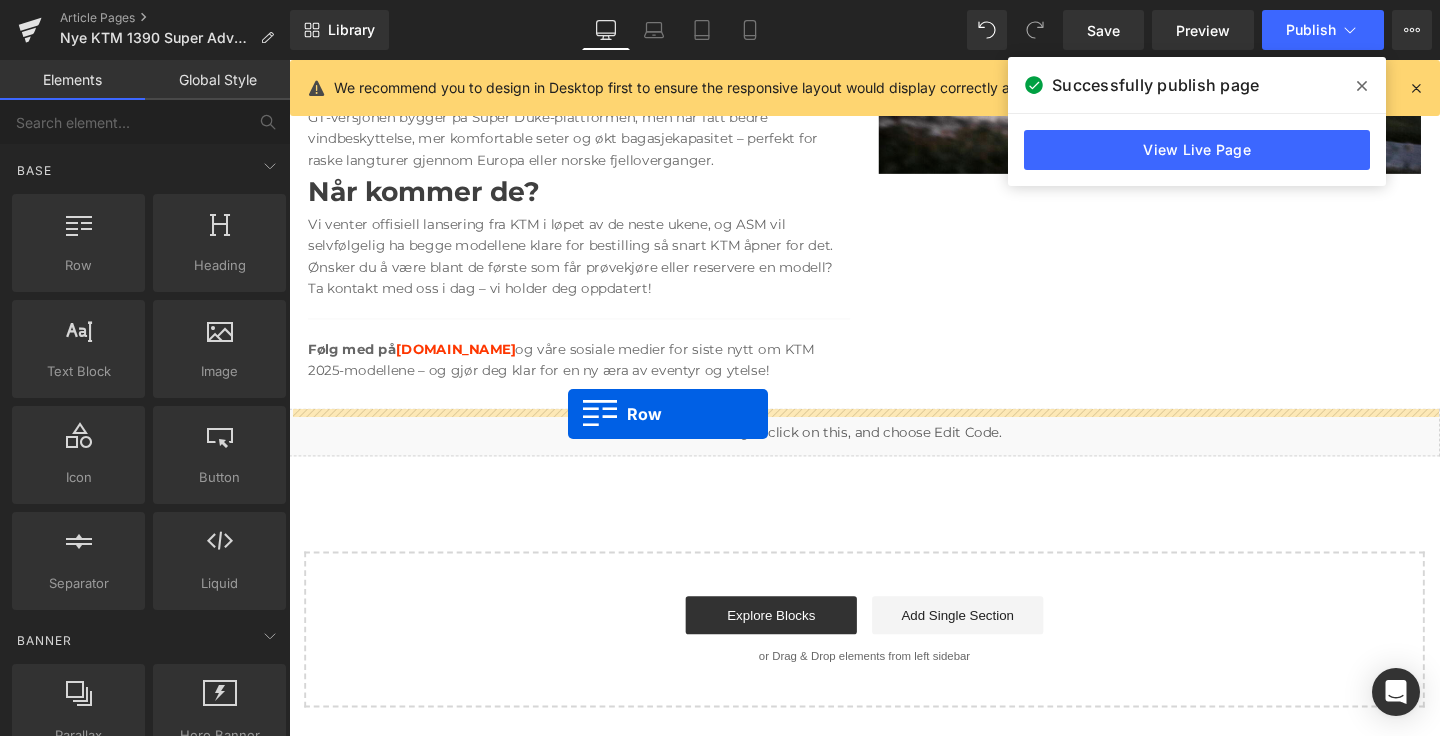 drag, startPoint x: 396, startPoint y: 298, endPoint x: 582, endPoint y: 432, distance: 229.24223 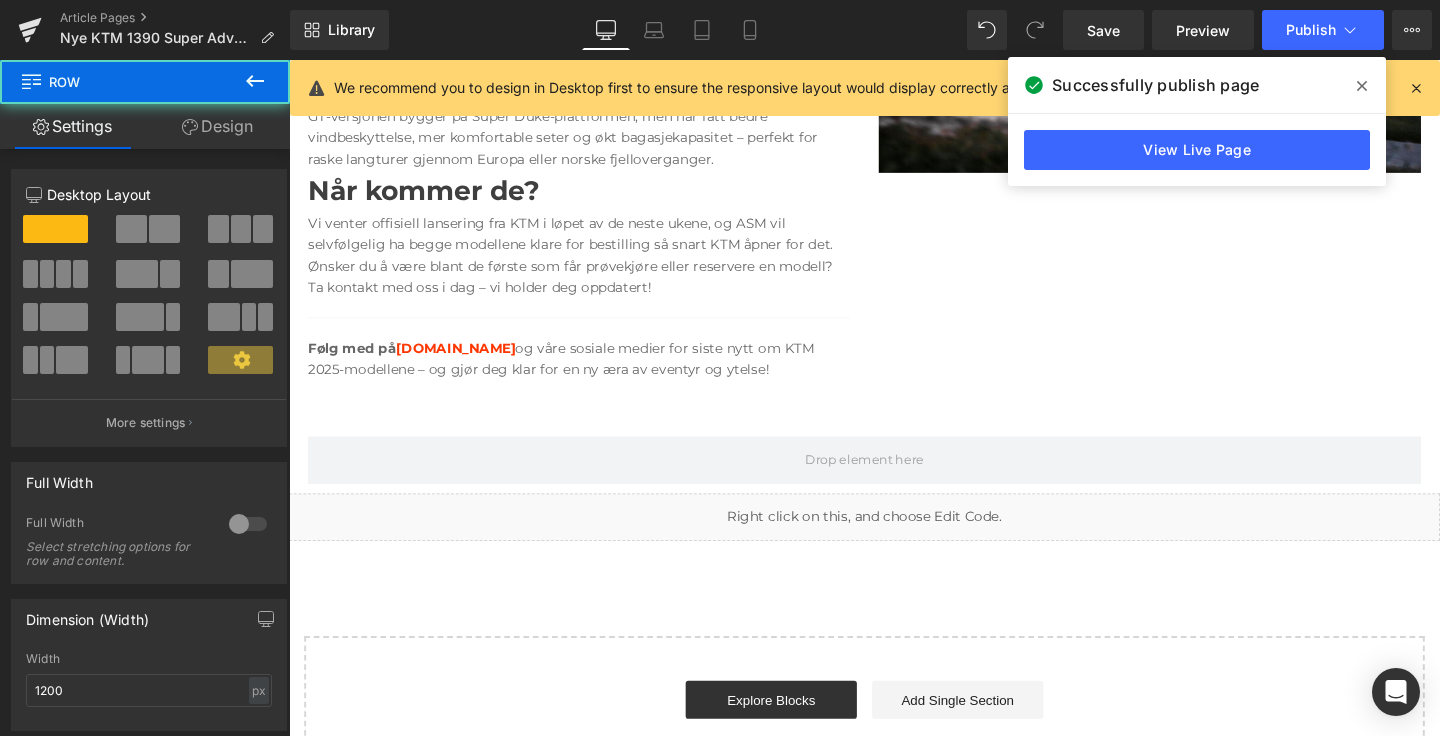 click at bounding box center (255, 82) 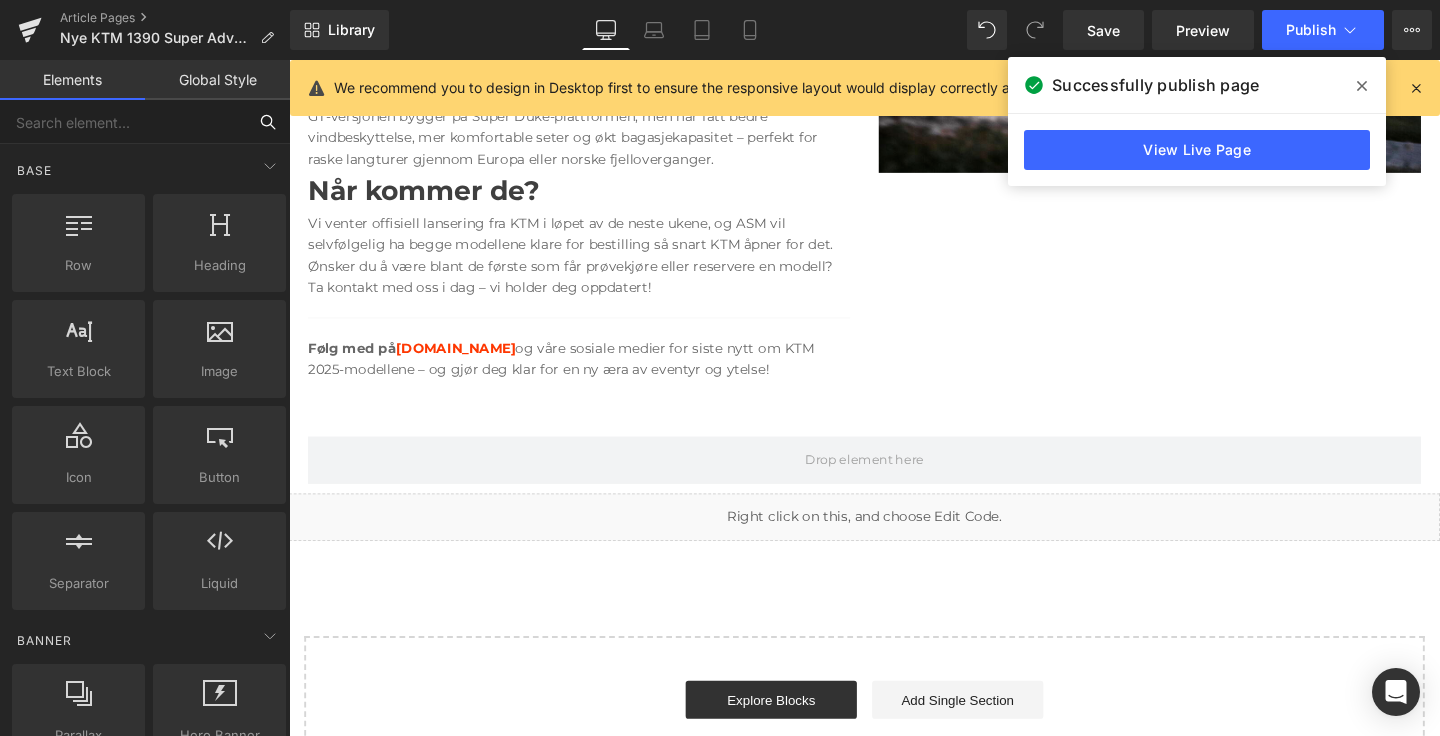 click at bounding box center [123, 122] 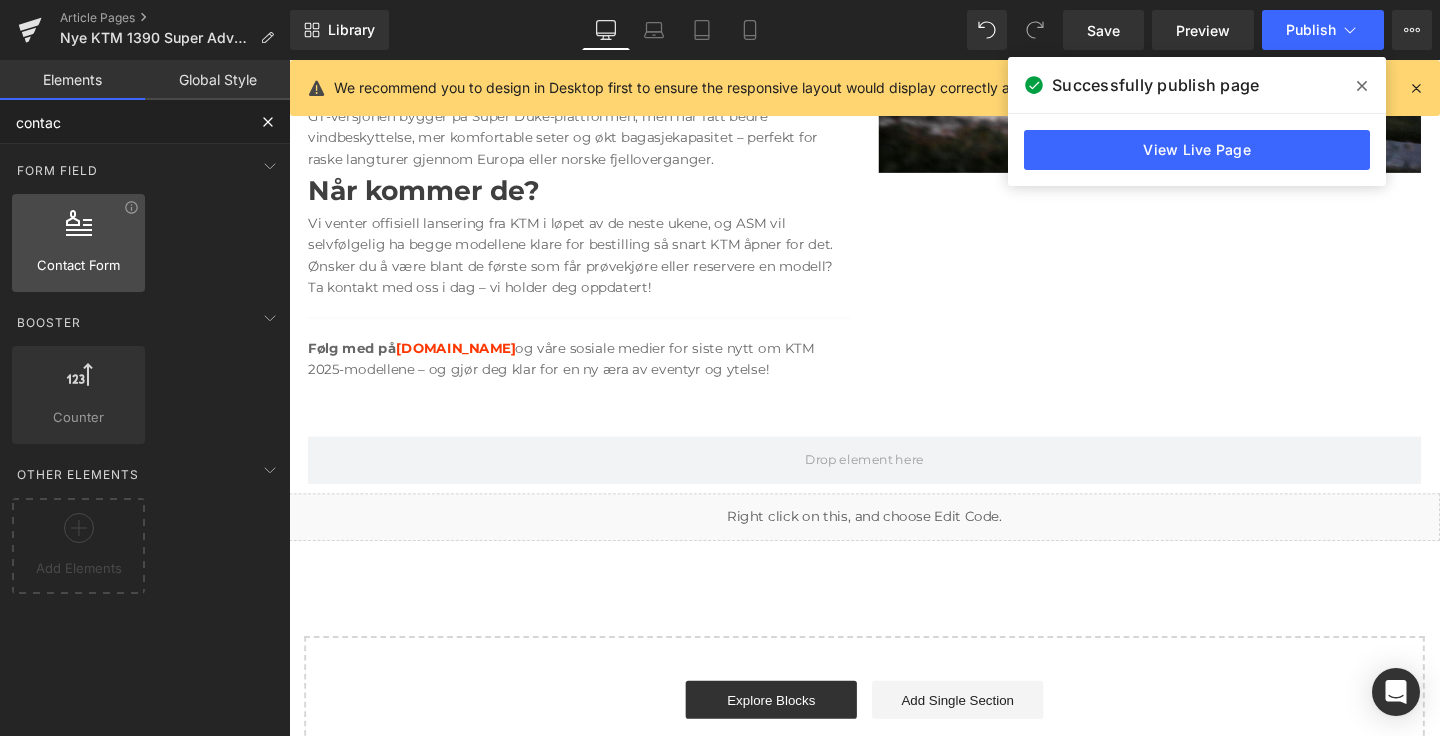 type on "contact" 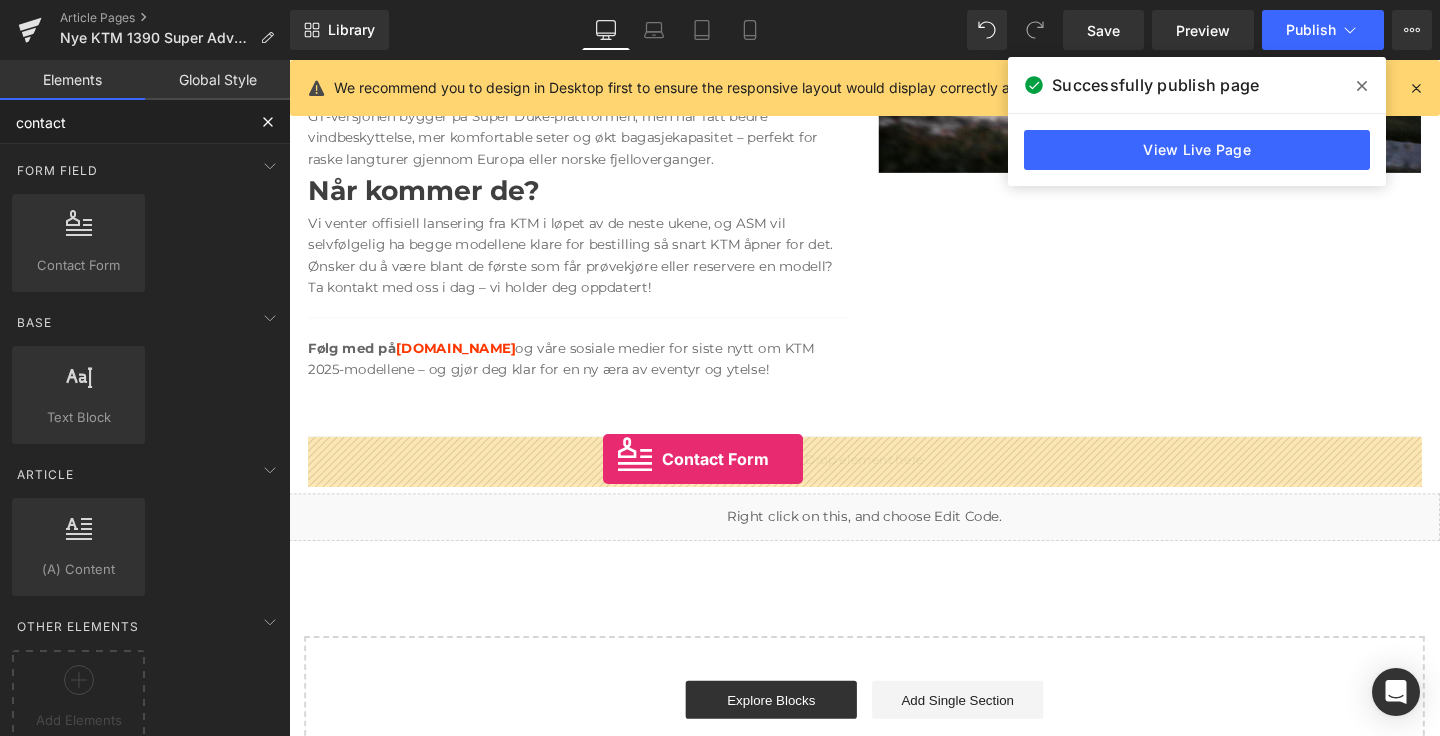 drag, startPoint x: 377, startPoint y: 298, endPoint x: 619, endPoint y: 480, distance: 302.80026 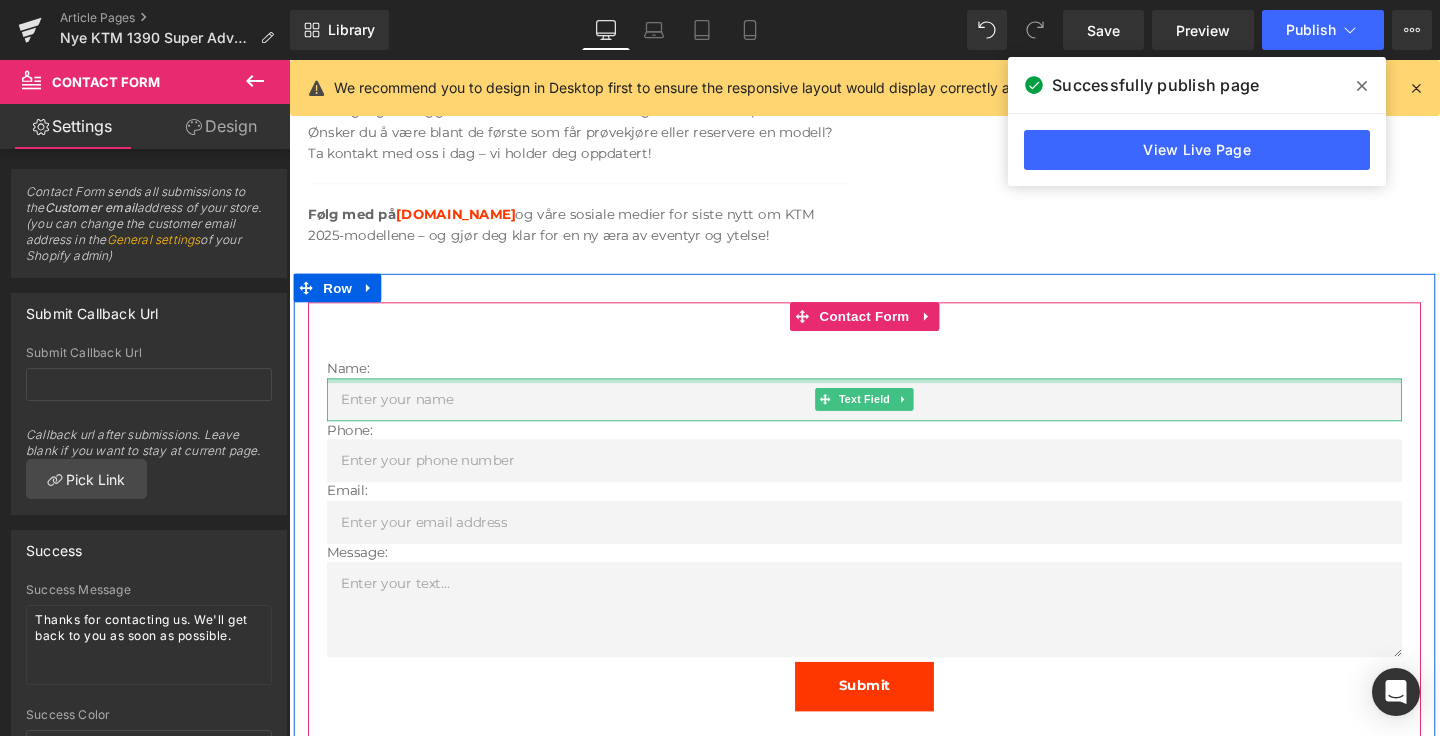 scroll, scrollTop: 1664, scrollLeft: 0, axis: vertical 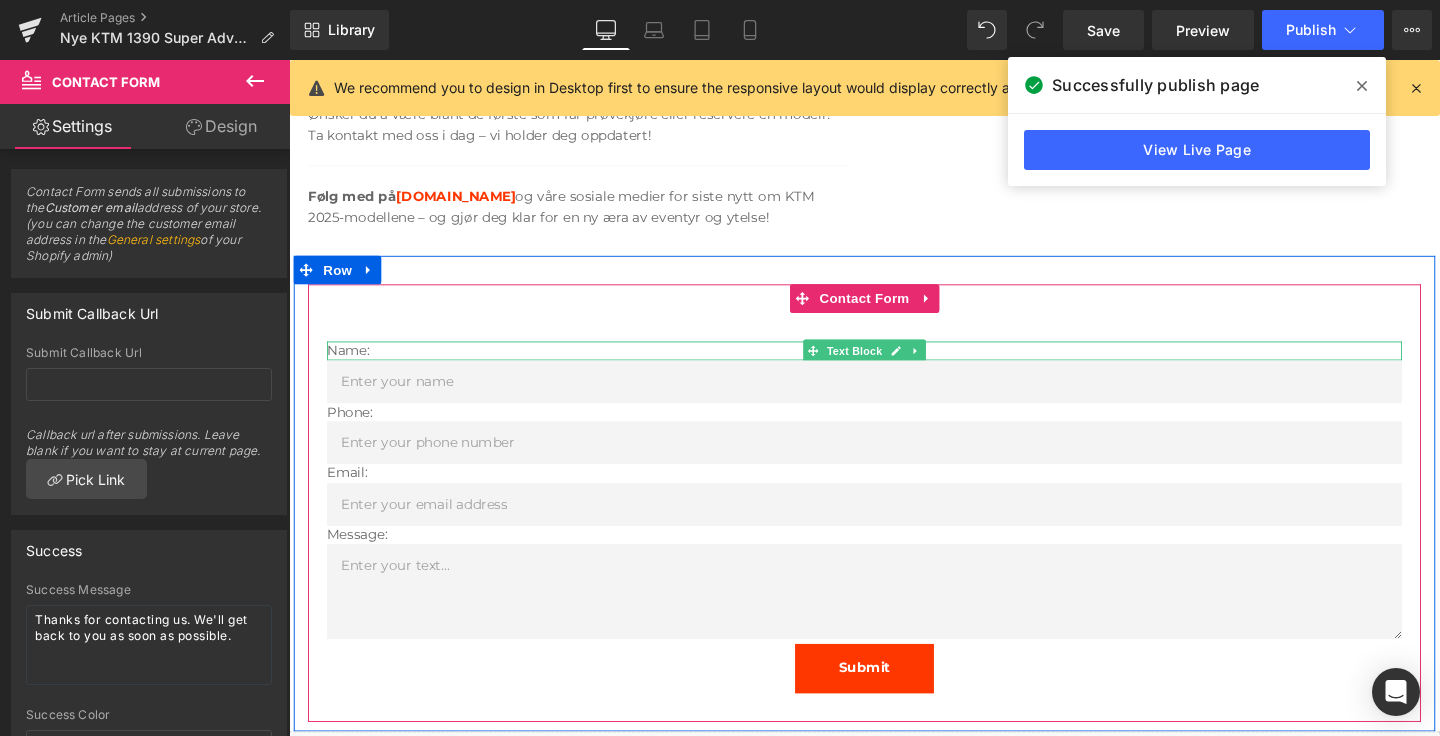 click on "Name:" at bounding box center (894, 365) 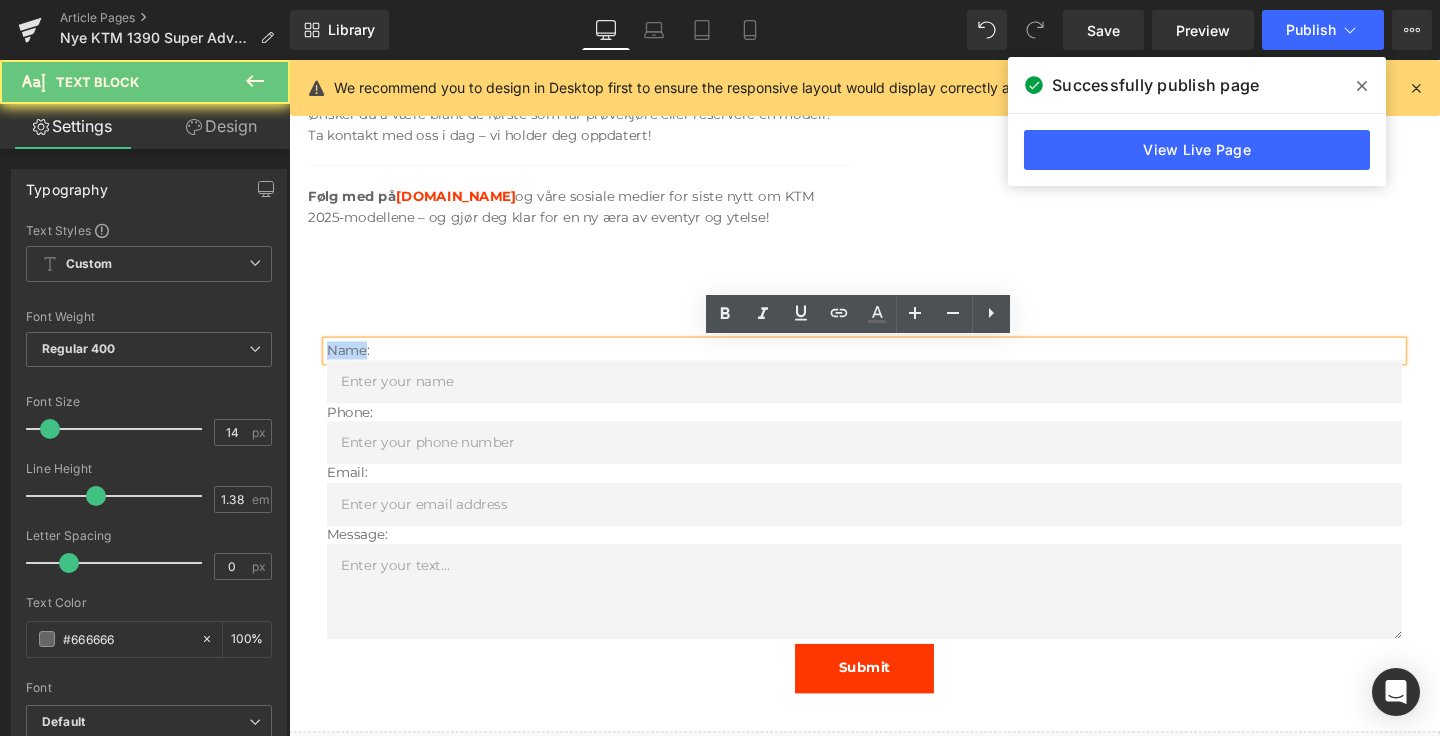 click on "Name:" at bounding box center [894, 365] 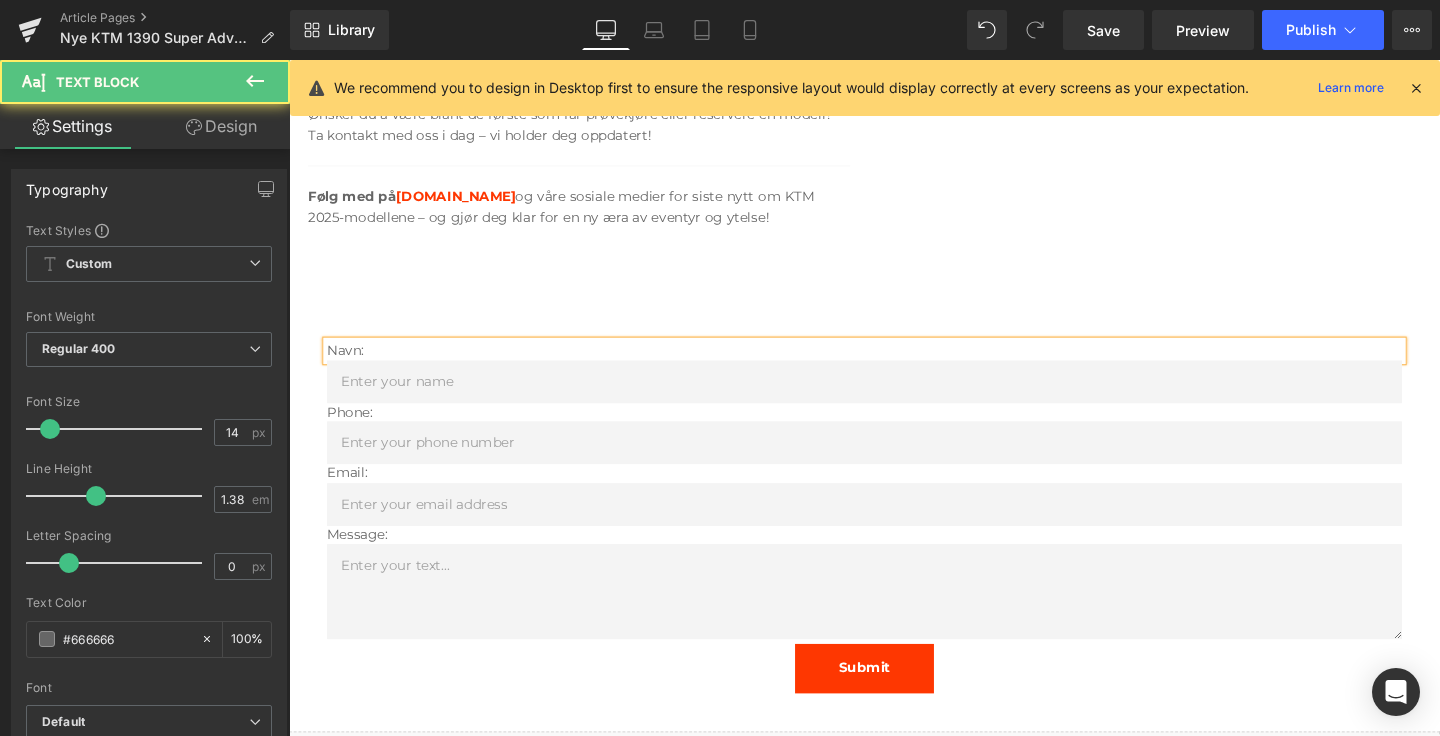 click on "Navn:" at bounding box center (894, 365) 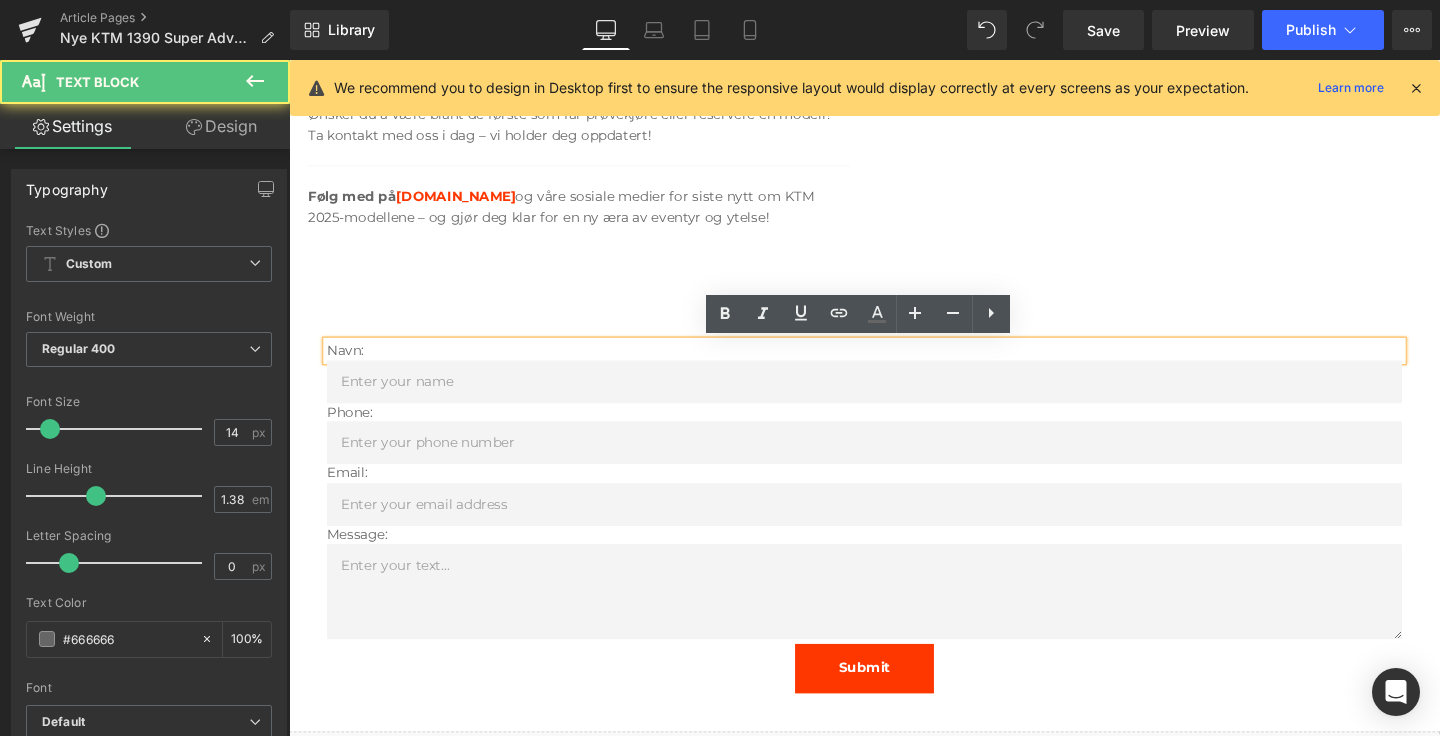 click on "Navn: Text Block         Text Field         Phone: Text Block         Text Field         Email: Text Block         Email Field         Message: Text Block           Text Area           Submit   Submit Button
Contact Form" at bounding box center [894, 525] 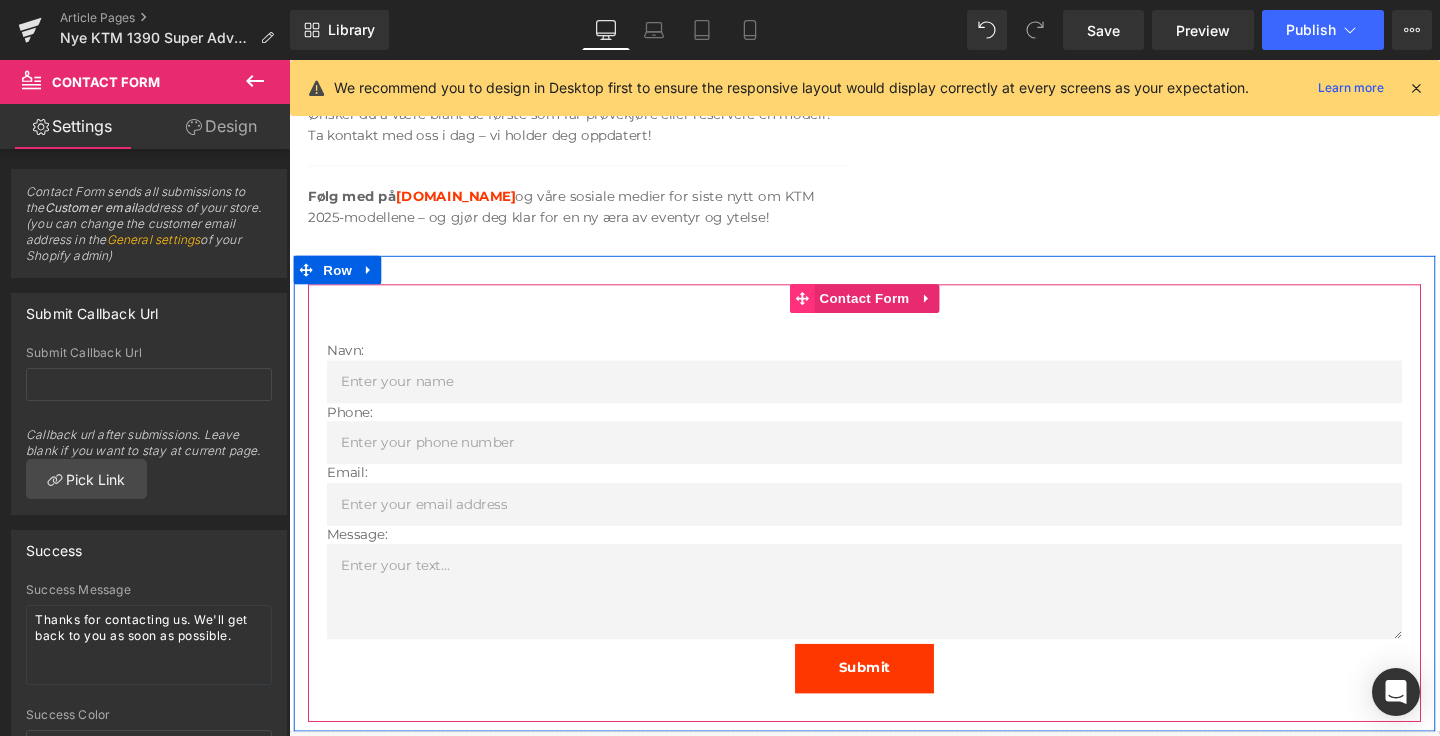 click 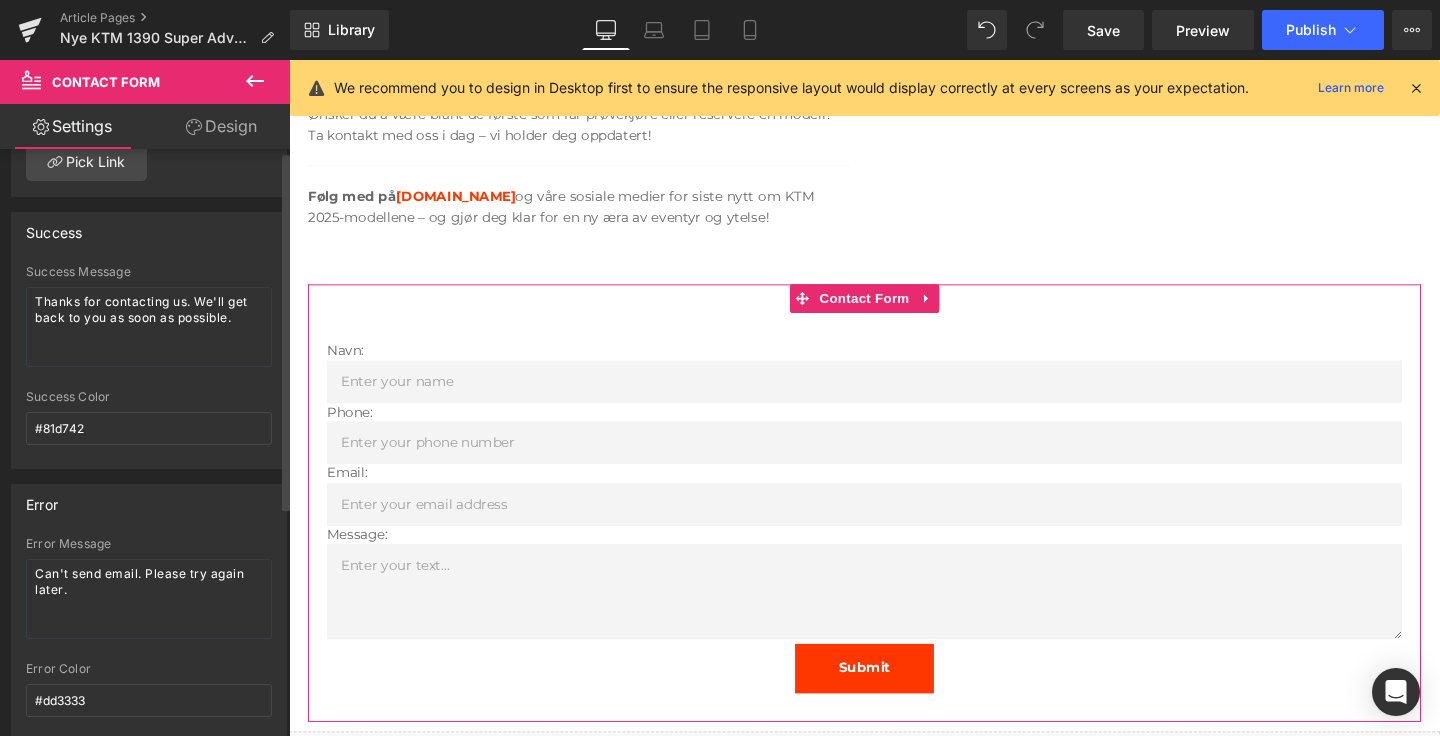 scroll, scrollTop: 0, scrollLeft: 0, axis: both 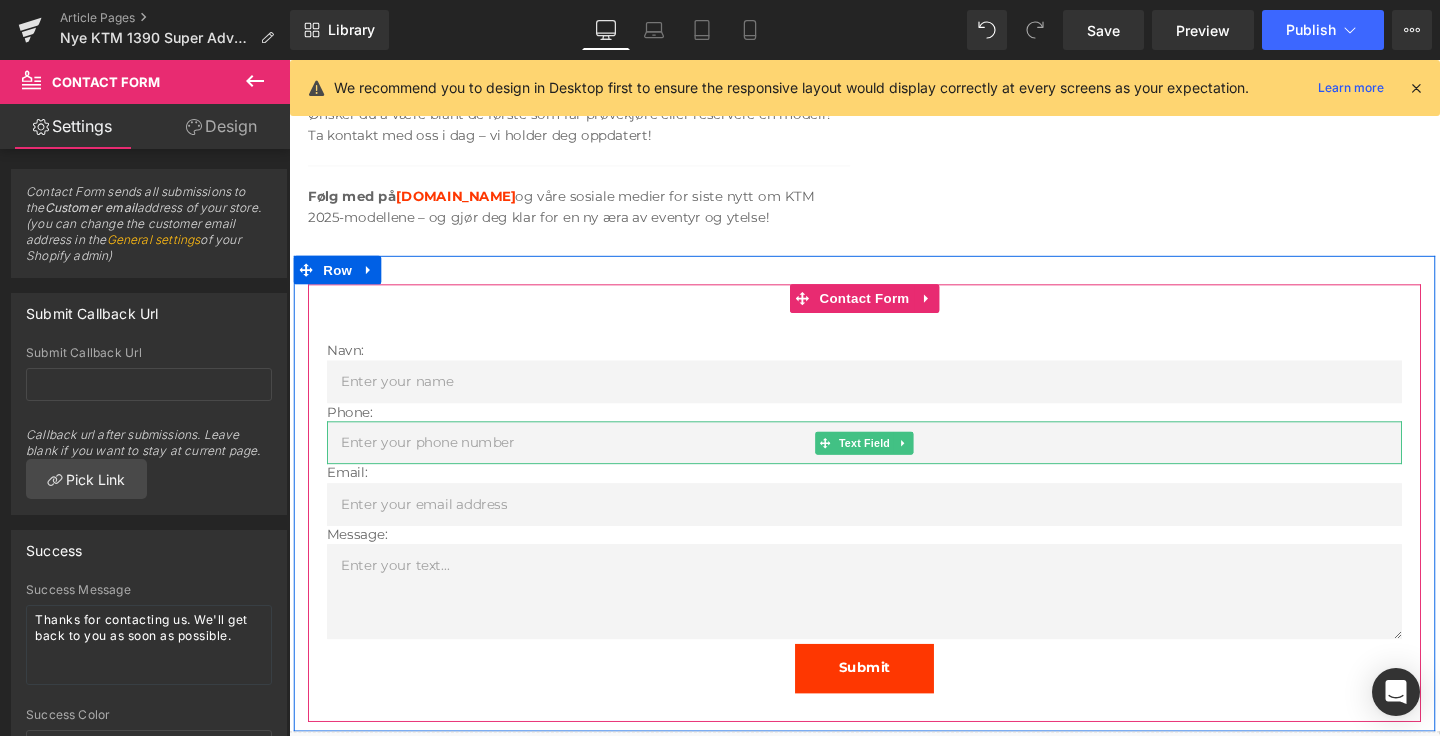 click on "Phone:" at bounding box center [894, 430] 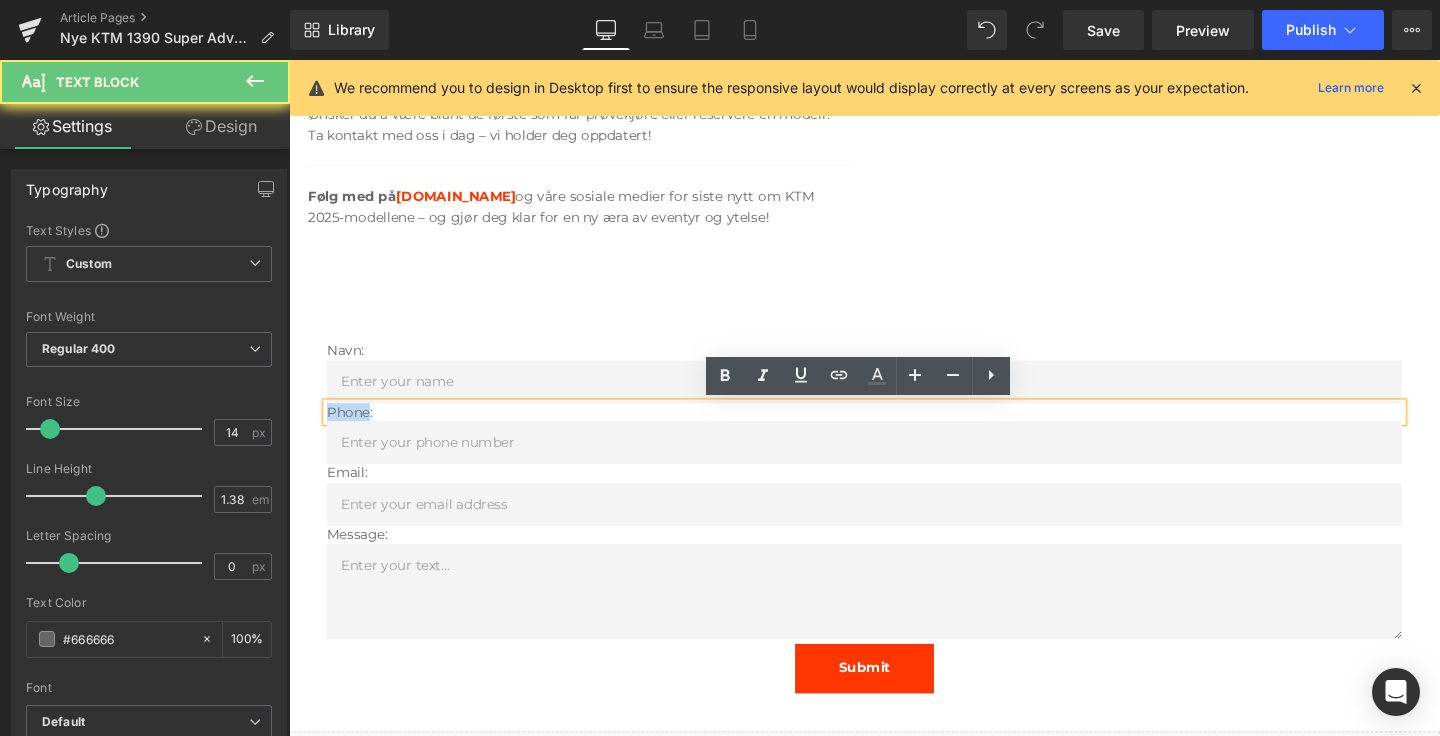click on "Phone:" at bounding box center (894, 430) 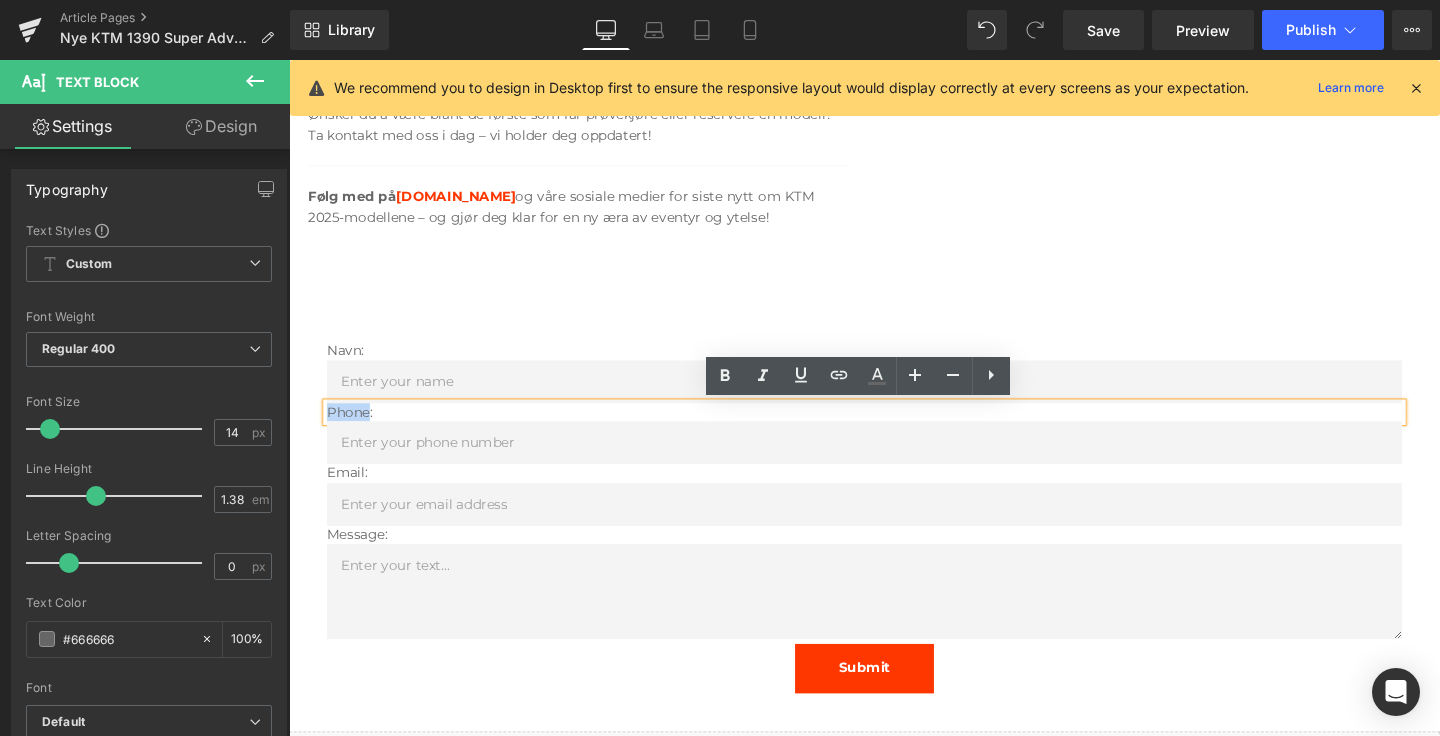 type 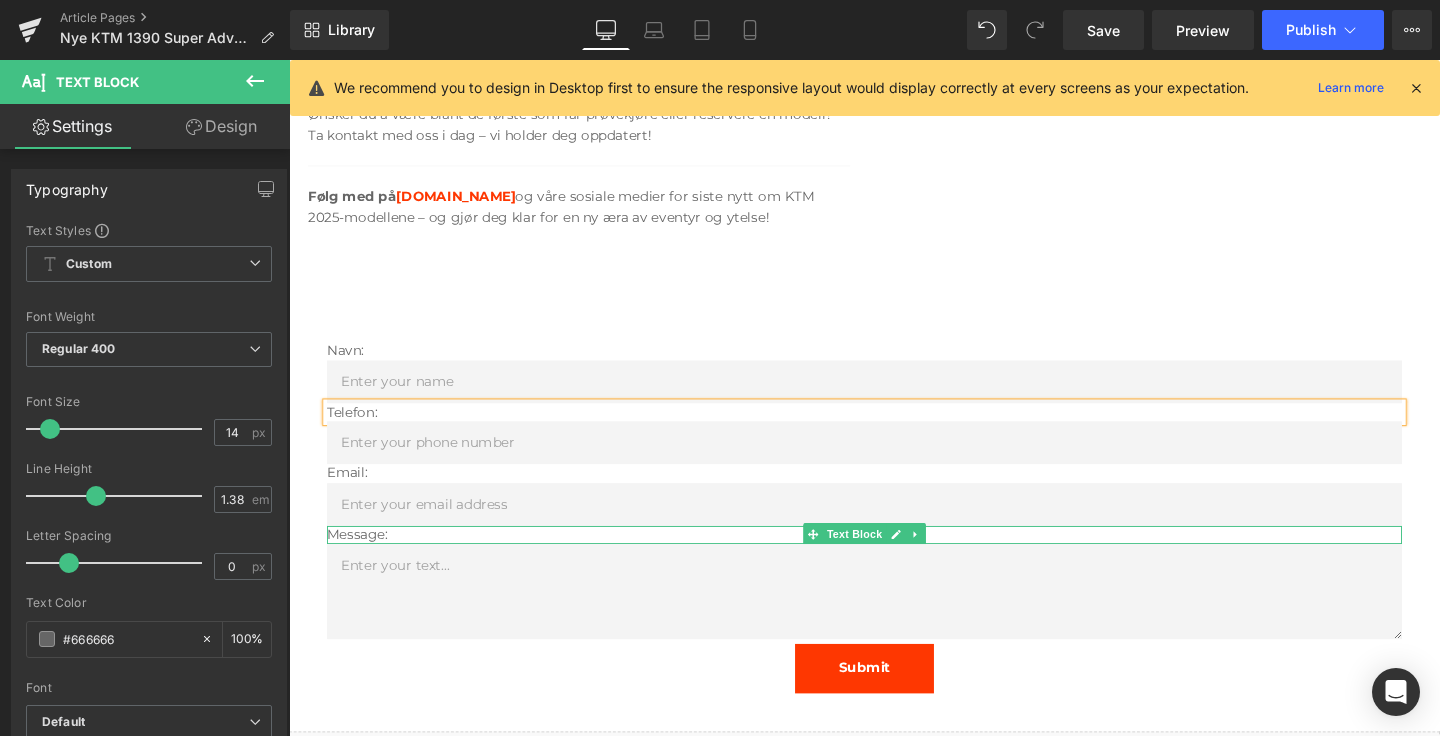 click on "Message:" at bounding box center (894, 559) 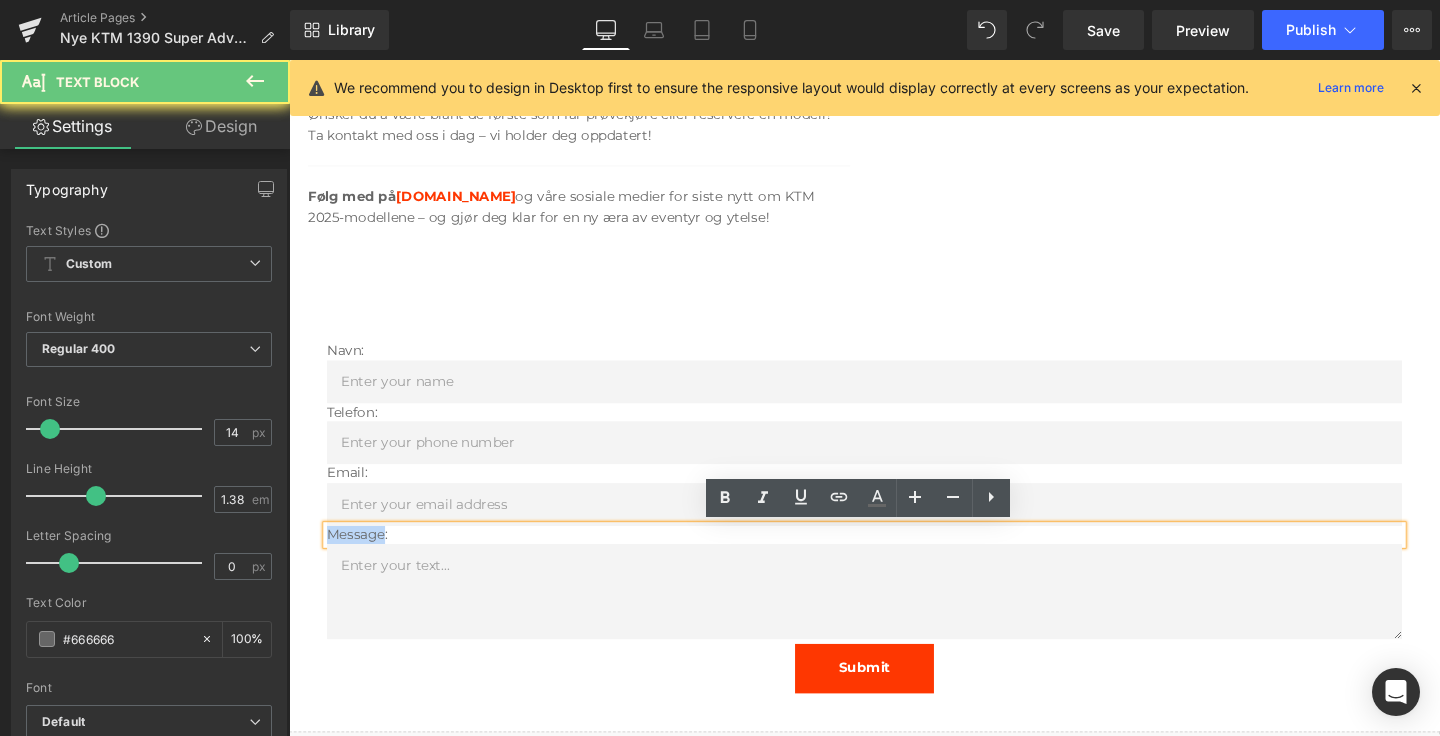 click on "Message:" at bounding box center [894, 559] 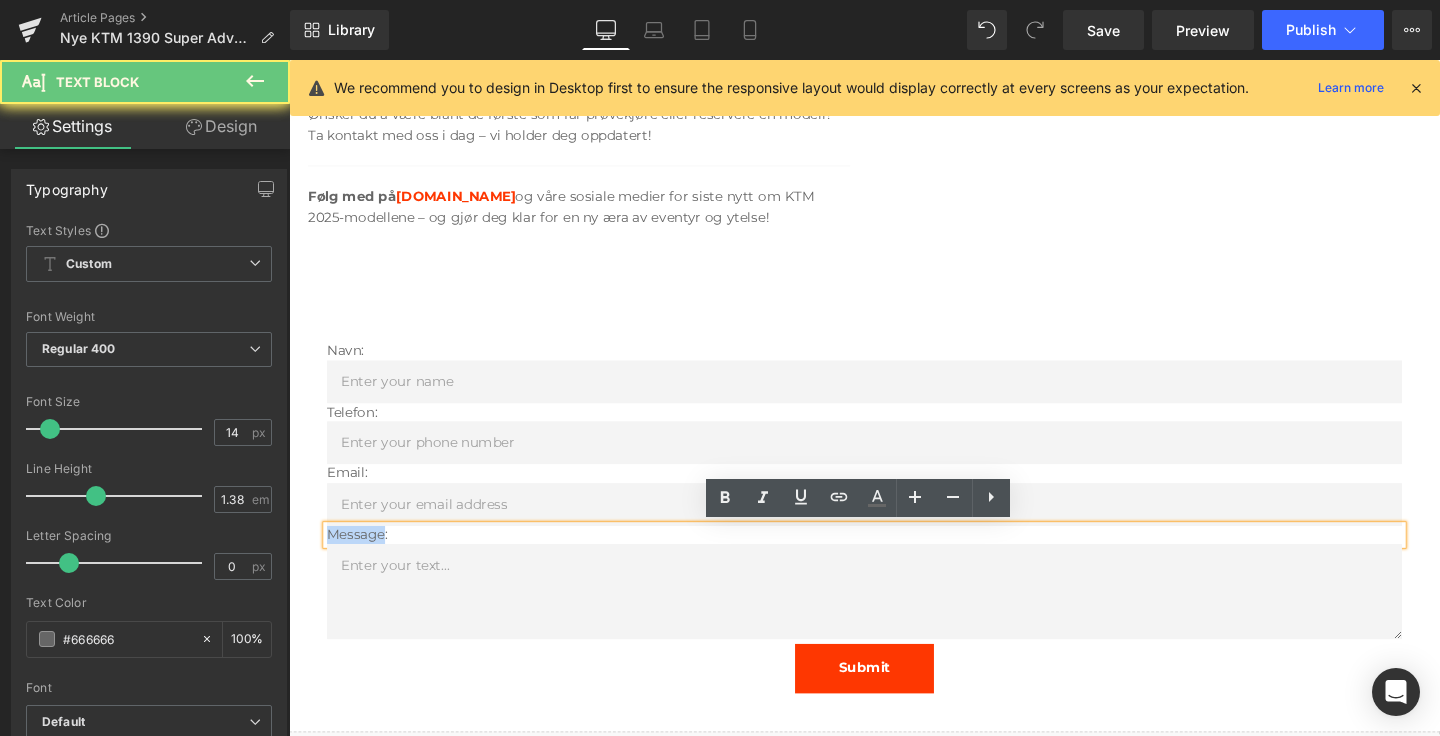 type 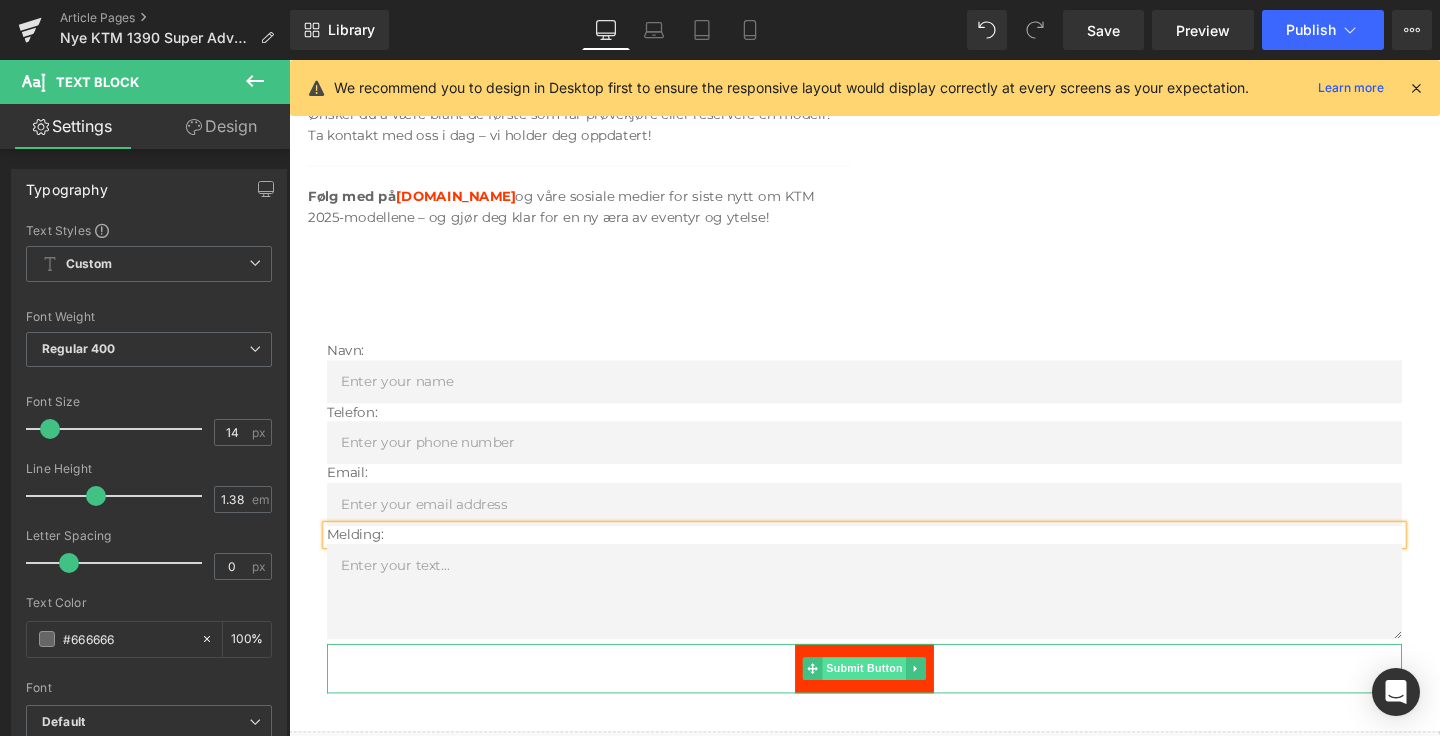 click on "Submit Button" at bounding box center (894, 700) 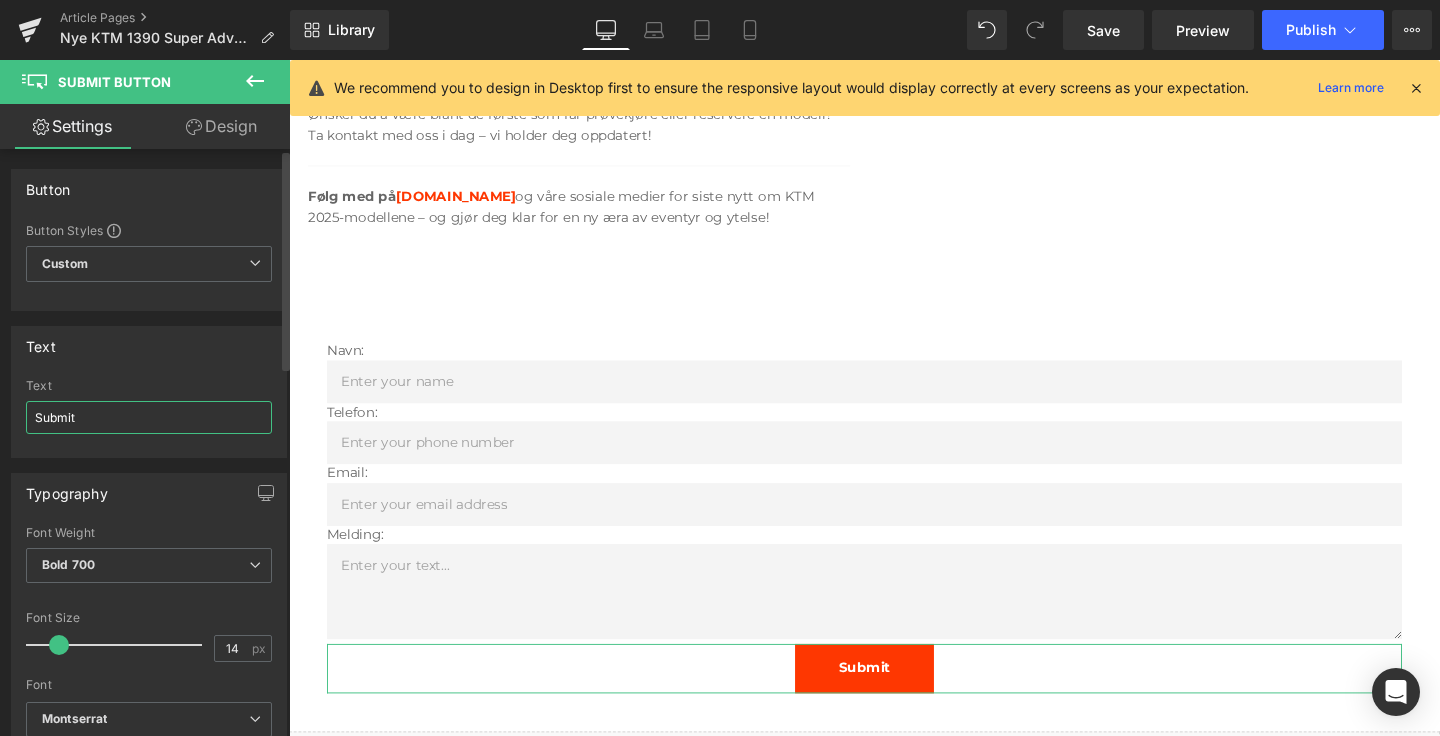 click on "Submit" at bounding box center (149, 417) 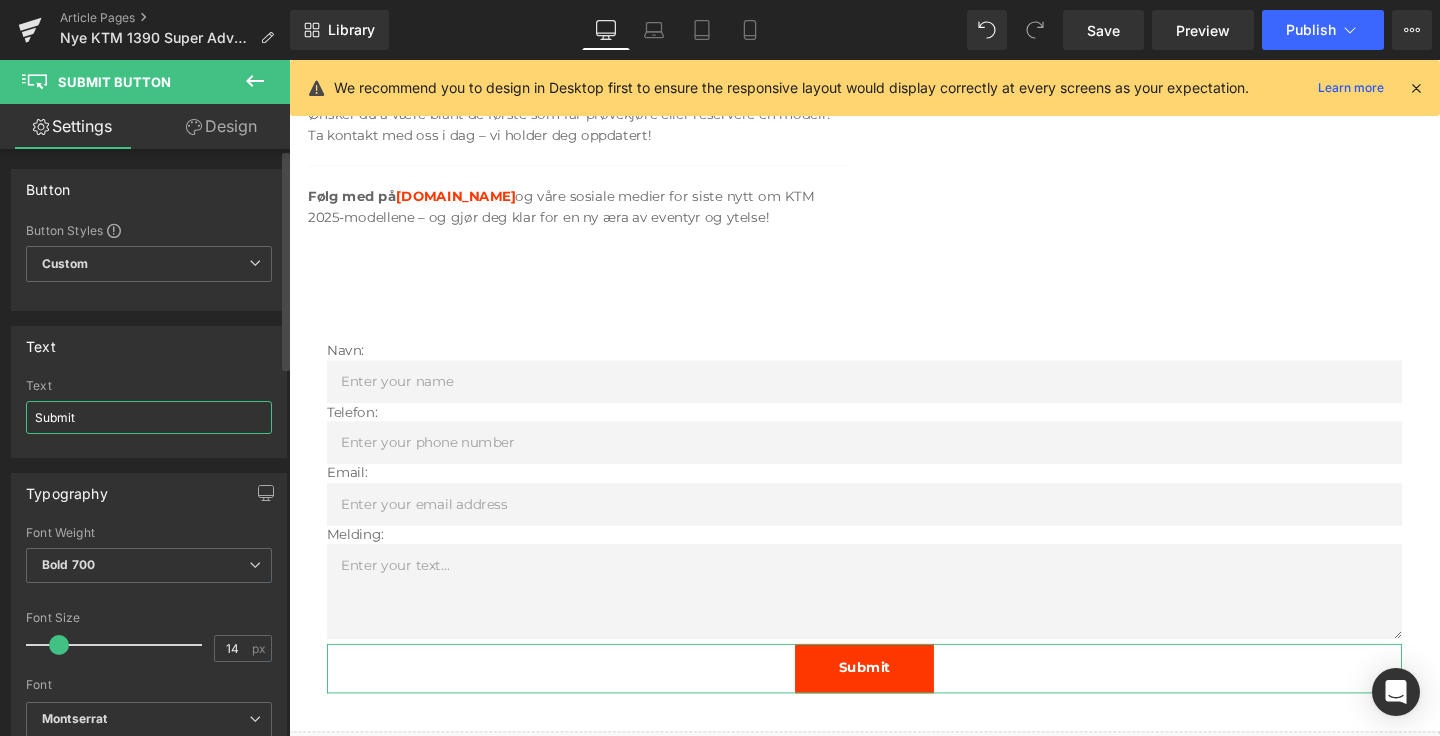 click on "Submit" at bounding box center (149, 417) 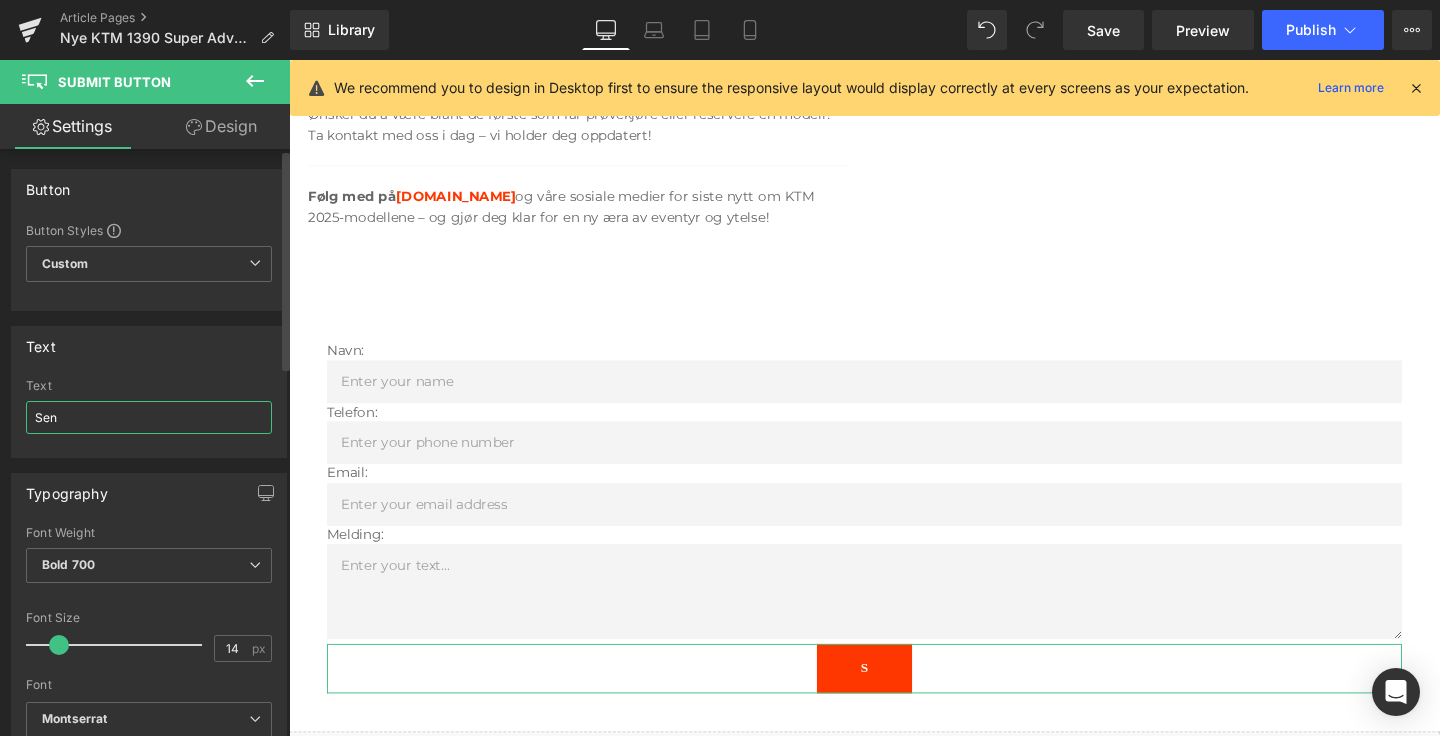 type on "Send" 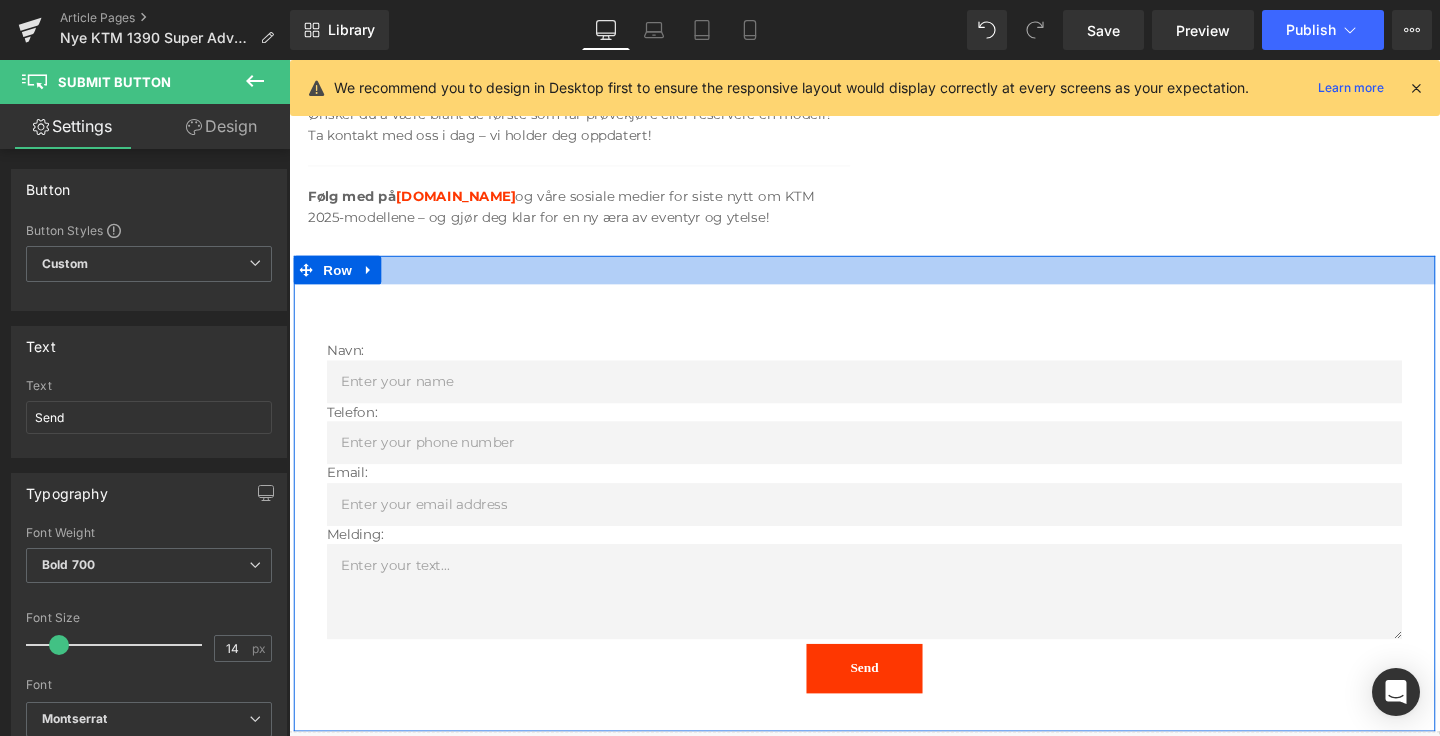 click at bounding box center [894, 281] 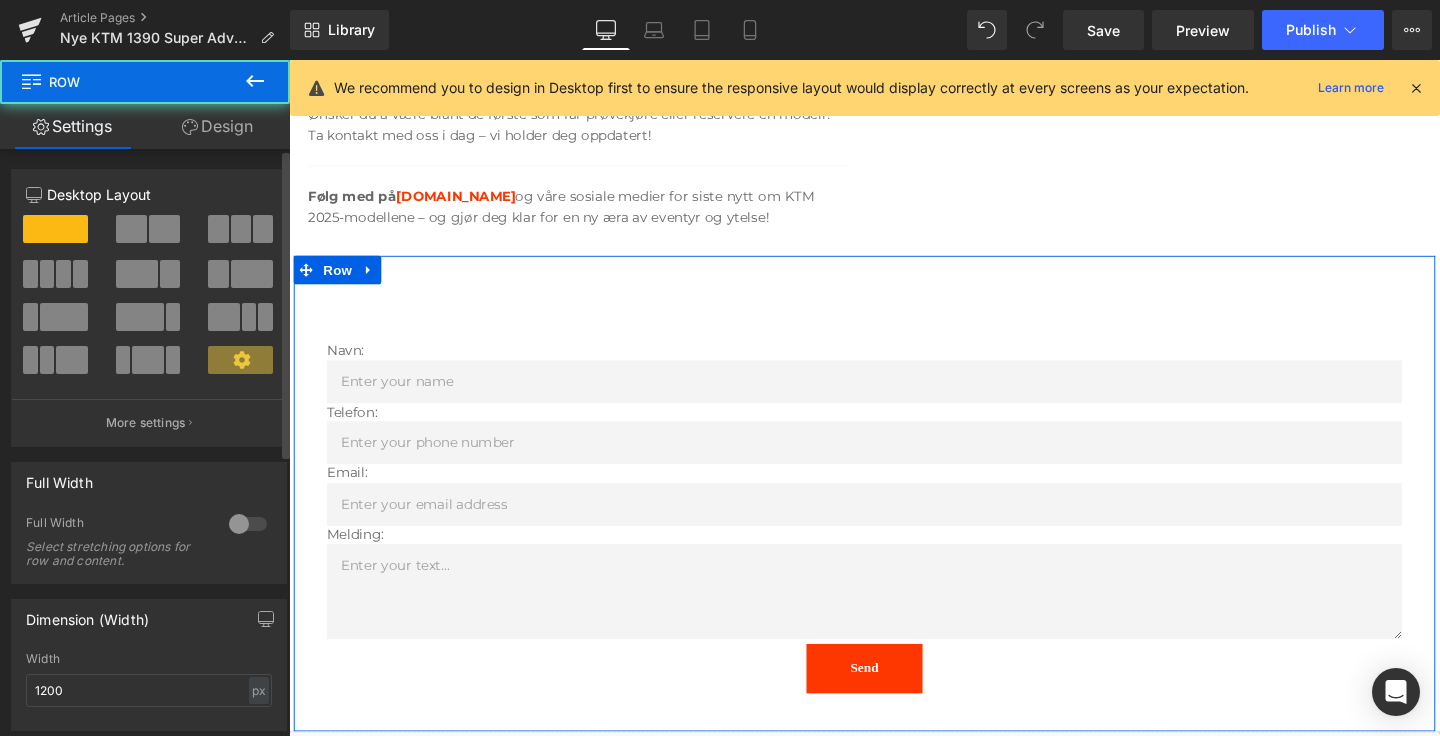 click at bounding box center (149, 236) 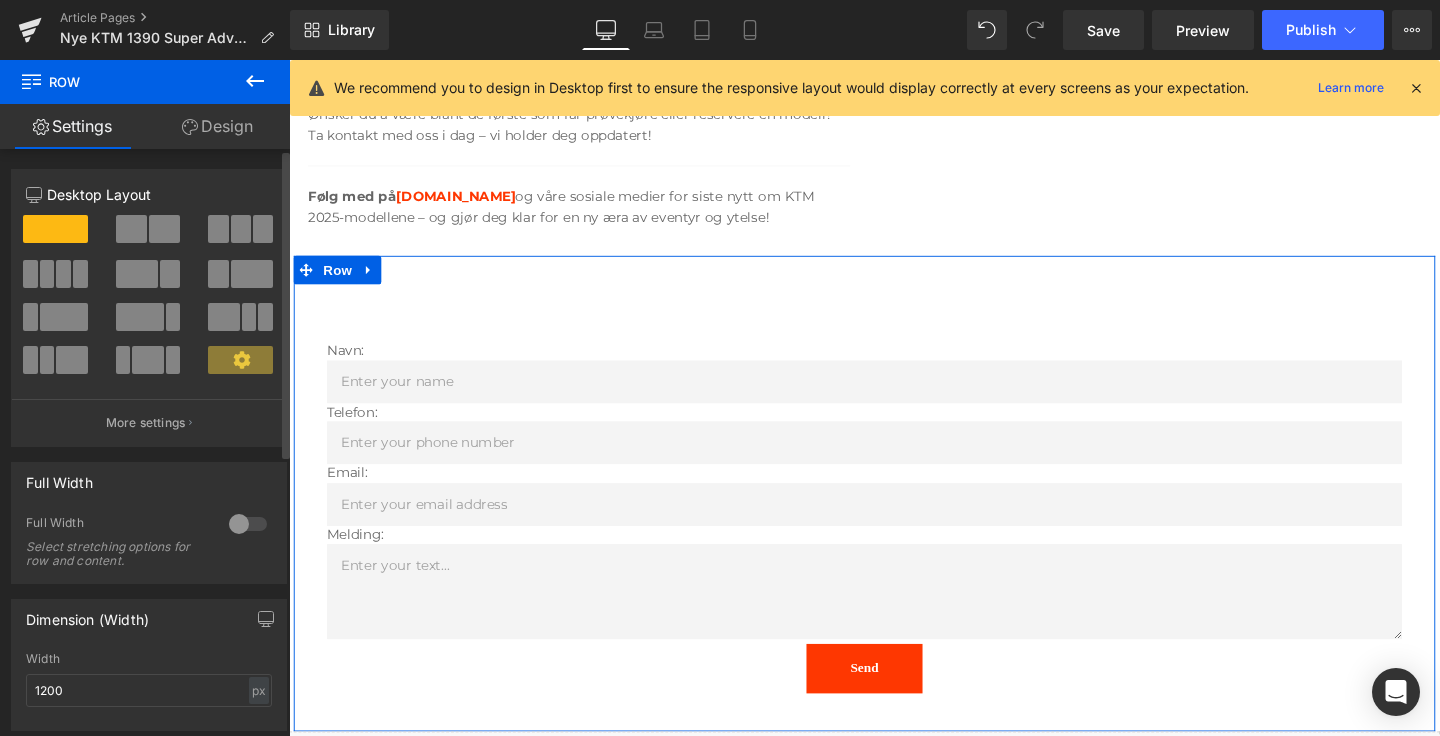 click at bounding box center (164, 229) 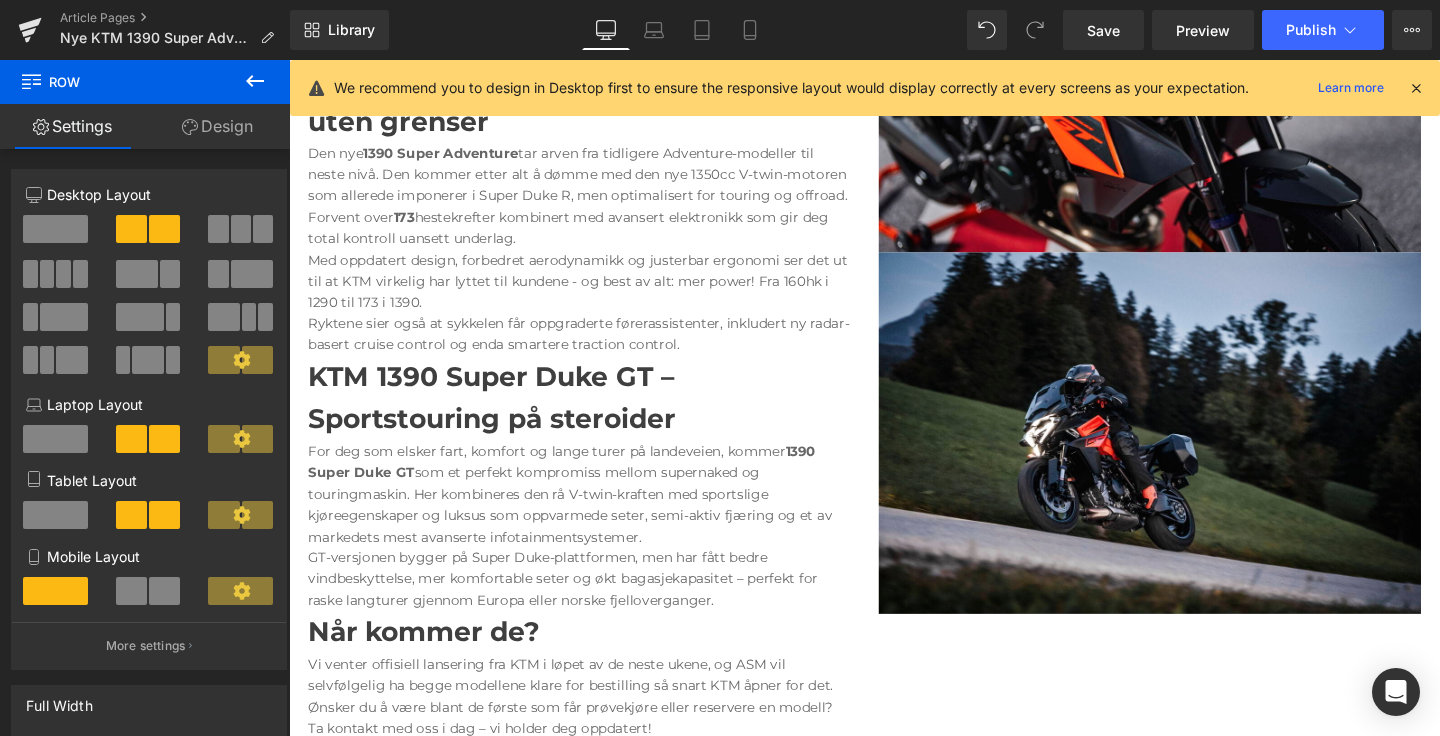 scroll, scrollTop: 1050, scrollLeft: 0, axis: vertical 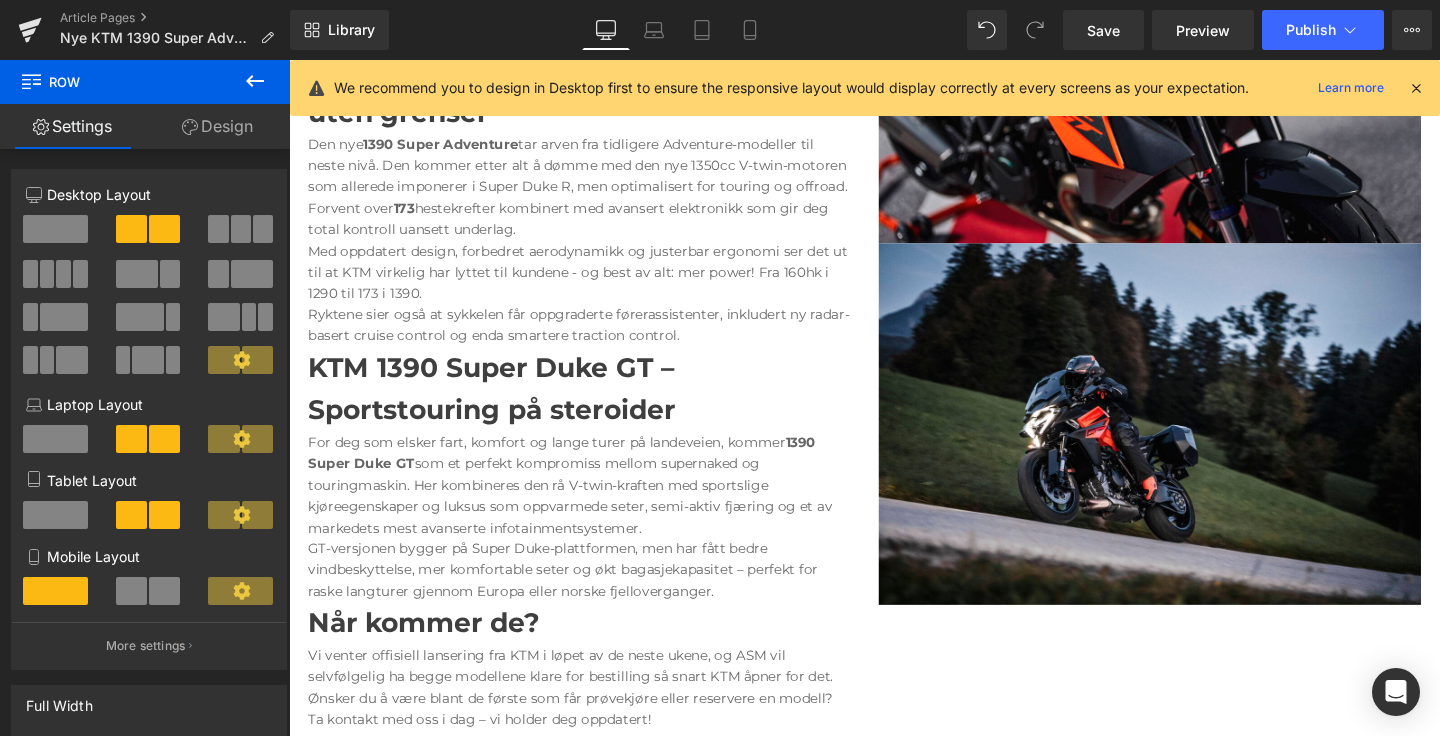 click 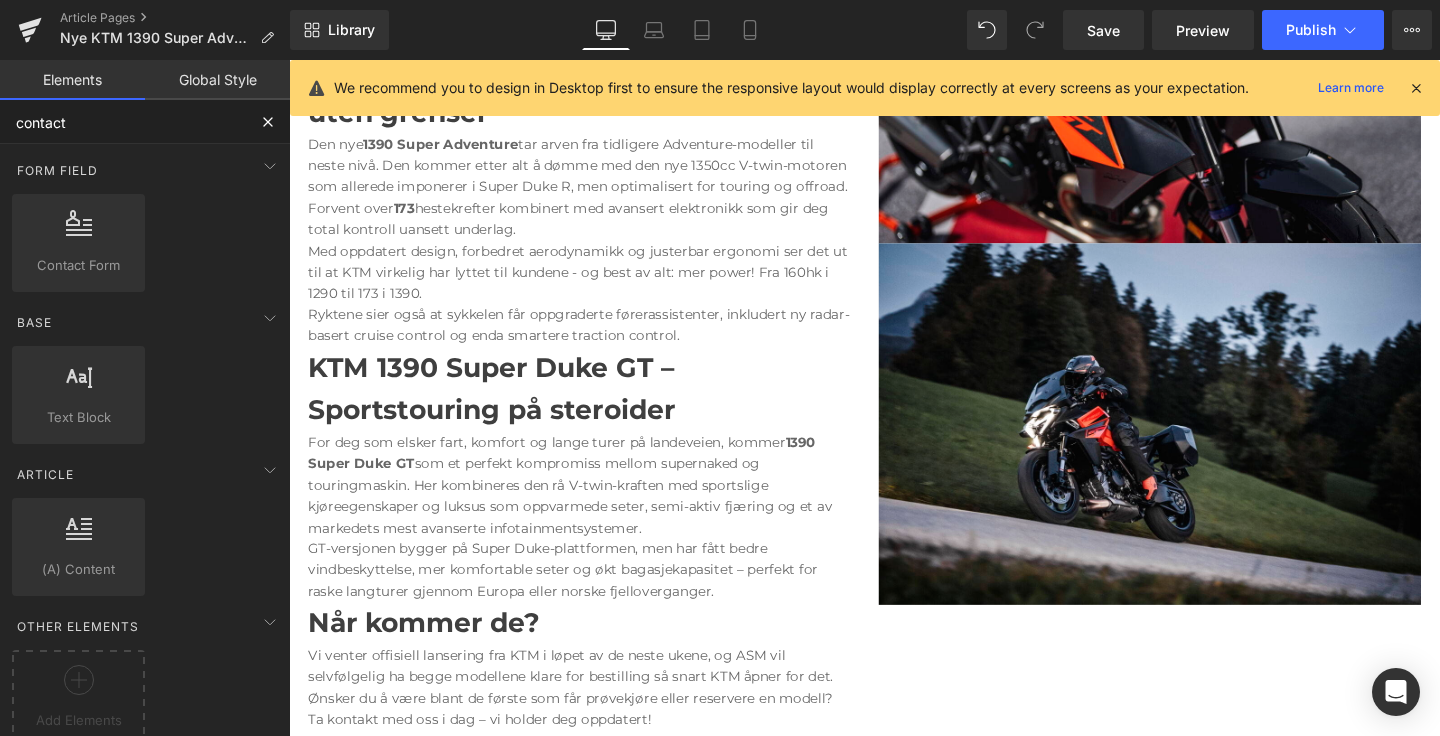 click on "contact" at bounding box center [123, 122] 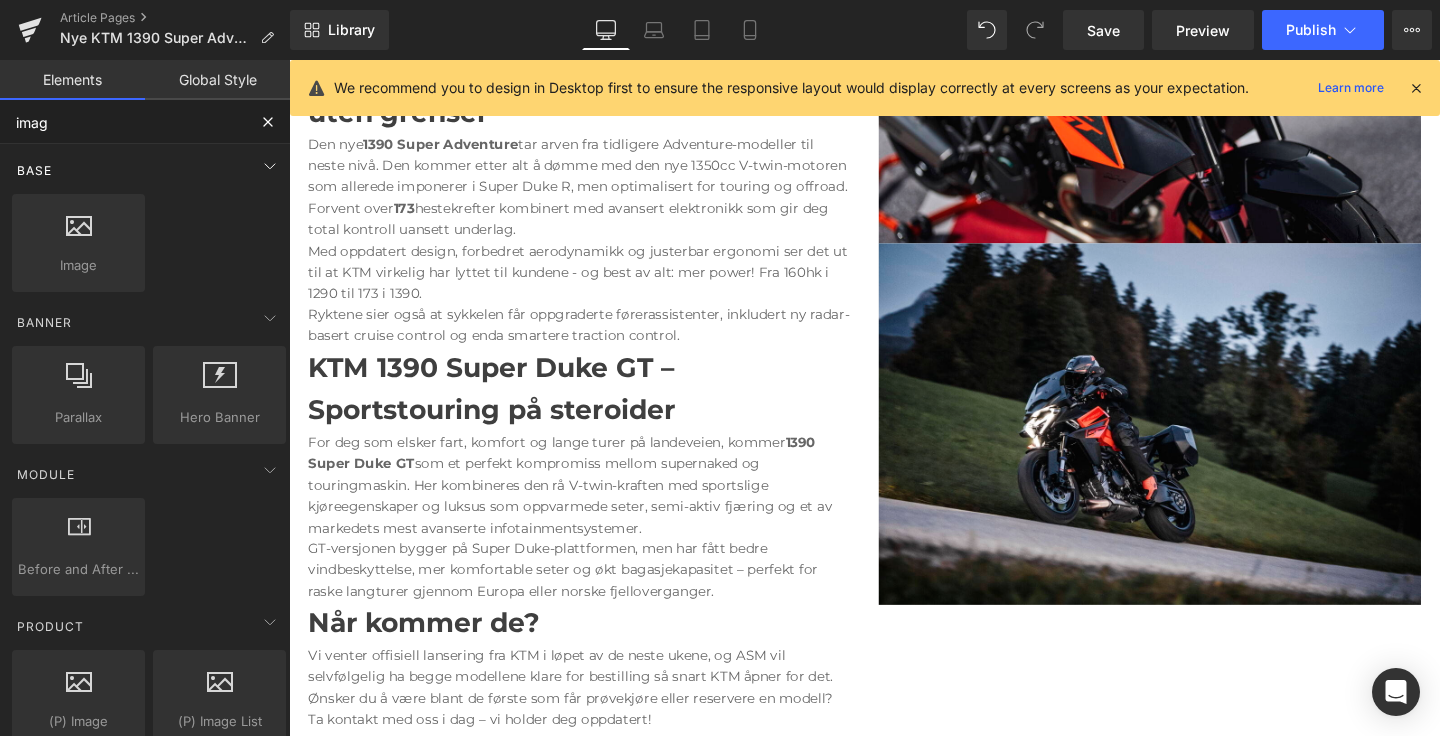 type on "image" 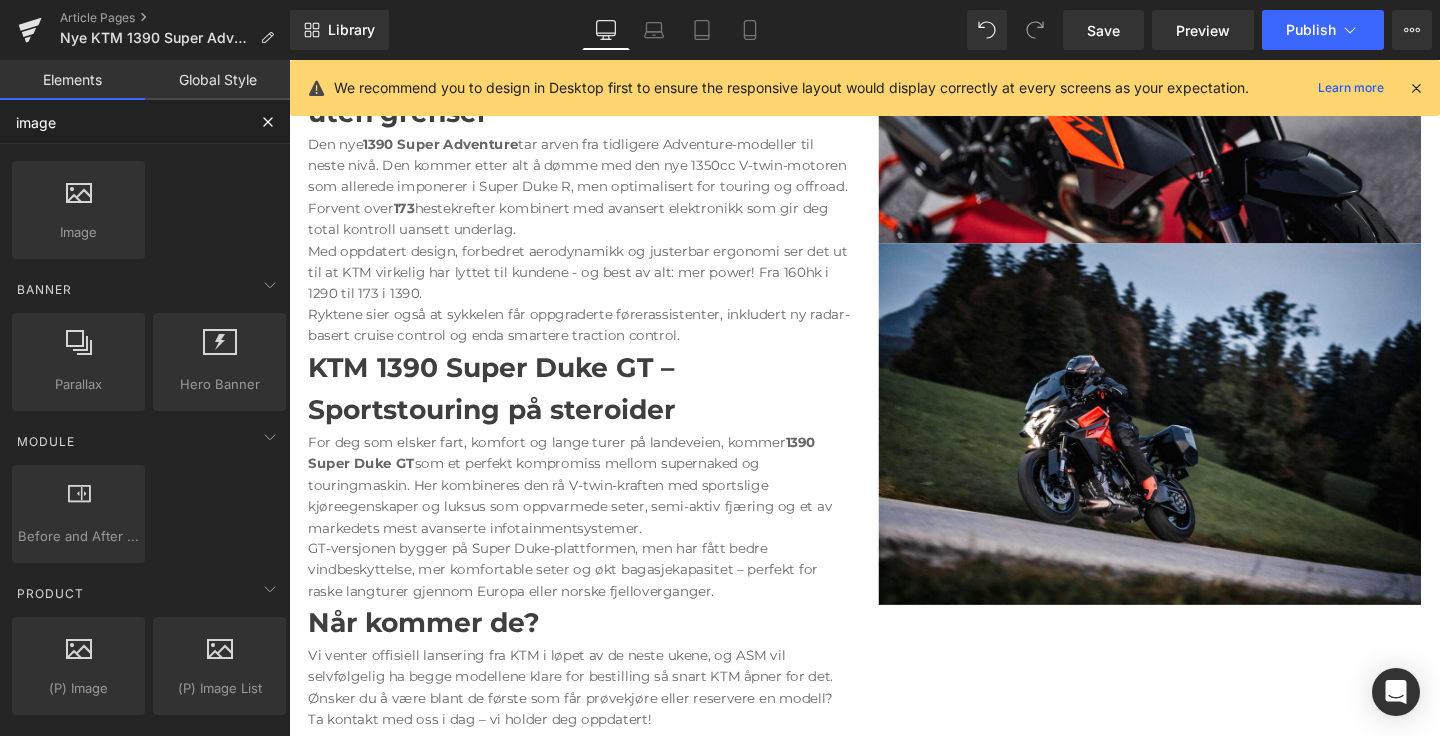 scroll, scrollTop: 41, scrollLeft: 0, axis: vertical 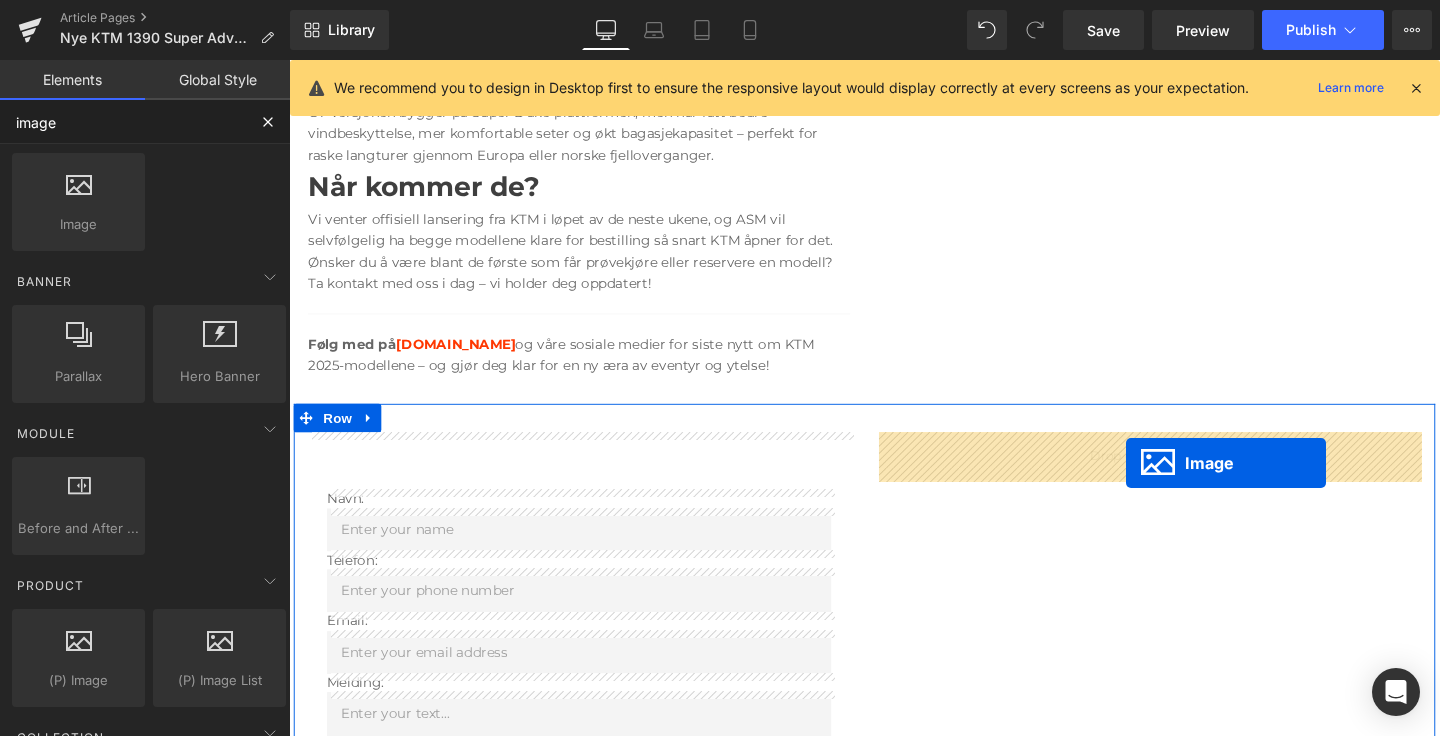 drag, startPoint x: 1161, startPoint y: 164, endPoint x: 1169, endPoint y: 483, distance: 319.1003 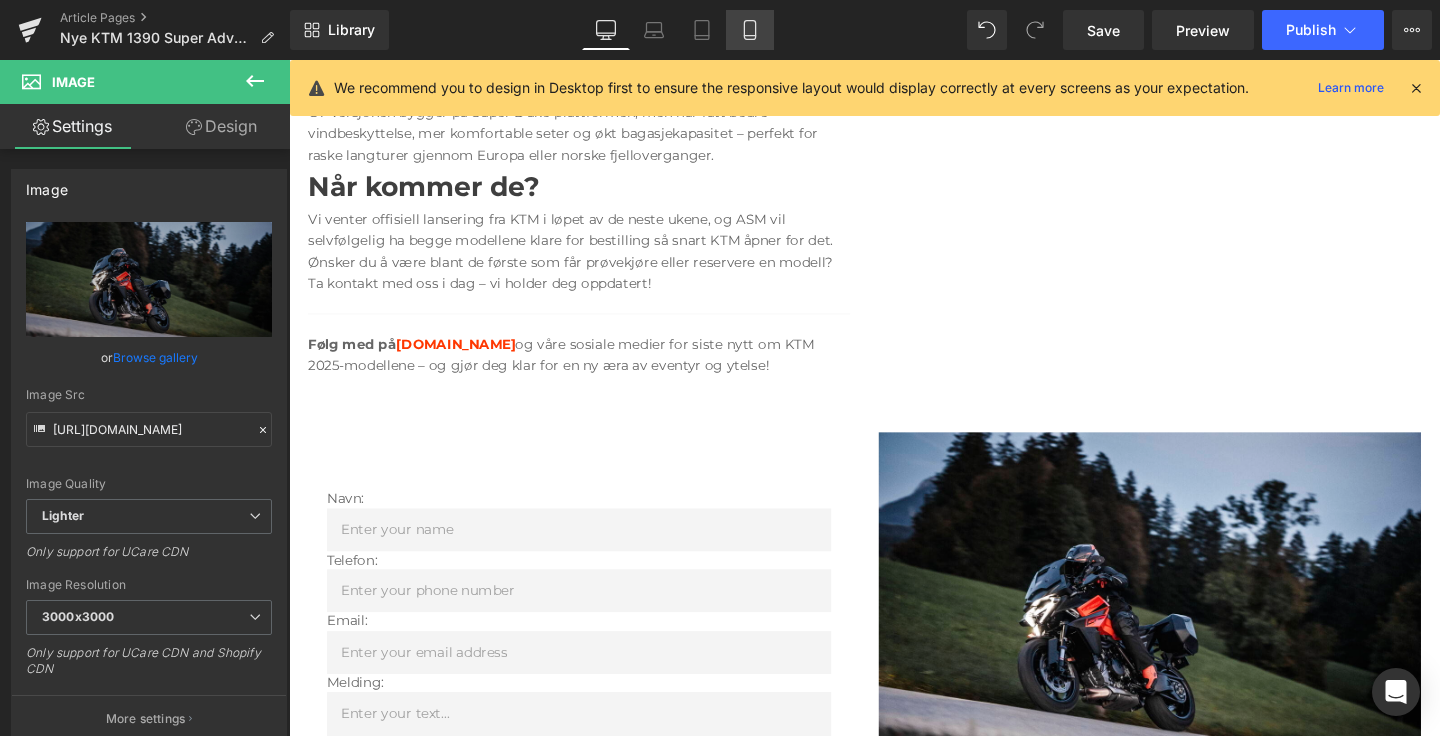 click 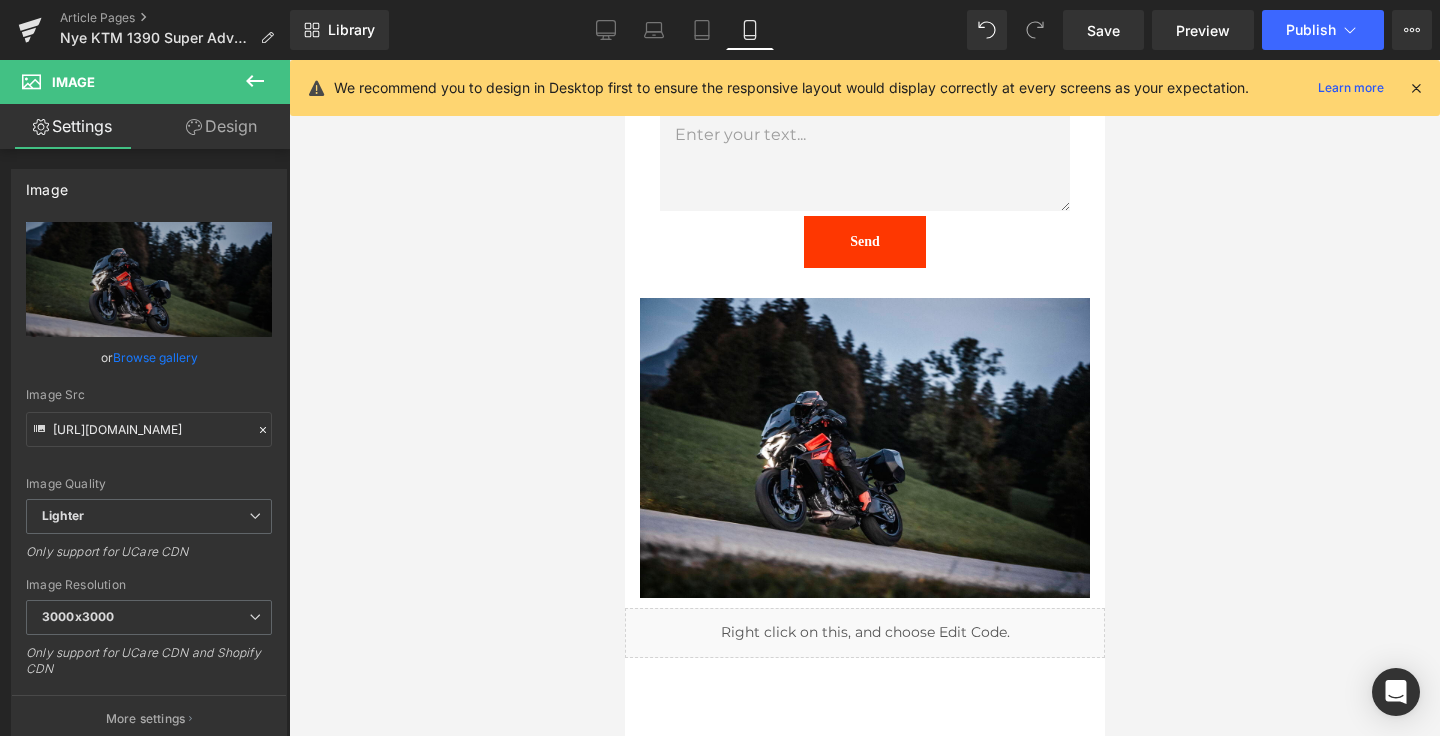 scroll, scrollTop: 2555, scrollLeft: 0, axis: vertical 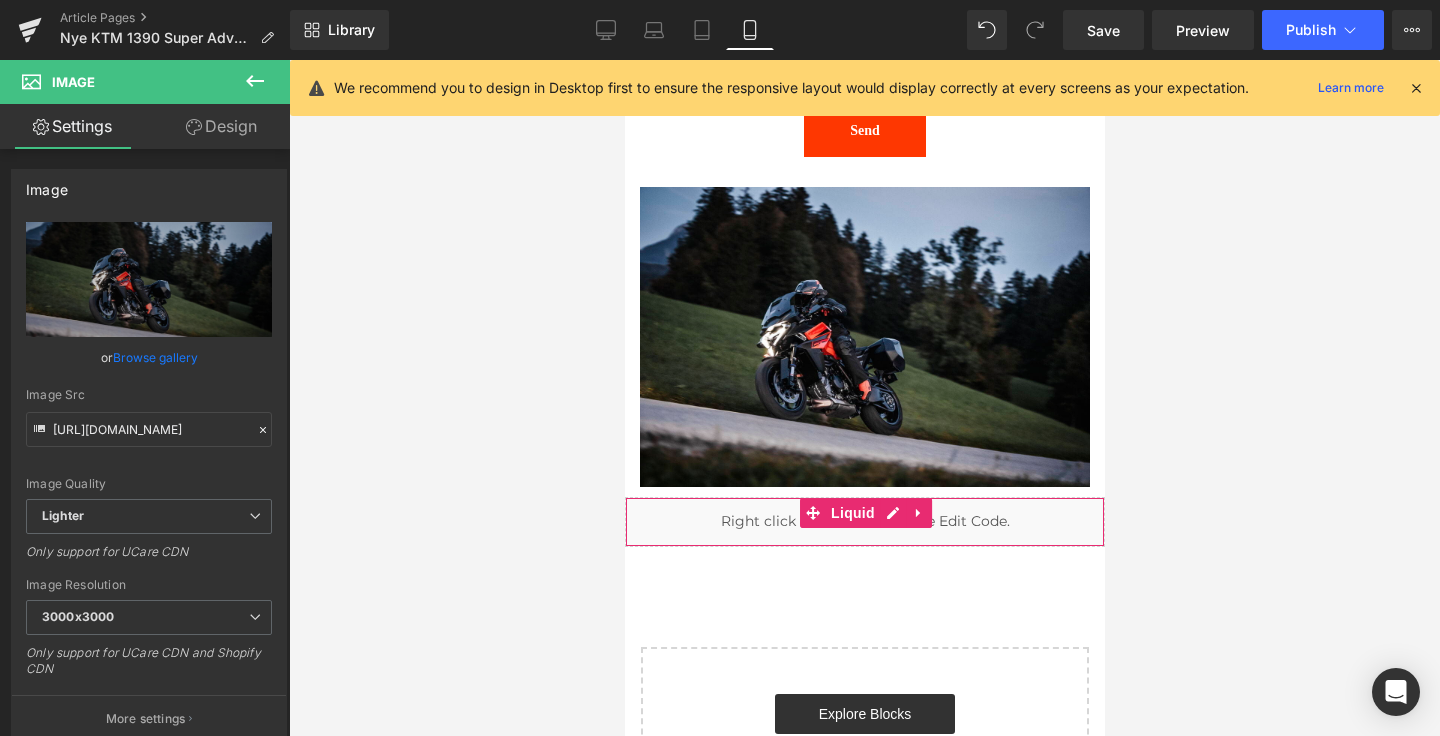 click on "Liquid" at bounding box center [864, 522] 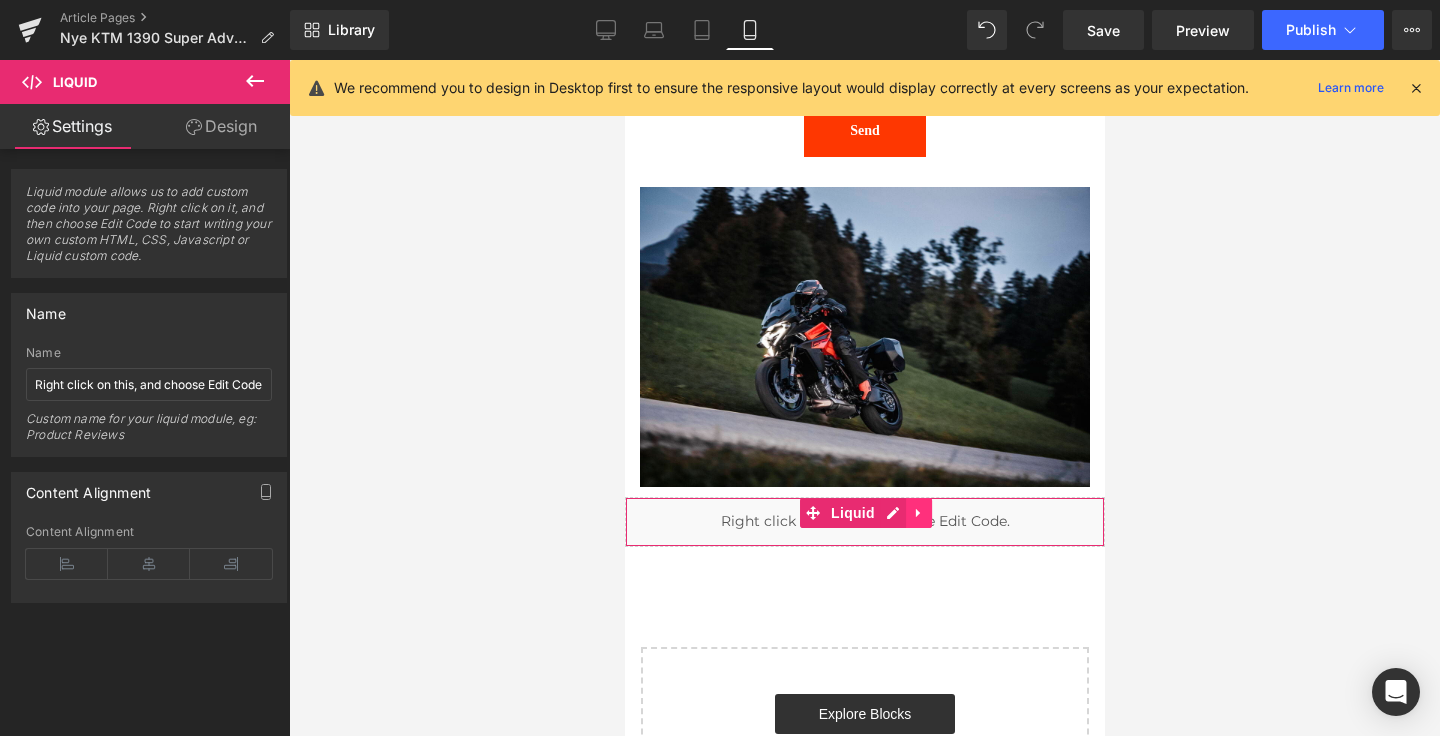 click 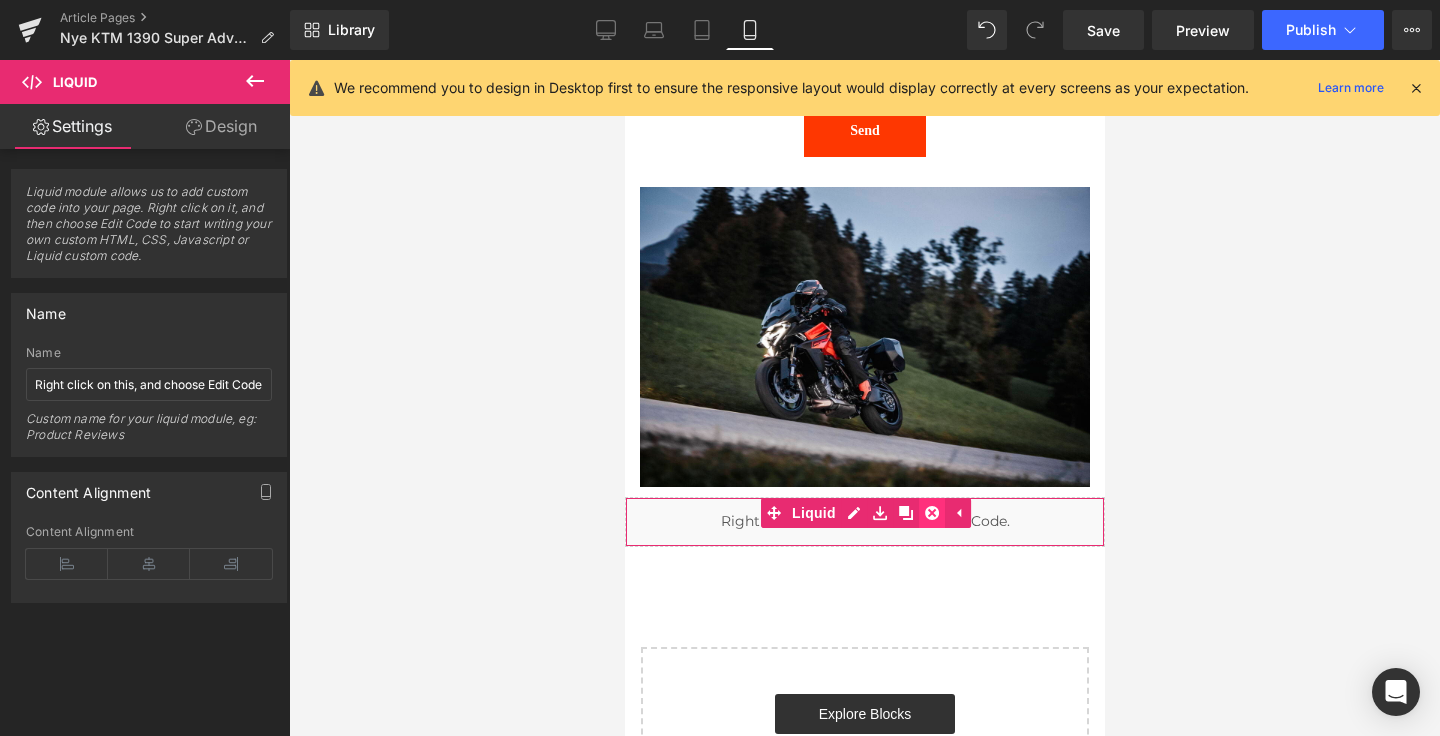 click 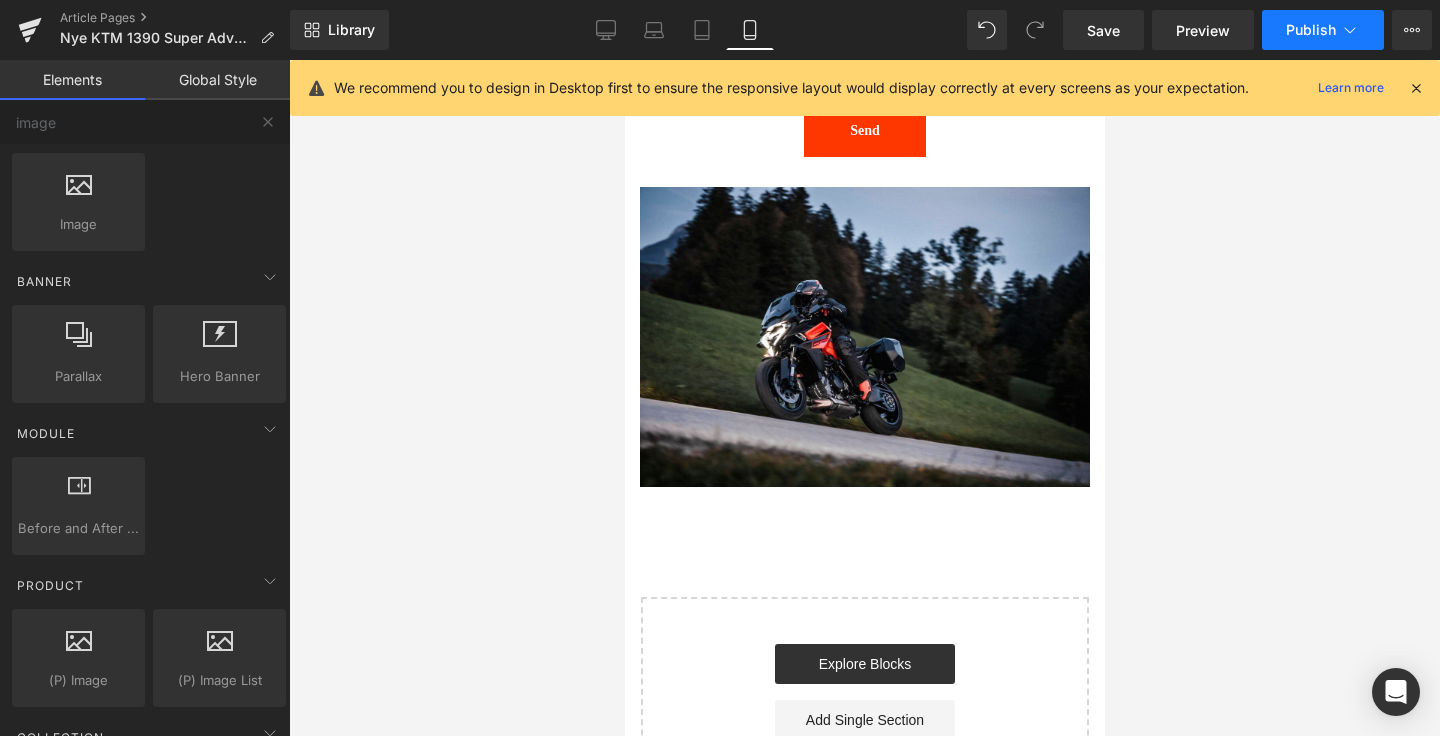 click on "Publish" at bounding box center [1311, 30] 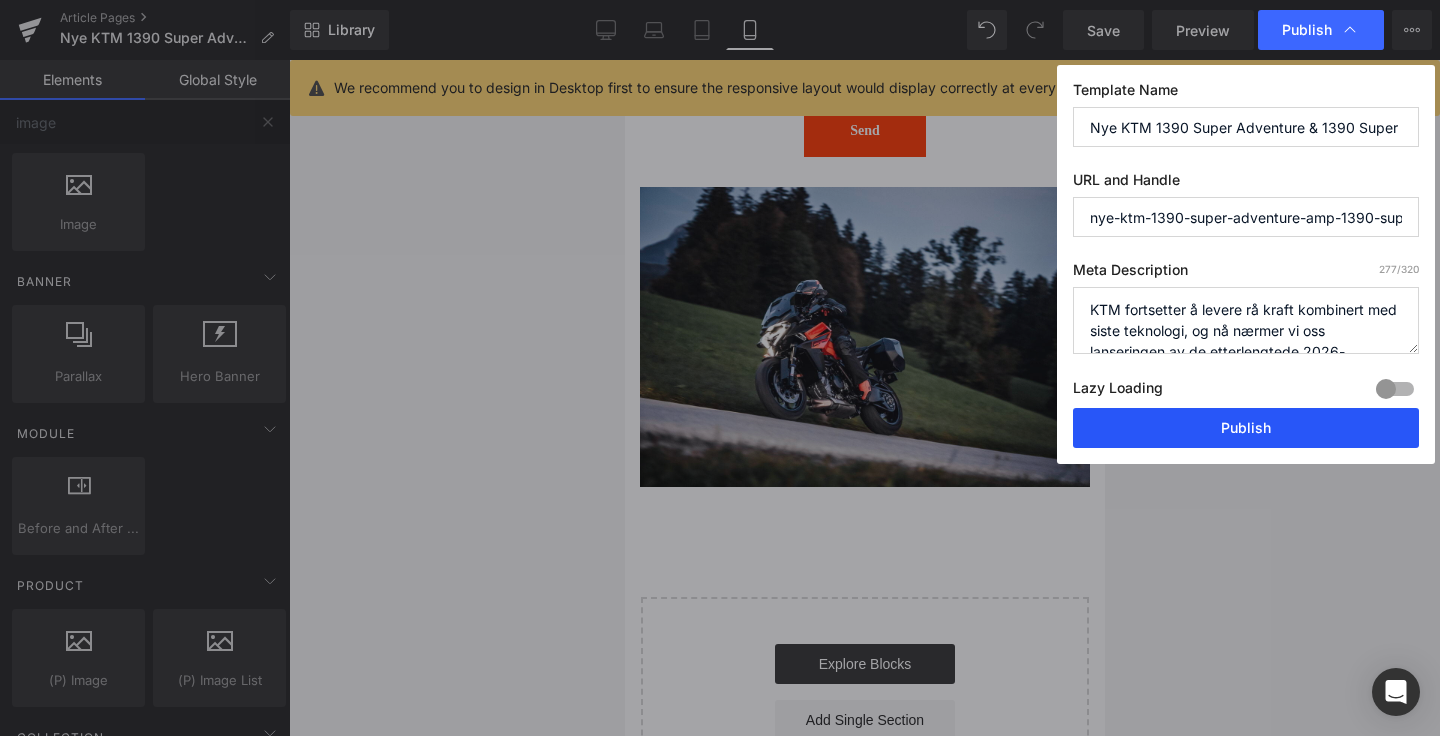 click on "Publish" at bounding box center (1246, 428) 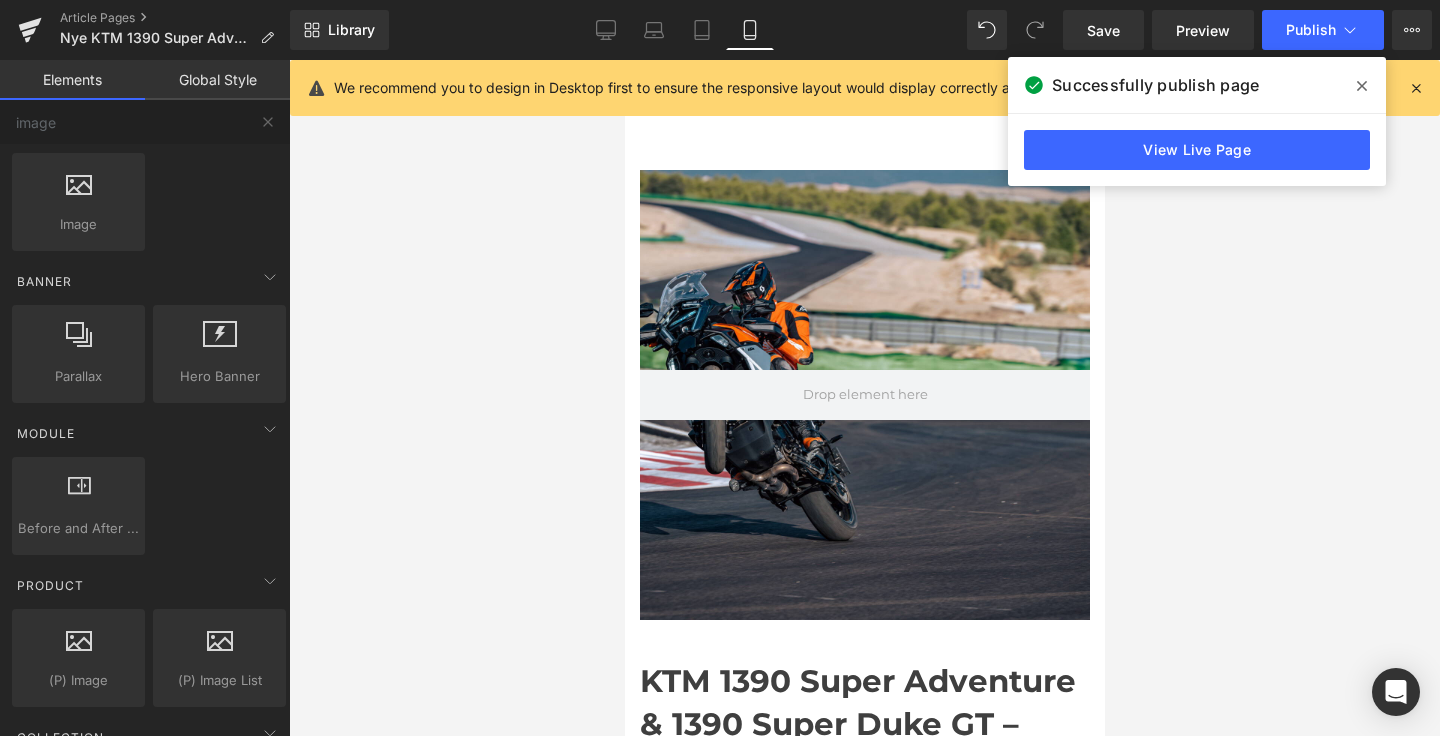 scroll, scrollTop: 0, scrollLeft: 0, axis: both 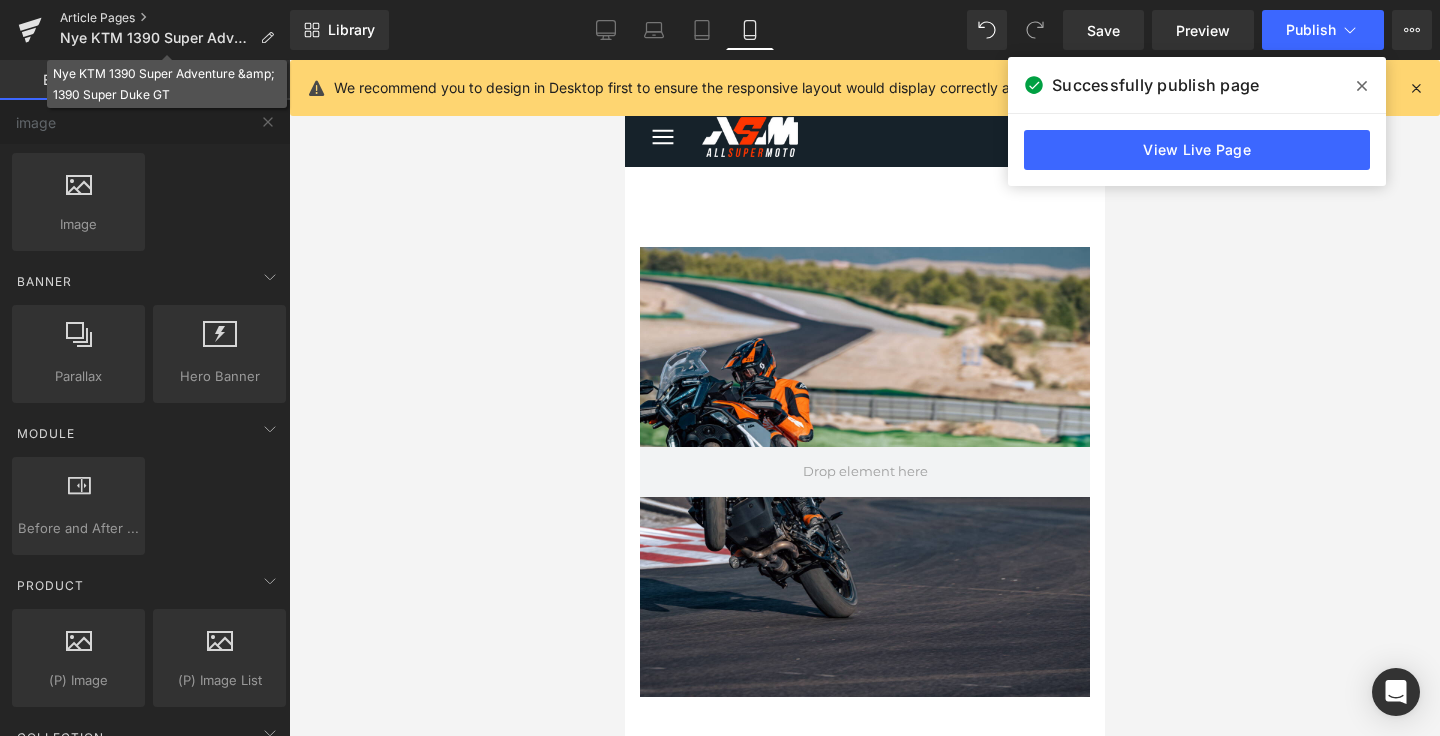 click on "Article Pages" at bounding box center [175, 18] 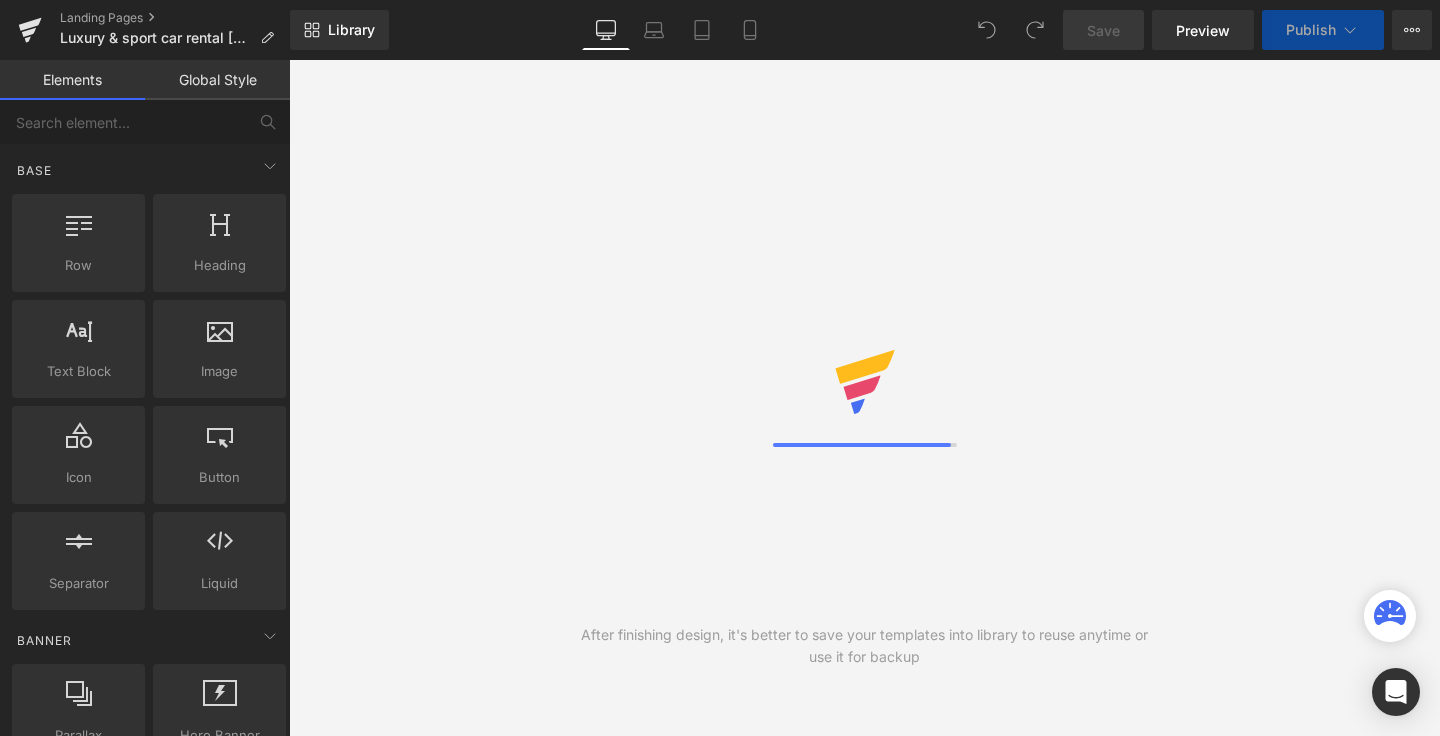 scroll, scrollTop: 0, scrollLeft: 0, axis: both 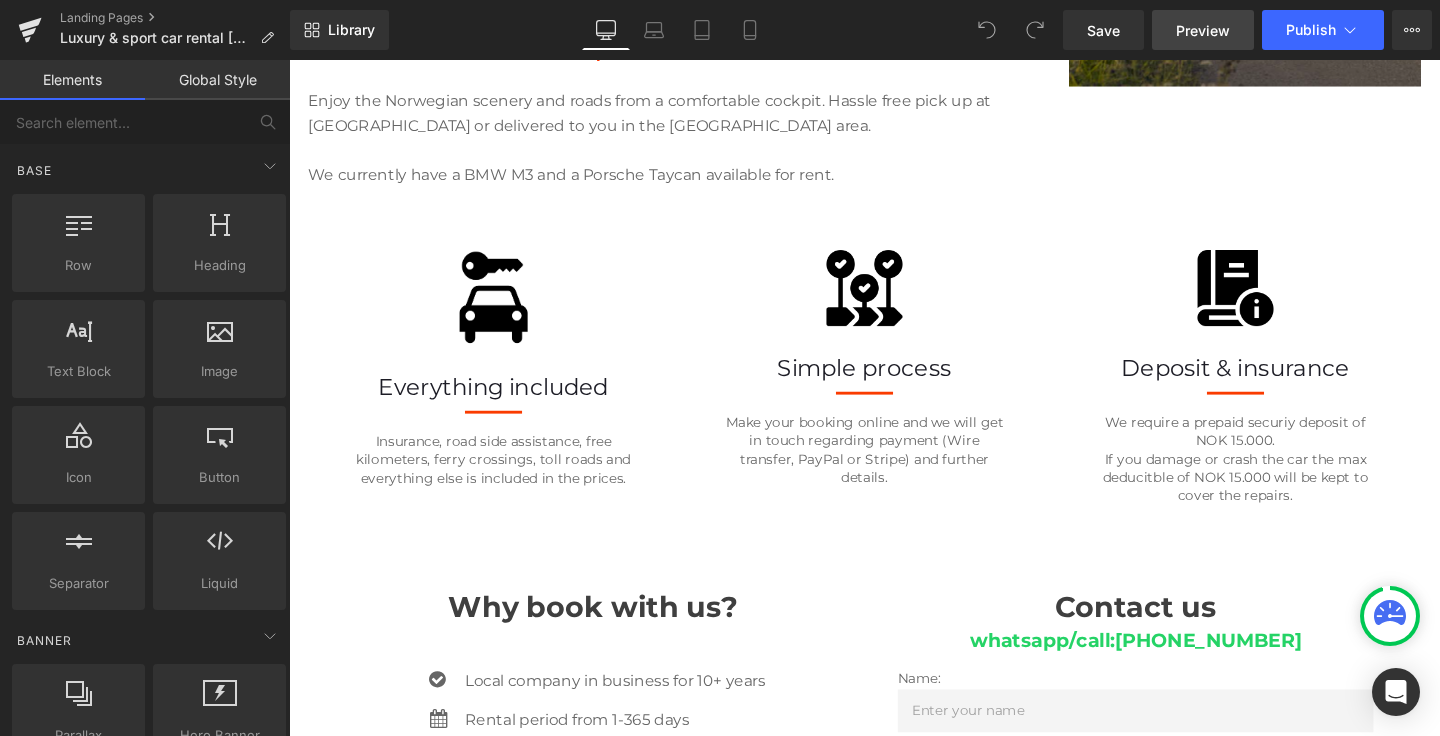 click on "Preview" at bounding box center (1203, 30) 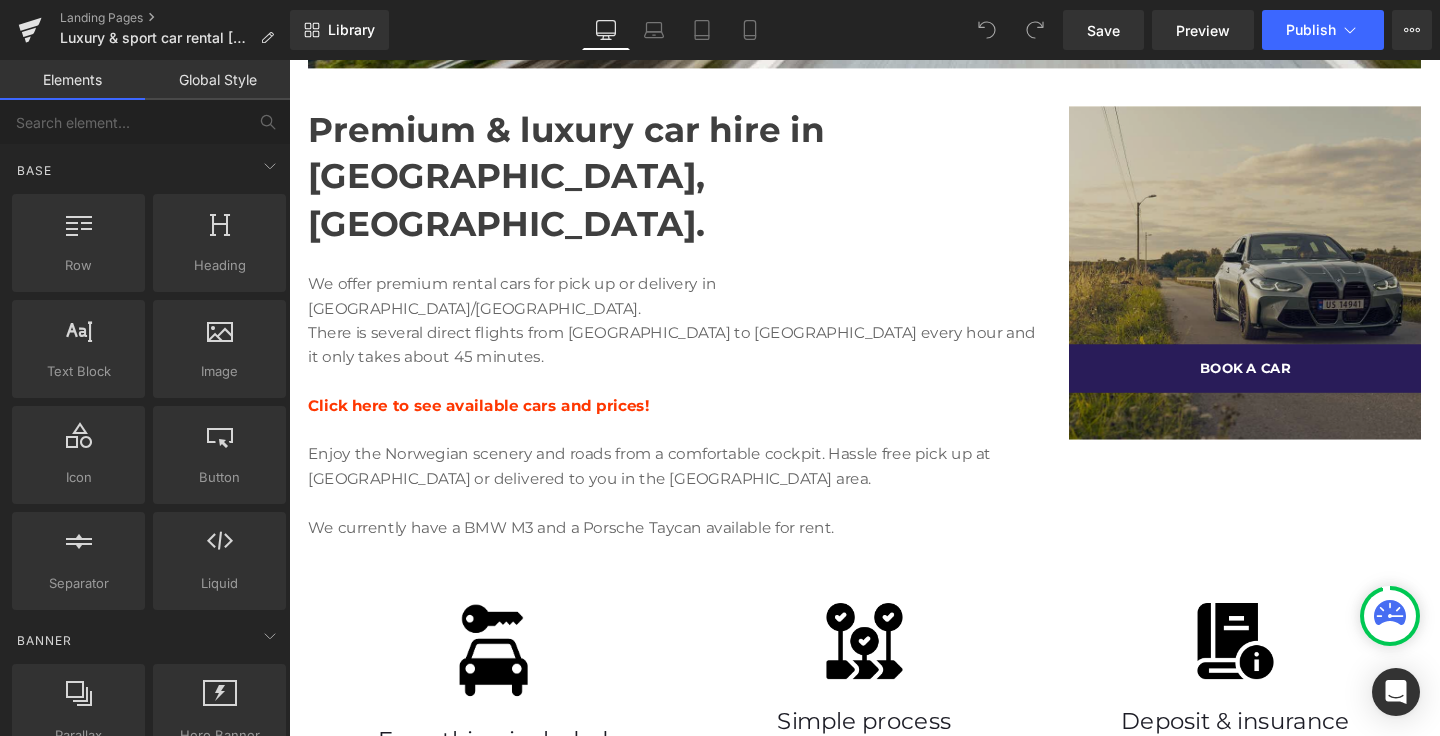 scroll, scrollTop: 833, scrollLeft: 0, axis: vertical 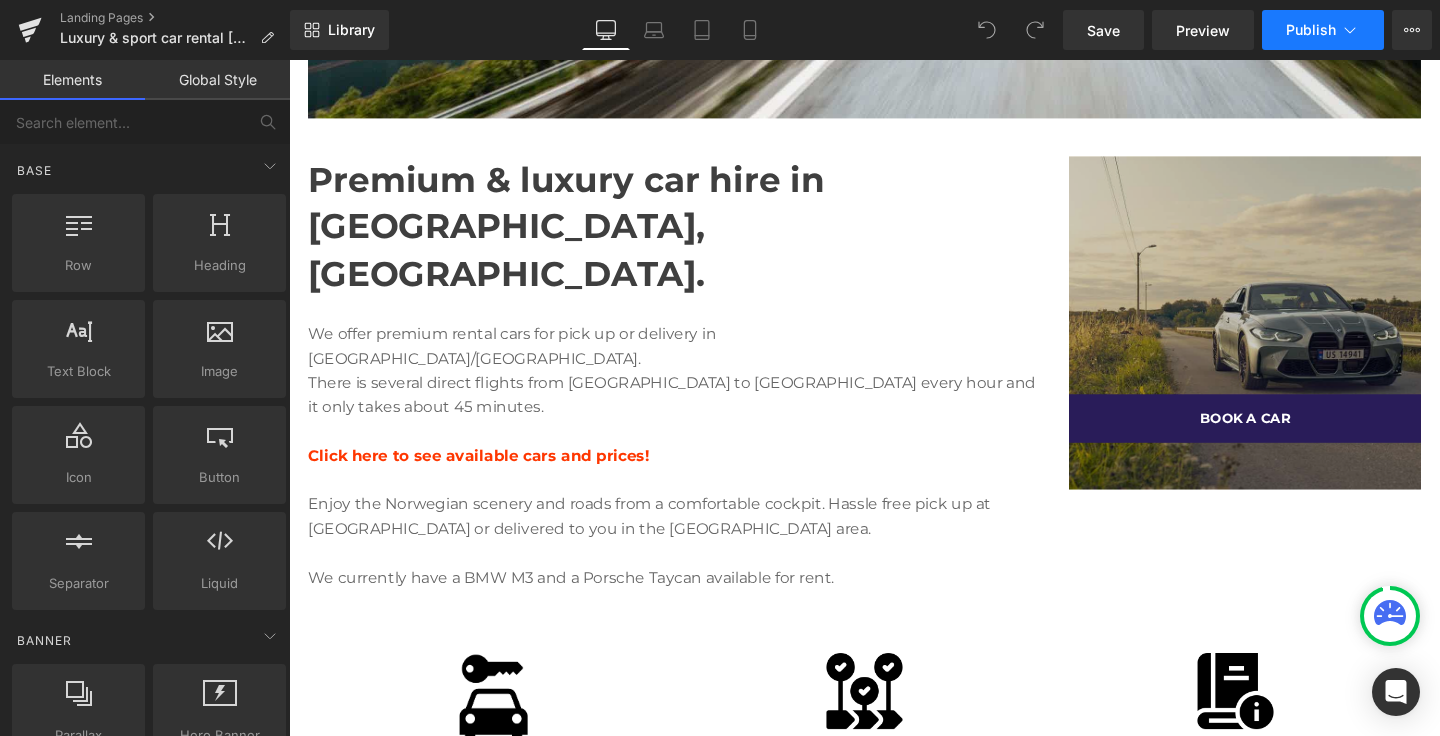 click on "Publish" at bounding box center [1311, 30] 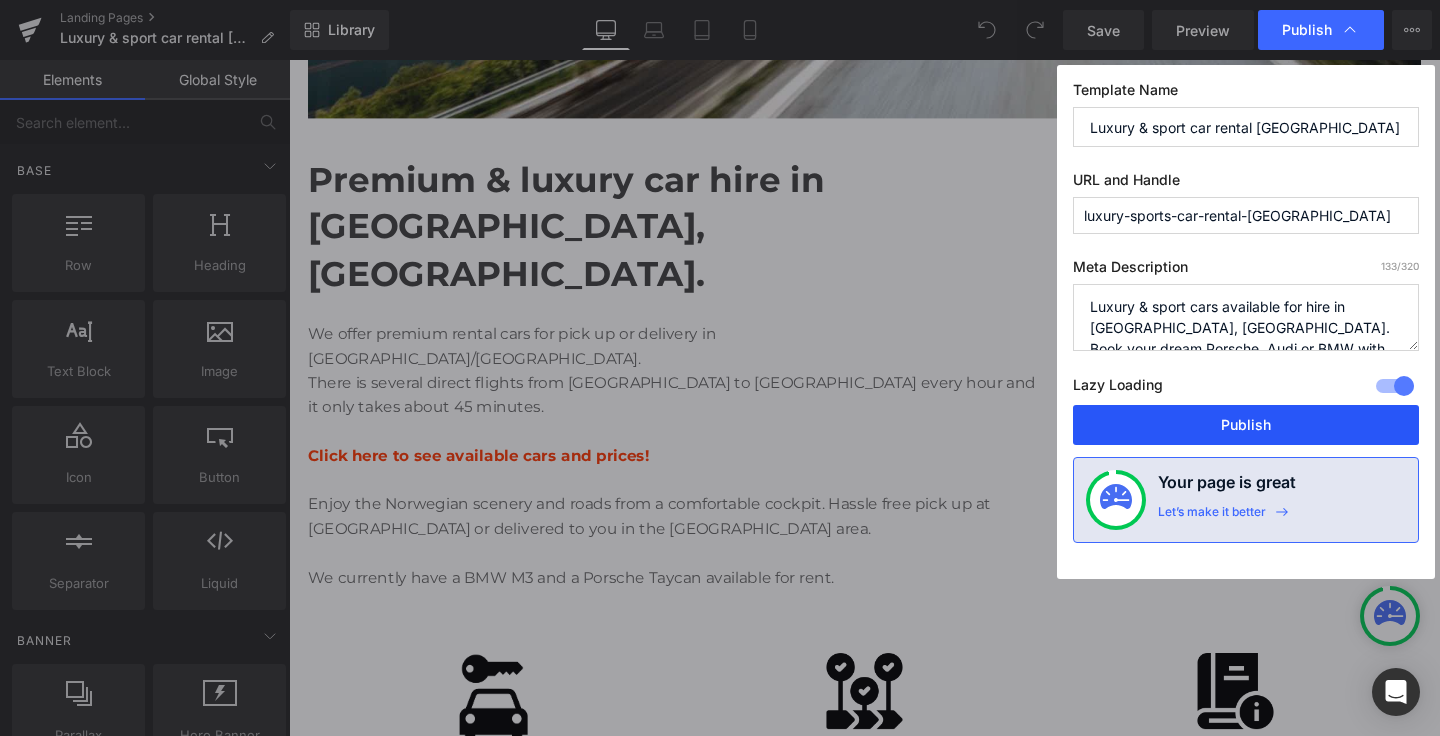click on "Publish" at bounding box center (1246, 425) 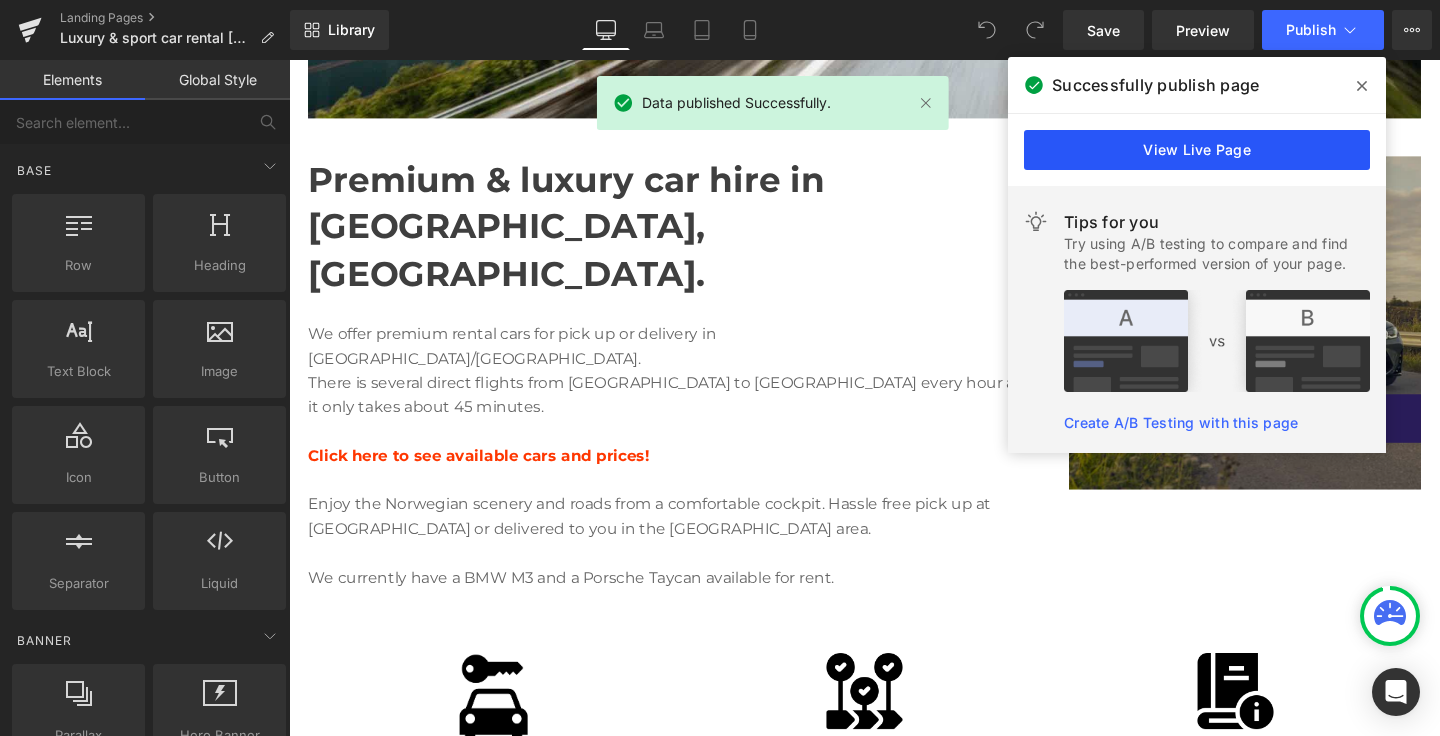 click on "View Live Page" at bounding box center (1197, 150) 